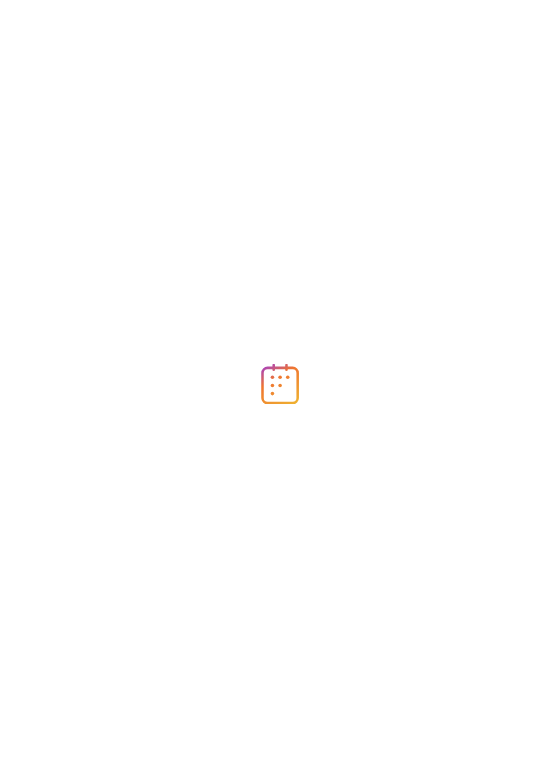 scroll, scrollTop: 0, scrollLeft: 0, axis: both 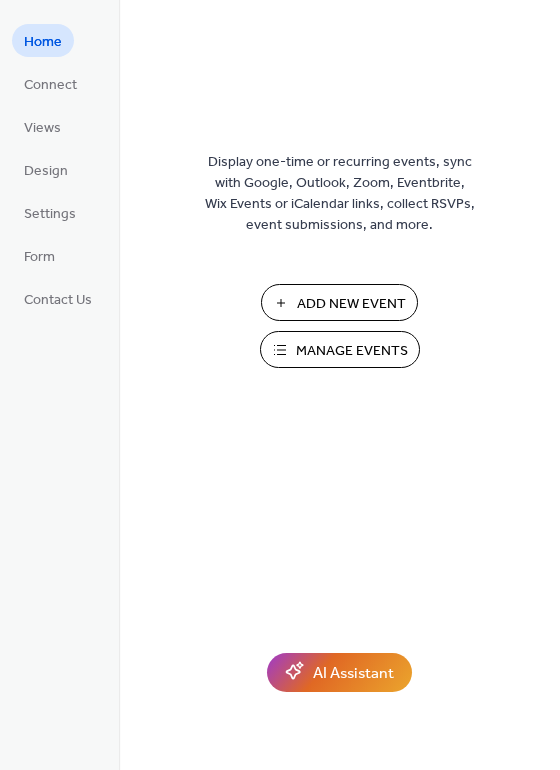 click on "Manage Events" at bounding box center [352, 351] 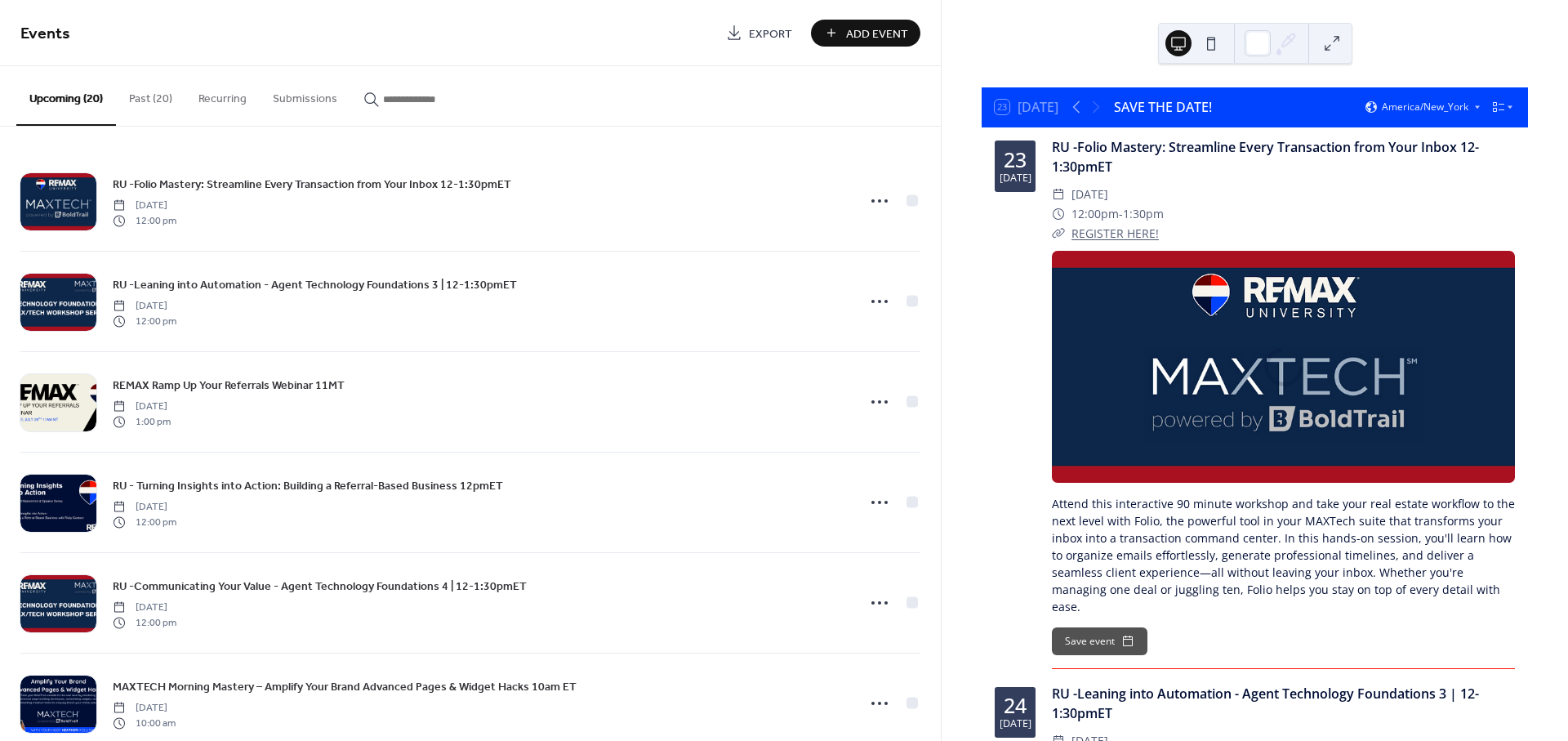 scroll, scrollTop: 0, scrollLeft: 0, axis: both 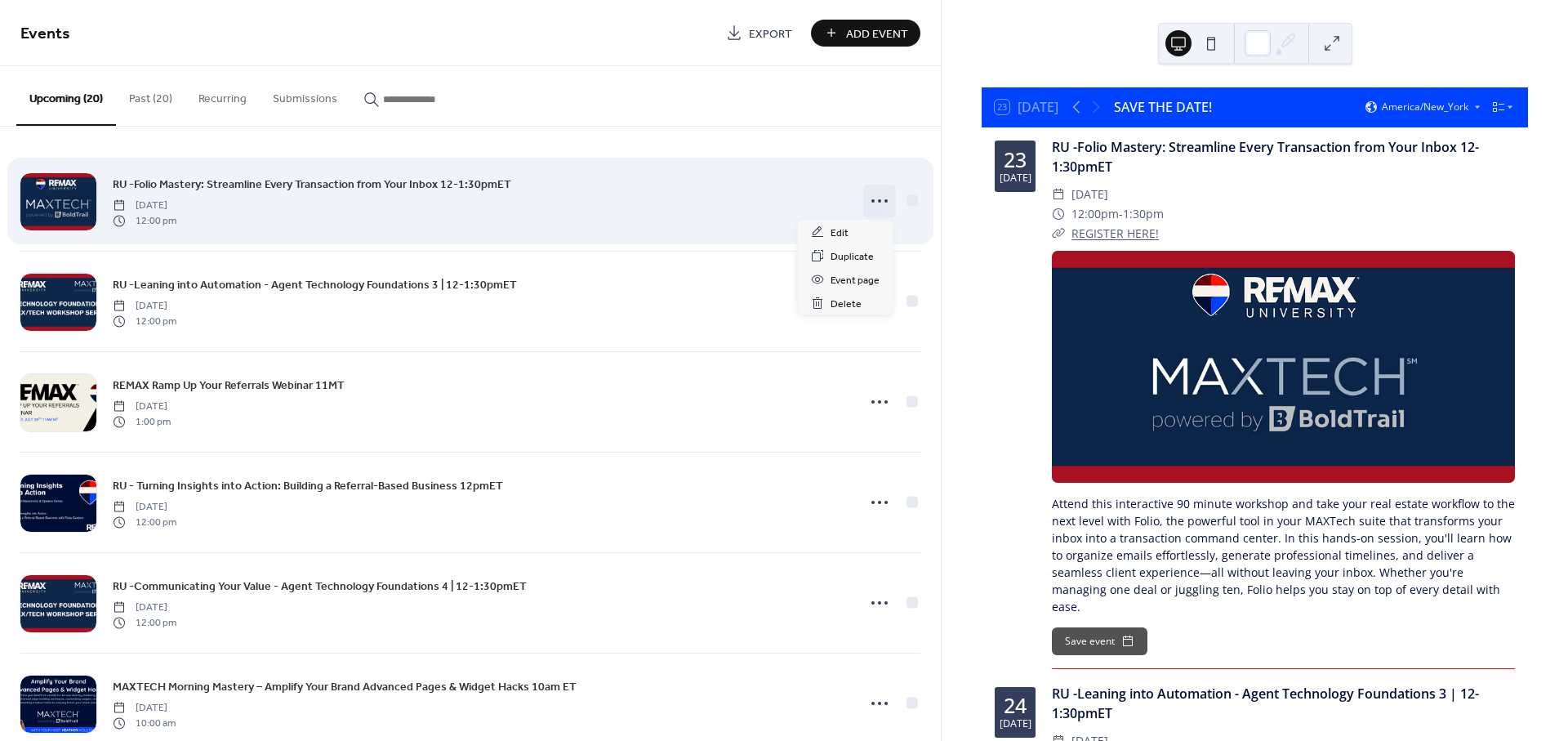 click 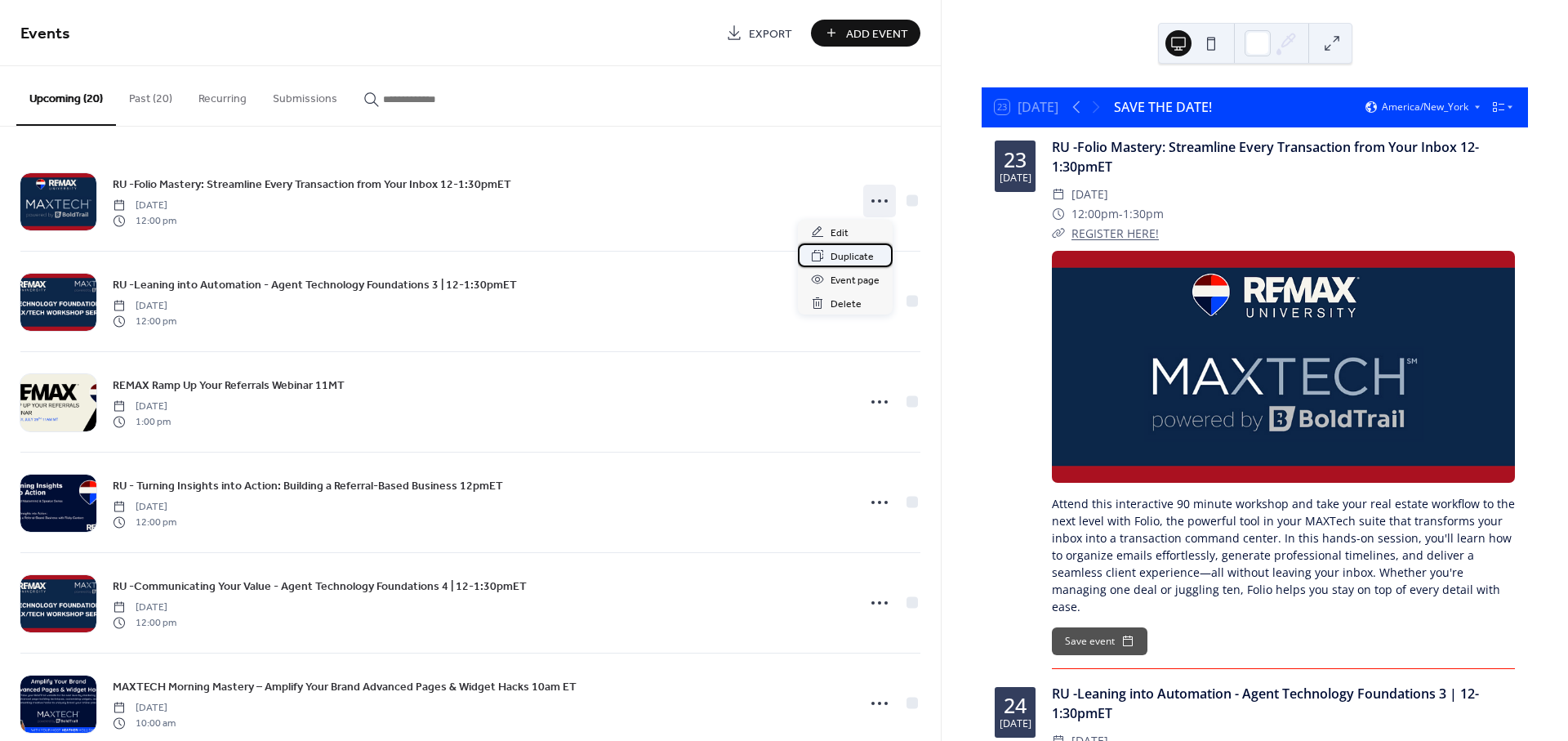 click on "Duplicate" at bounding box center (852, 257) 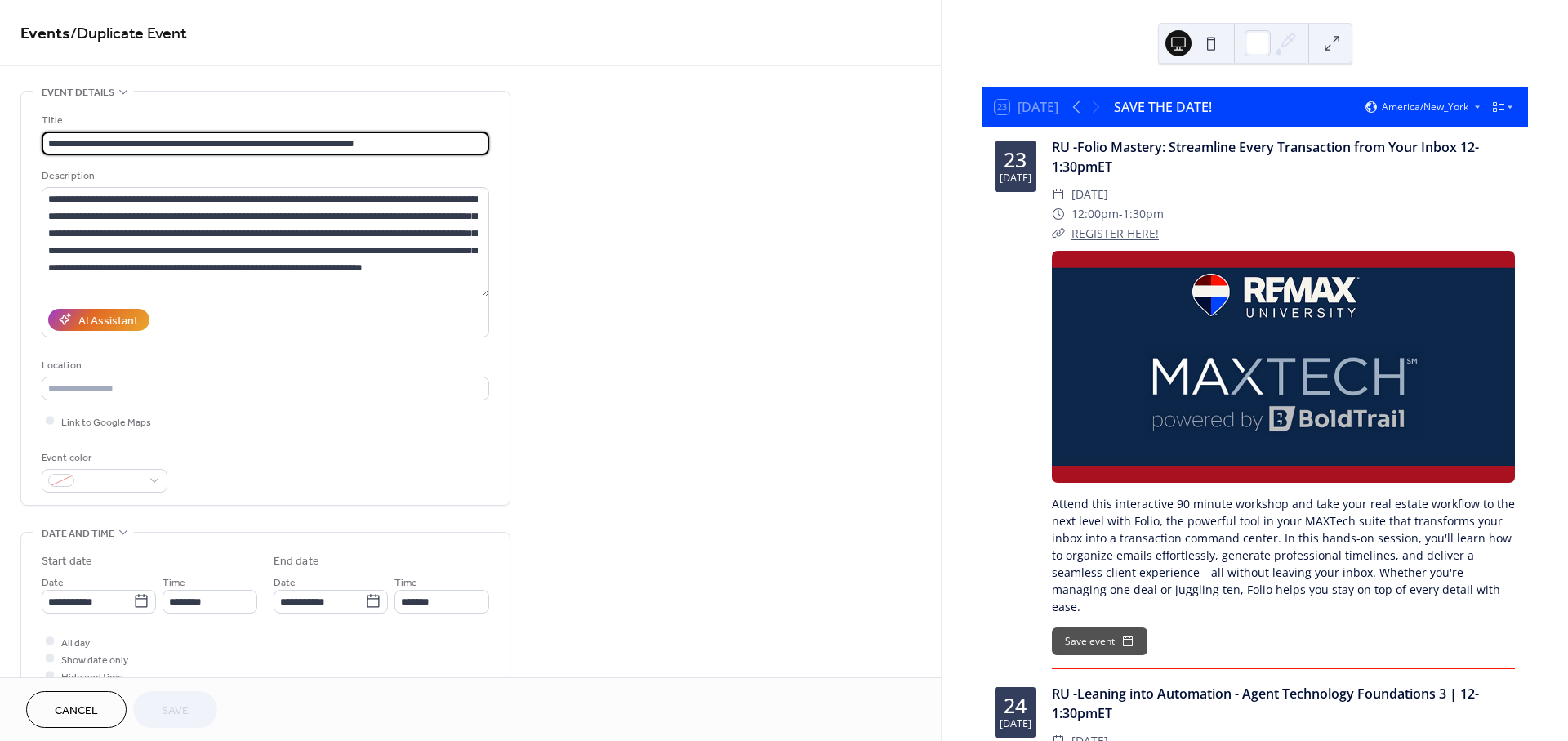 drag, startPoint x: 68, startPoint y: 138, endPoint x: 324, endPoint y: 139, distance: 256.002 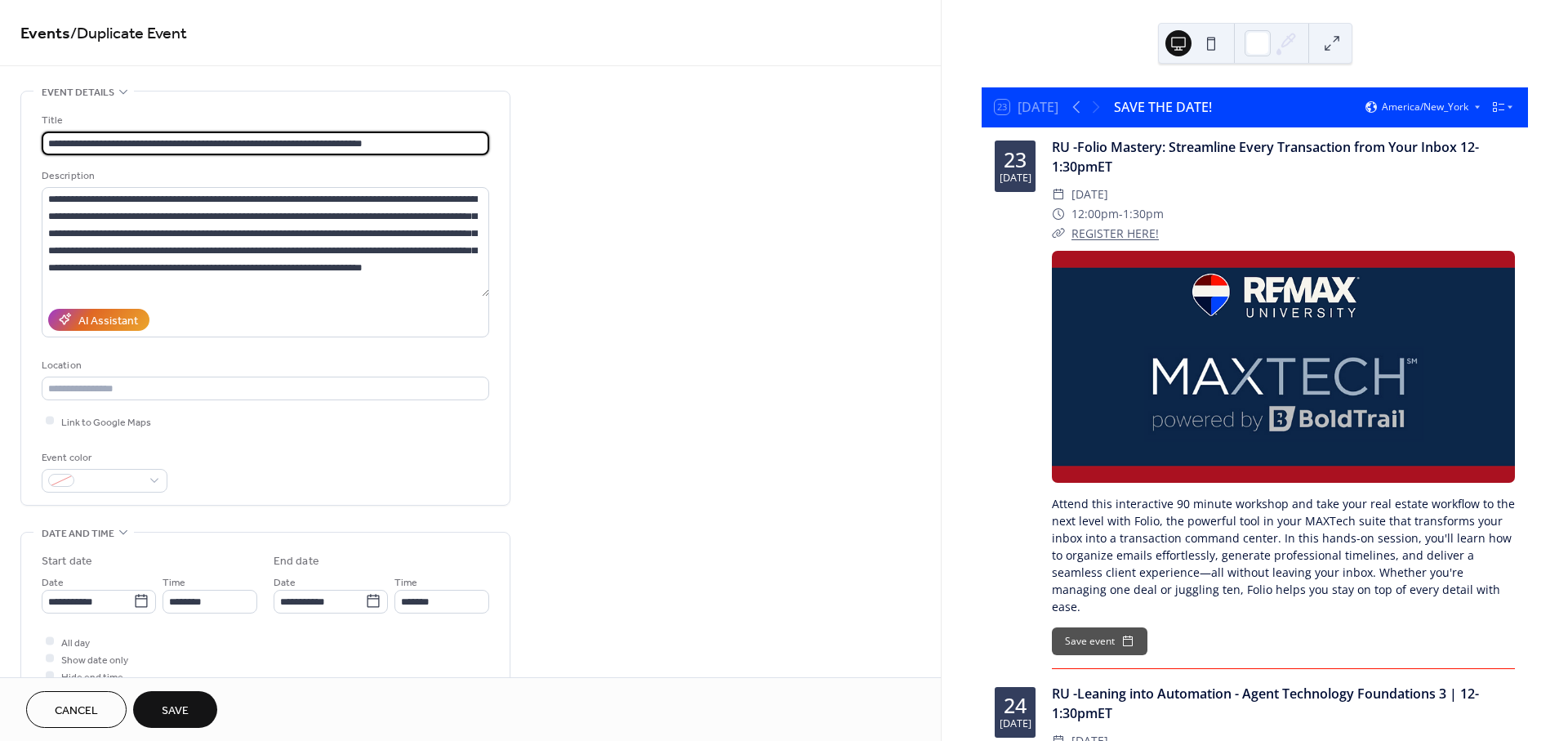 type on "**********" 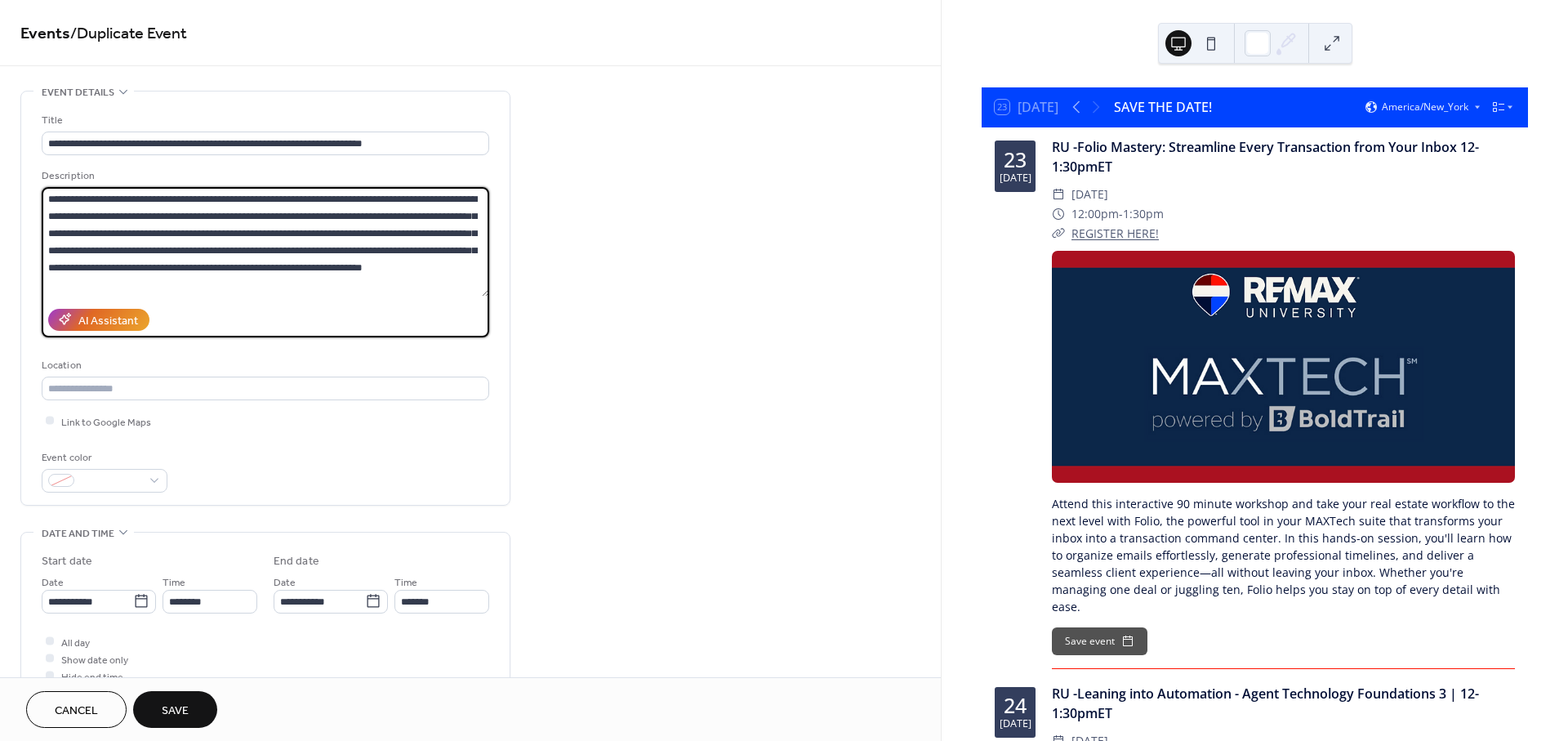 drag, startPoint x: 428, startPoint y: 273, endPoint x: 10, endPoint y: 187, distance: 426.7552 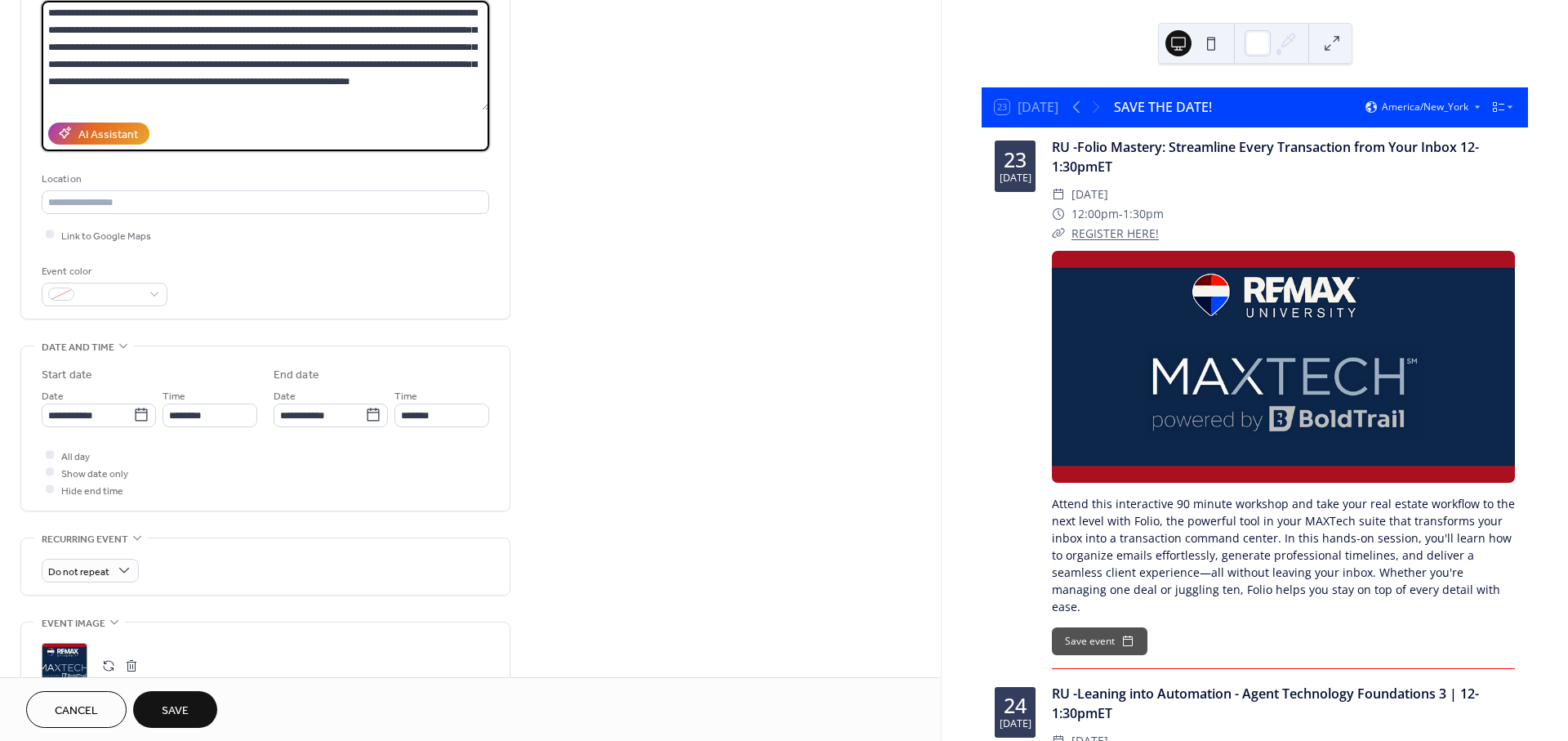 scroll, scrollTop: 363, scrollLeft: 0, axis: vertical 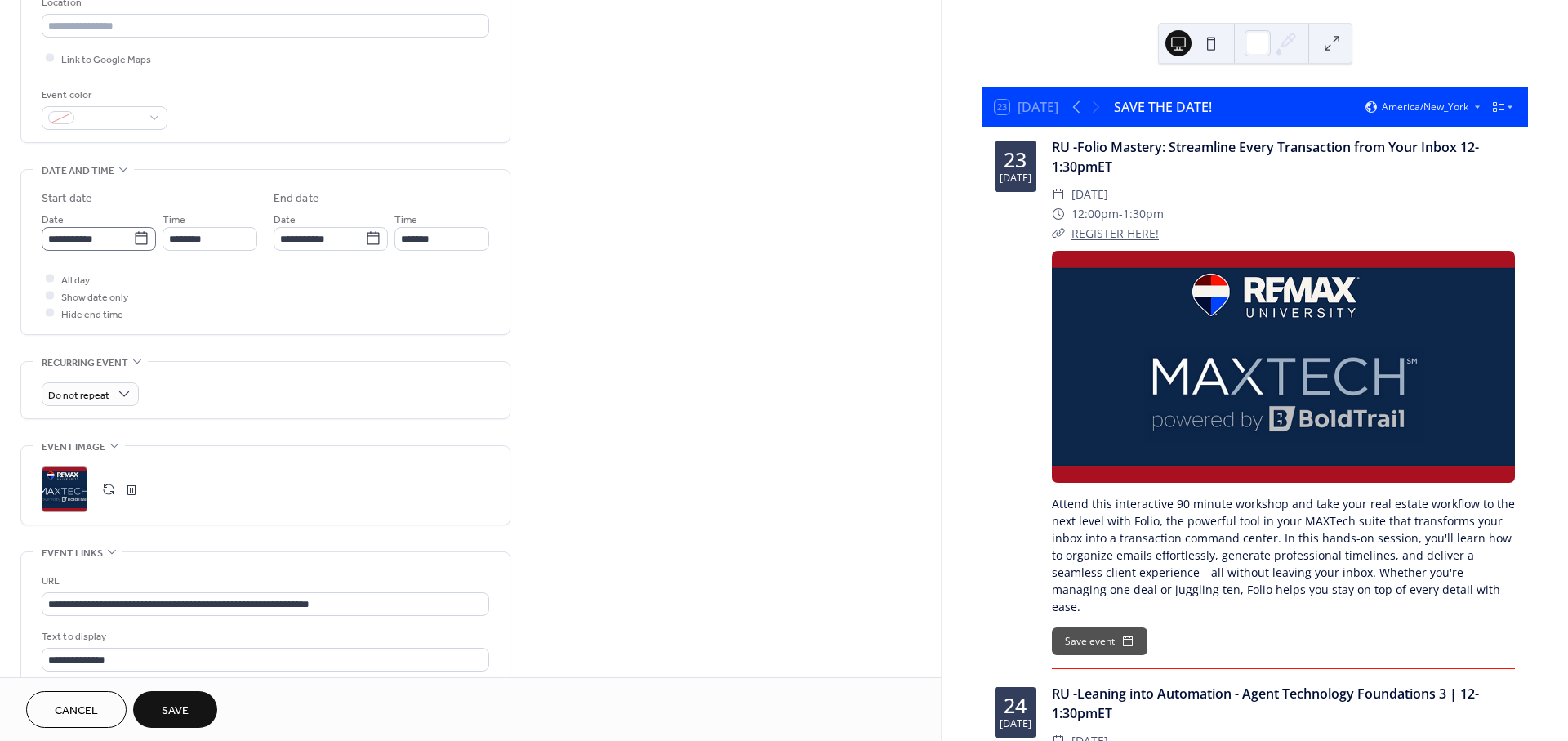 type on "**********" 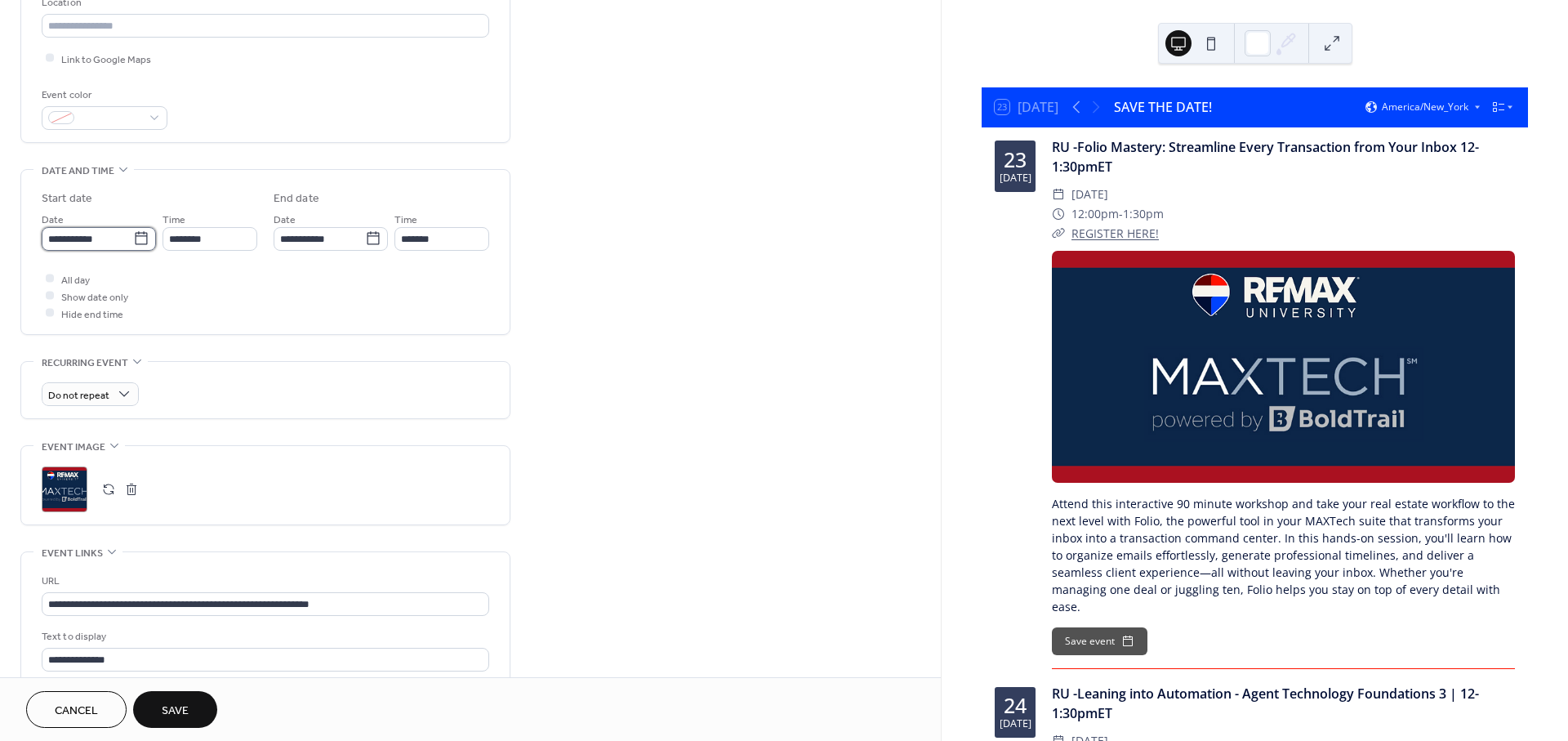 click on "**********" at bounding box center (87, 239) 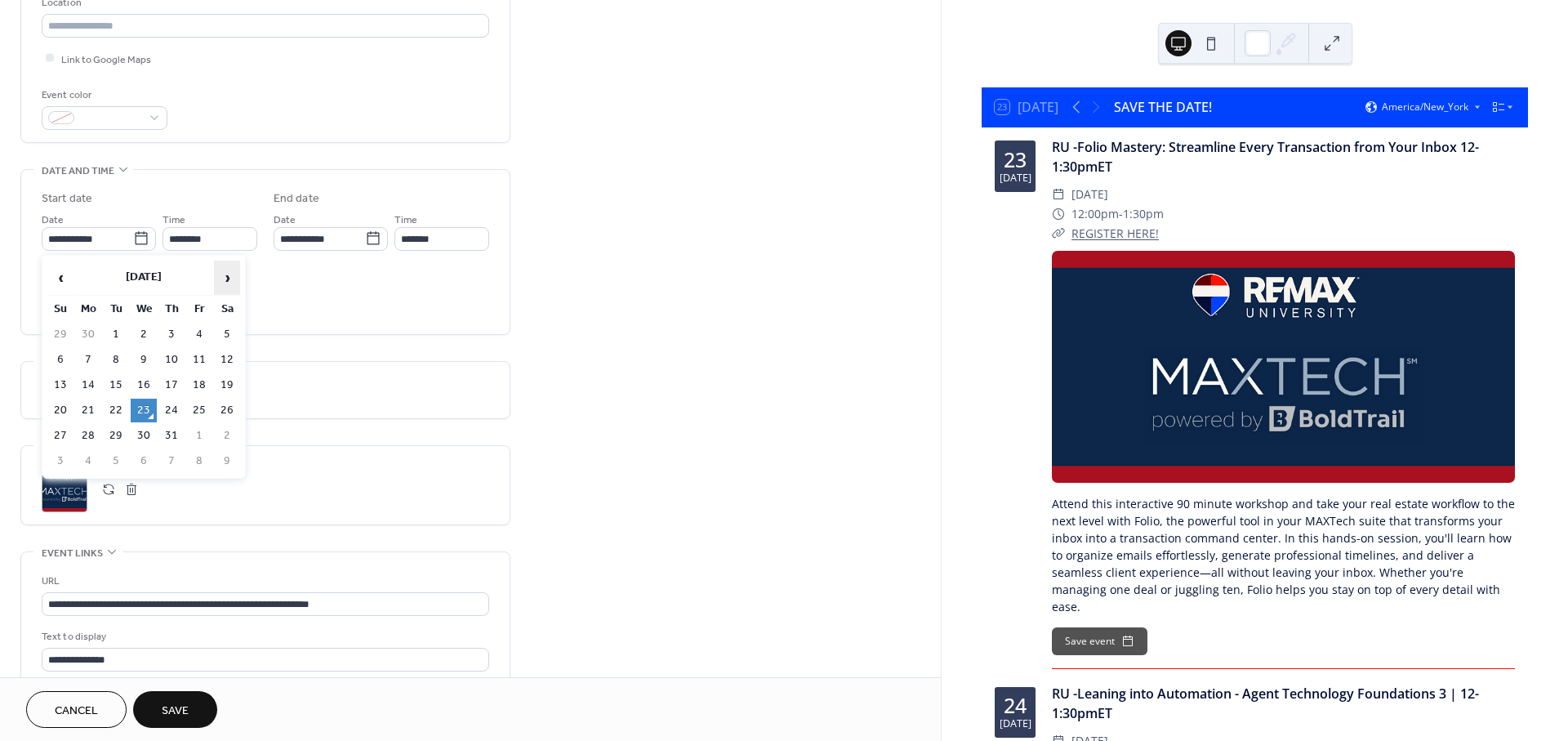 click on "›" at bounding box center [227, 278] 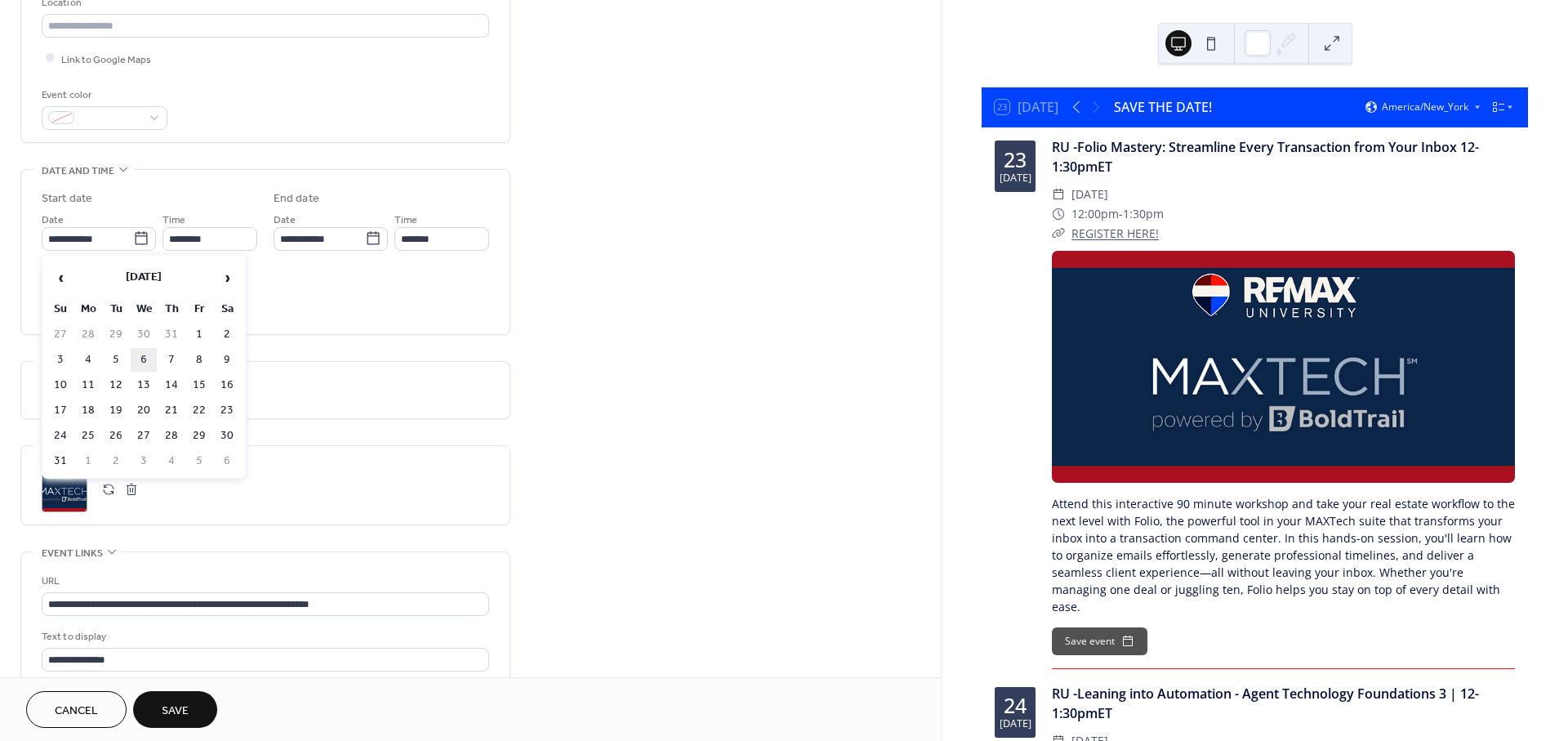 click on "6" at bounding box center (144, 359) 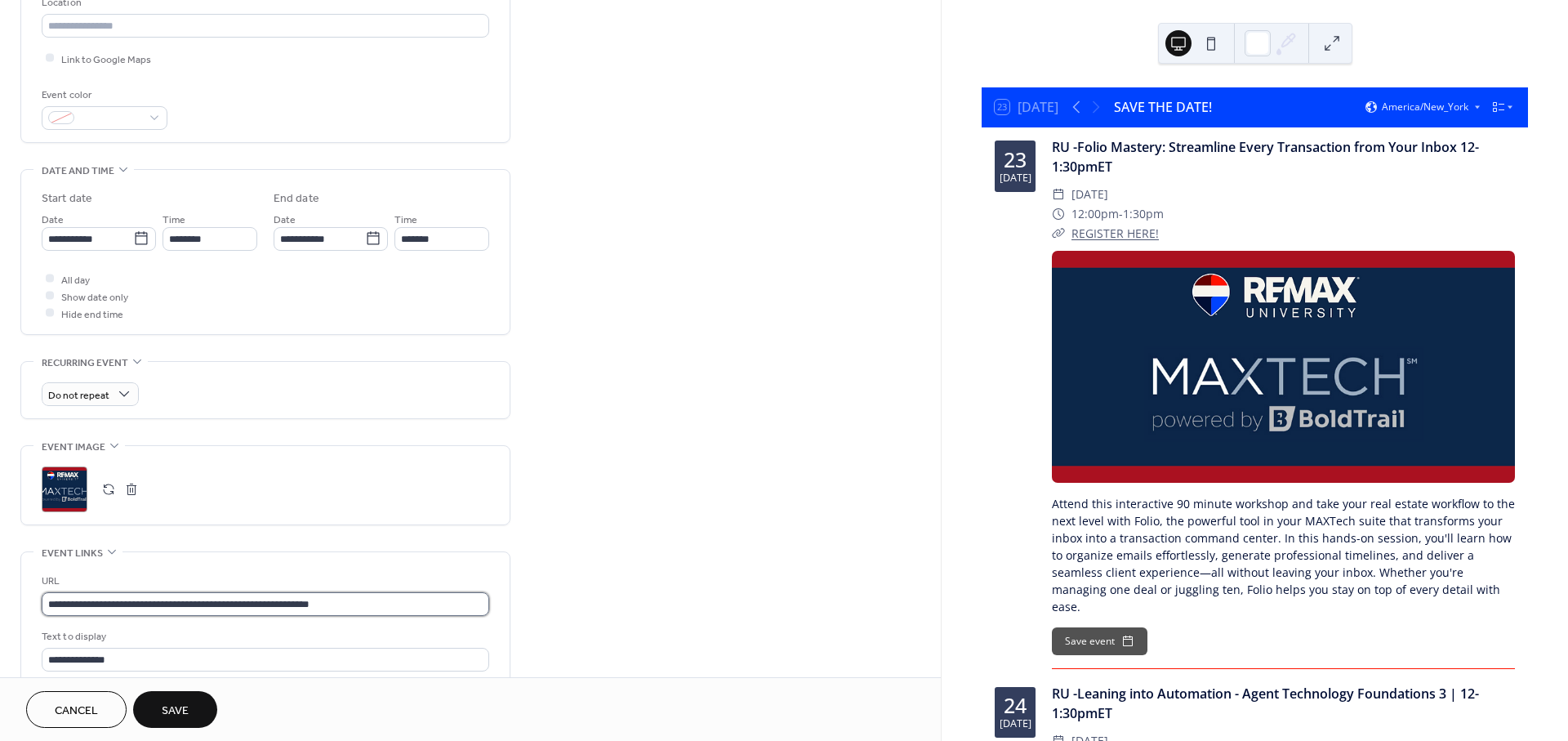 click on "**********" at bounding box center (265, 604) 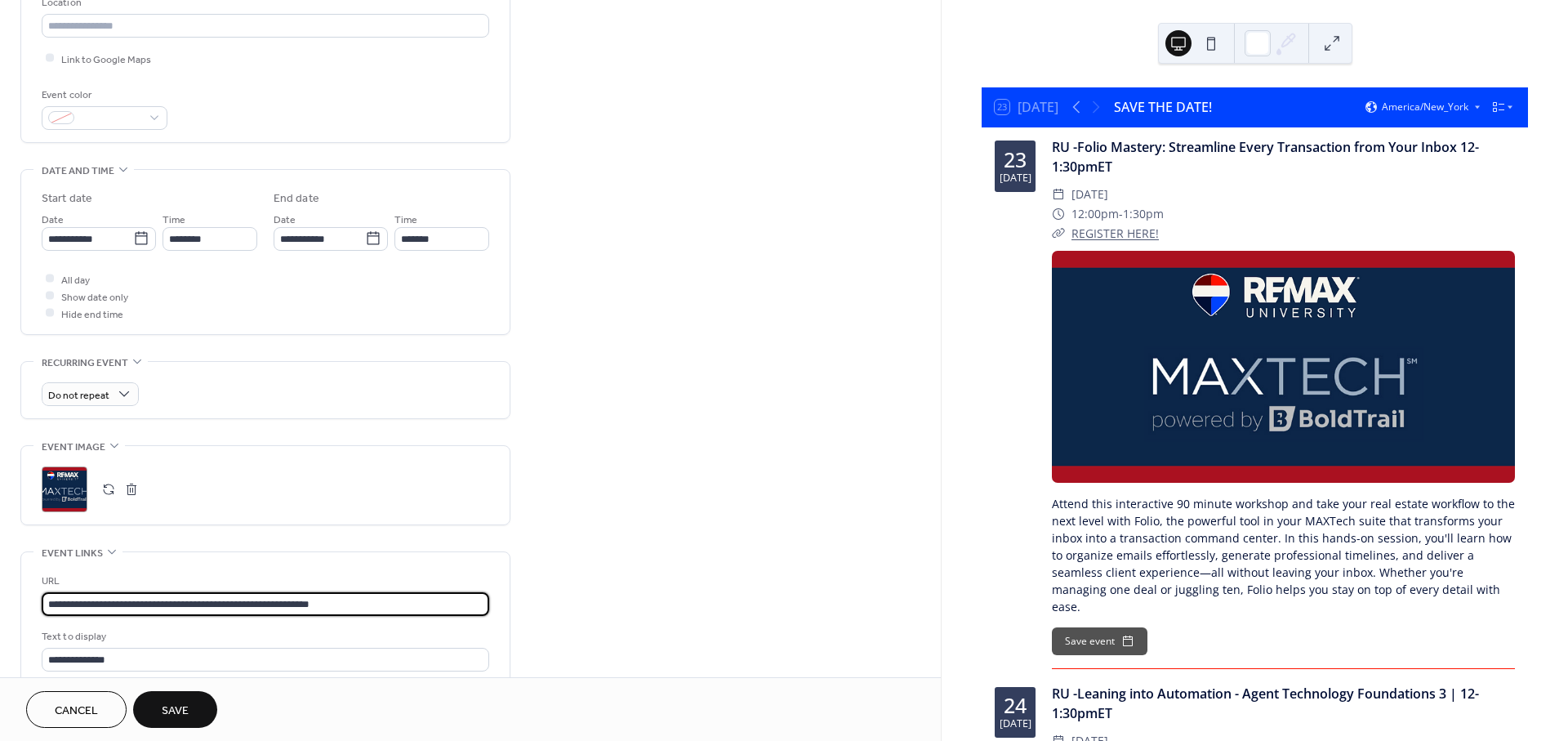 click on "**********" at bounding box center [265, 604] 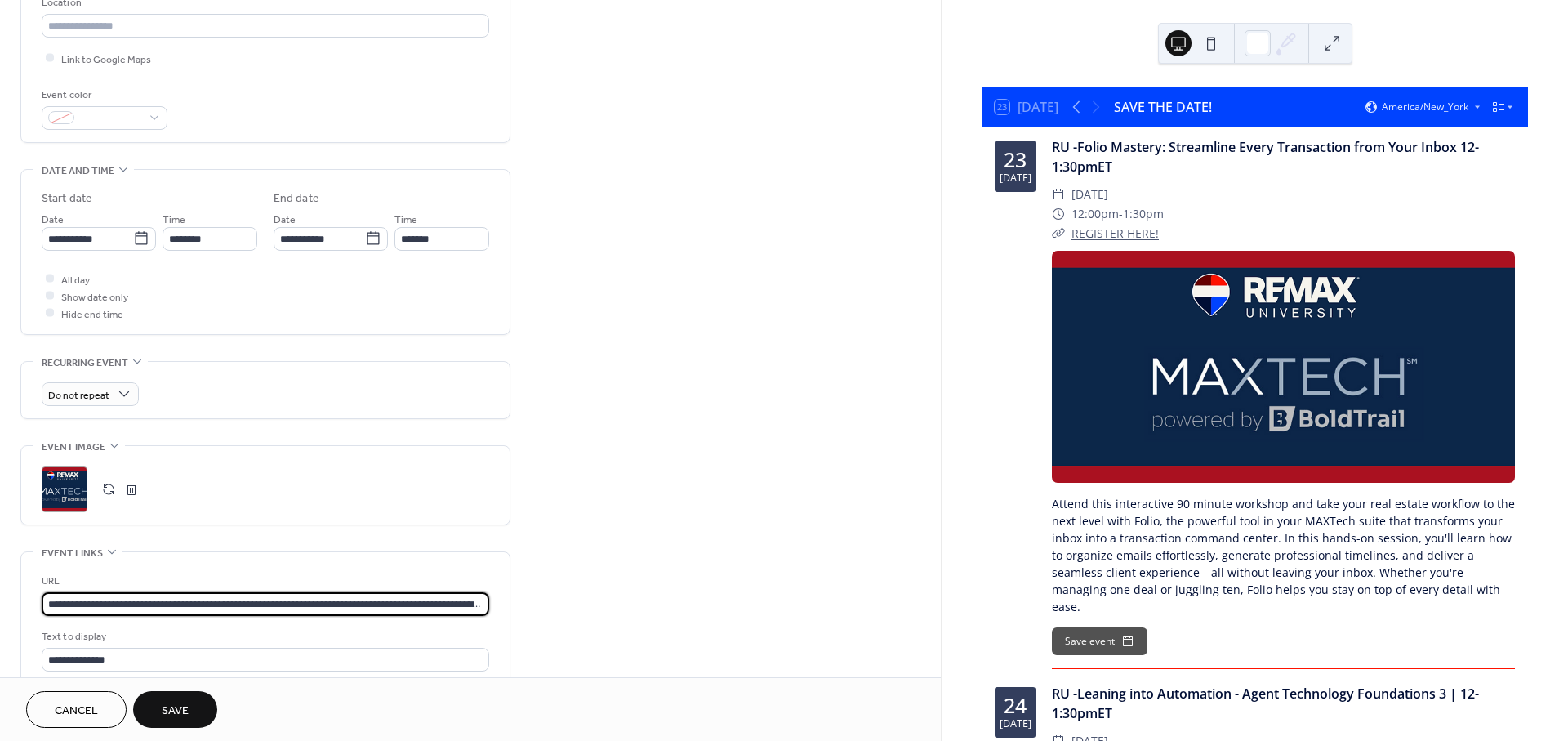 scroll, scrollTop: 0, scrollLeft: 136, axis: horizontal 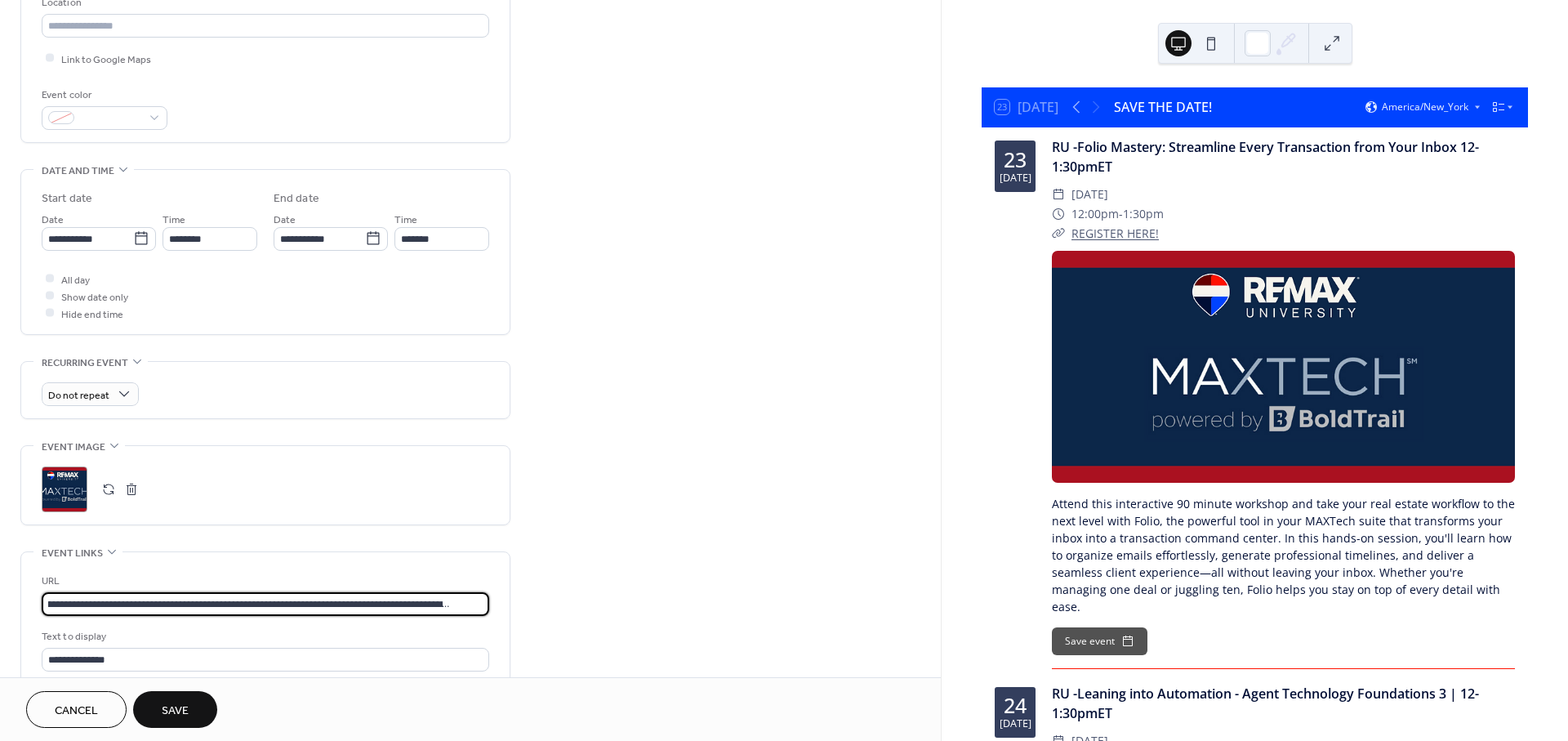 type on "**********" 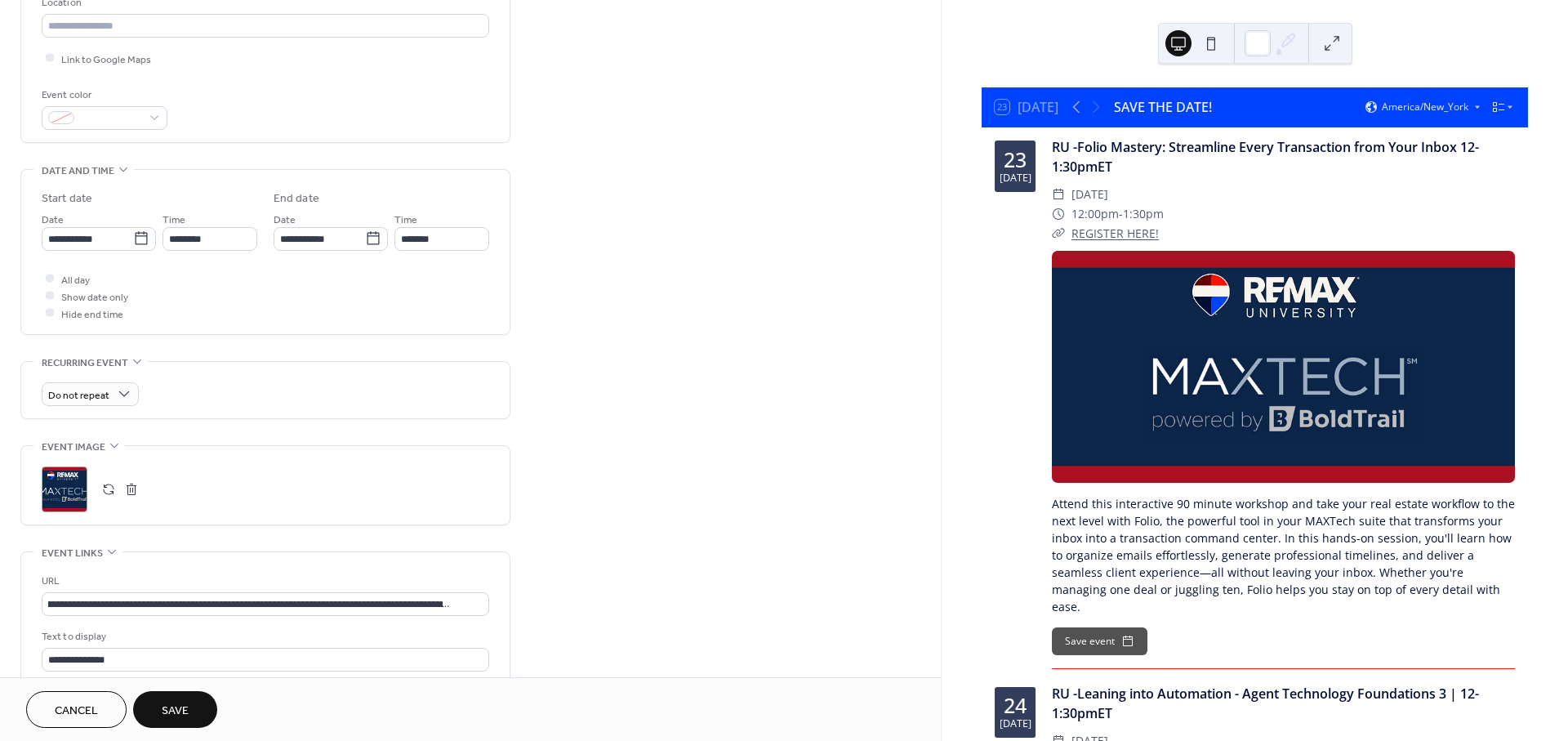 scroll, scrollTop: 0, scrollLeft: 0, axis: both 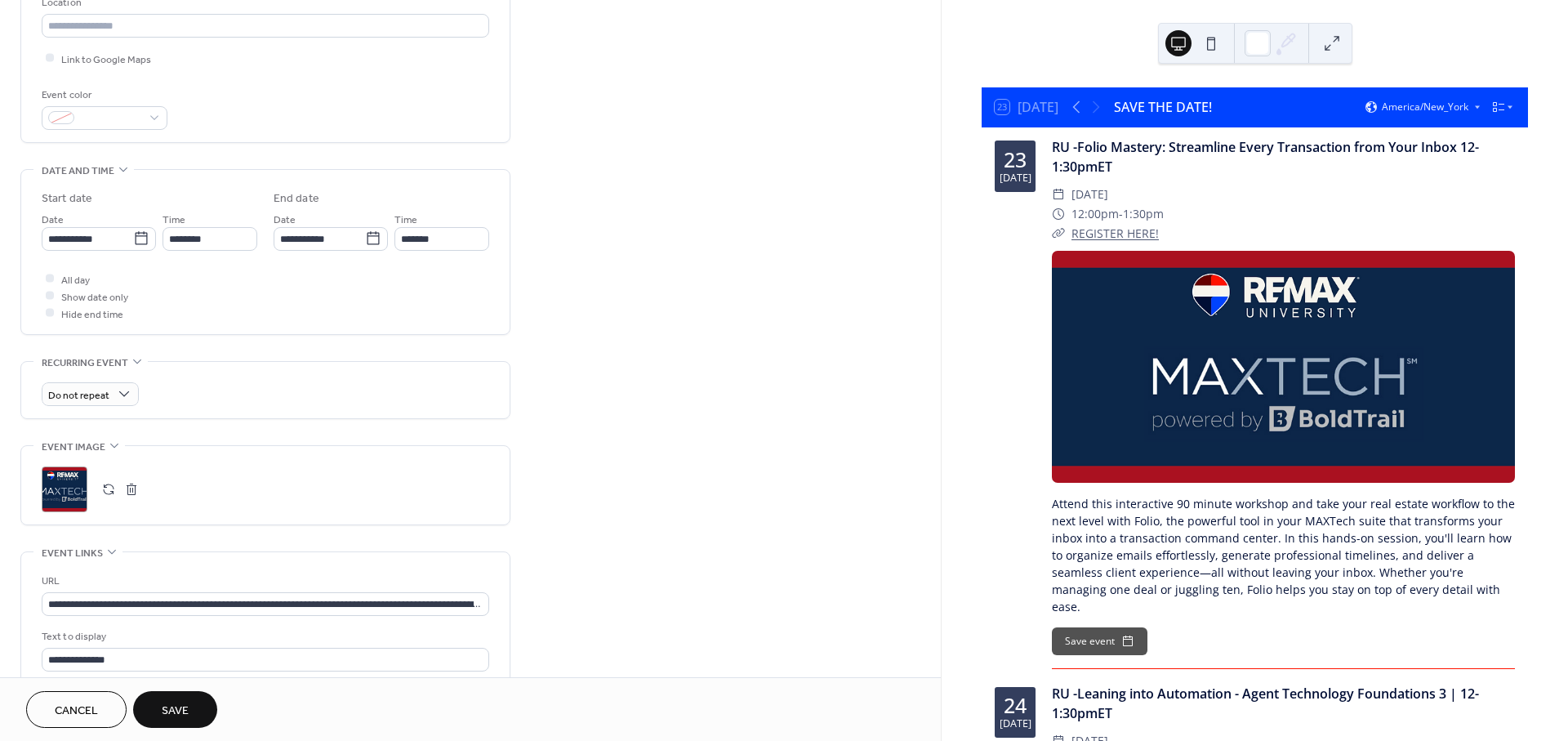 click on "Save" at bounding box center [175, 711] 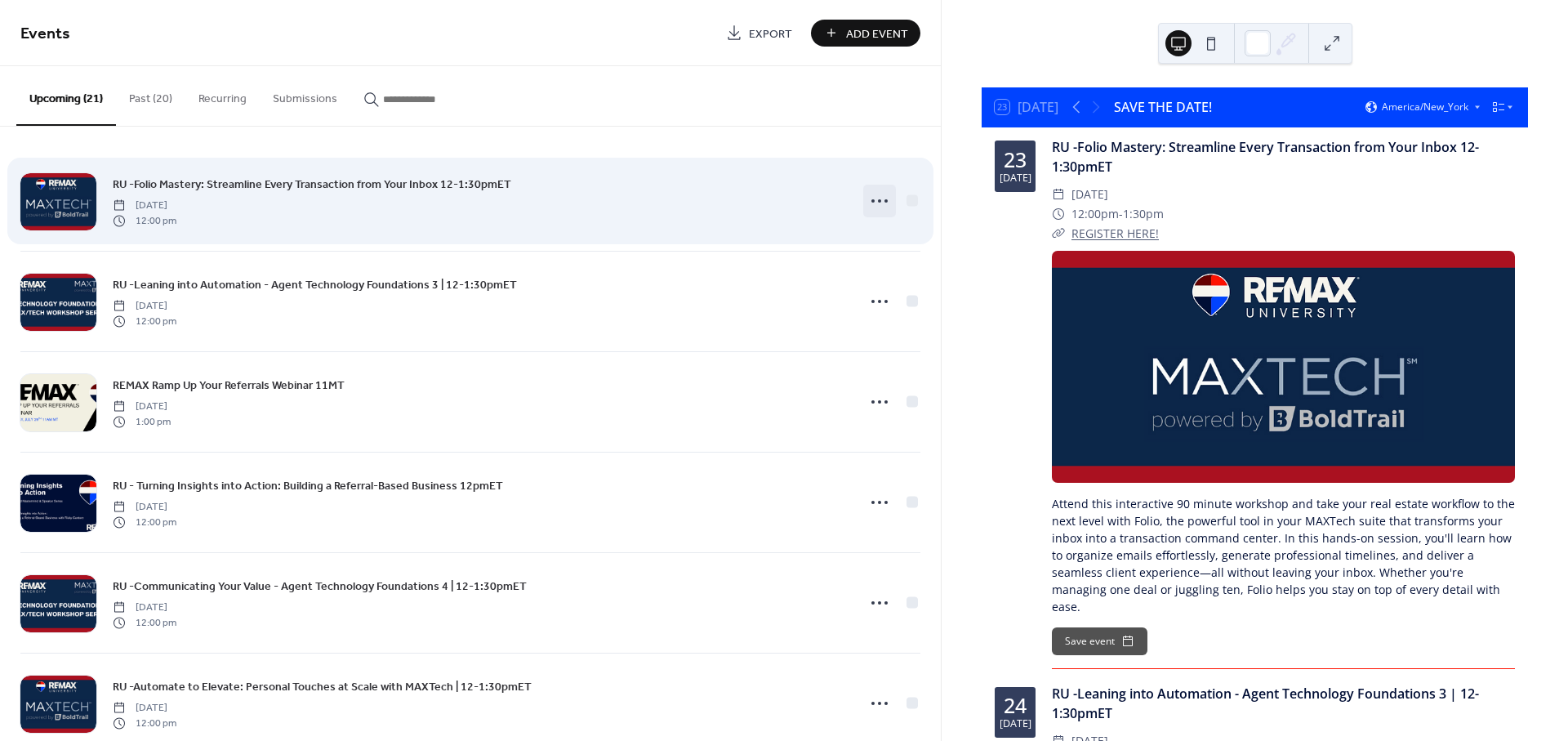 click 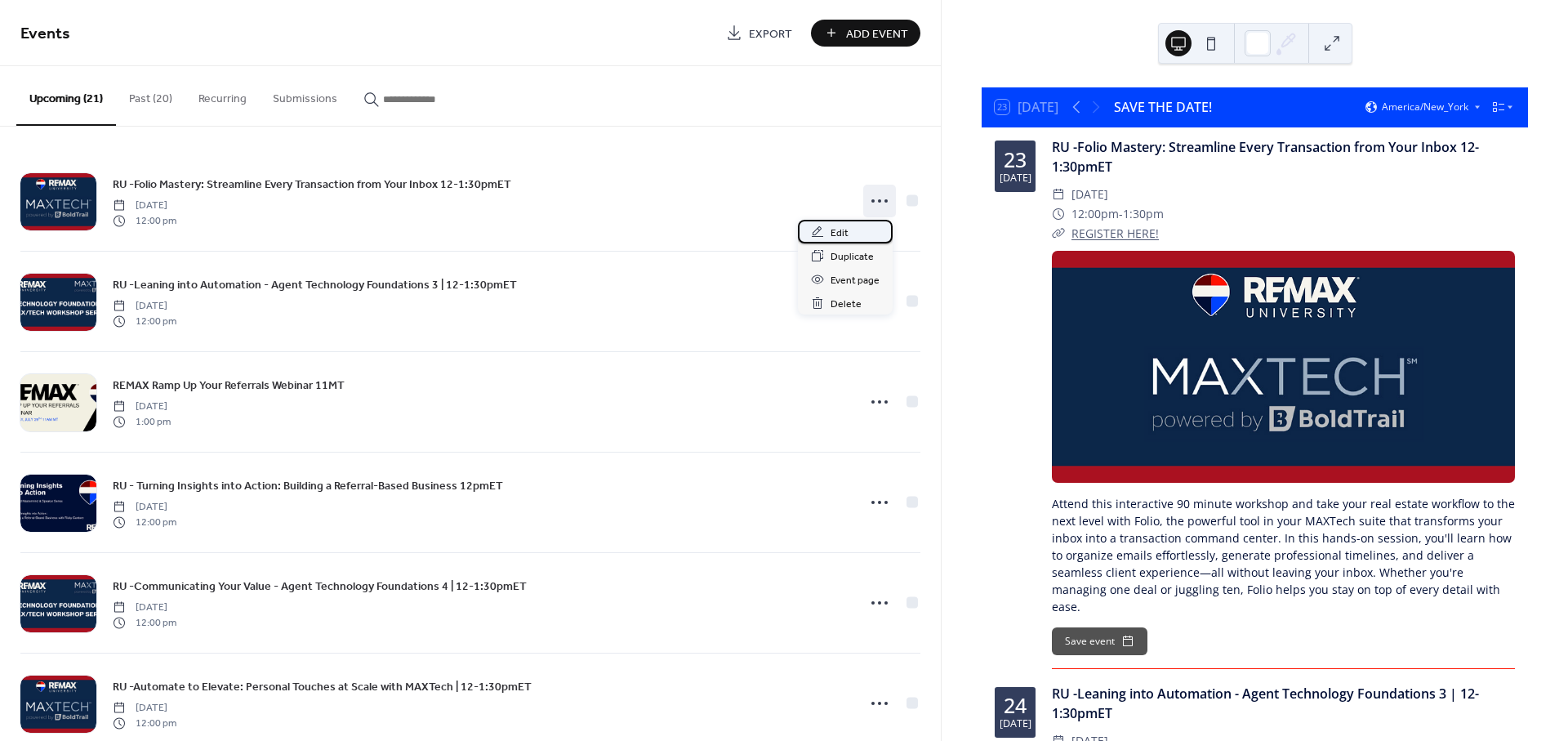 click on "Edit" at bounding box center [840, 233] 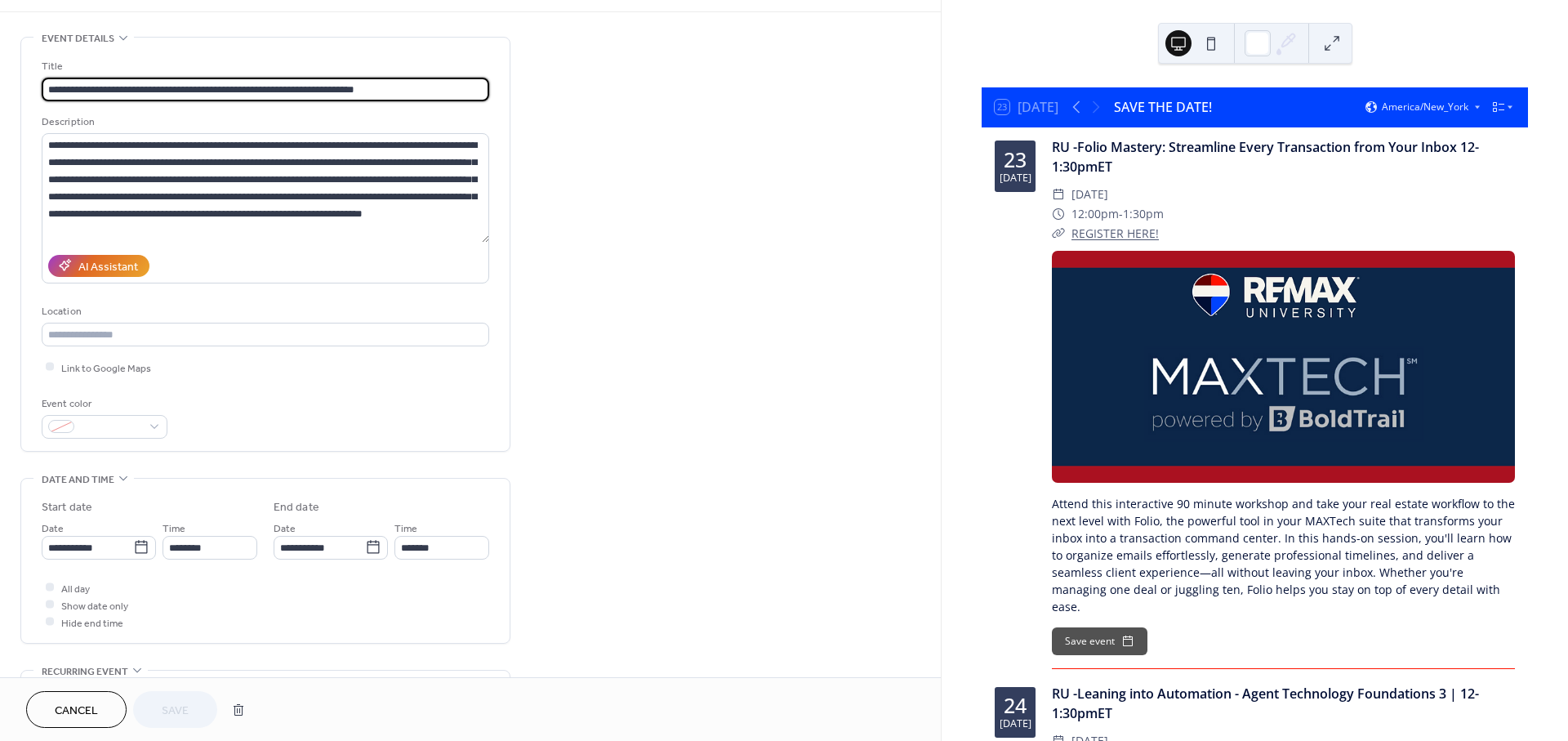 scroll, scrollTop: 541, scrollLeft: 0, axis: vertical 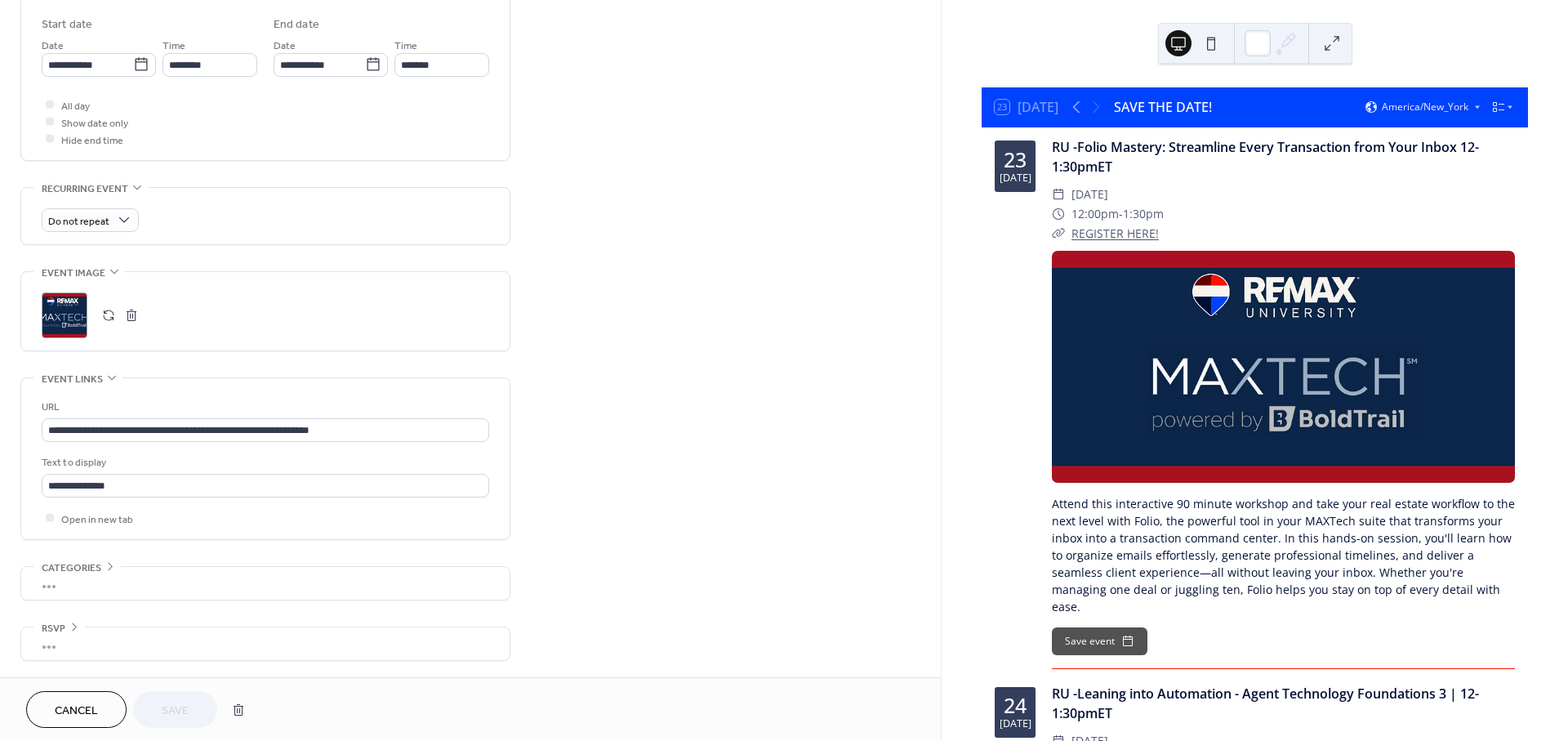 click at bounding box center [109, 315] 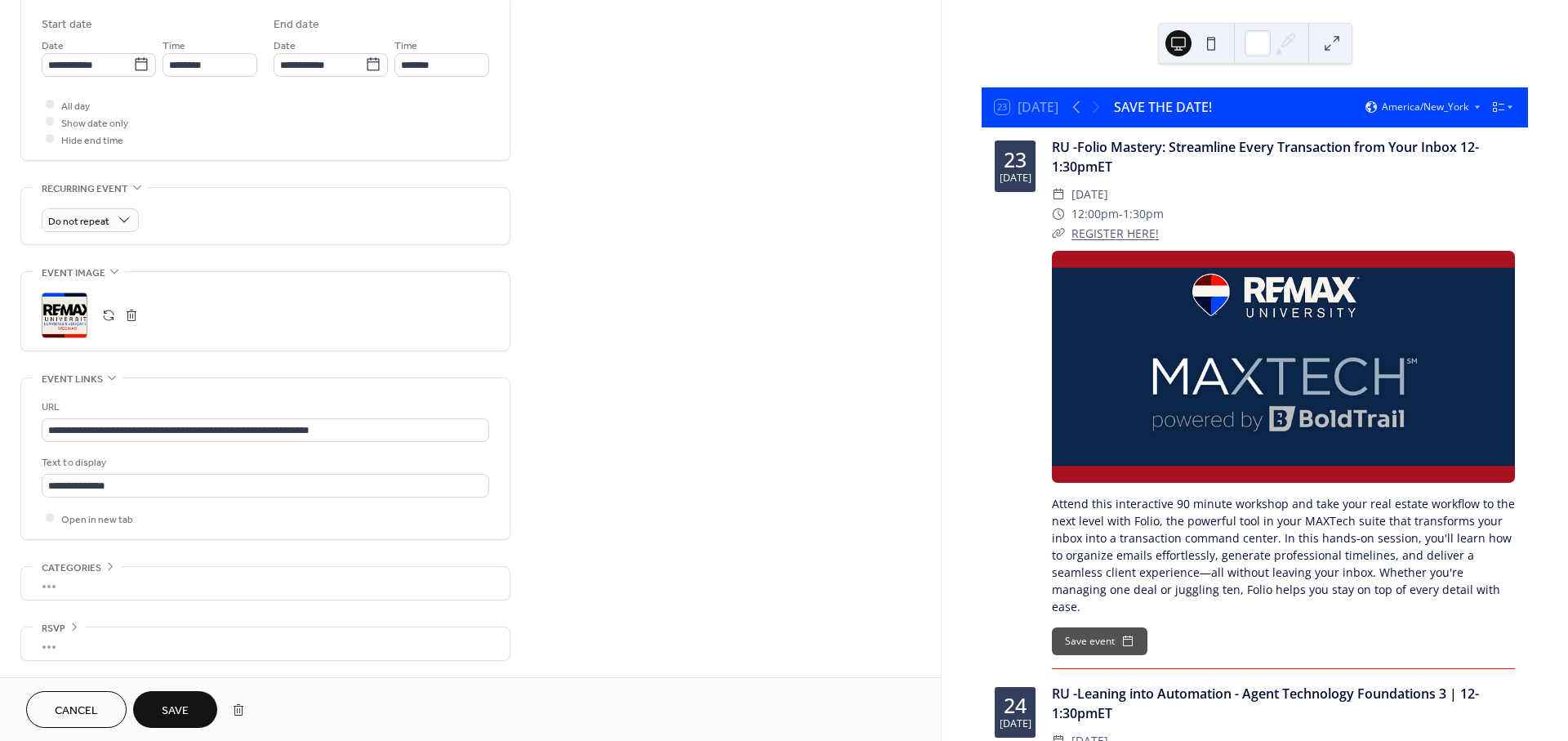 click on "Save" at bounding box center [175, 711] 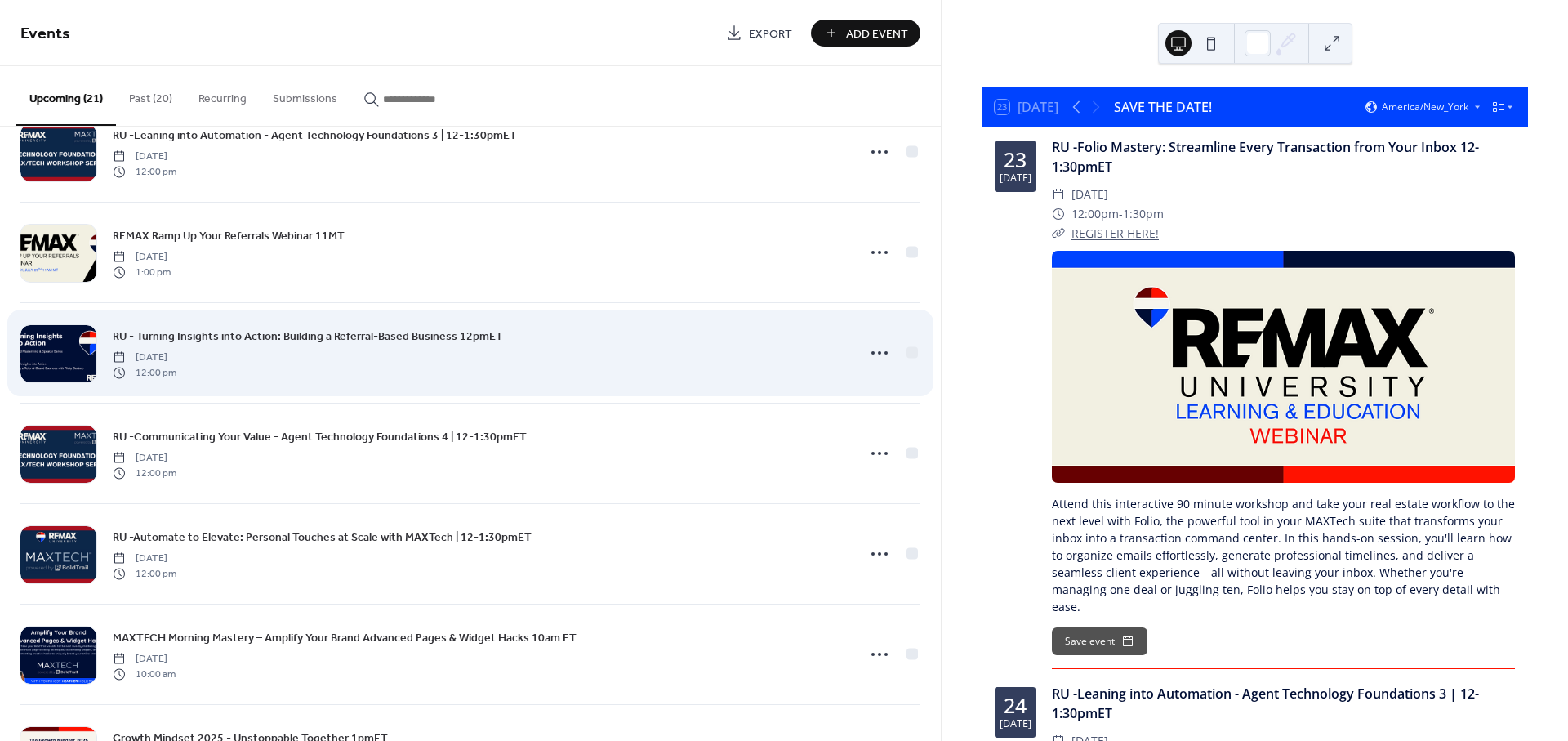 scroll, scrollTop: 272, scrollLeft: 0, axis: vertical 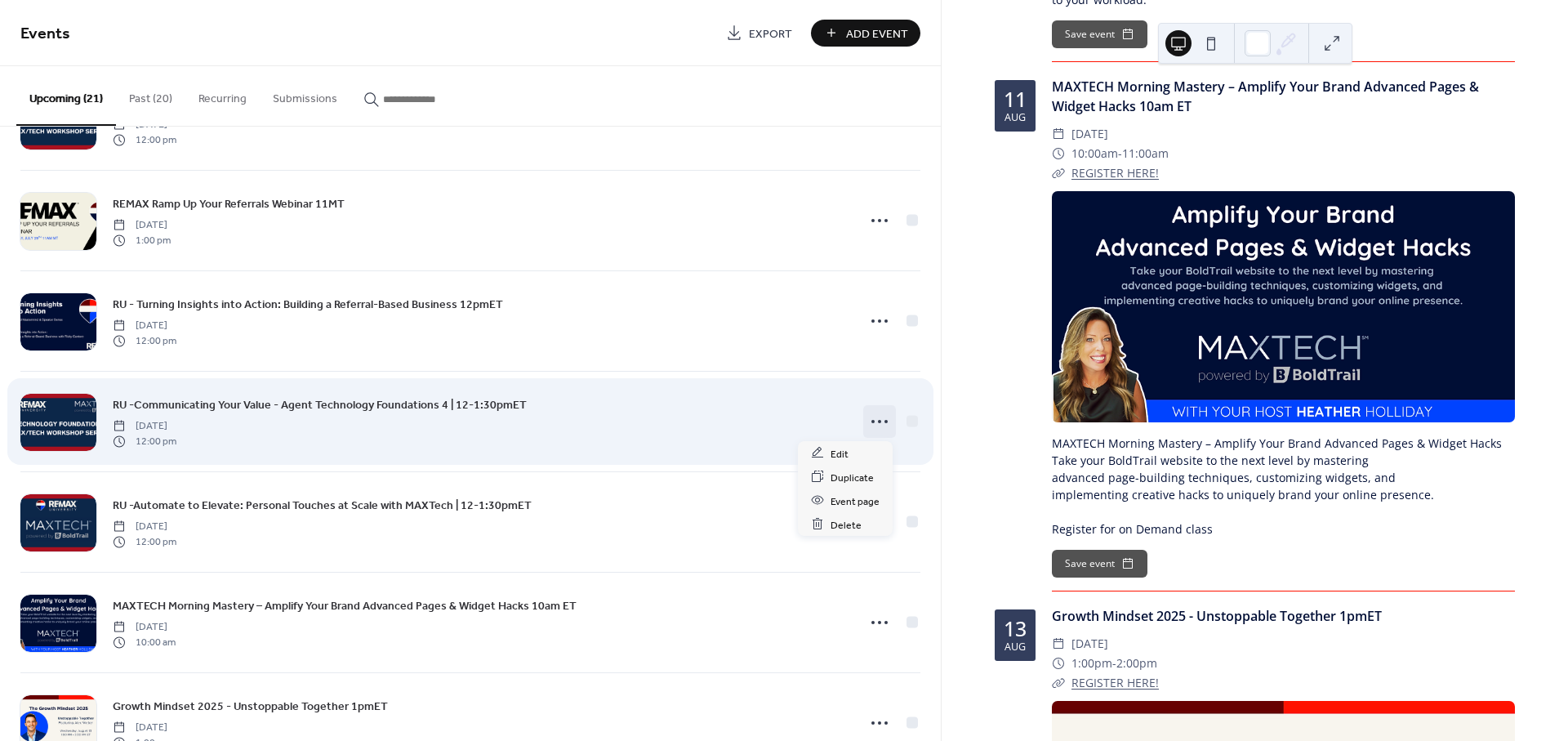 click 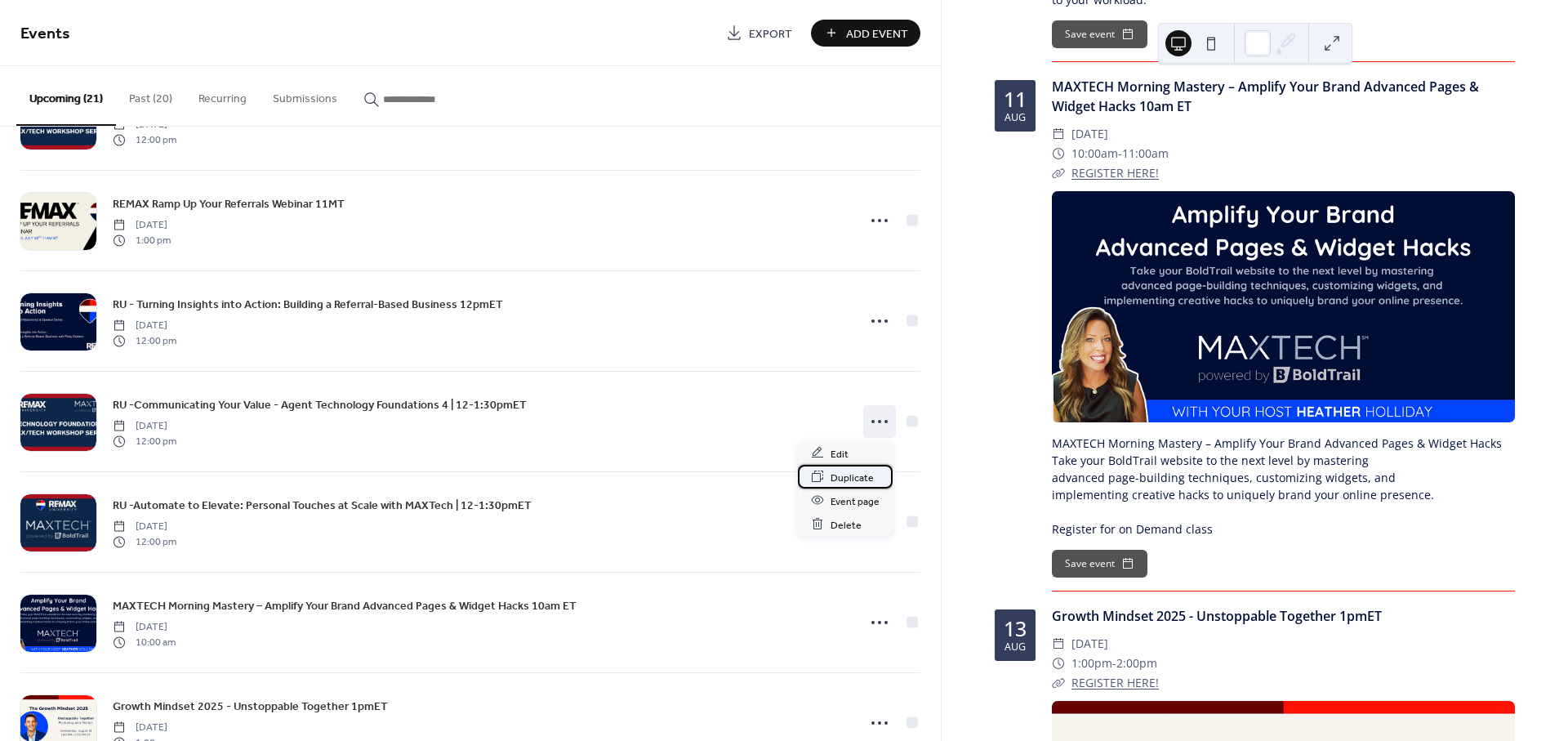 click on "Duplicate" at bounding box center (852, 477) 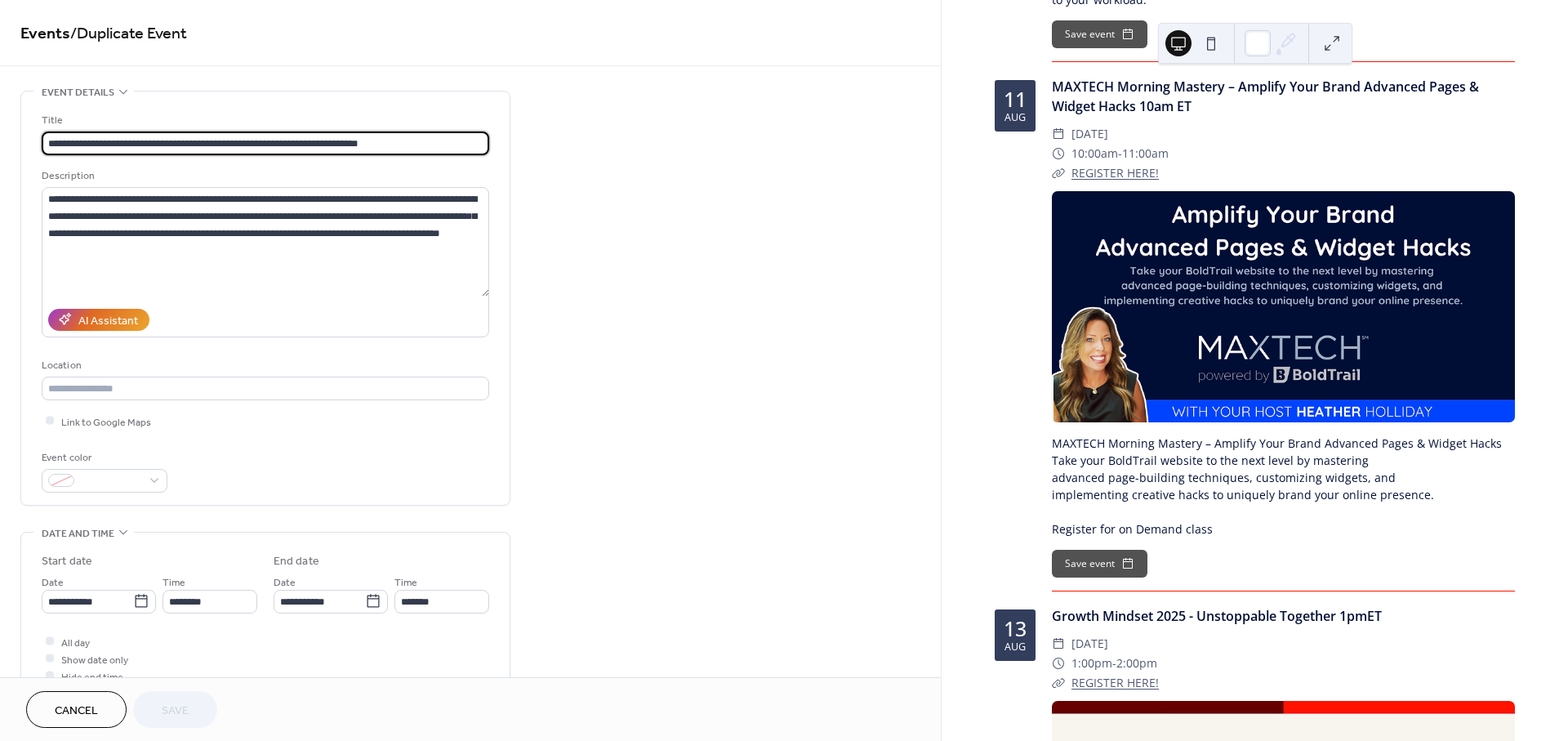 drag, startPoint x: 65, startPoint y: 141, endPoint x: 332, endPoint y: 147, distance: 267.06741 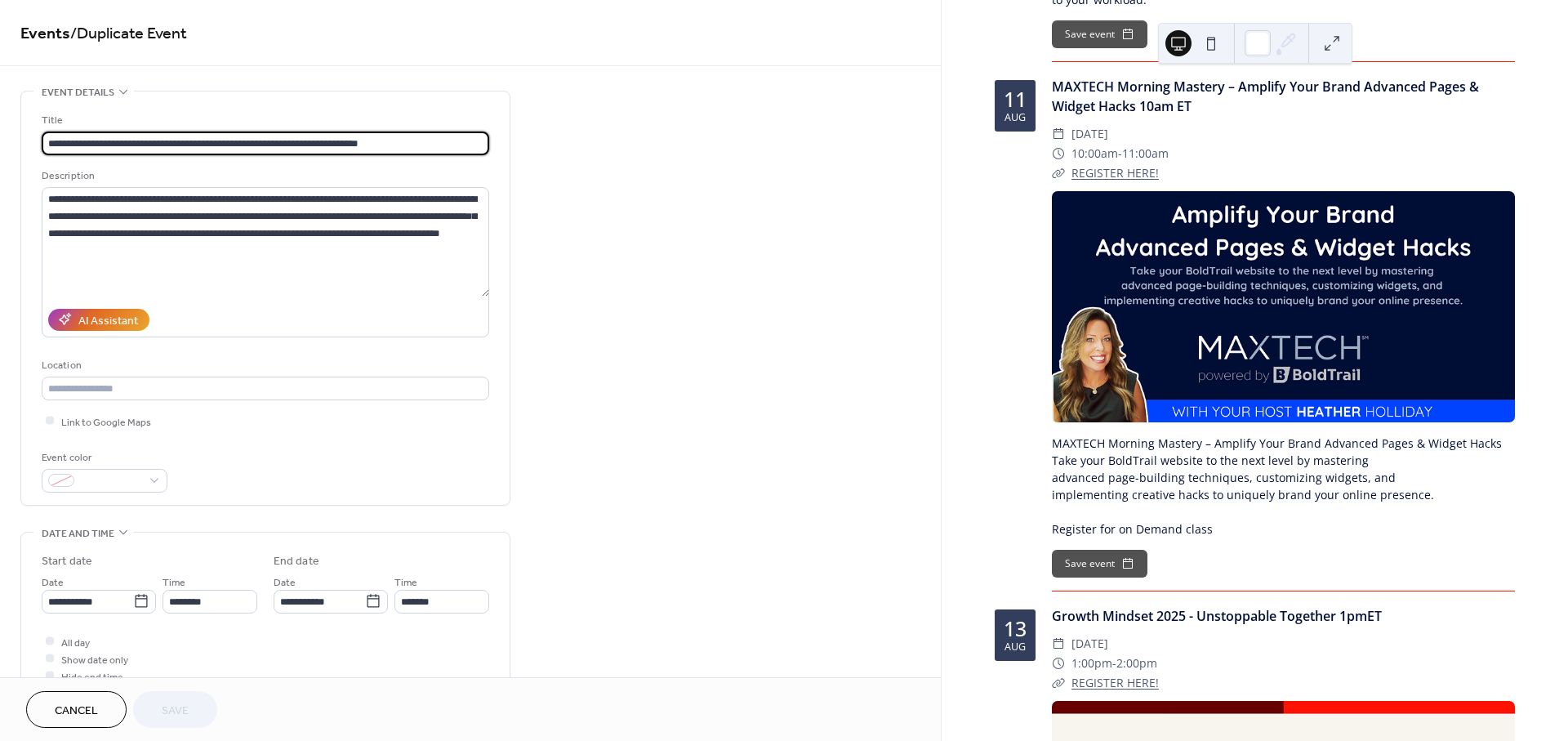 click on "**********" at bounding box center (265, 143) 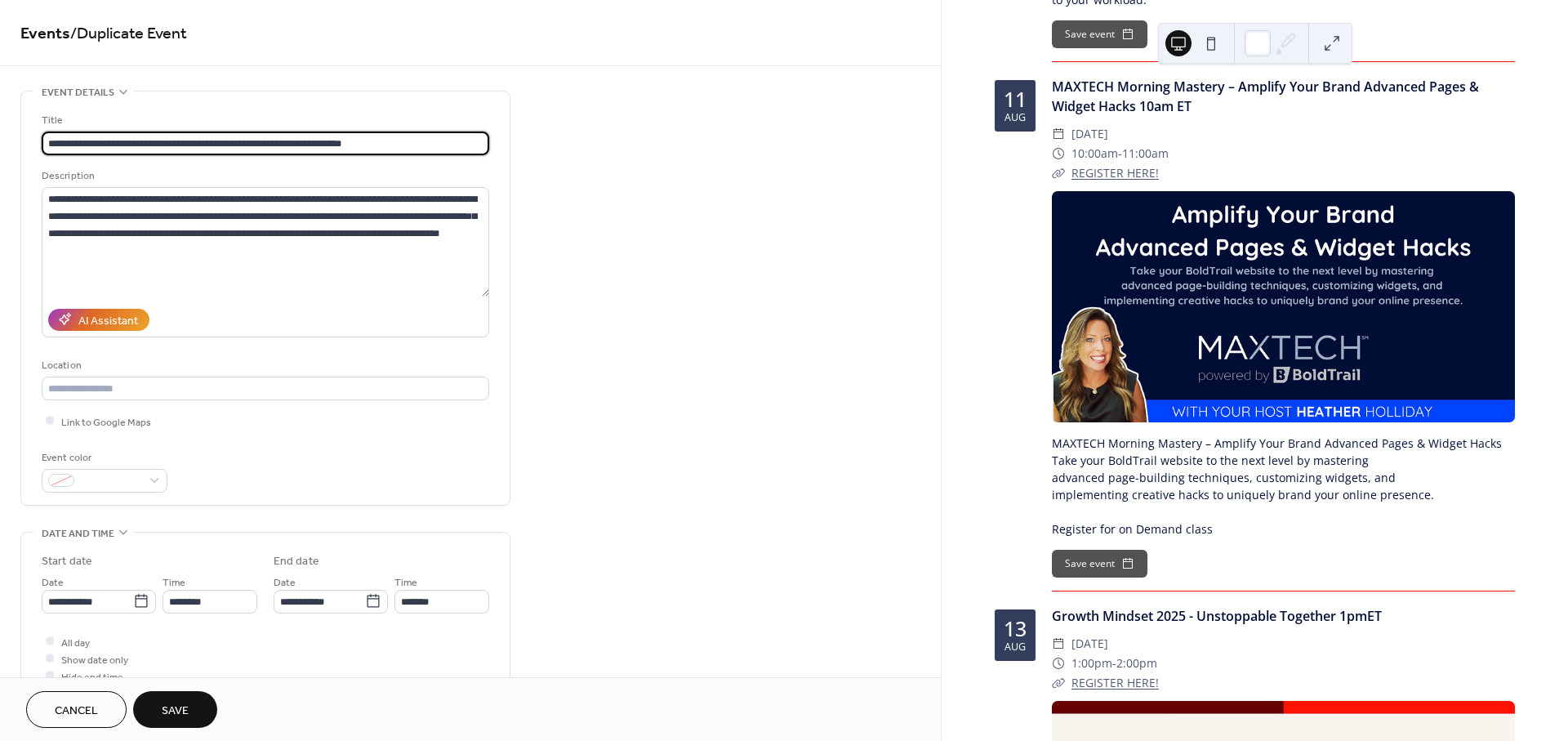 type on "**********" 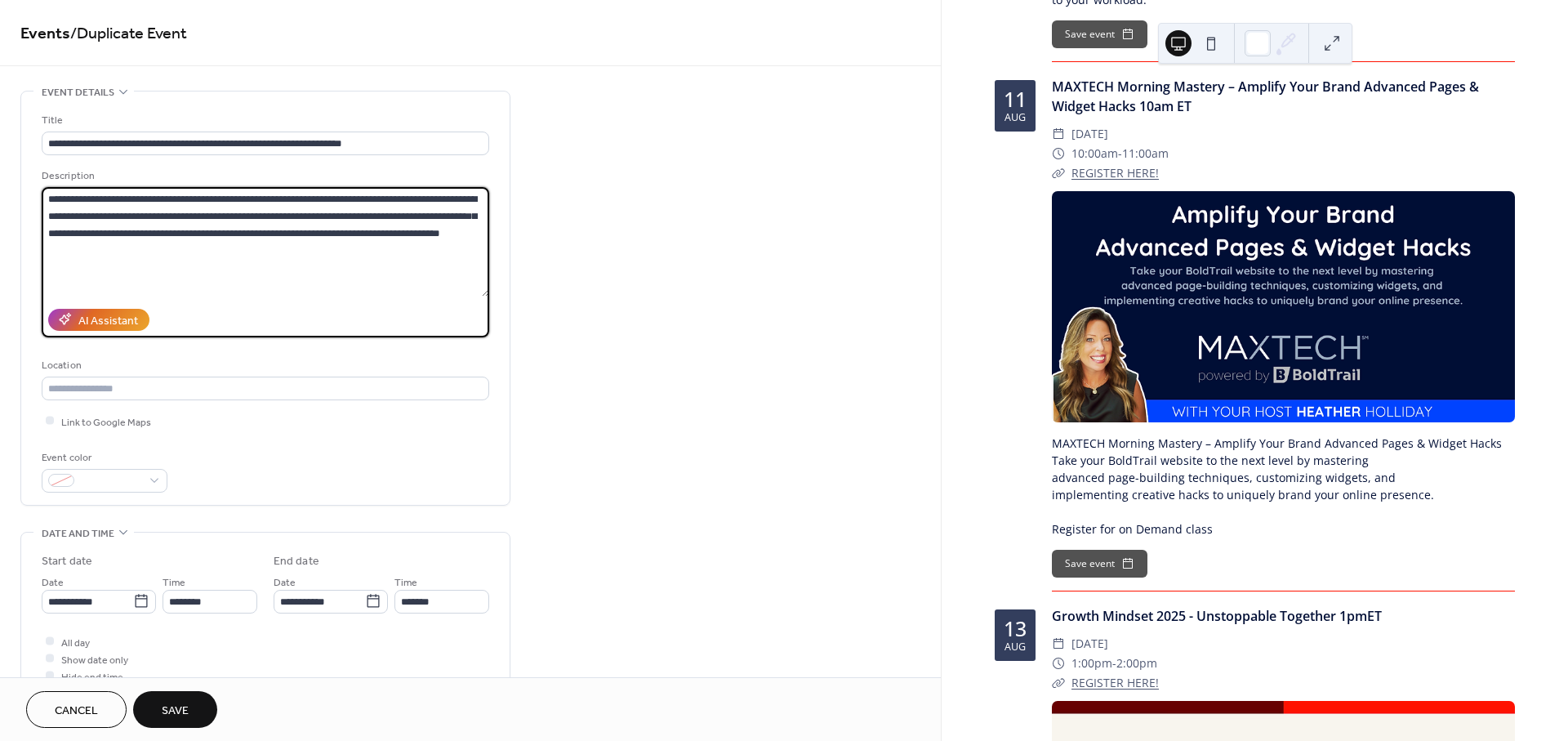drag, startPoint x: 459, startPoint y: 230, endPoint x: 20, endPoint y: 196, distance: 440.3147 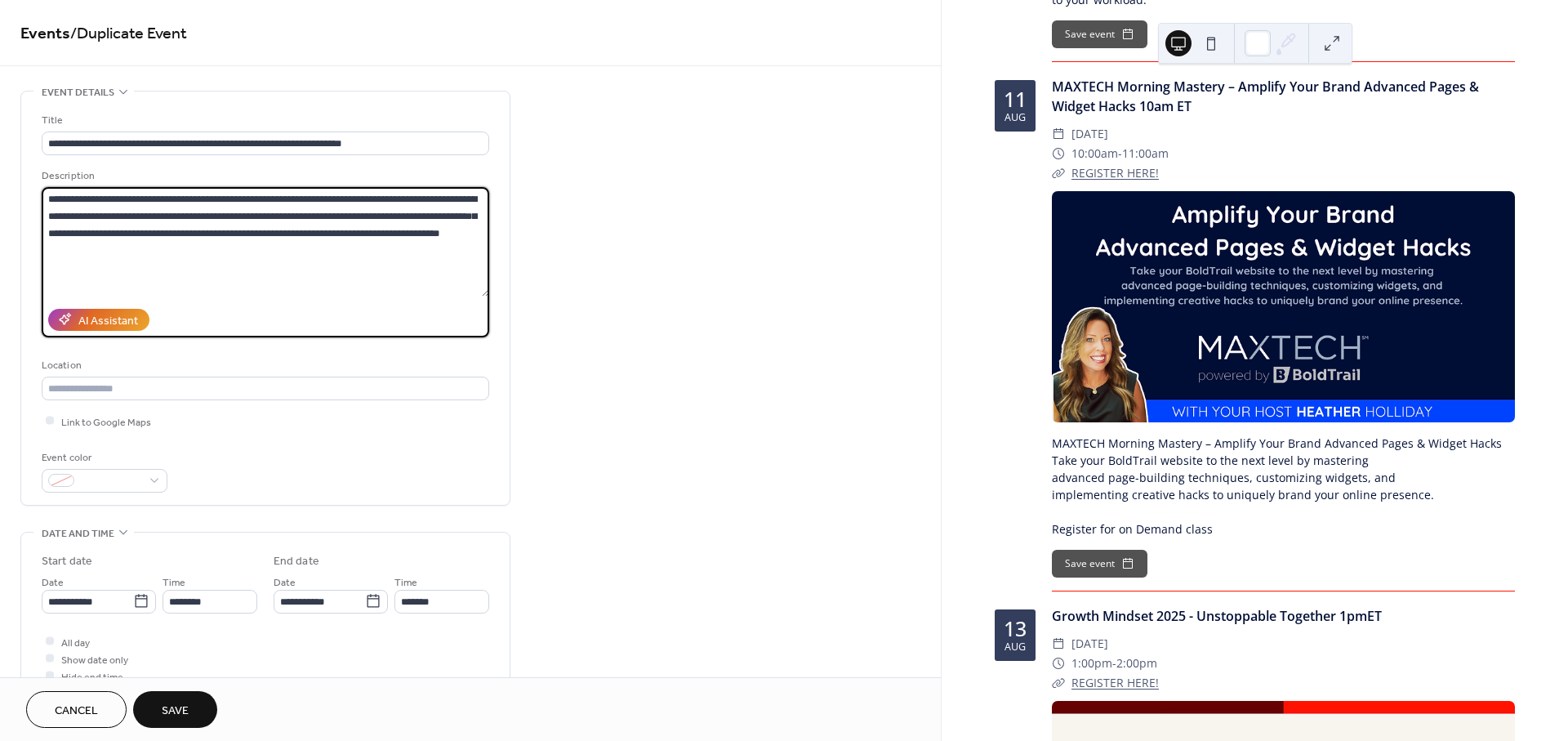 click on "**********" at bounding box center [265, 298] 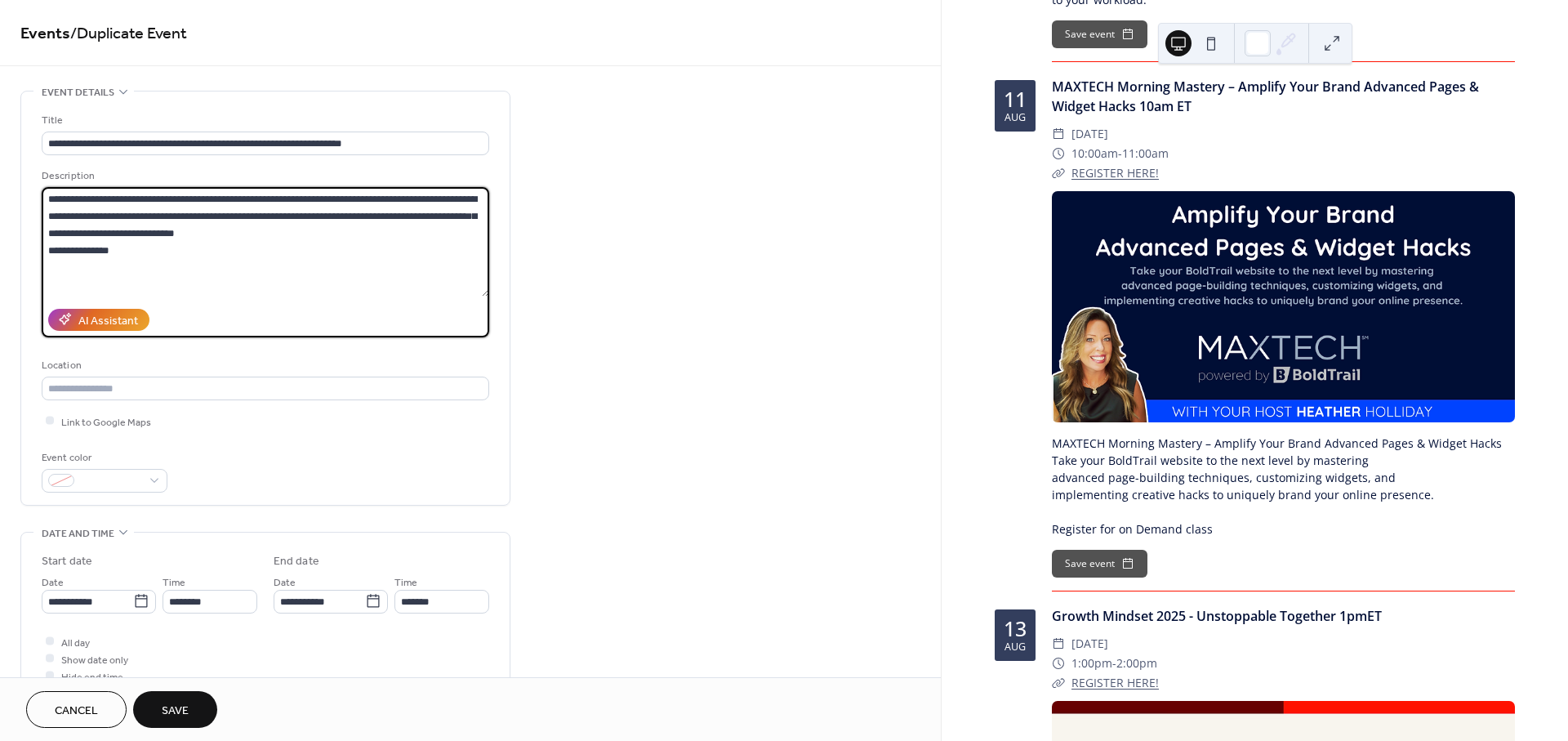 click on "**********" at bounding box center (265, 242) 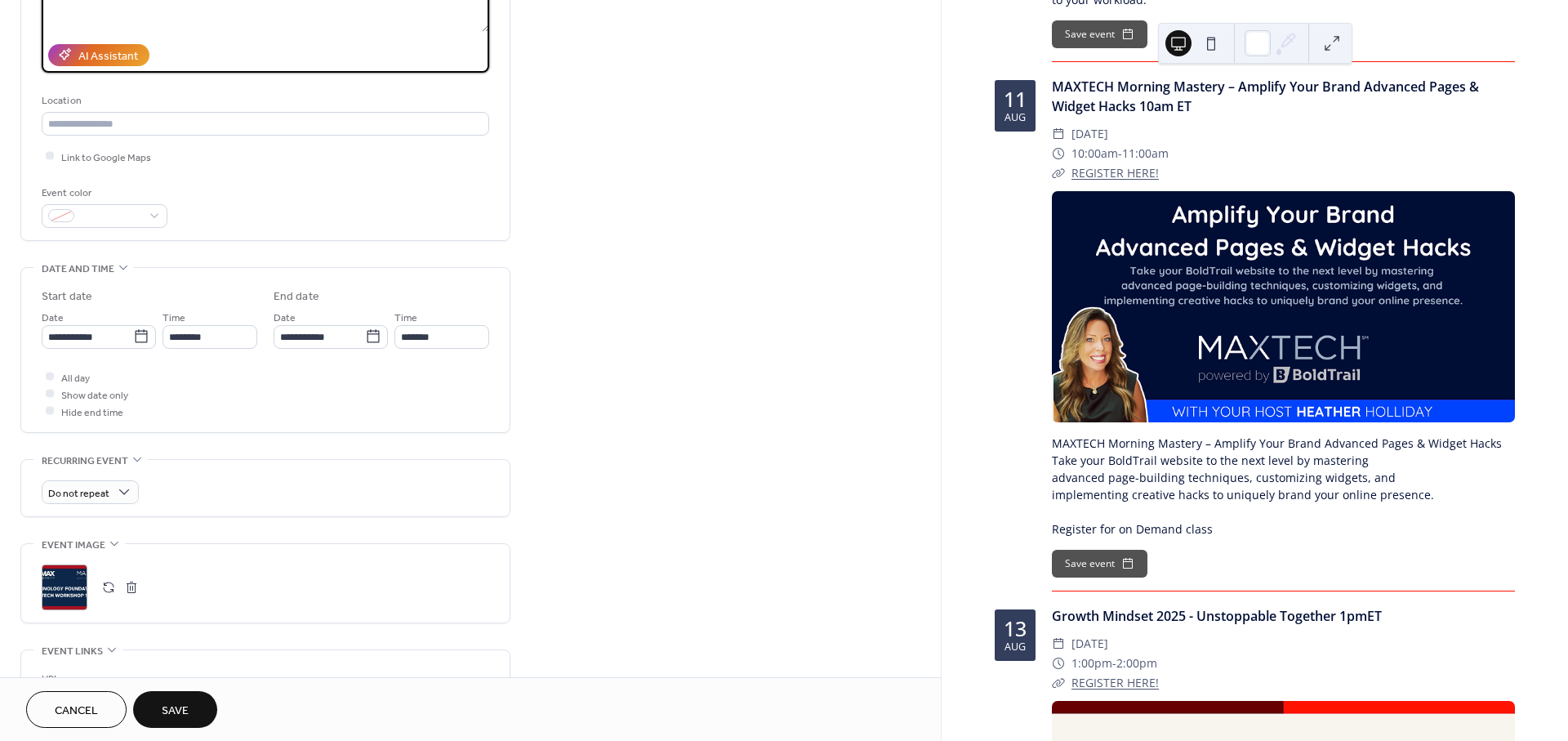 scroll, scrollTop: 272, scrollLeft: 0, axis: vertical 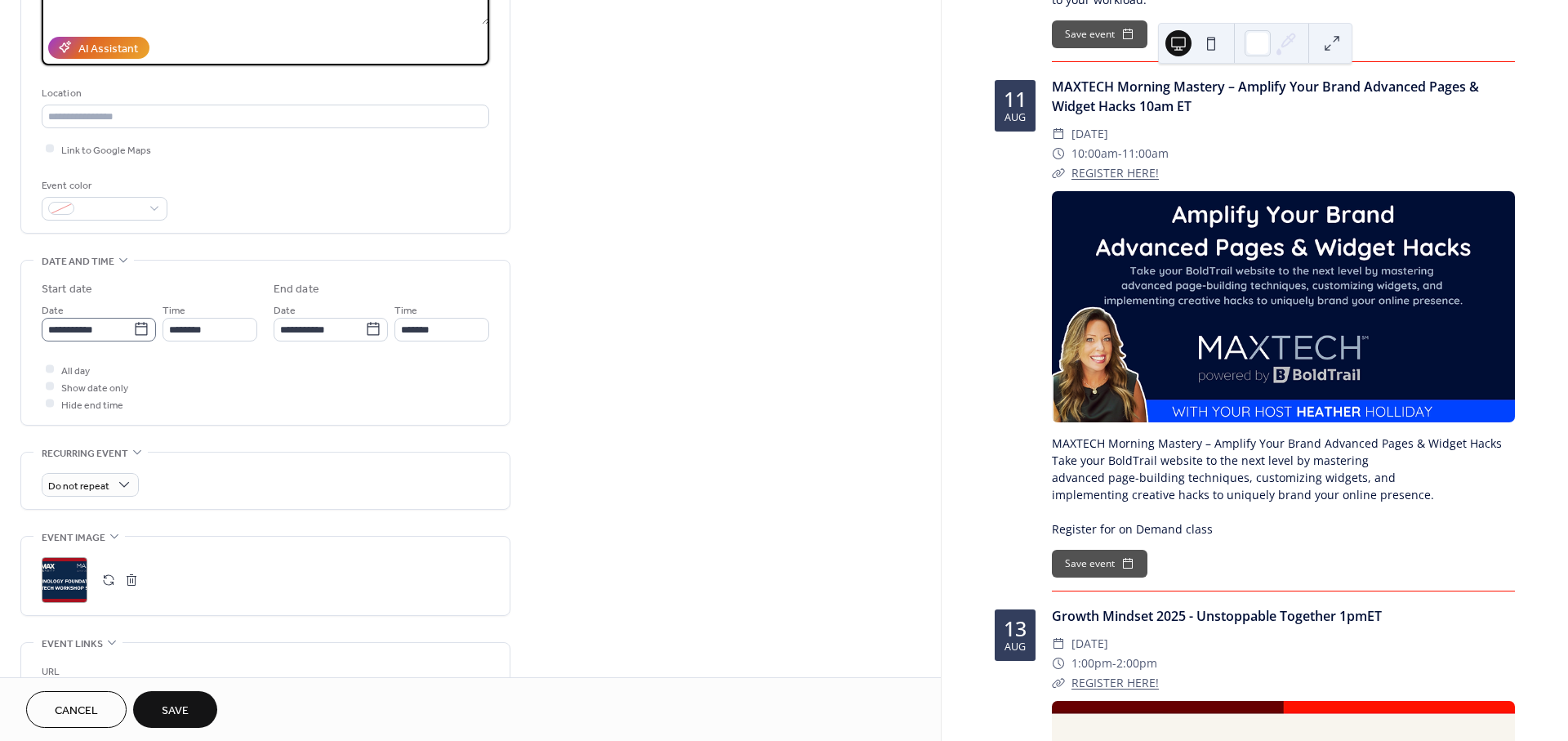 type on "**********" 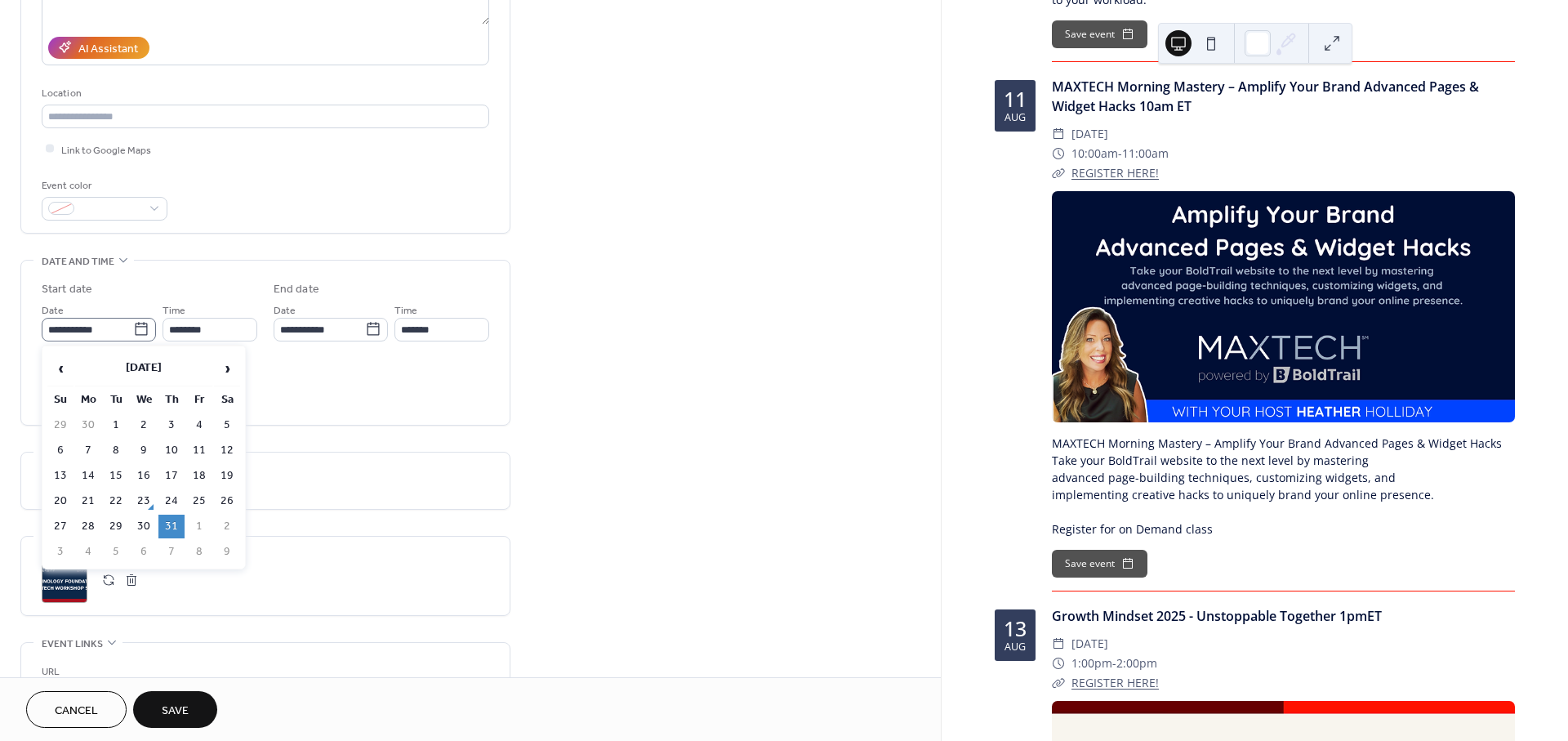 click 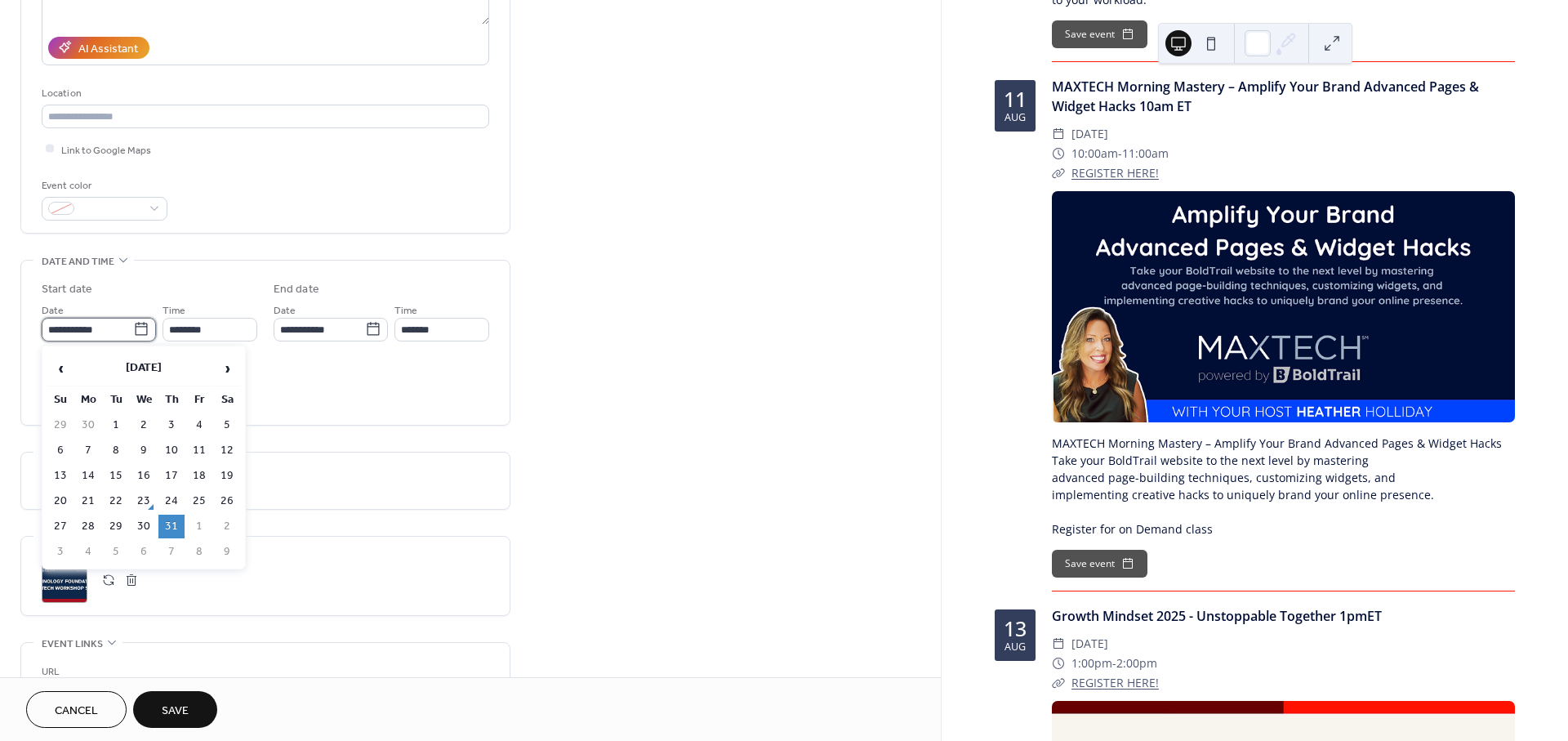 click on "**********" at bounding box center [87, 329] 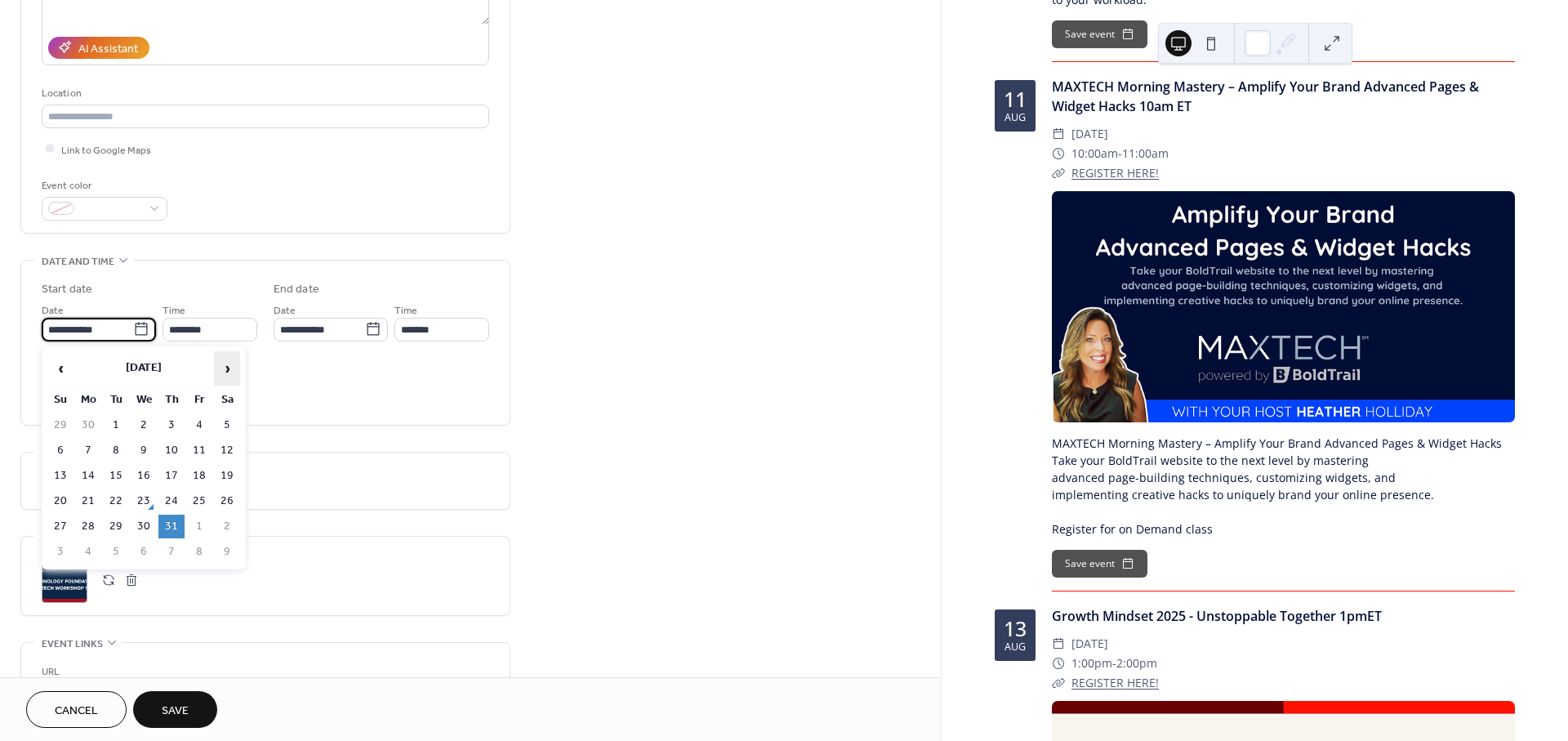 click on "›" at bounding box center (227, 368) 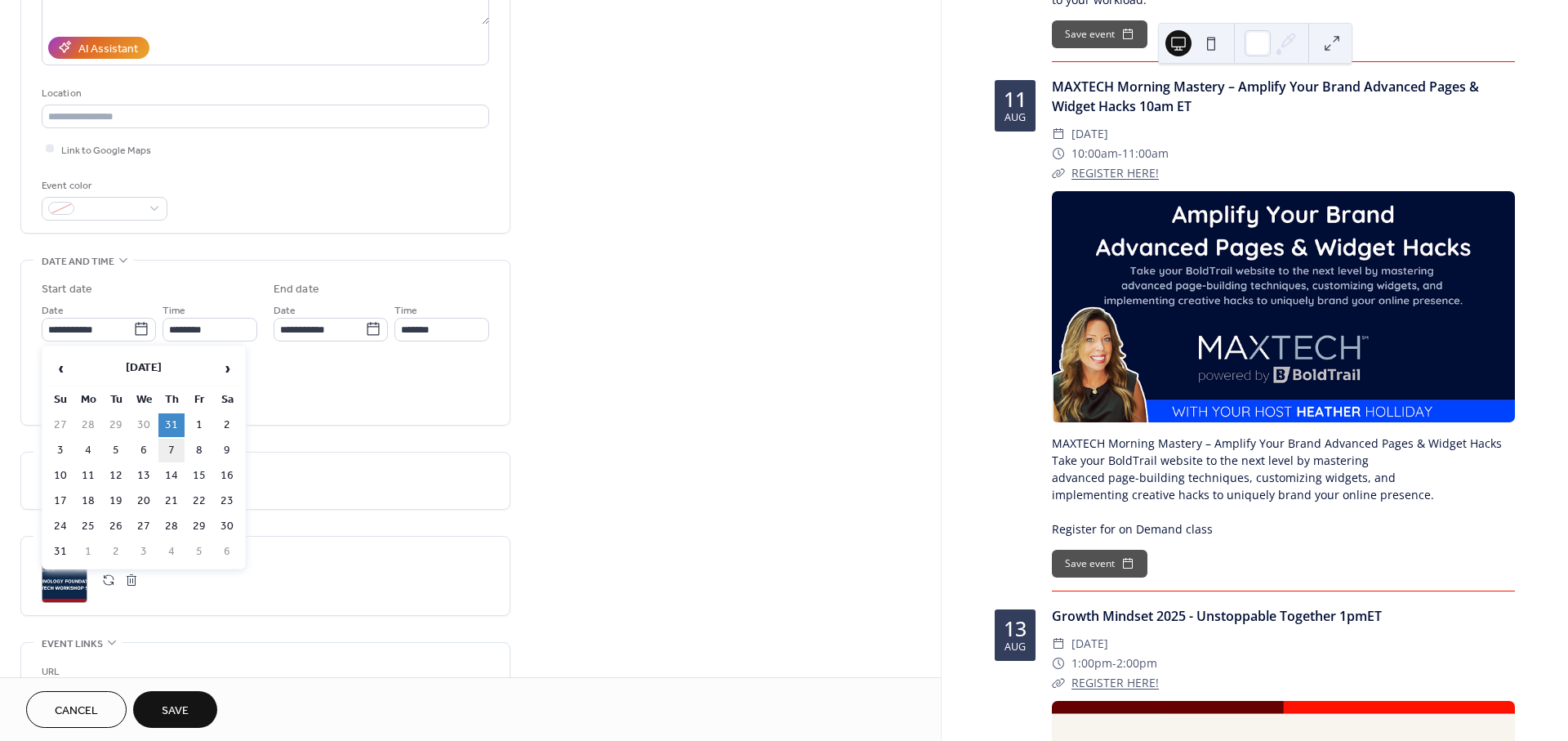 click on "7" at bounding box center [172, 450] 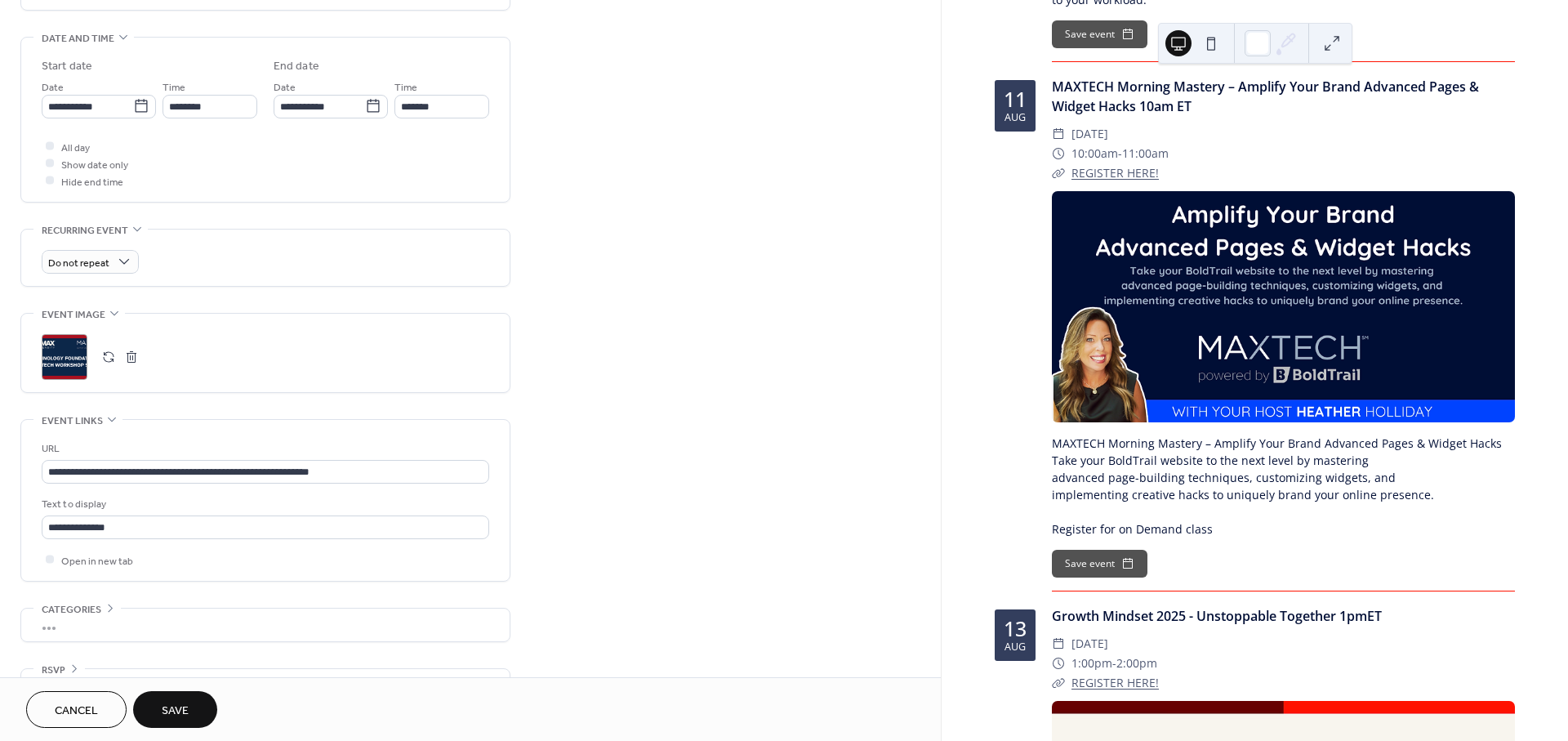 scroll, scrollTop: 541, scrollLeft: 0, axis: vertical 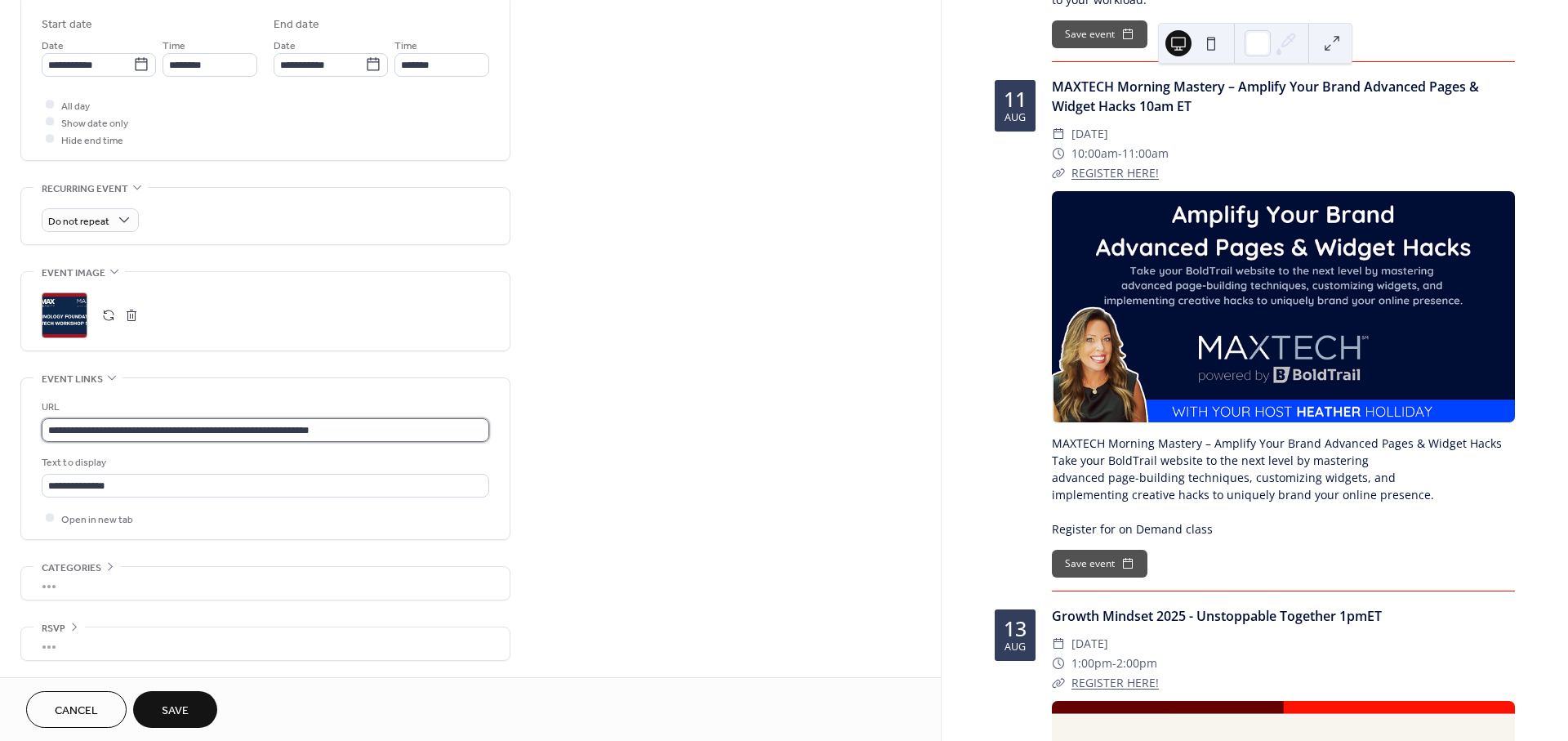 click on "**********" at bounding box center [265, 430] 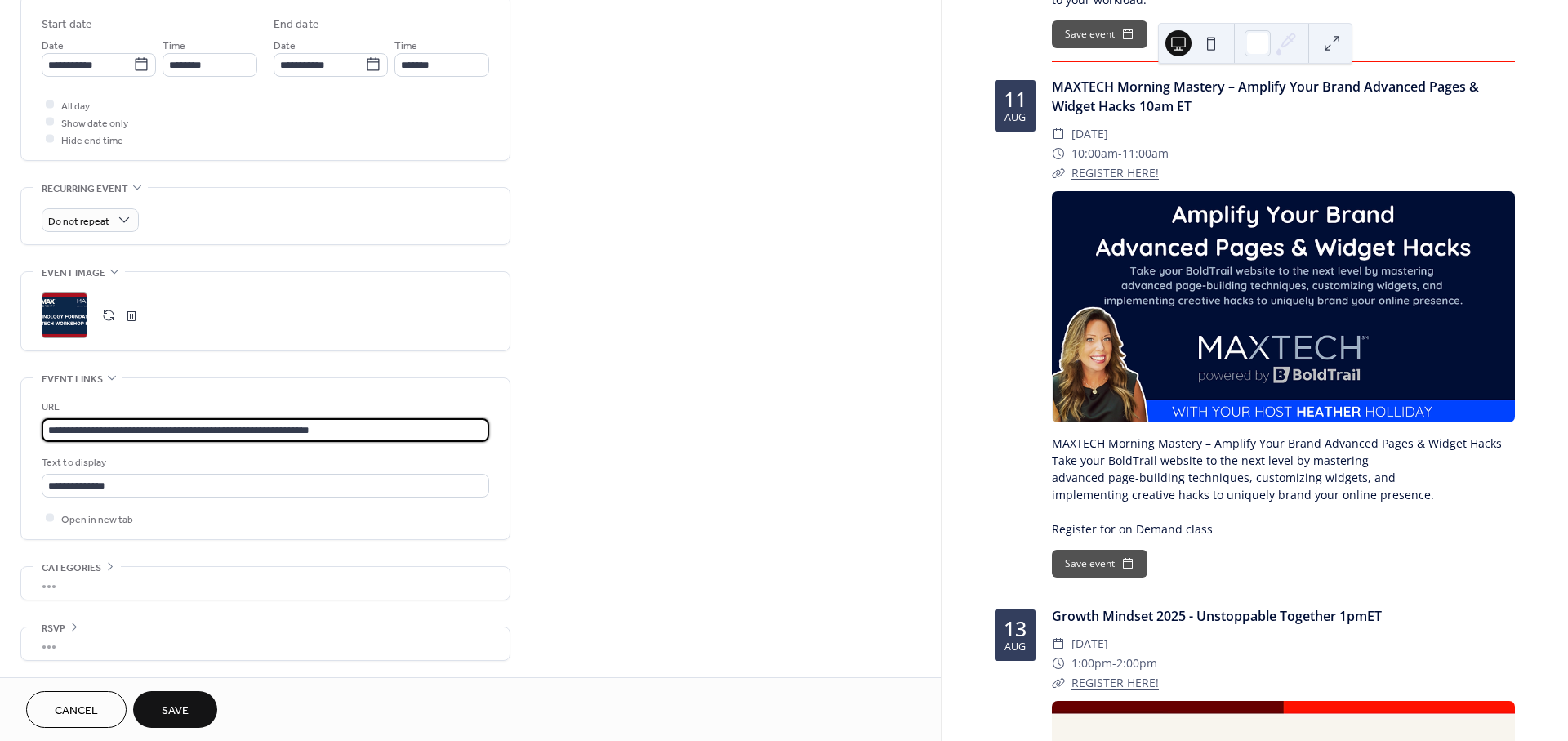 click on "**********" at bounding box center [265, 430] 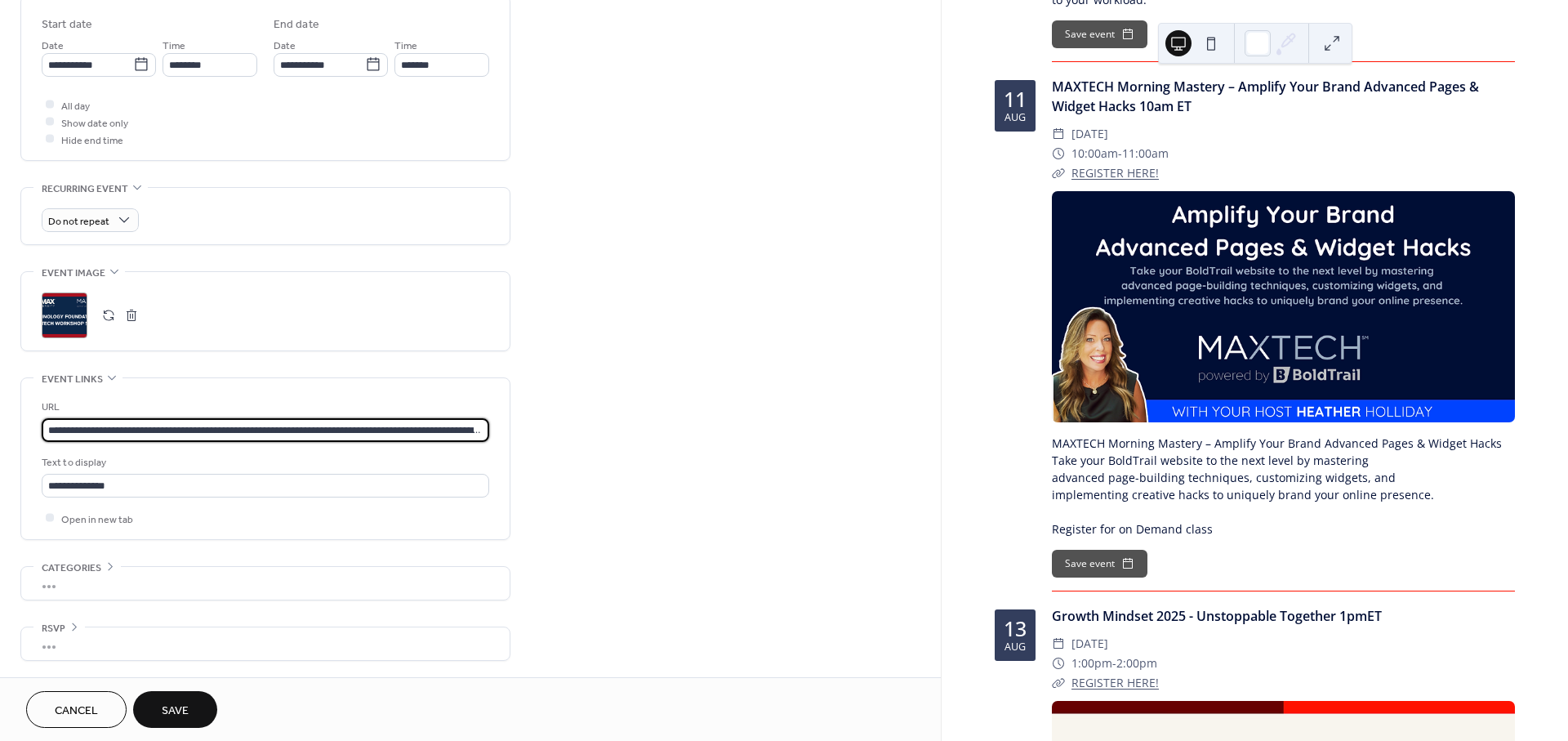 scroll, scrollTop: 0, scrollLeft: 132, axis: horizontal 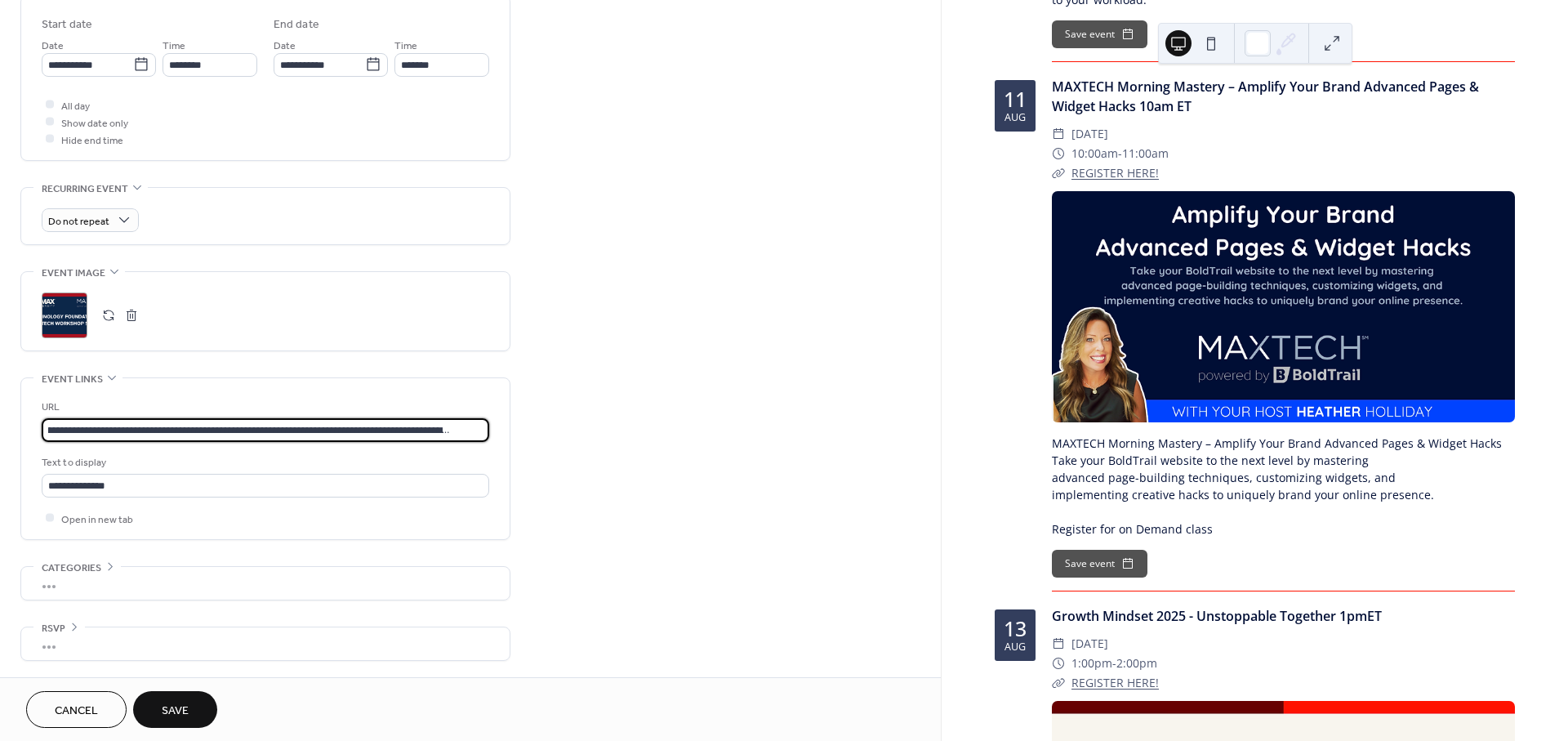 type on "**********" 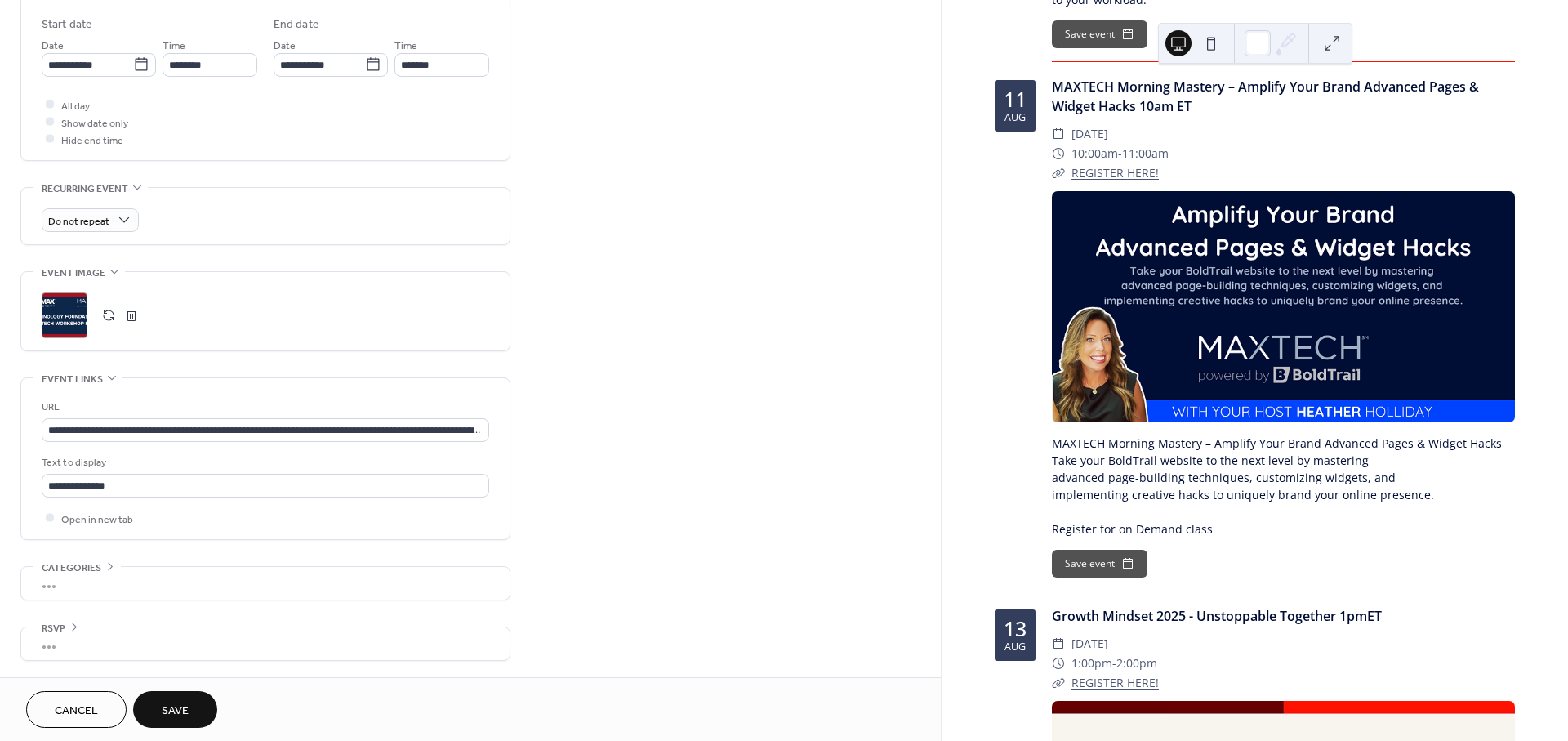 click on "Save" at bounding box center (175, 711) 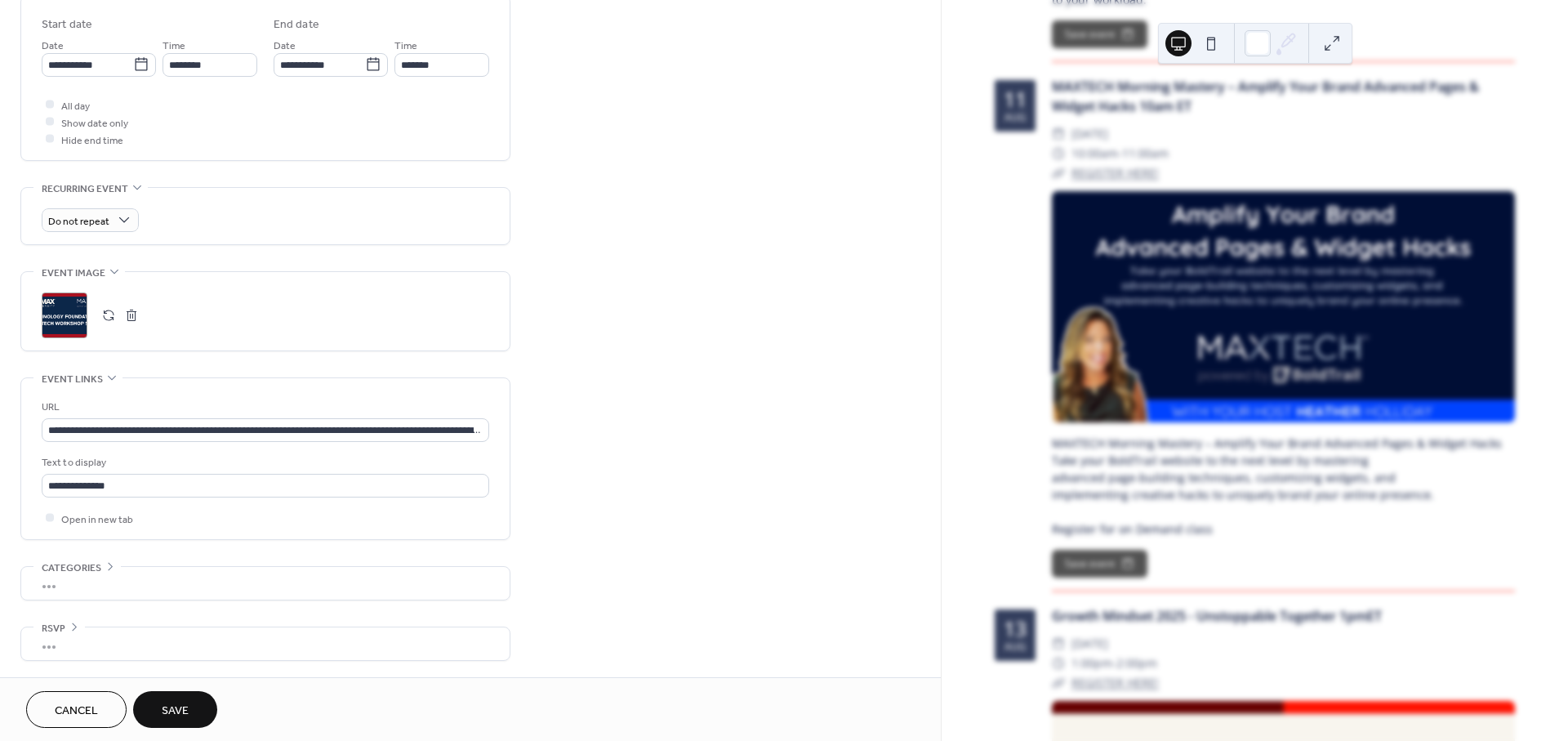 scroll, scrollTop: 3761, scrollLeft: 0, axis: vertical 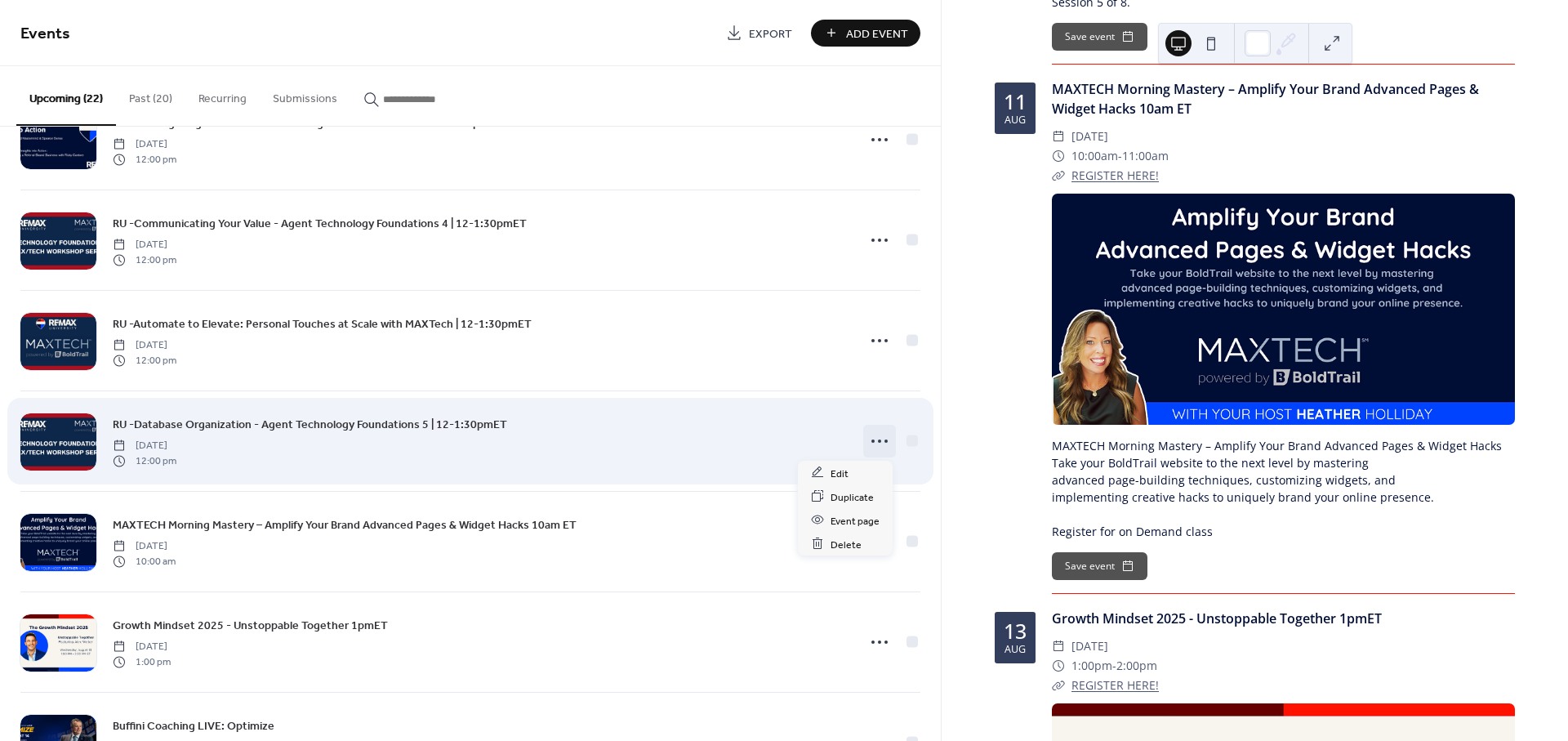 click 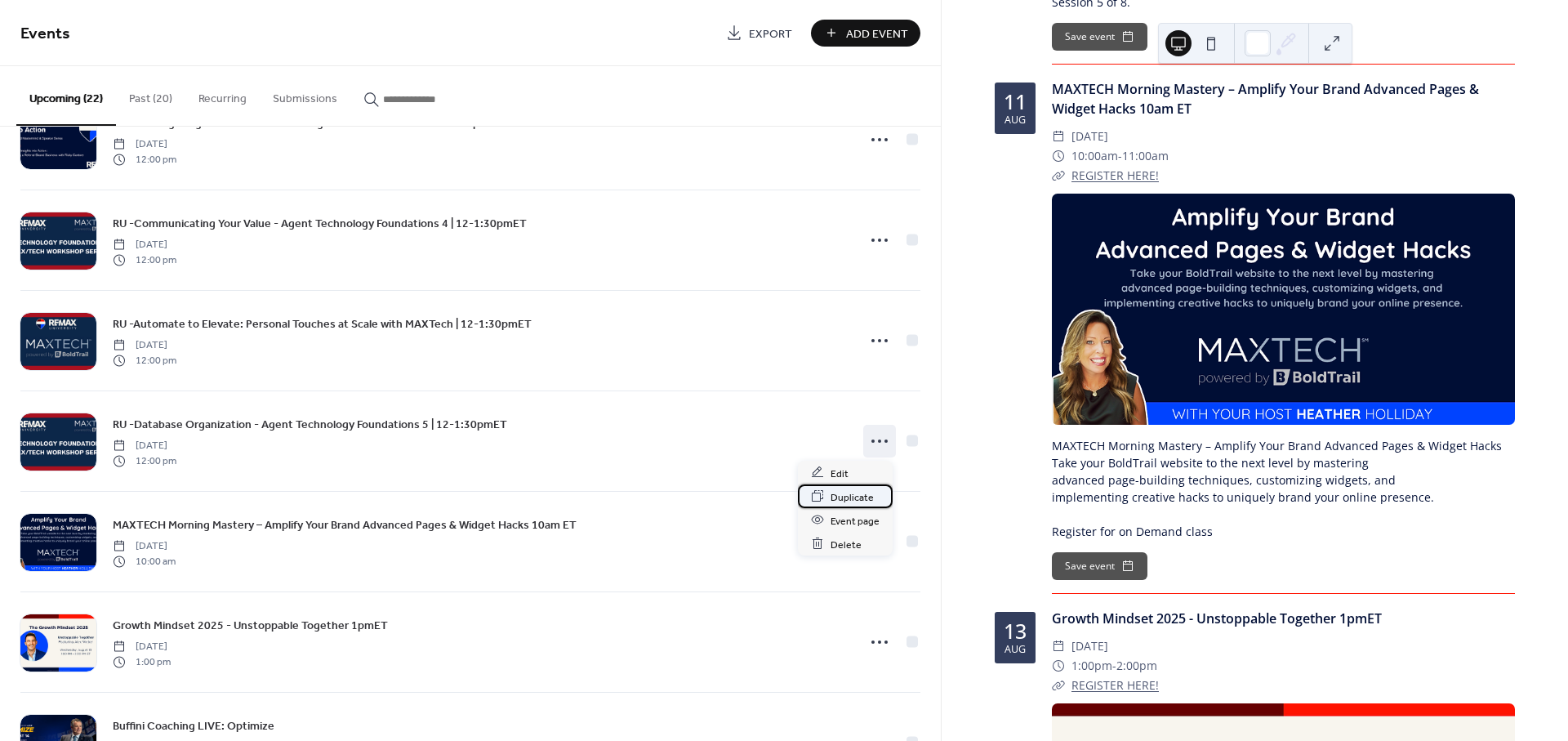 click on "Duplicate" at bounding box center (852, 497) 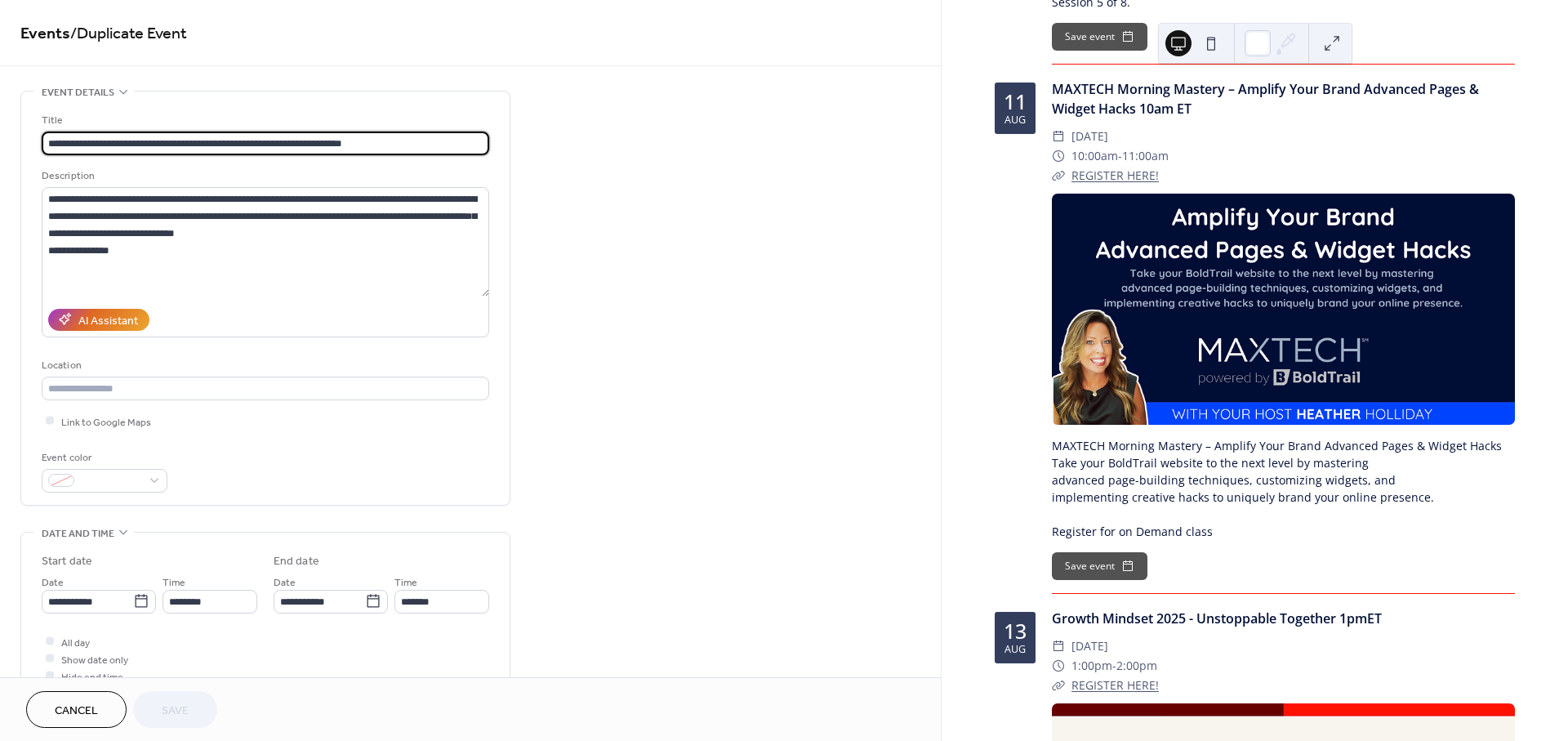 drag, startPoint x: 313, startPoint y: 145, endPoint x: 69, endPoint y: 145, distance: 244 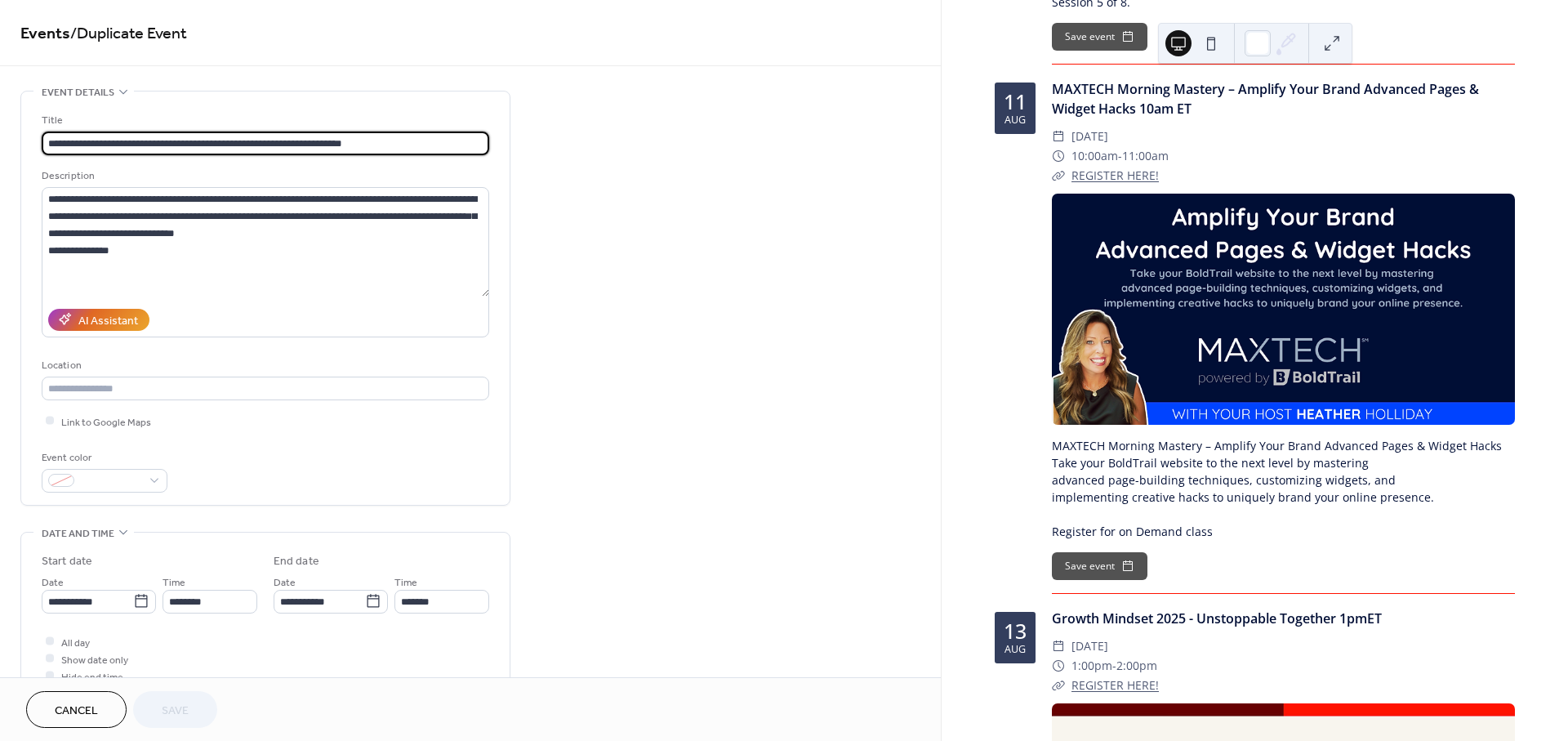 click on "**********" at bounding box center [265, 143] 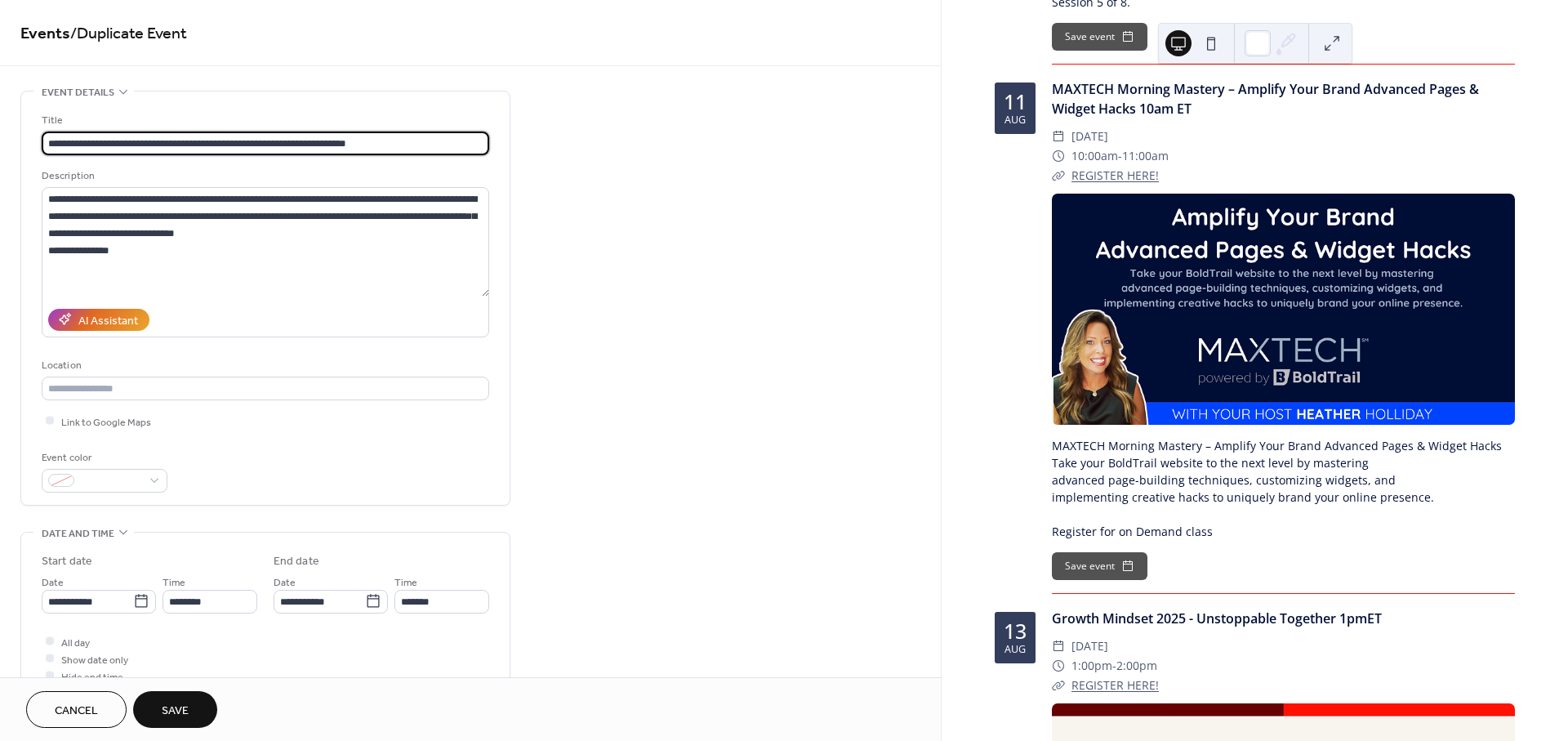 type on "**********" 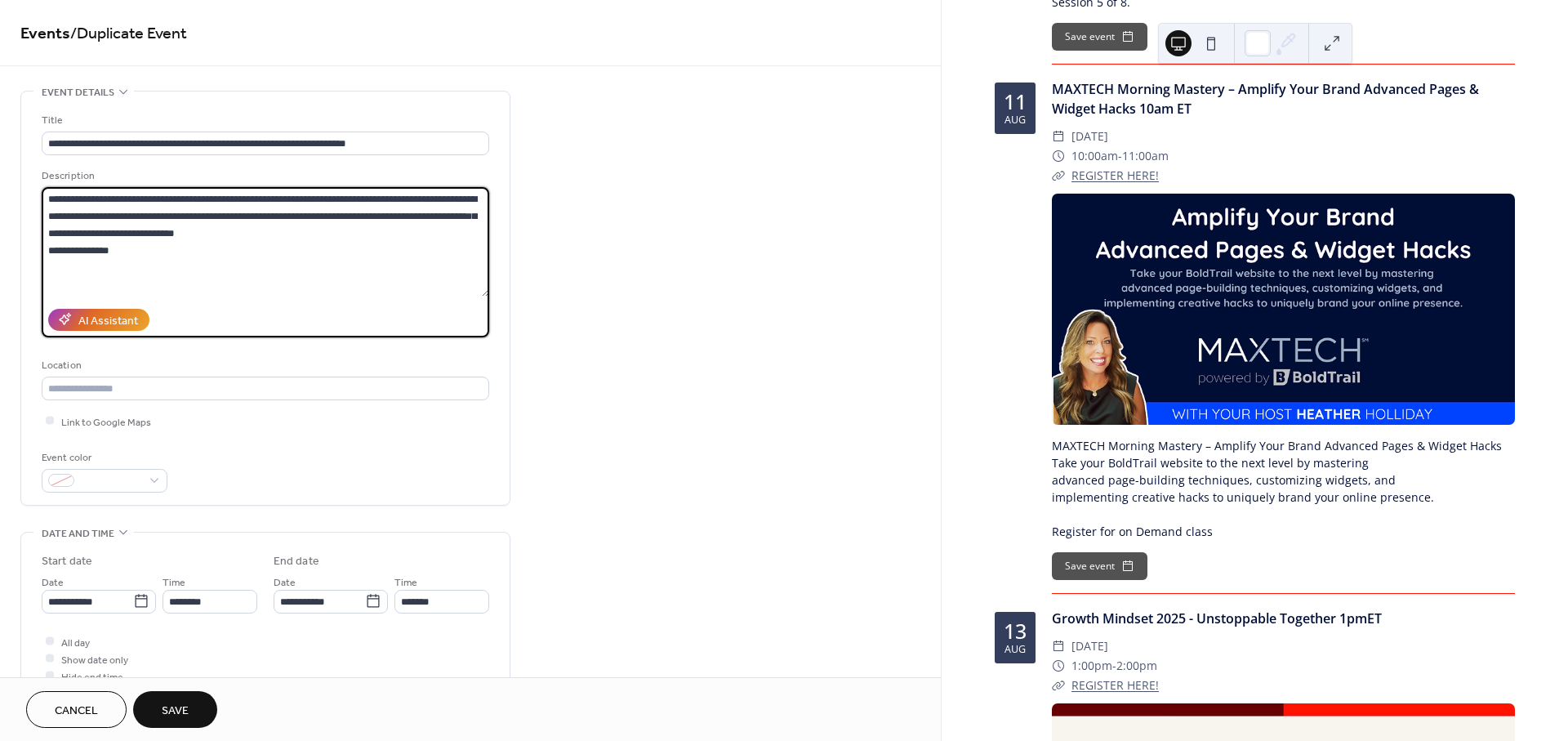 drag, startPoint x: 314, startPoint y: 225, endPoint x: -35, endPoint y: 202, distance: 349.75706 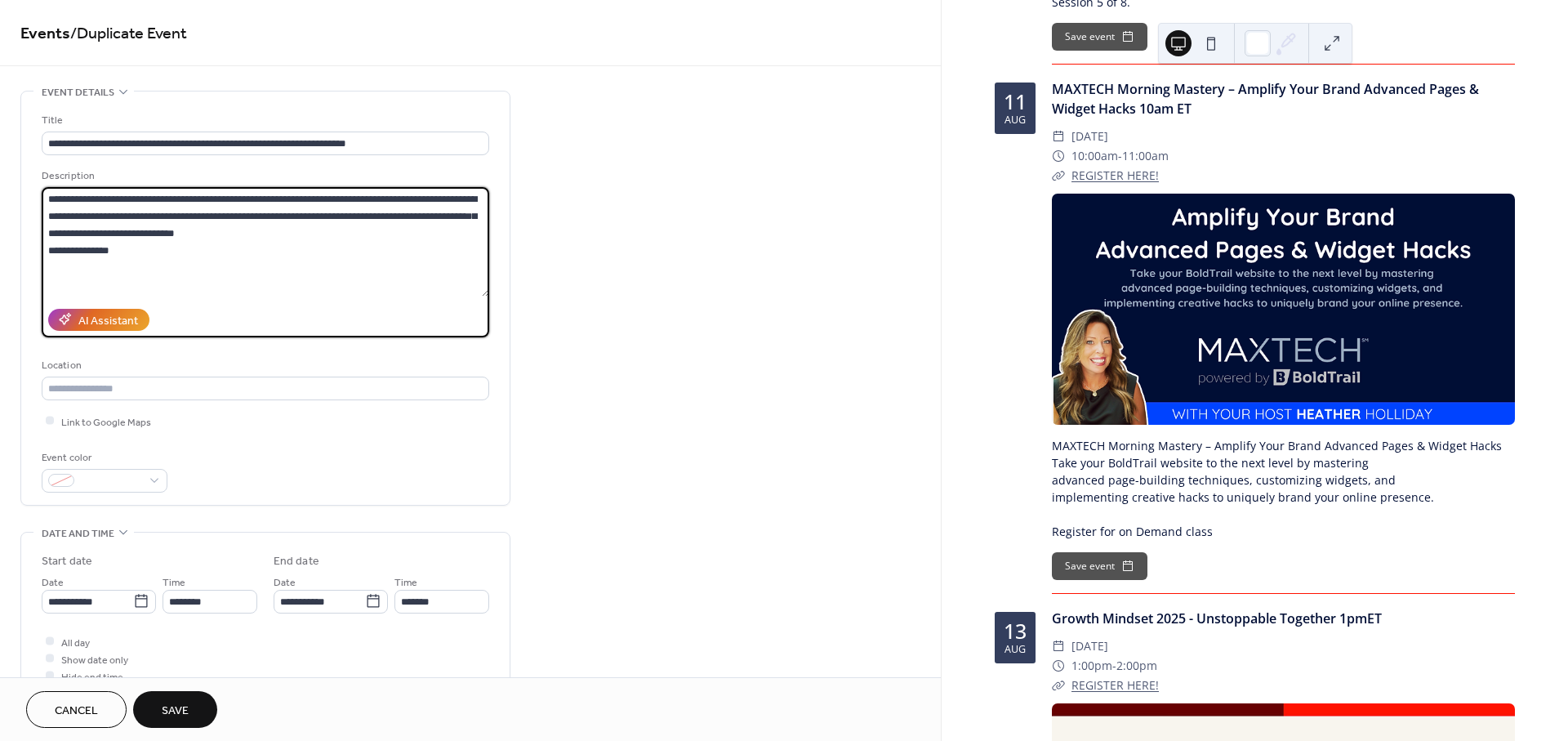 click on "**********" at bounding box center (784, 370) 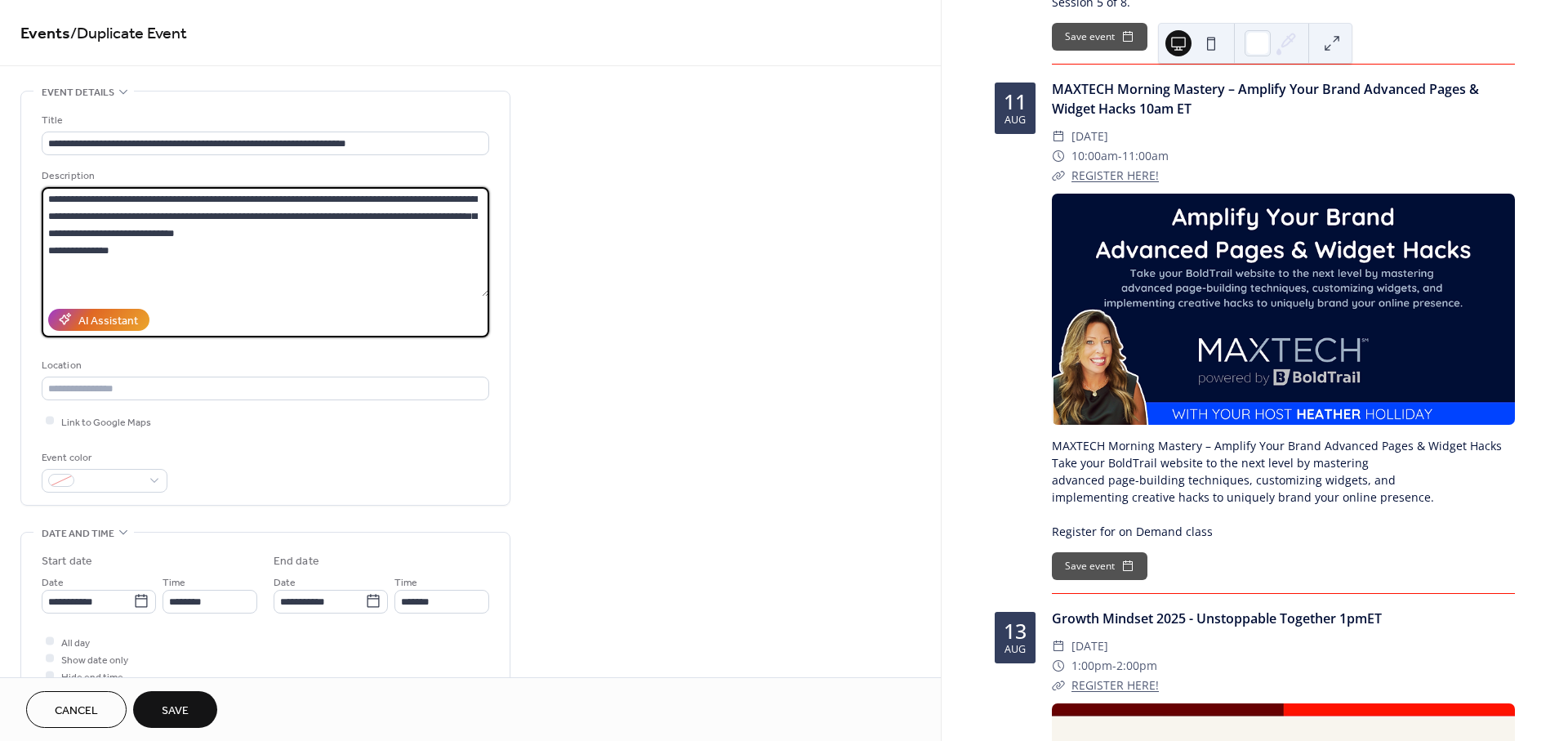 drag, startPoint x: 60, startPoint y: 193, endPoint x: 308, endPoint y: 230, distance: 250.74489 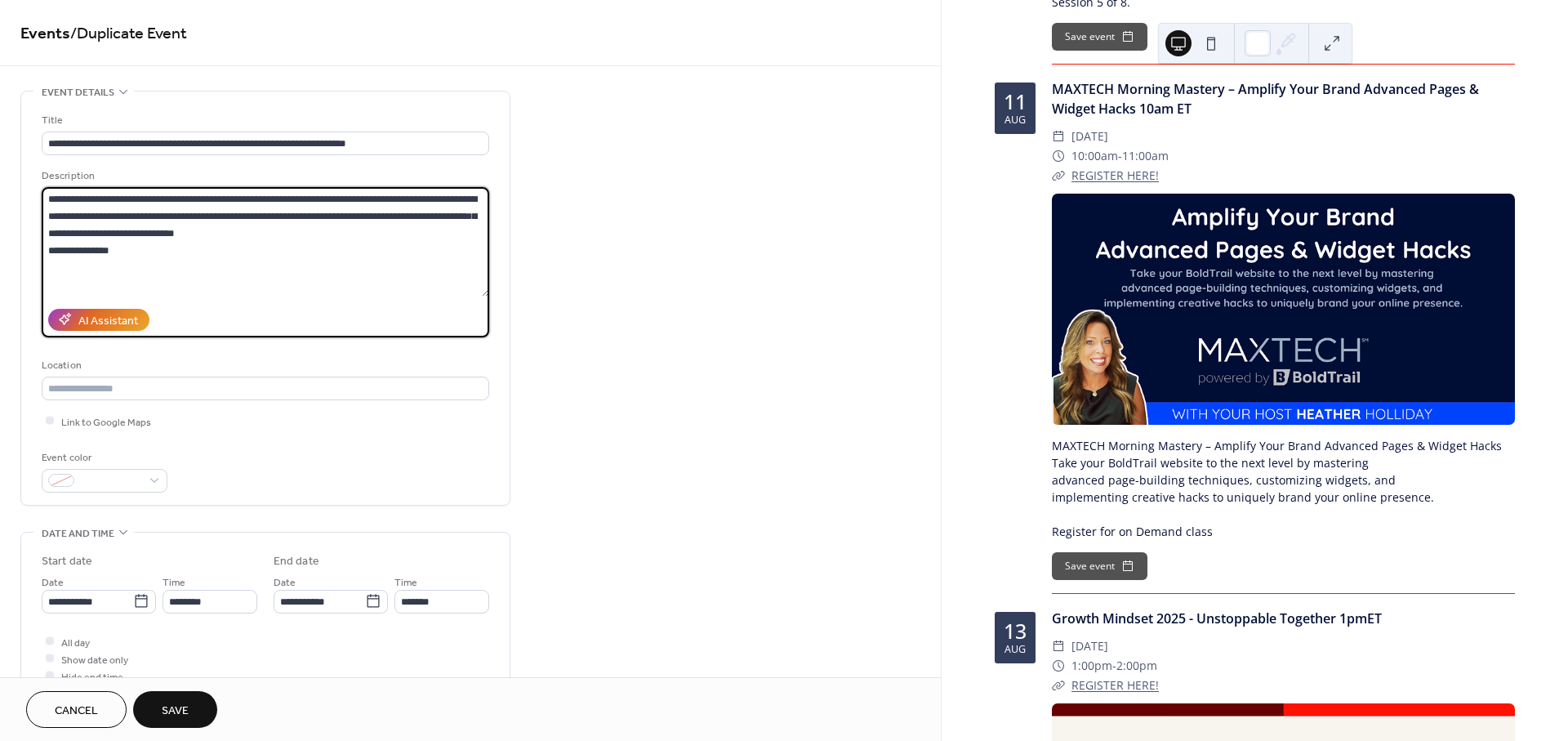 click on "**********" at bounding box center [265, 242] 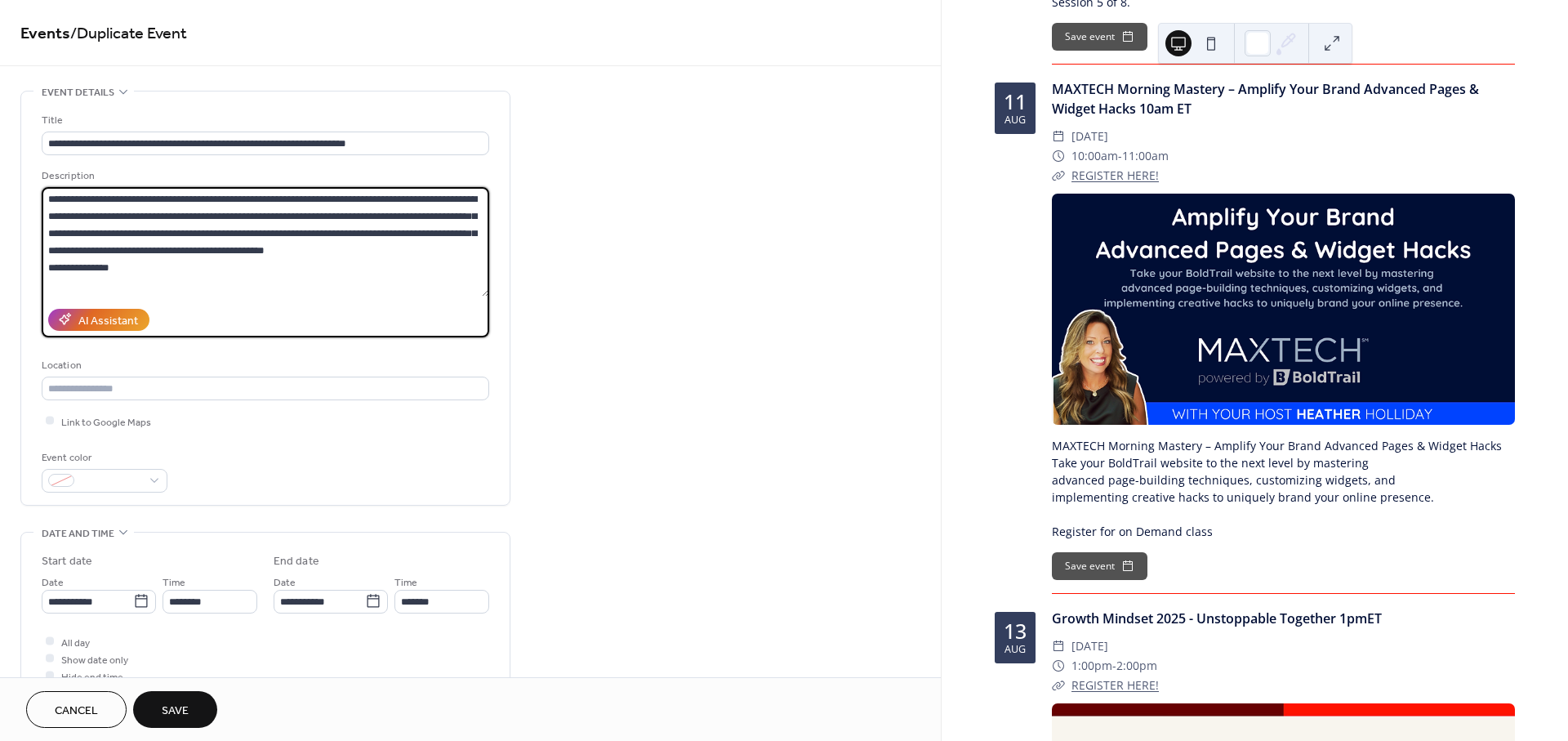 click on "**********" at bounding box center [265, 242] 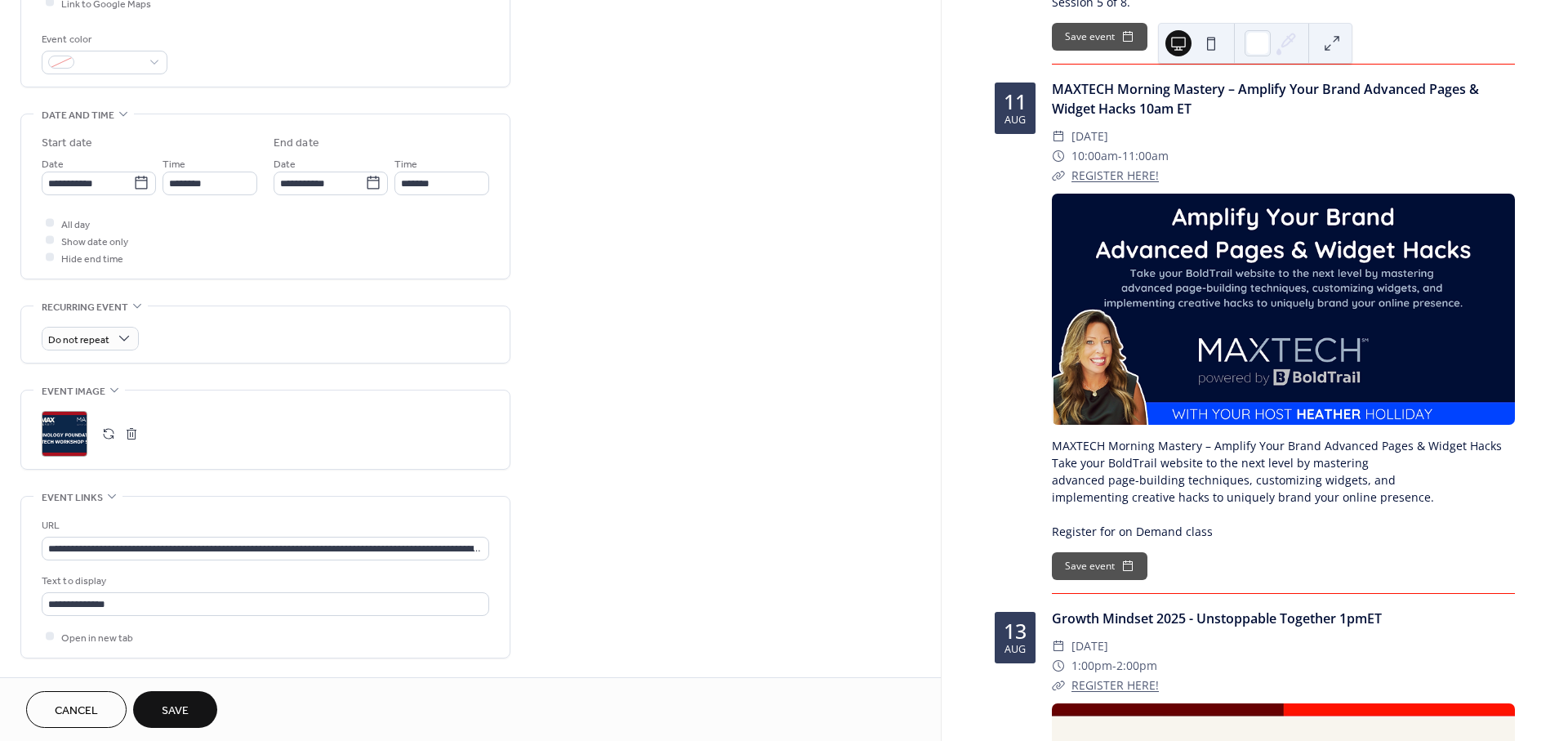 scroll, scrollTop: 453, scrollLeft: 0, axis: vertical 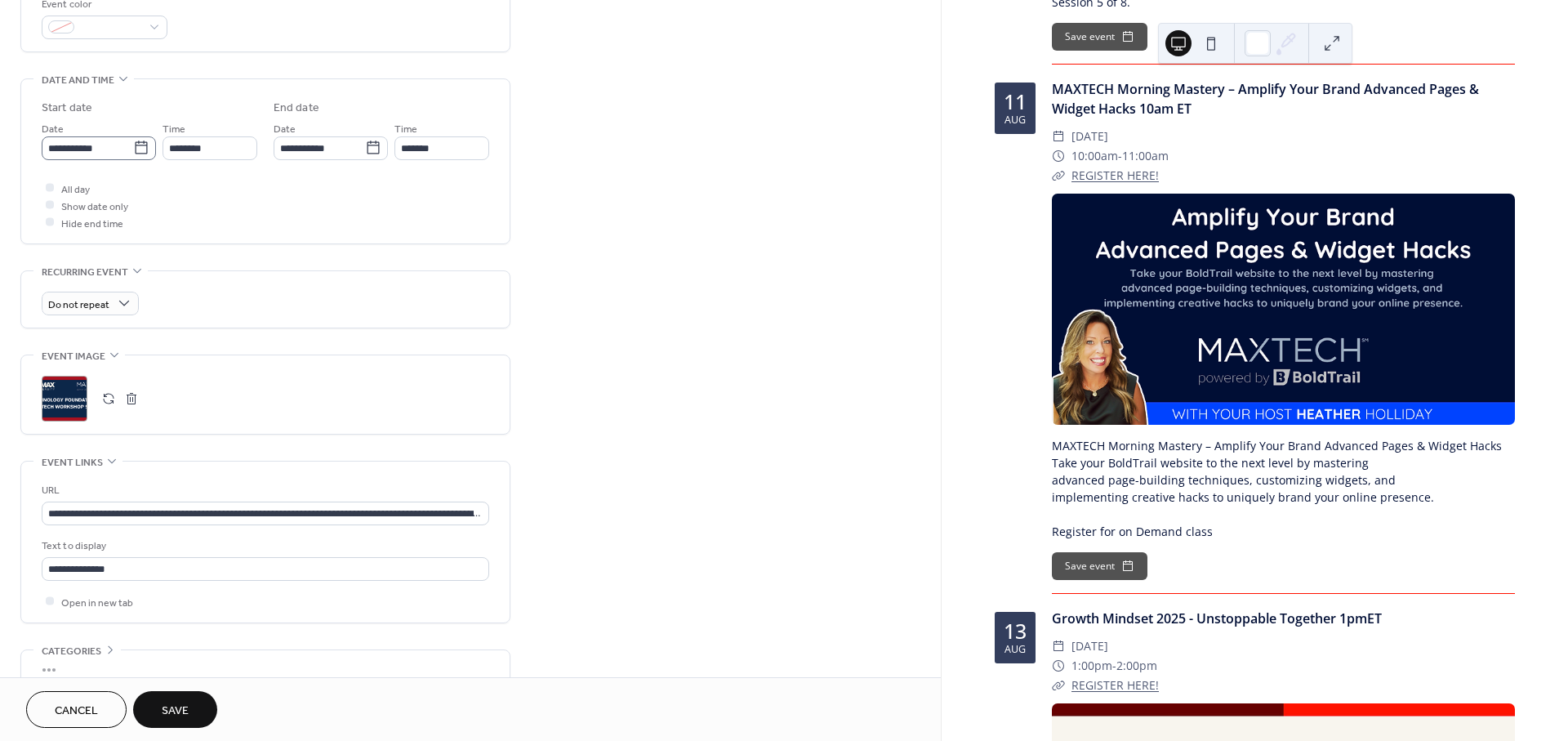 type on "**********" 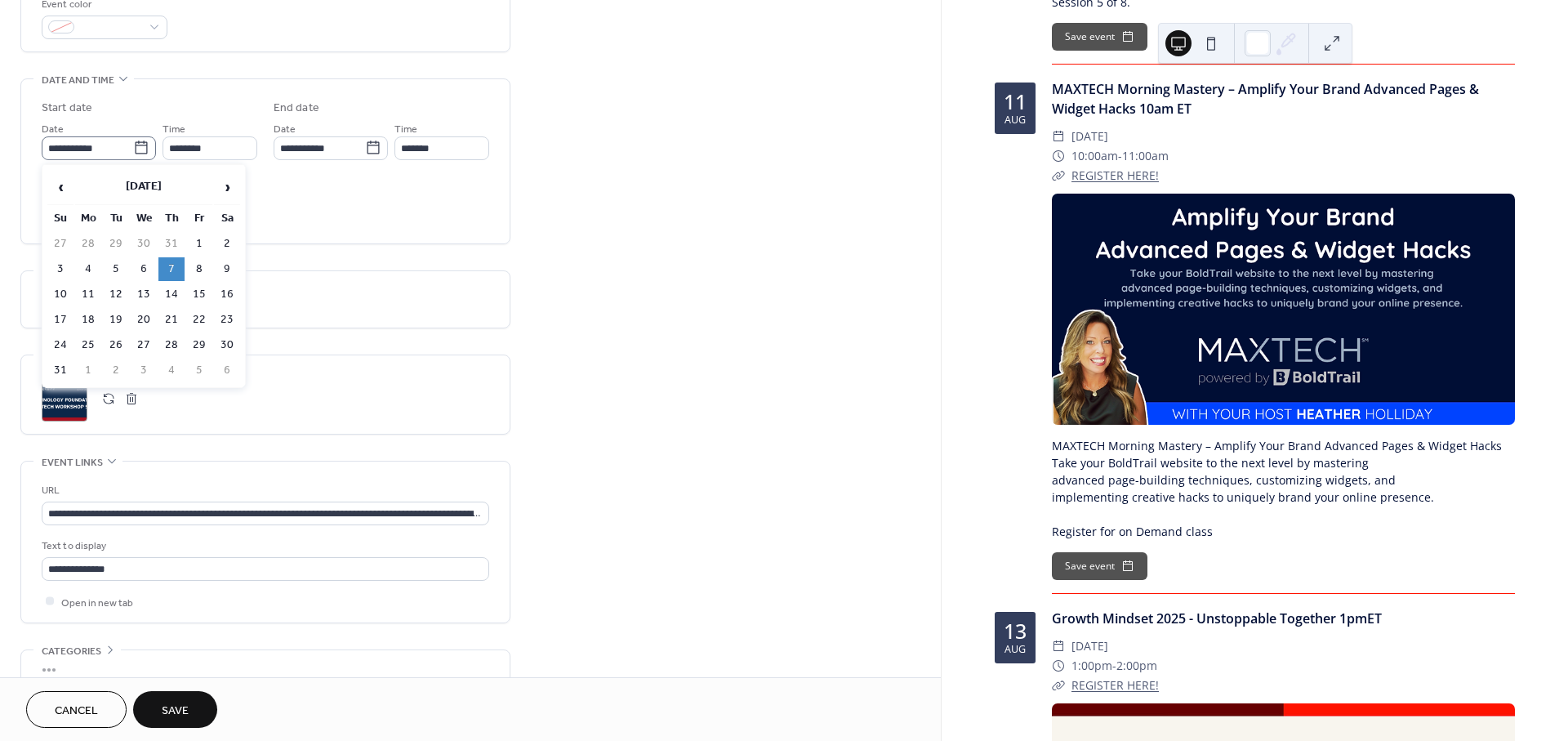 click 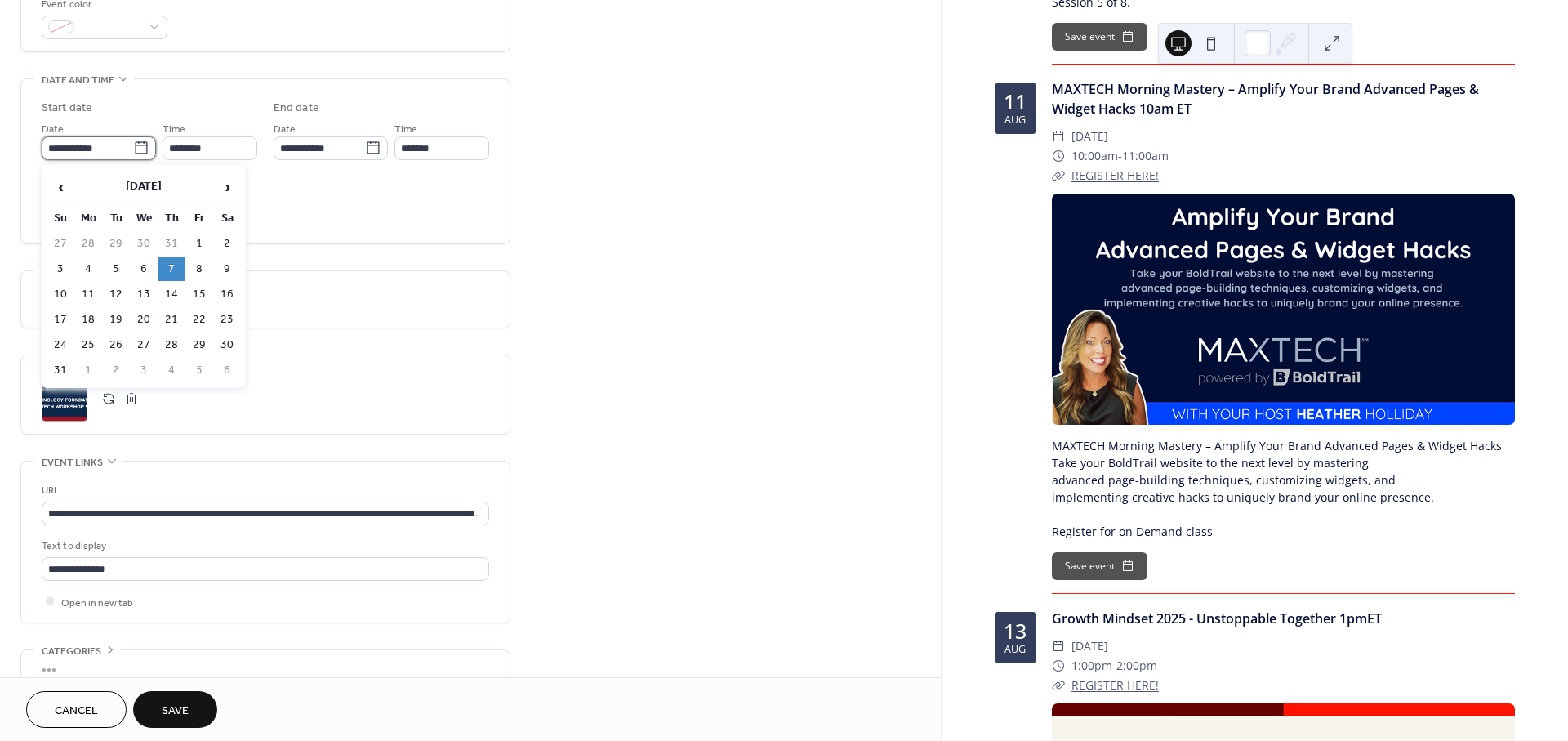 click on "**********" at bounding box center [87, 148] 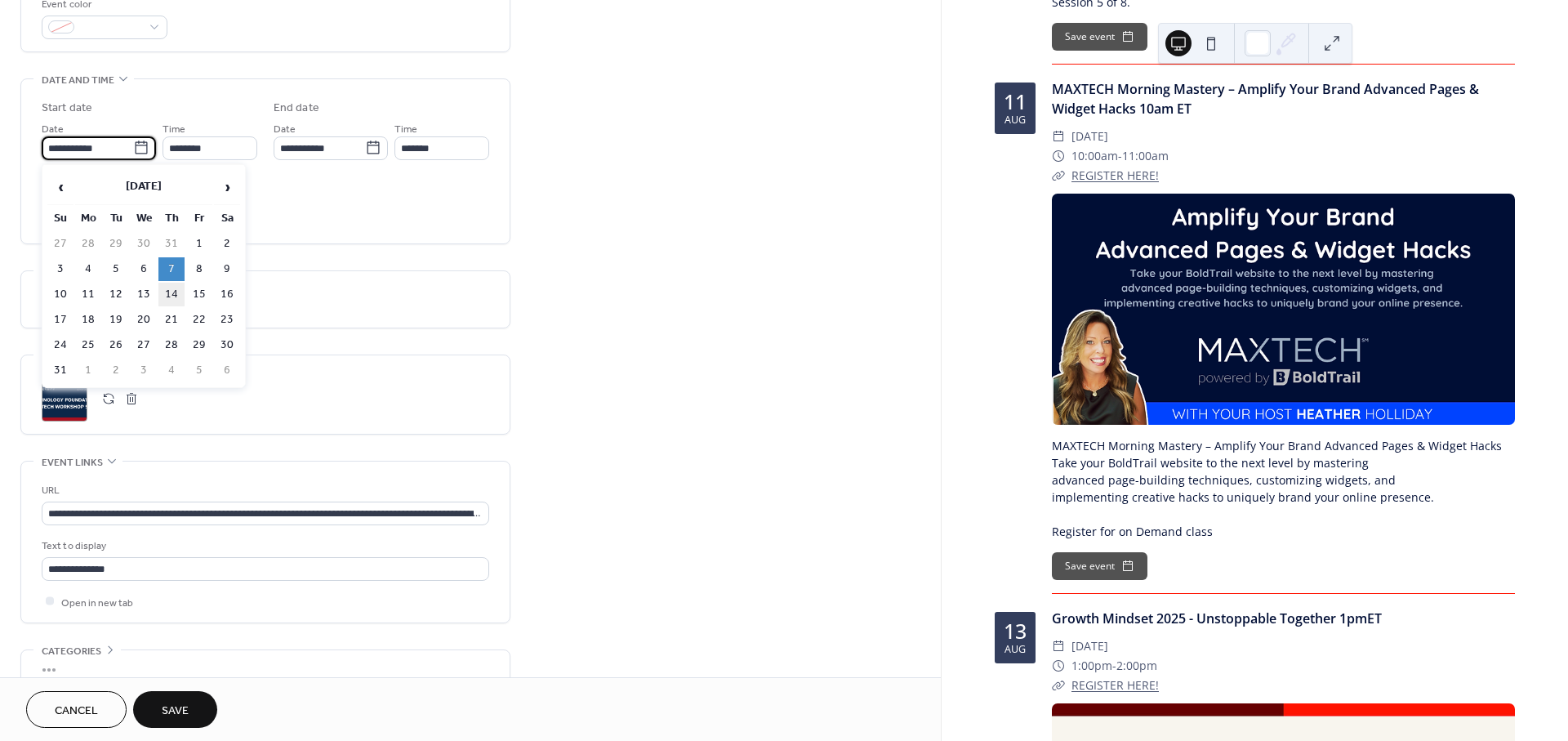 click on "14" at bounding box center [172, 294] 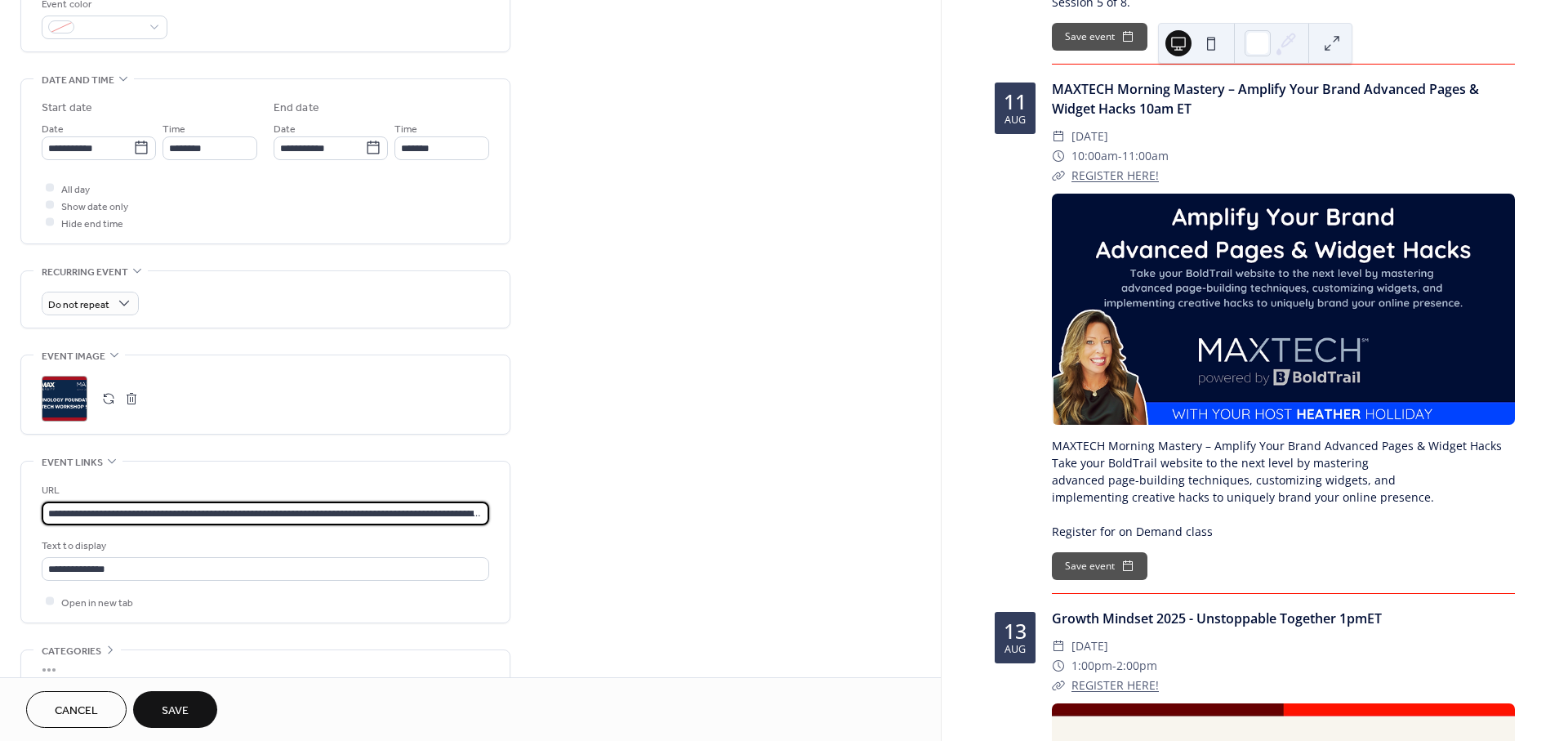 click on "**********" at bounding box center [265, 513] 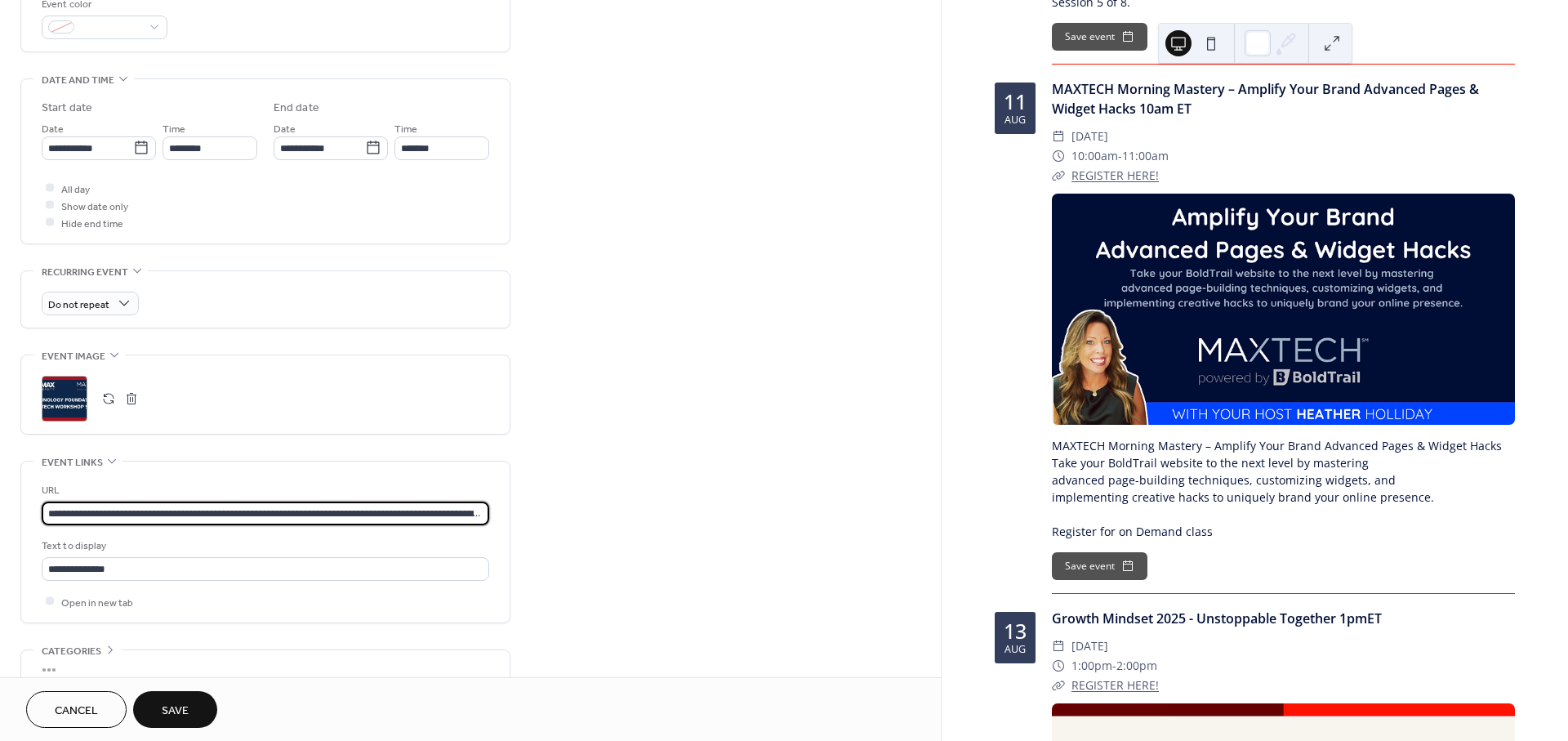 click on "**********" at bounding box center [265, 513] 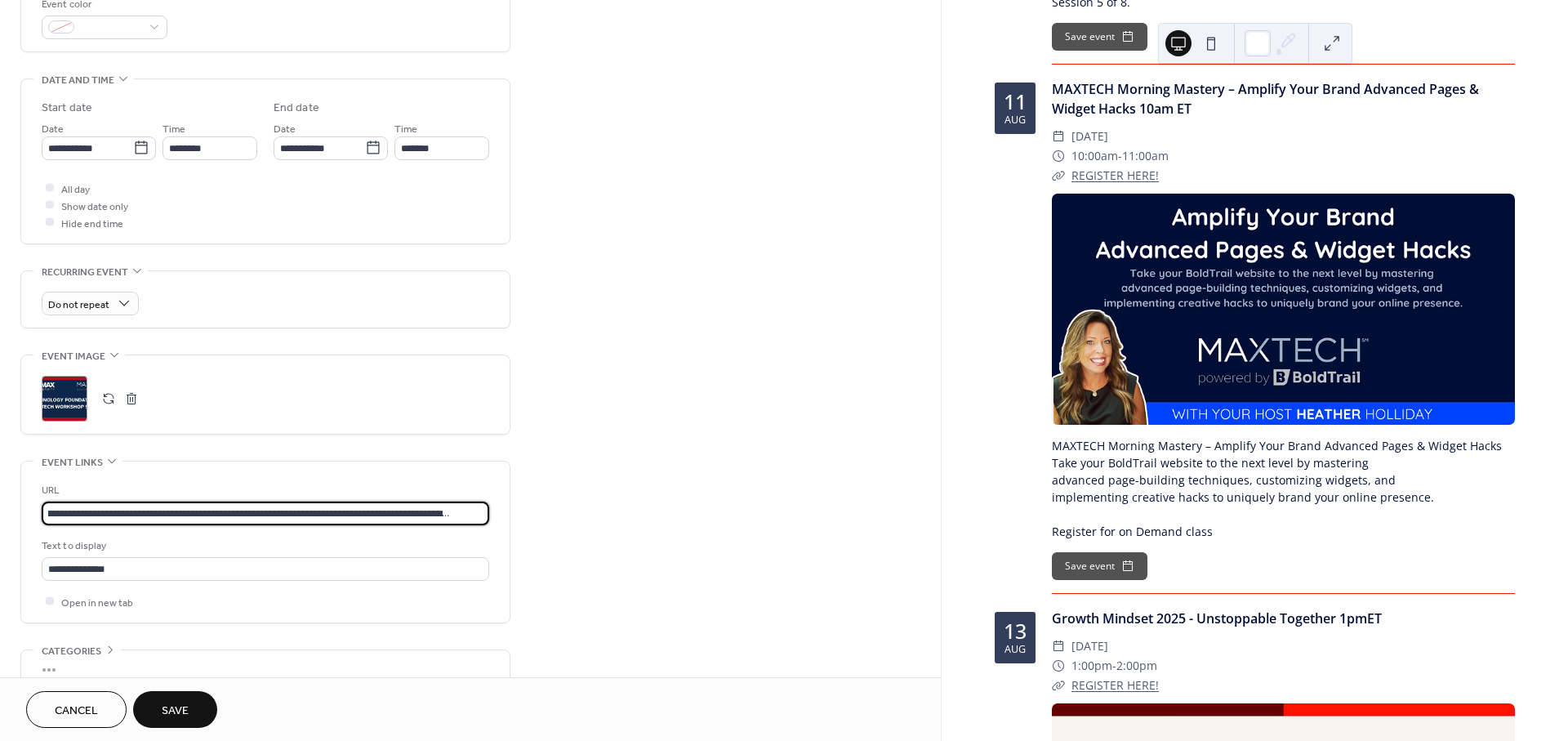 type on "**********" 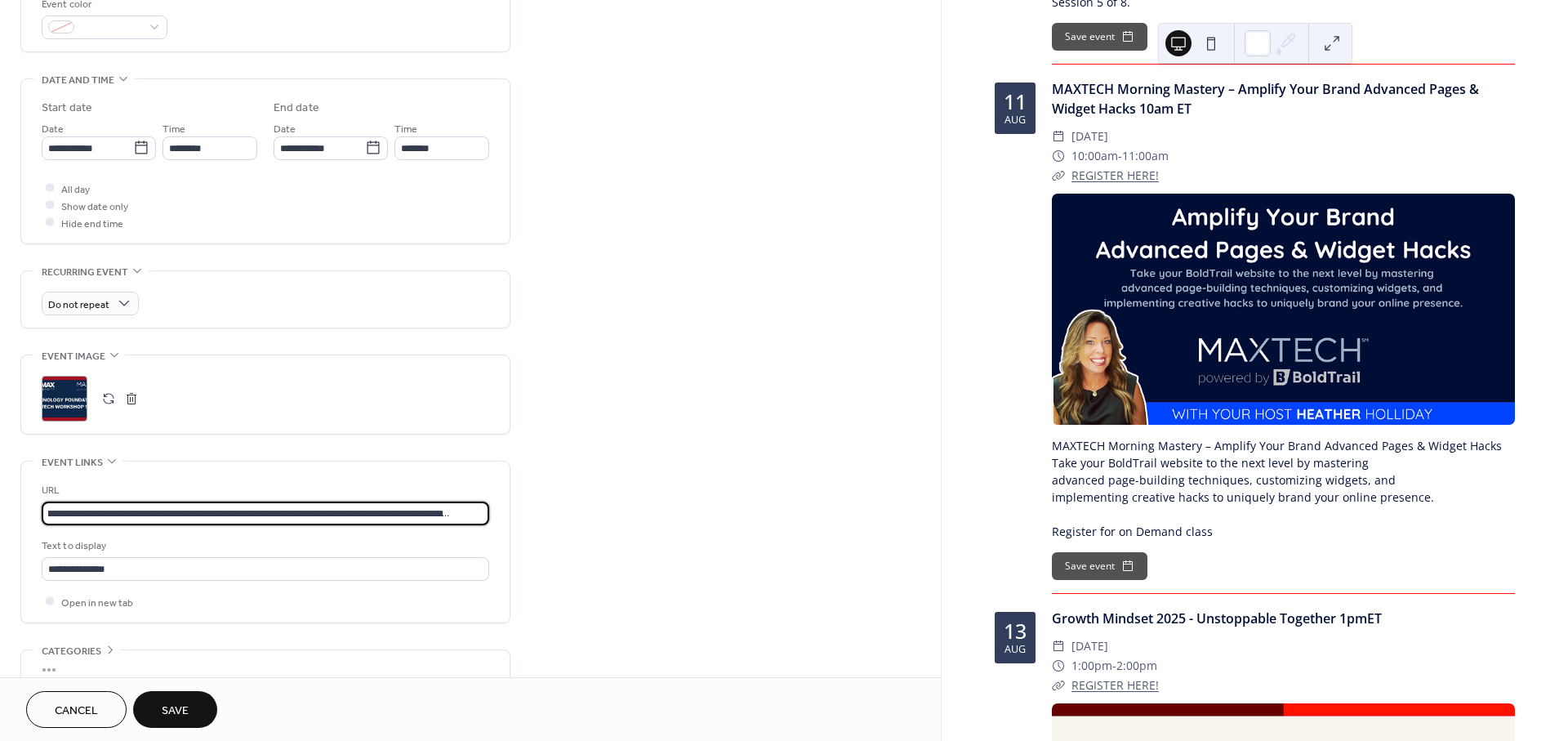 scroll, scrollTop: 0, scrollLeft: 0, axis: both 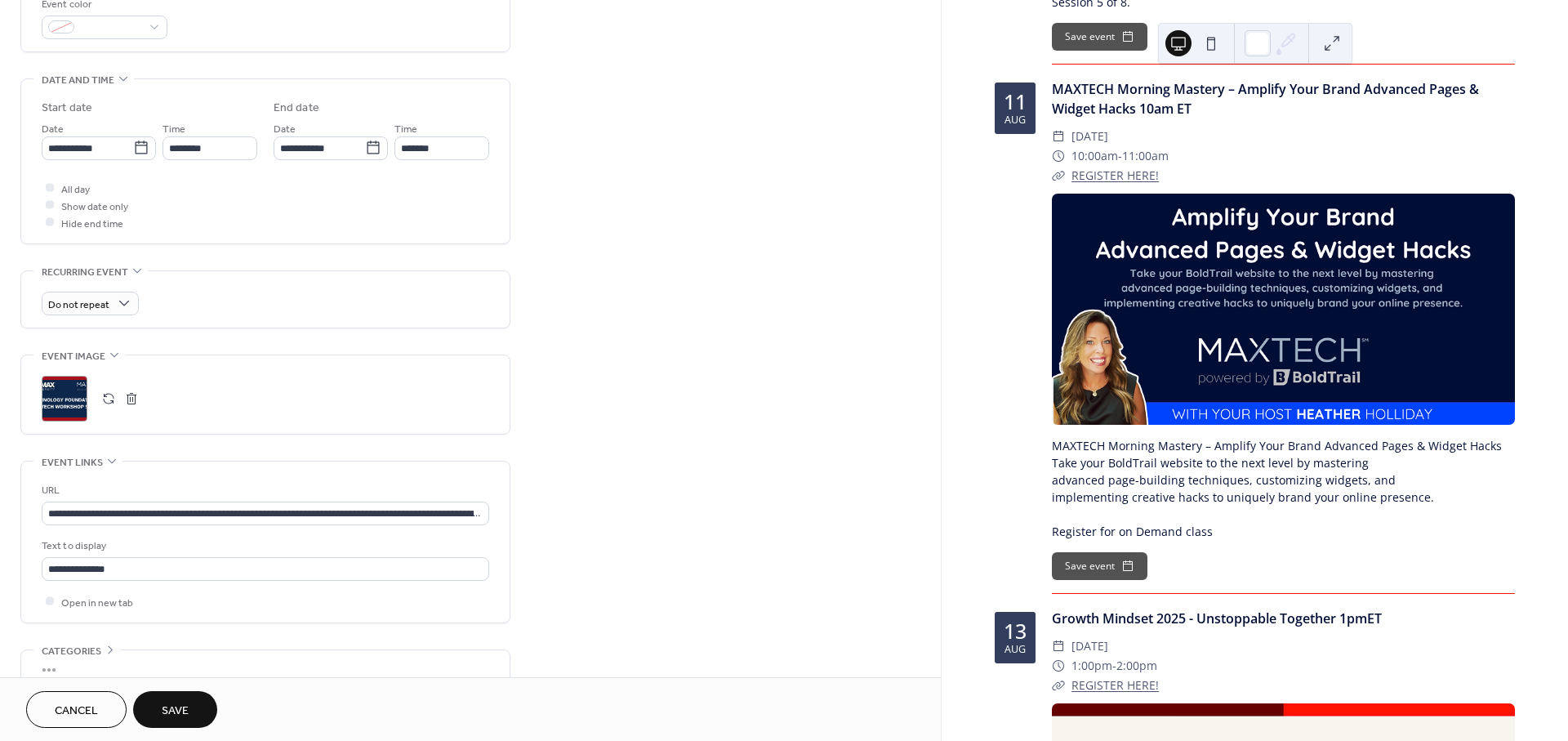 click on "Save" at bounding box center (175, 711) 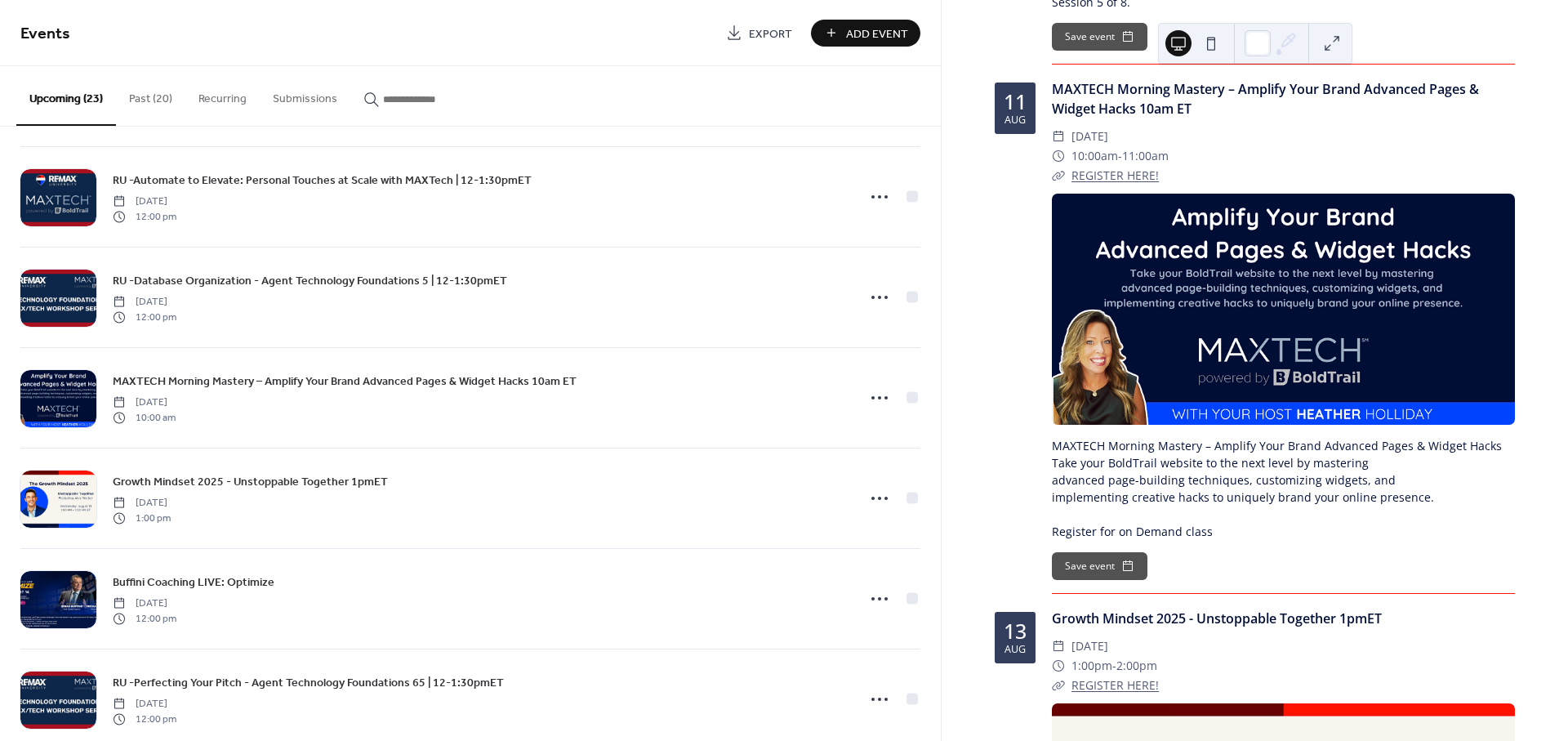 scroll, scrollTop: 635, scrollLeft: 0, axis: vertical 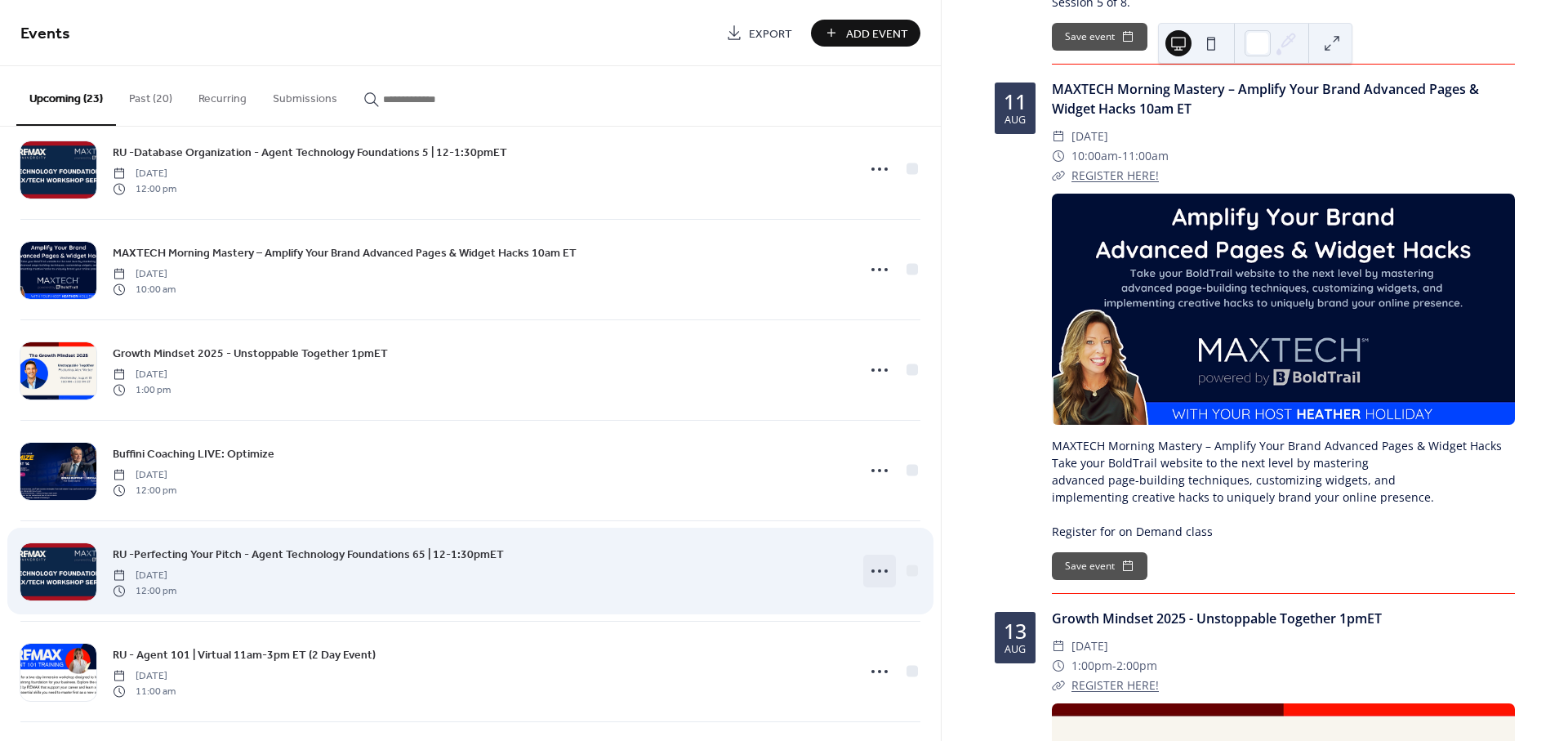 click 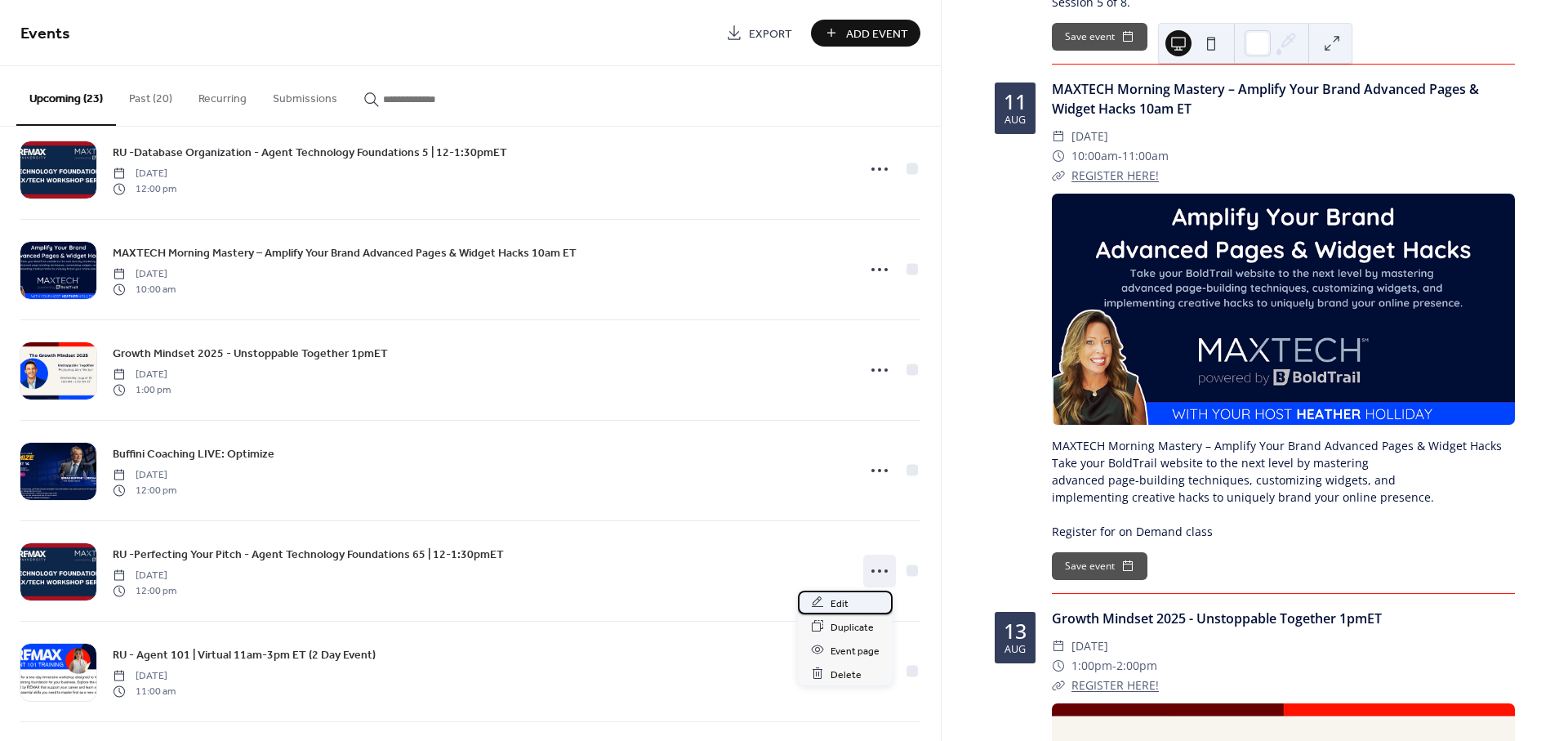 click on "Edit" at bounding box center (840, 603) 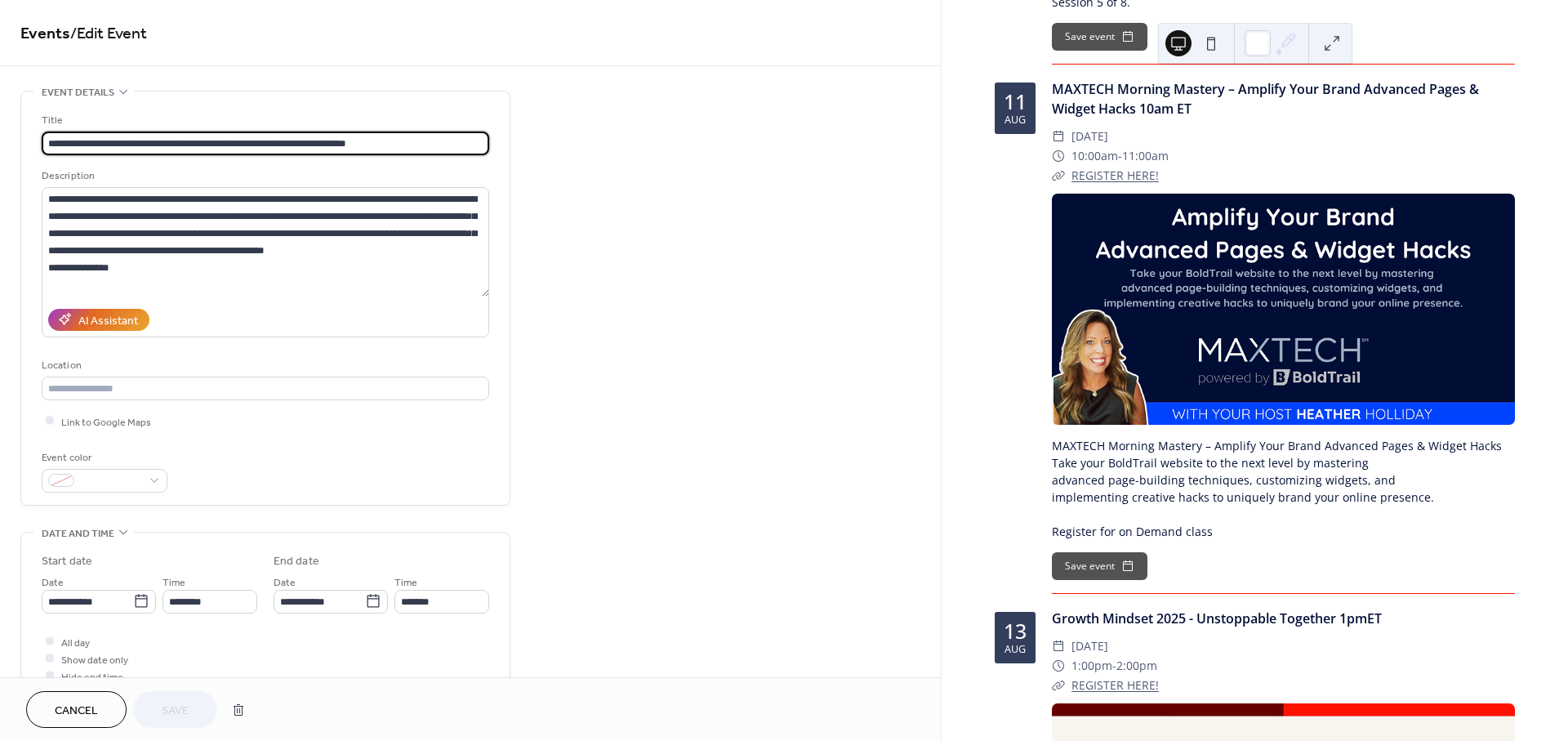 click on "**********" at bounding box center [265, 143] 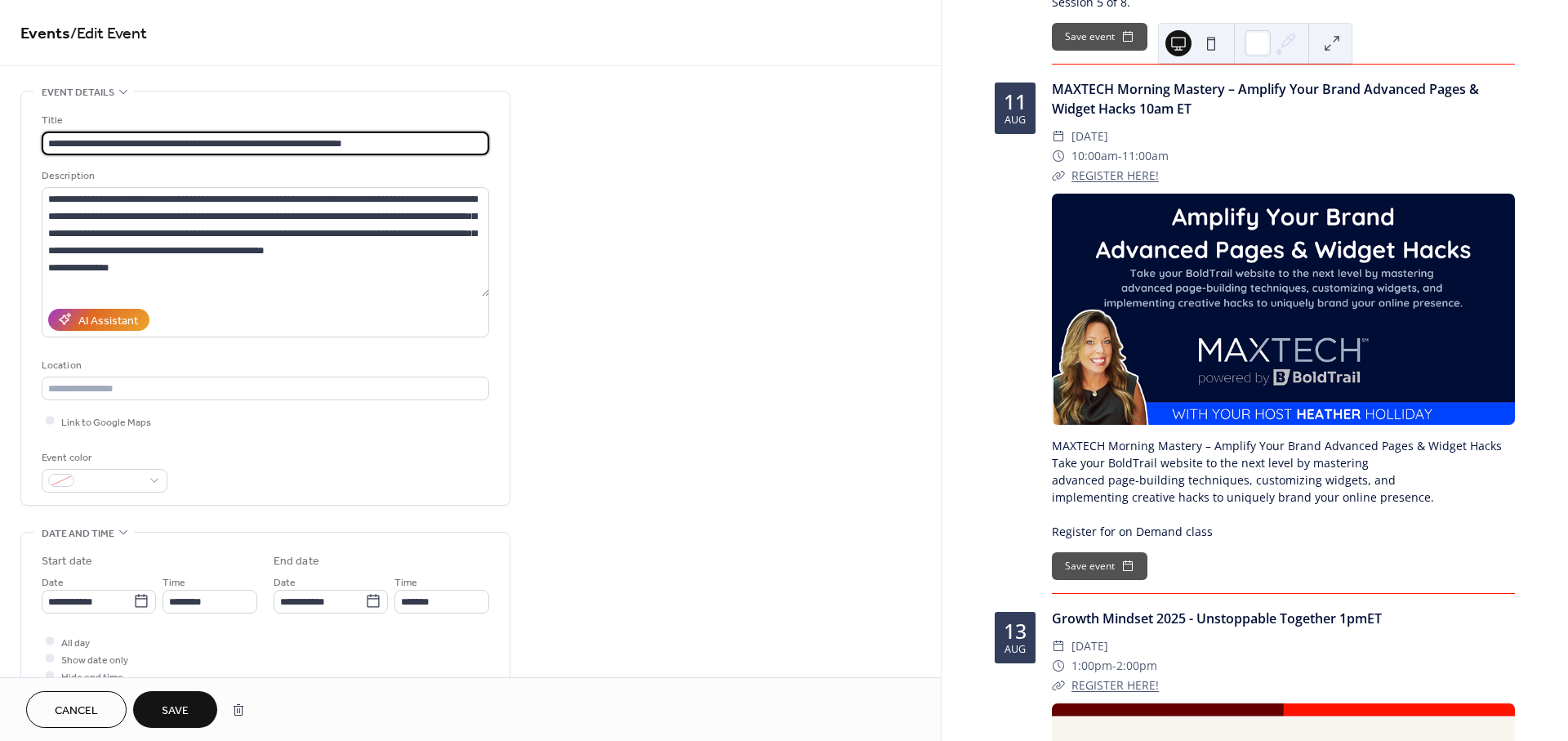 type on "**********" 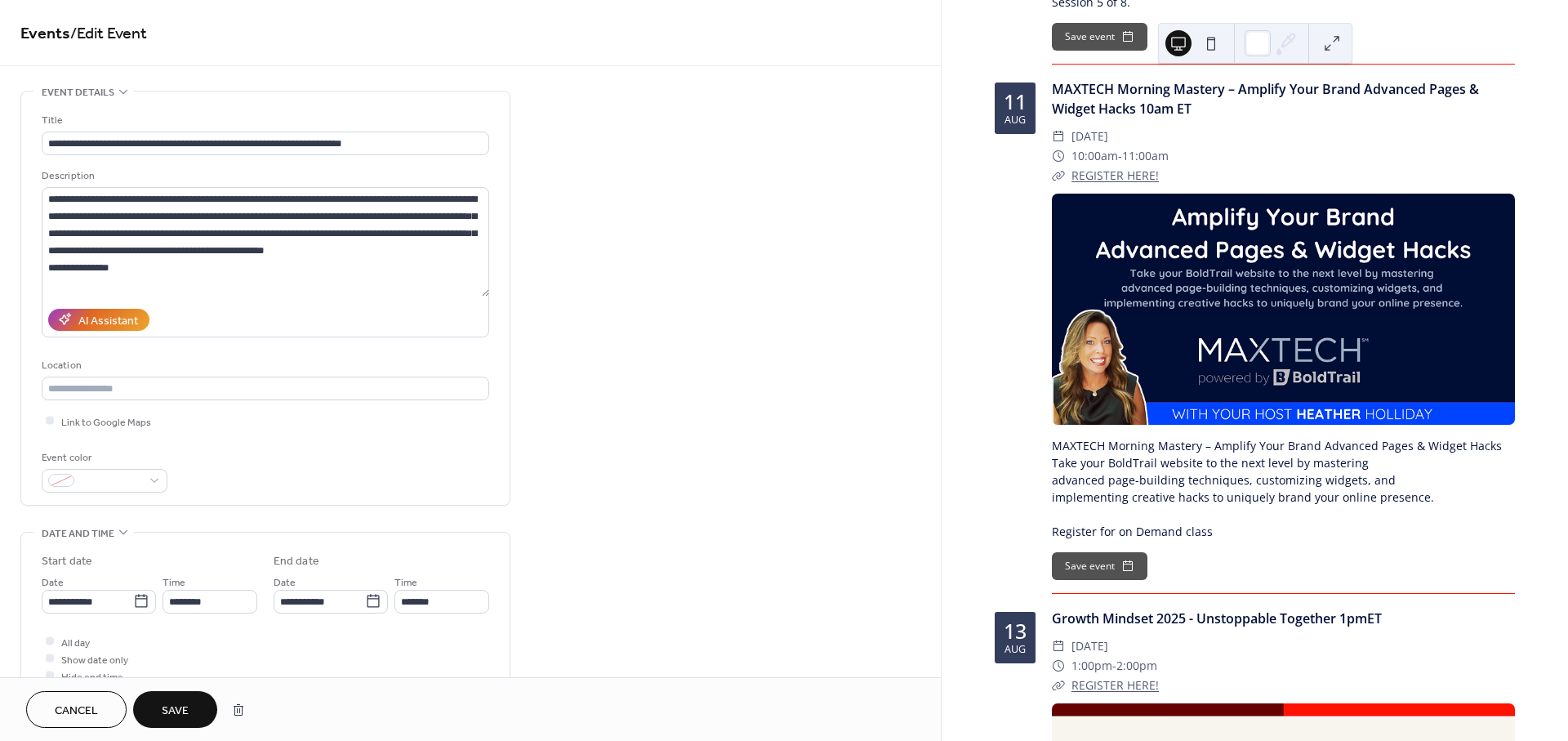 click on "Save" at bounding box center (175, 711) 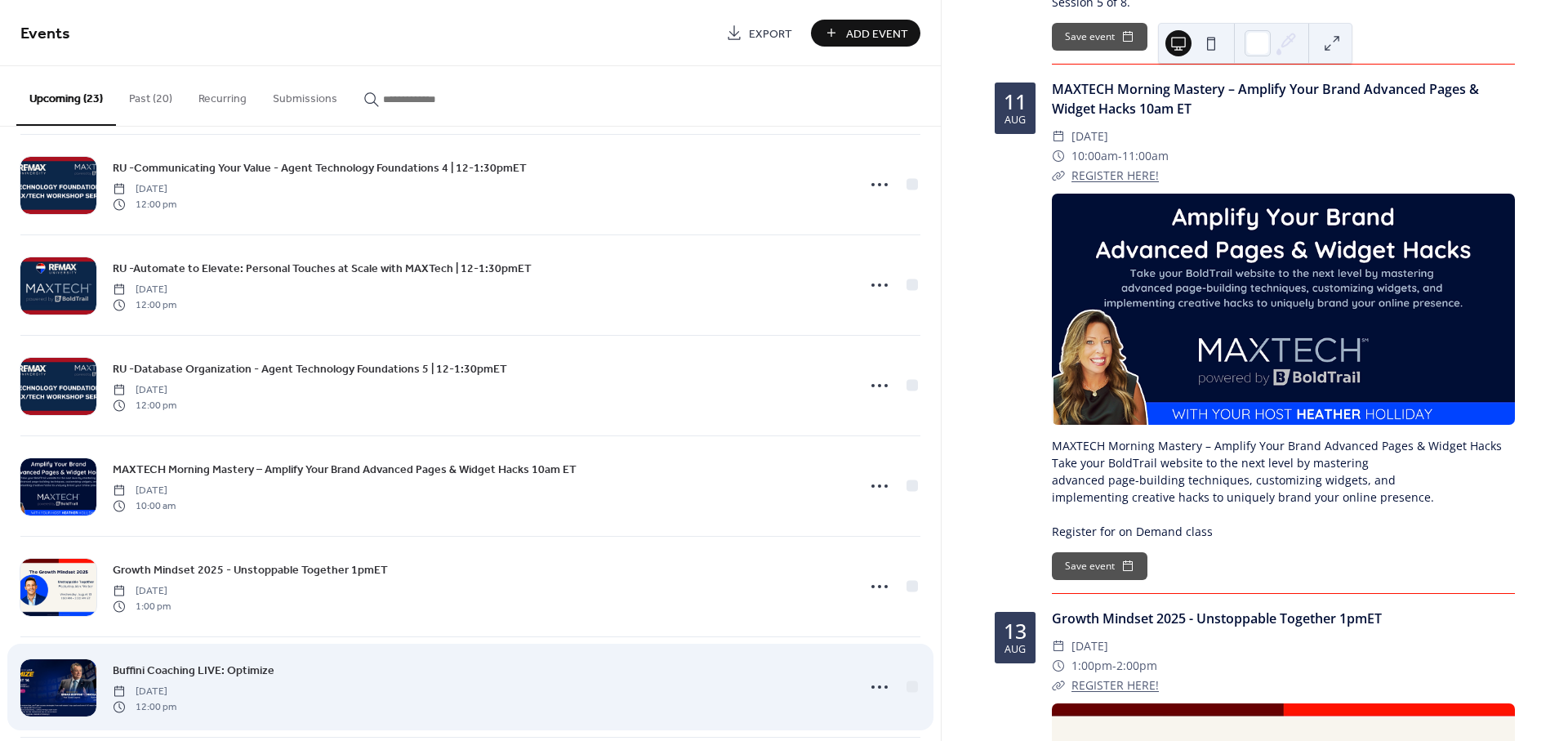 scroll, scrollTop: 544, scrollLeft: 0, axis: vertical 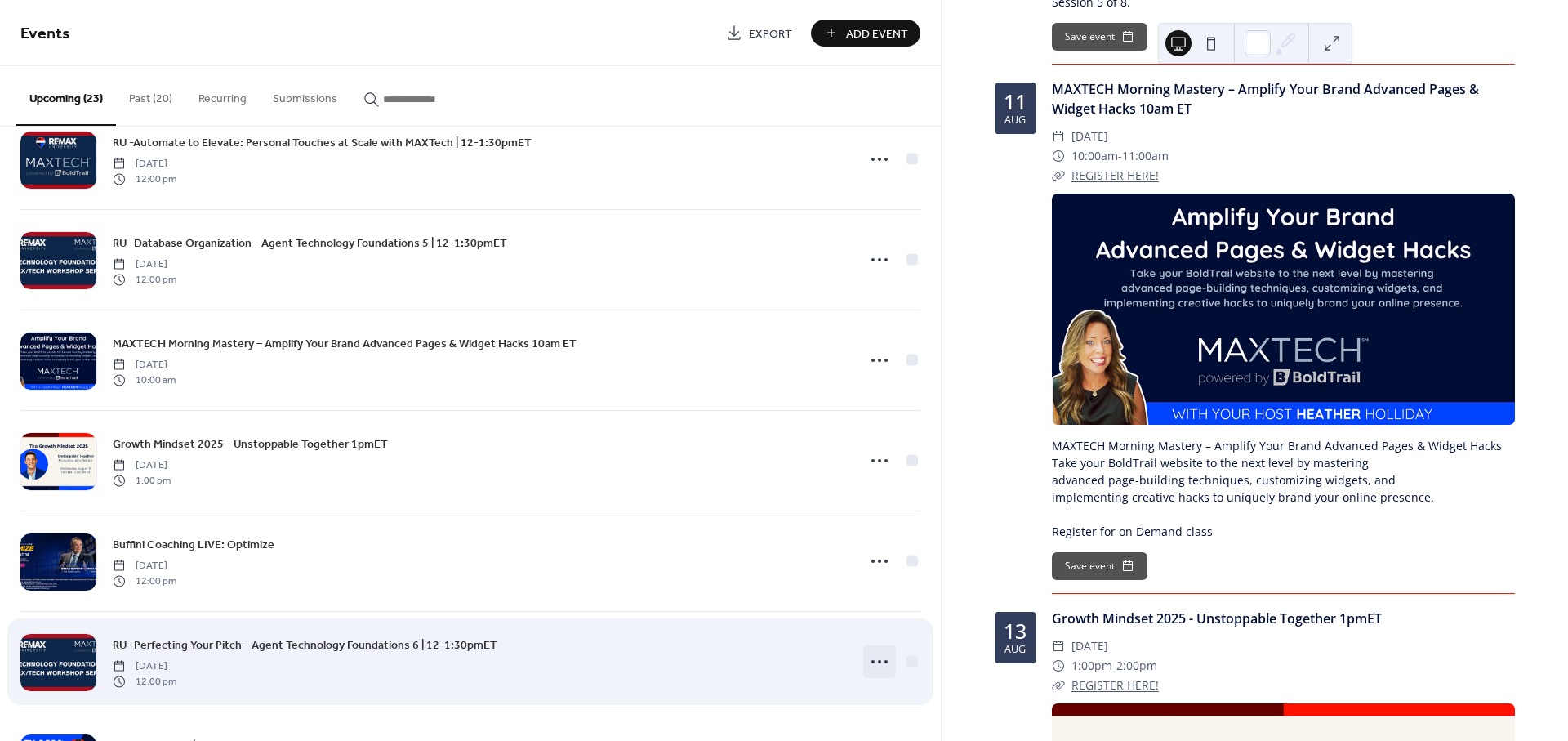 click 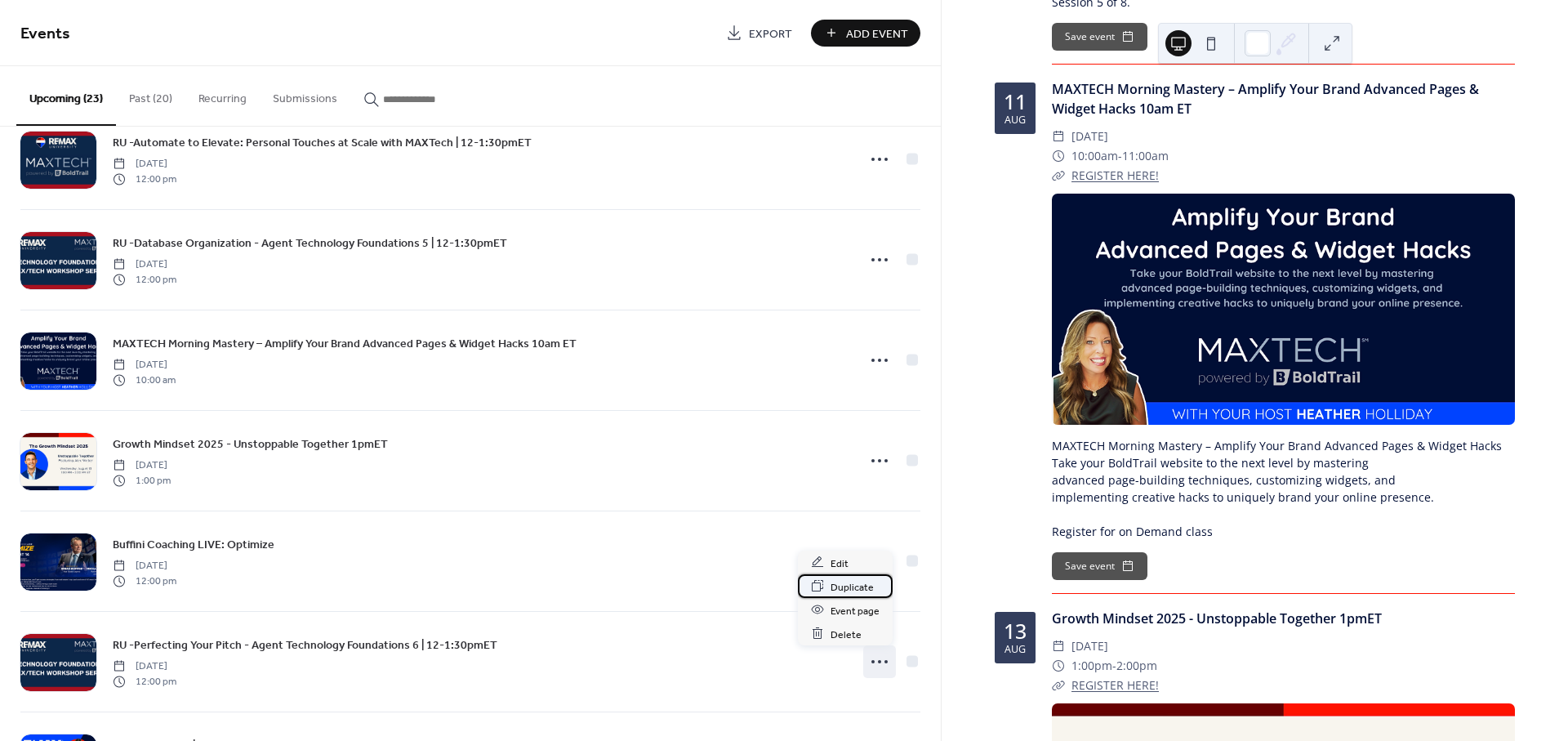 click on "Duplicate" at bounding box center (852, 587) 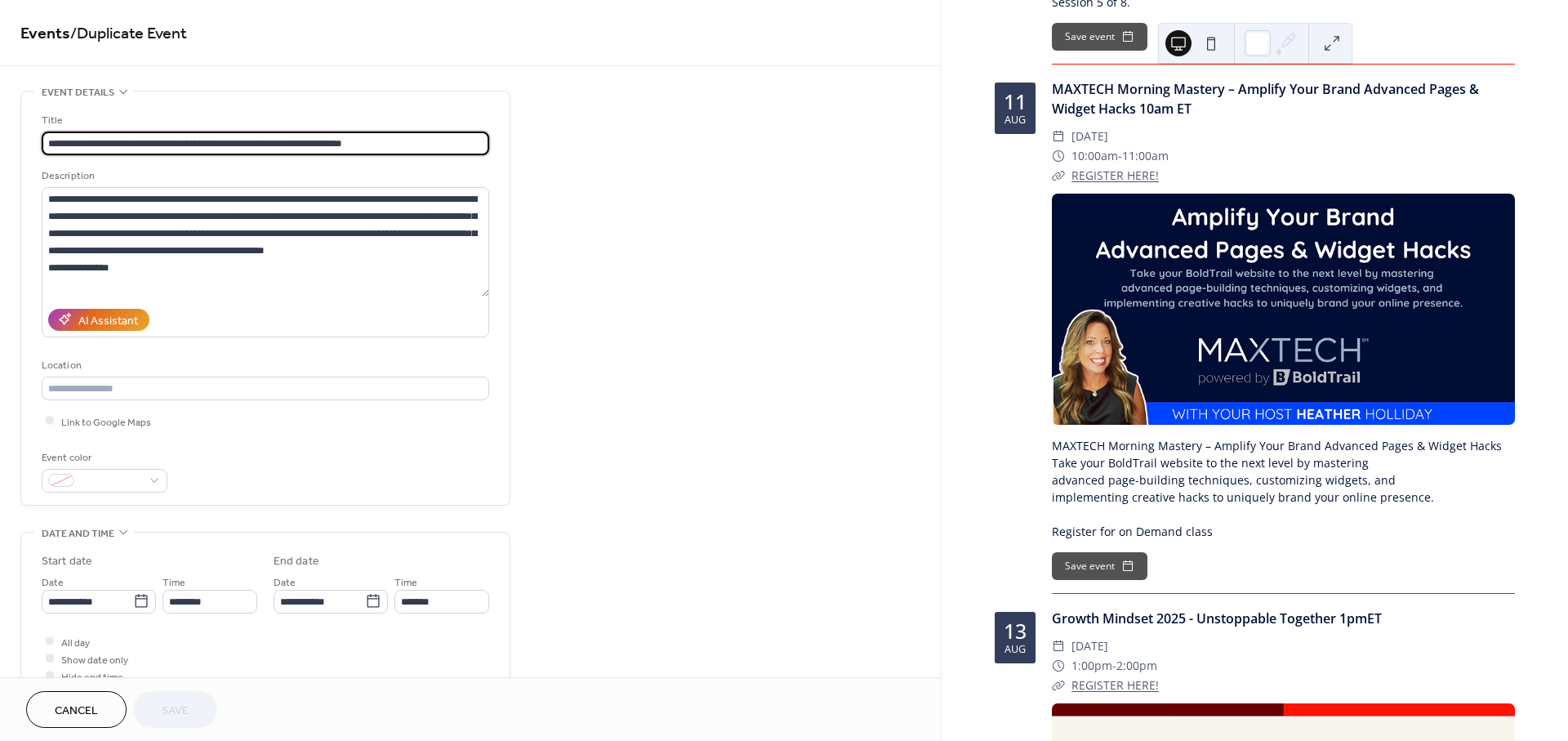 drag, startPoint x: 67, startPoint y: 146, endPoint x: 304, endPoint y: 147, distance: 237.0021 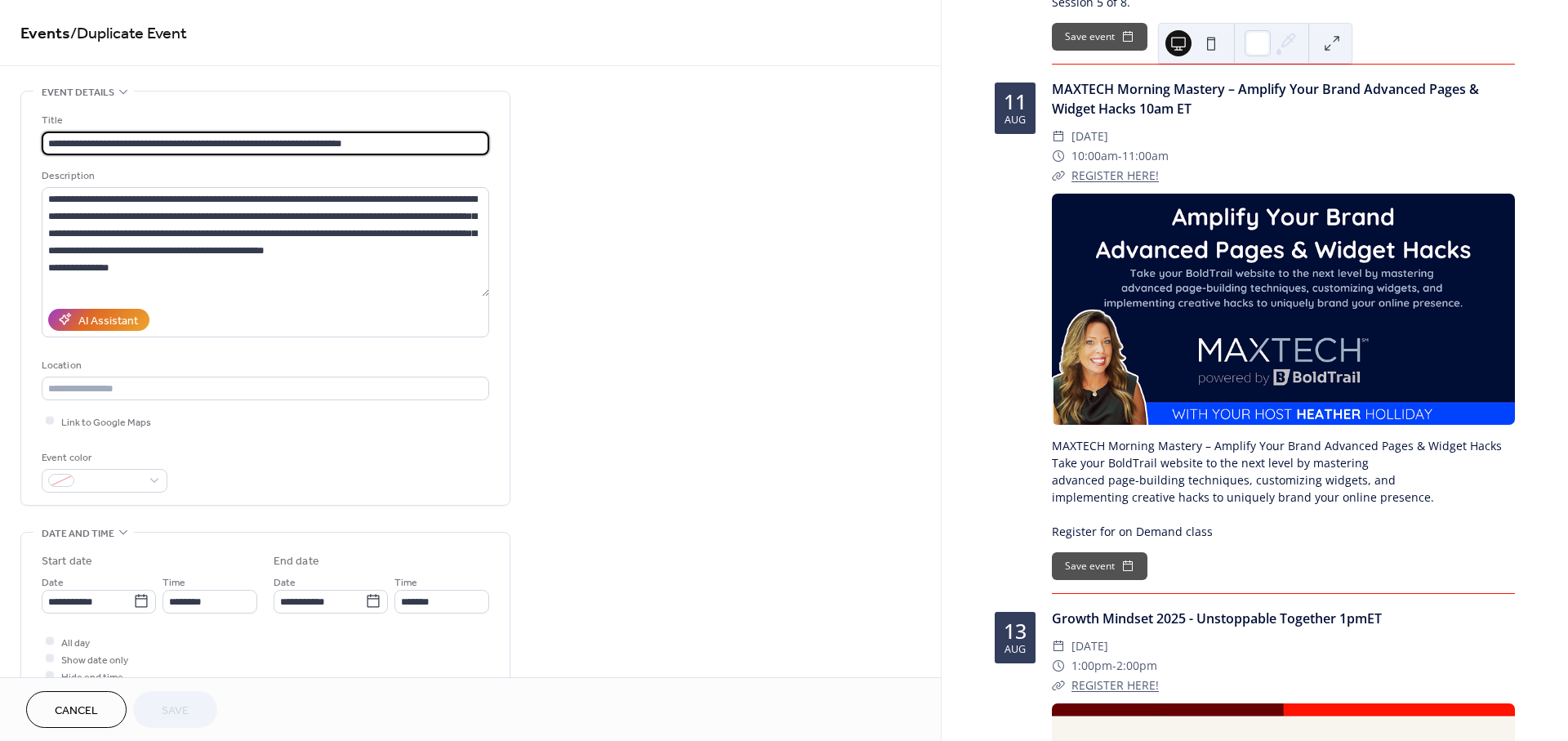 click on "**********" at bounding box center [265, 143] 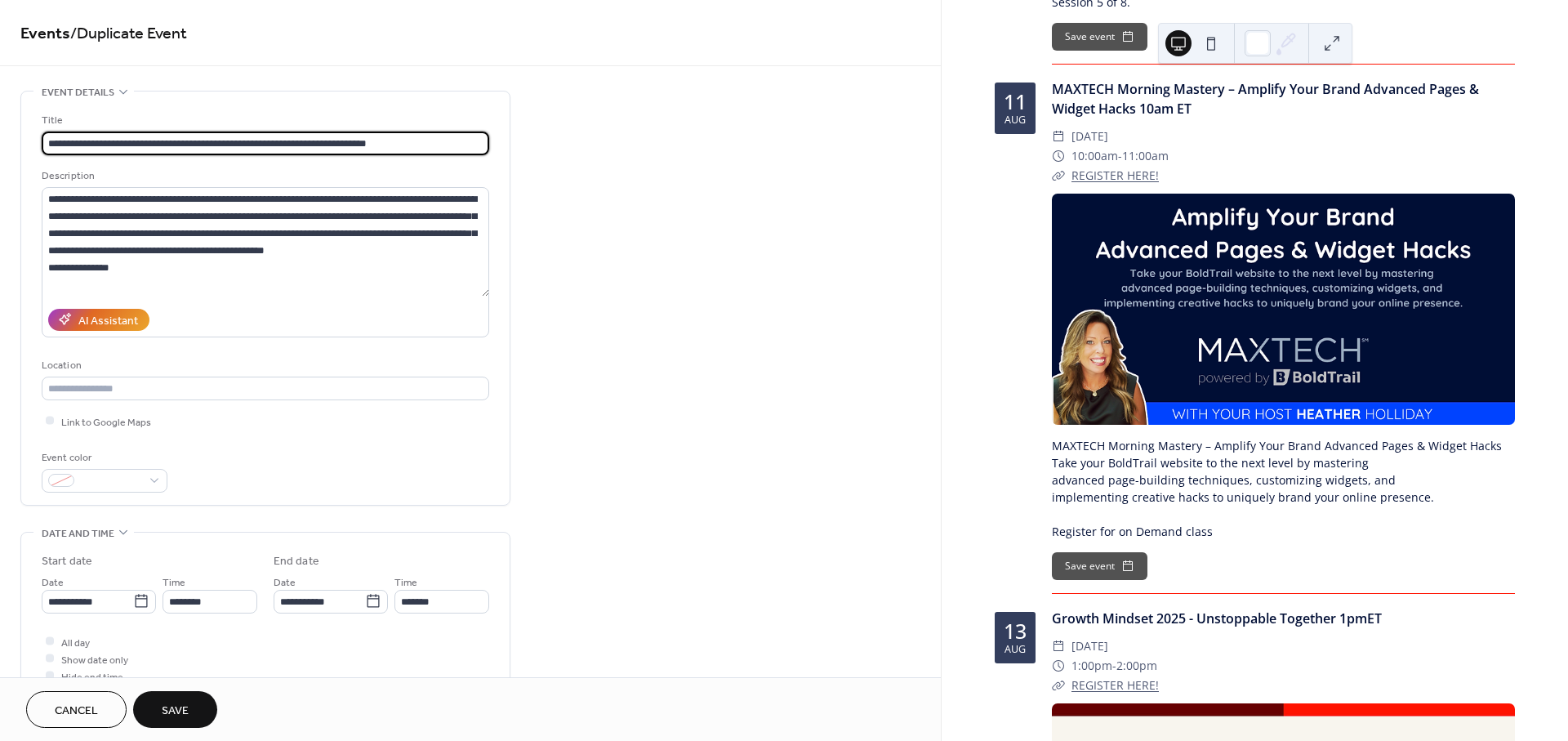 type on "**********" 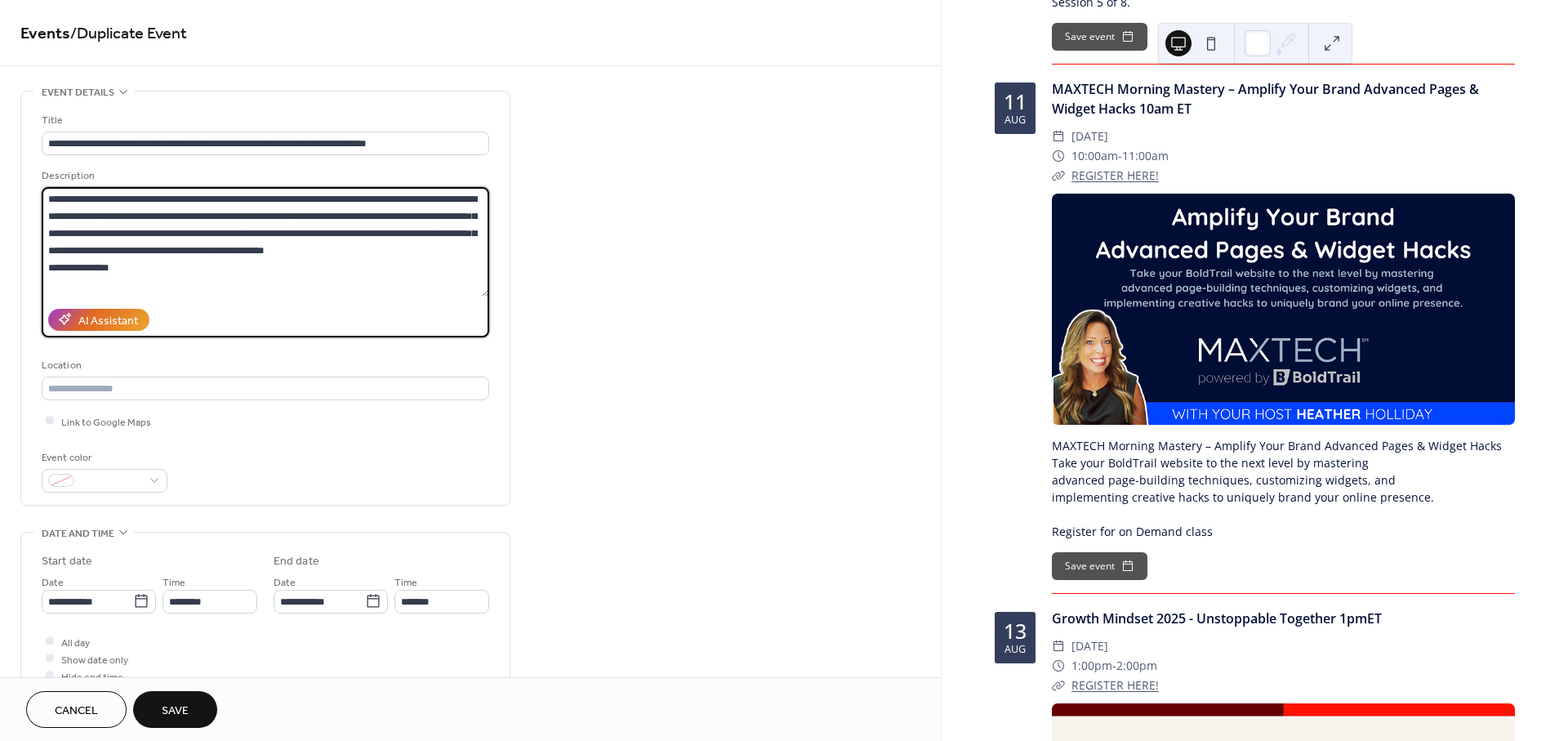 drag, startPoint x: 347, startPoint y: 251, endPoint x: 33, endPoint y: 181, distance: 321.7079 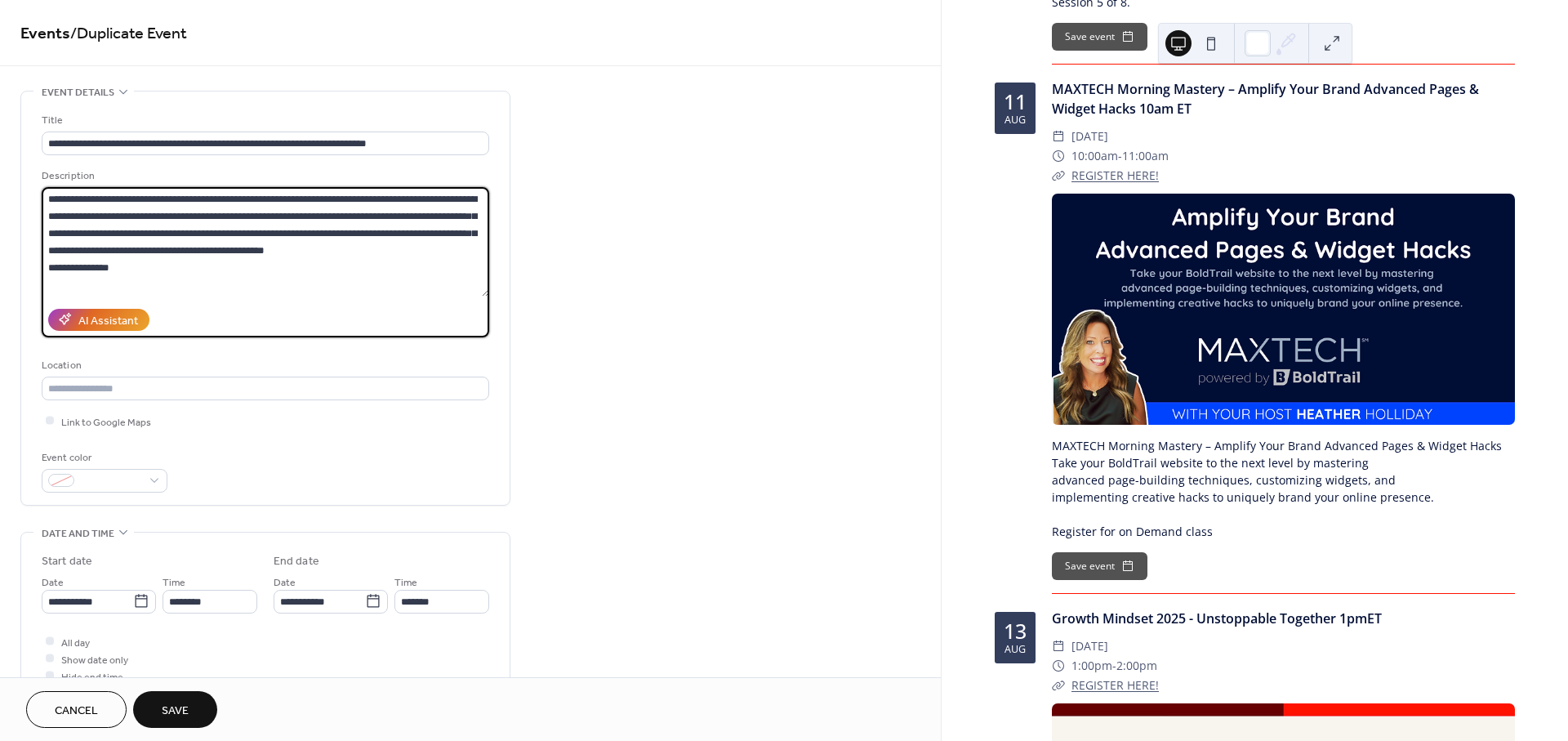 click on "**********" at bounding box center [265, 298] 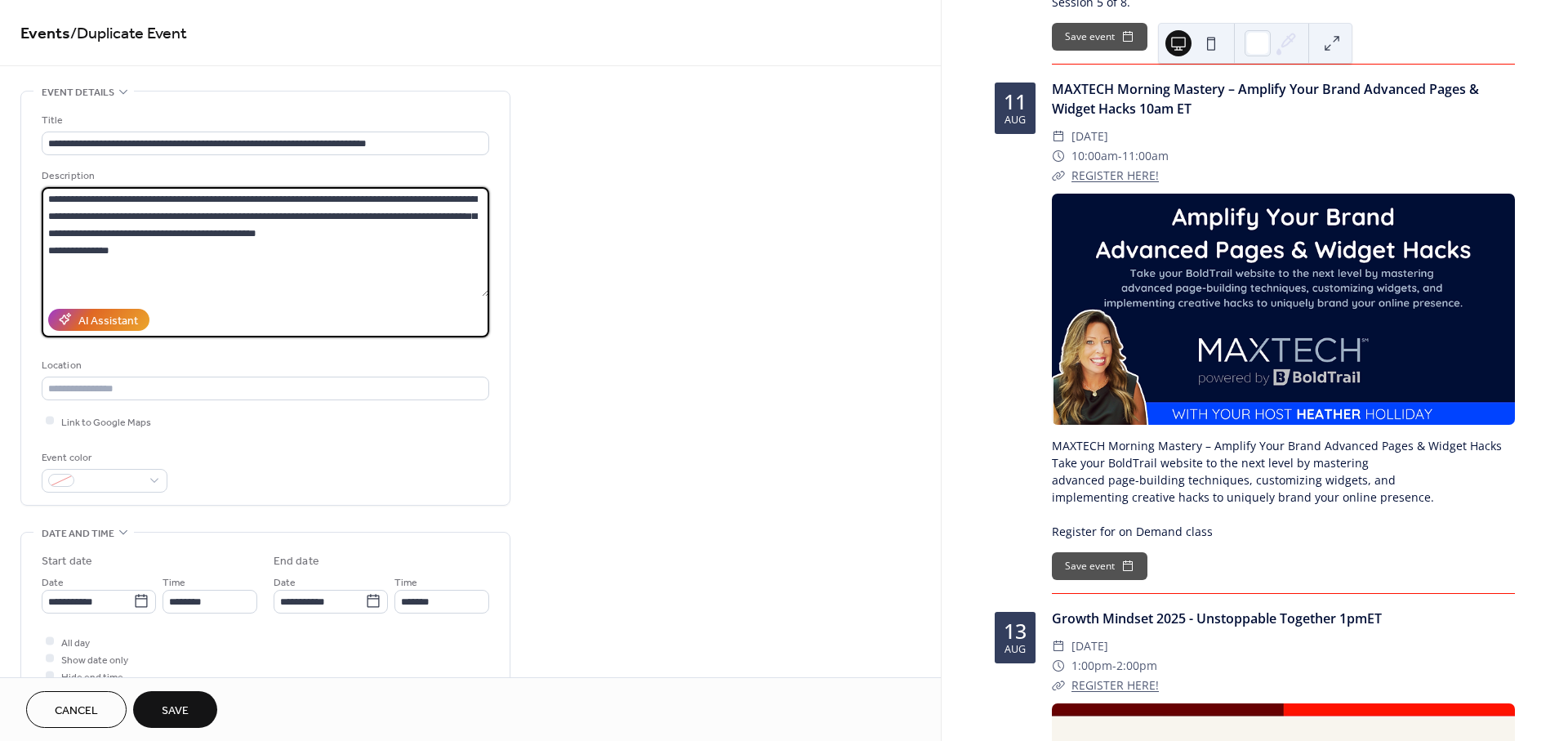 click on "**********" at bounding box center [265, 242] 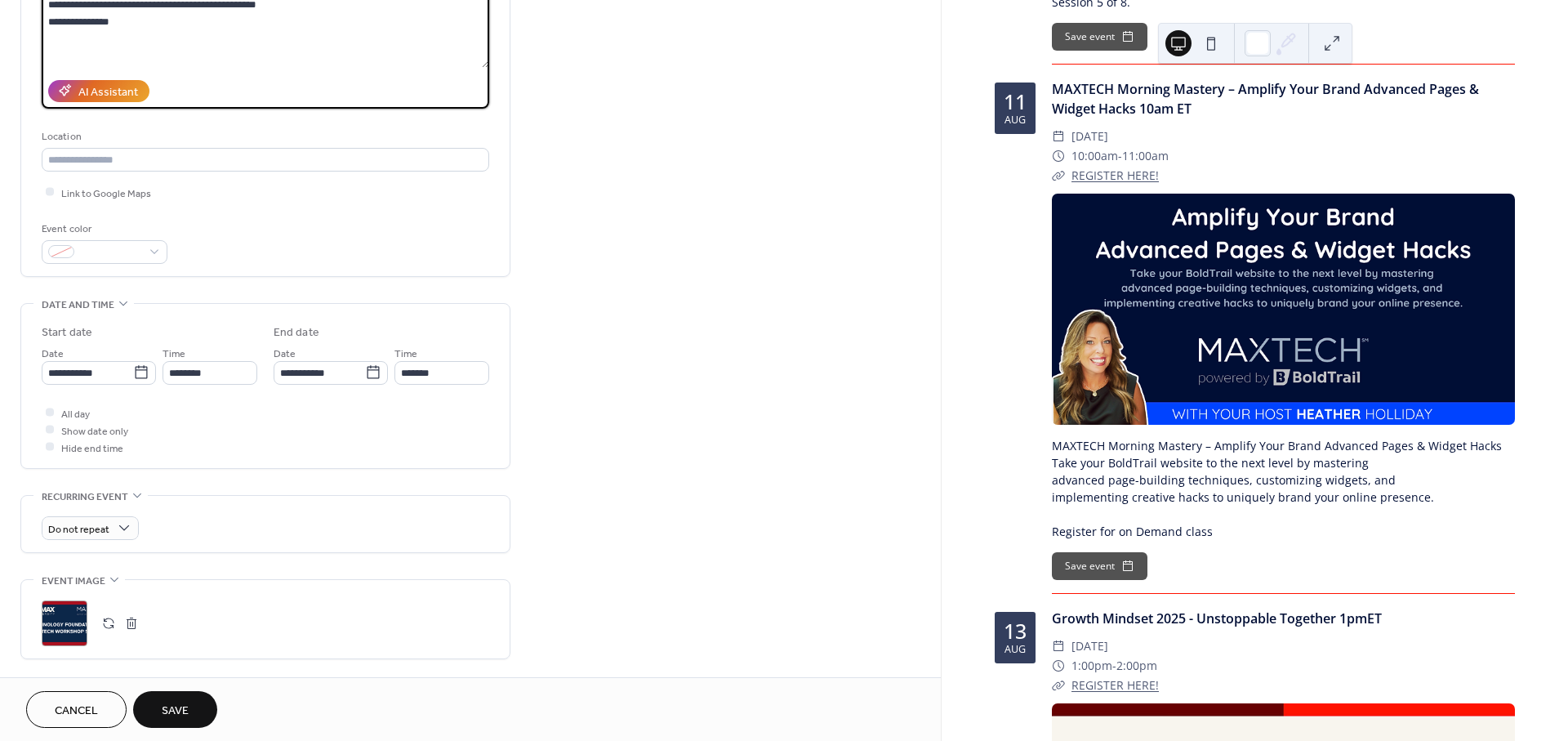 scroll, scrollTop: 363, scrollLeft: 0, axis: vertical 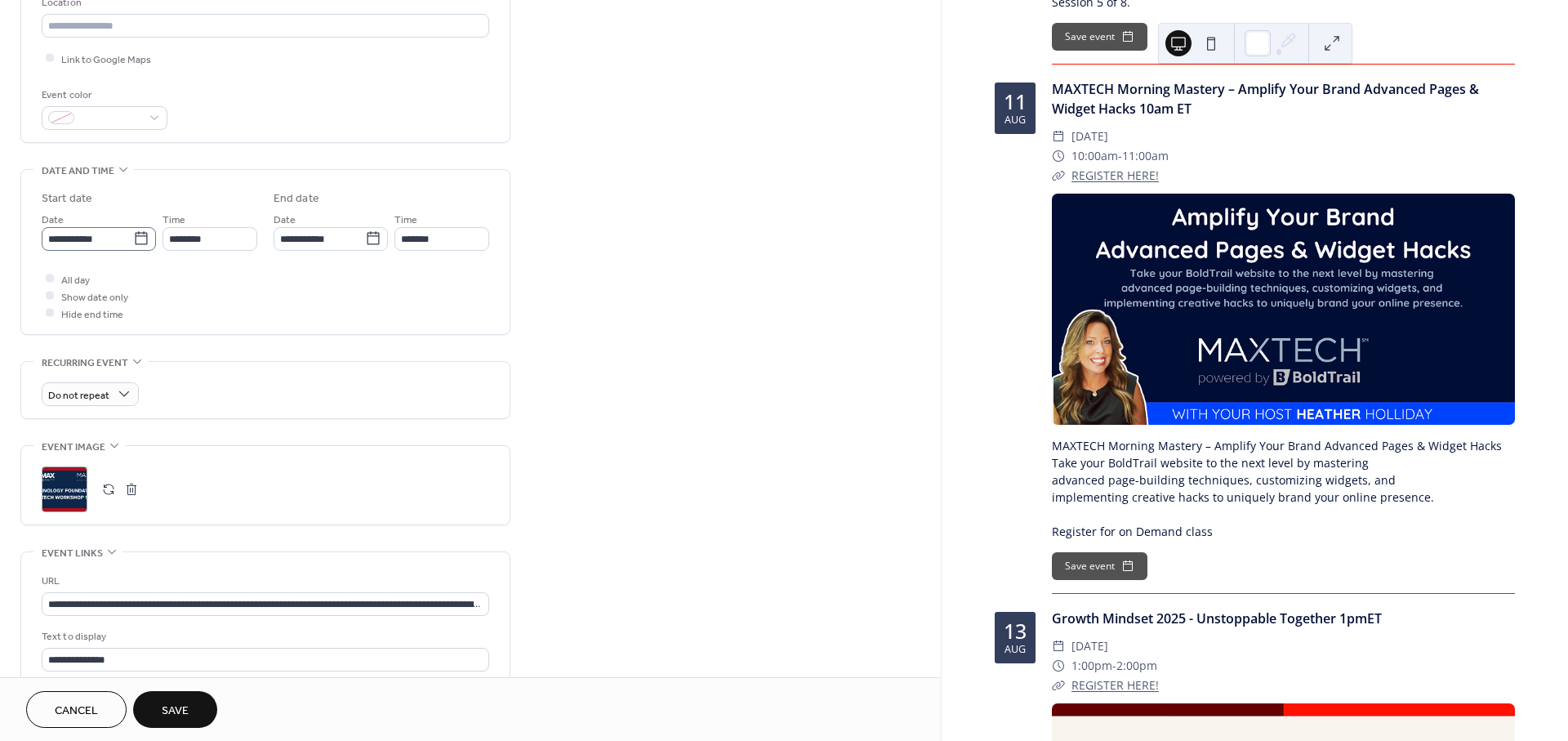 type on "**********" 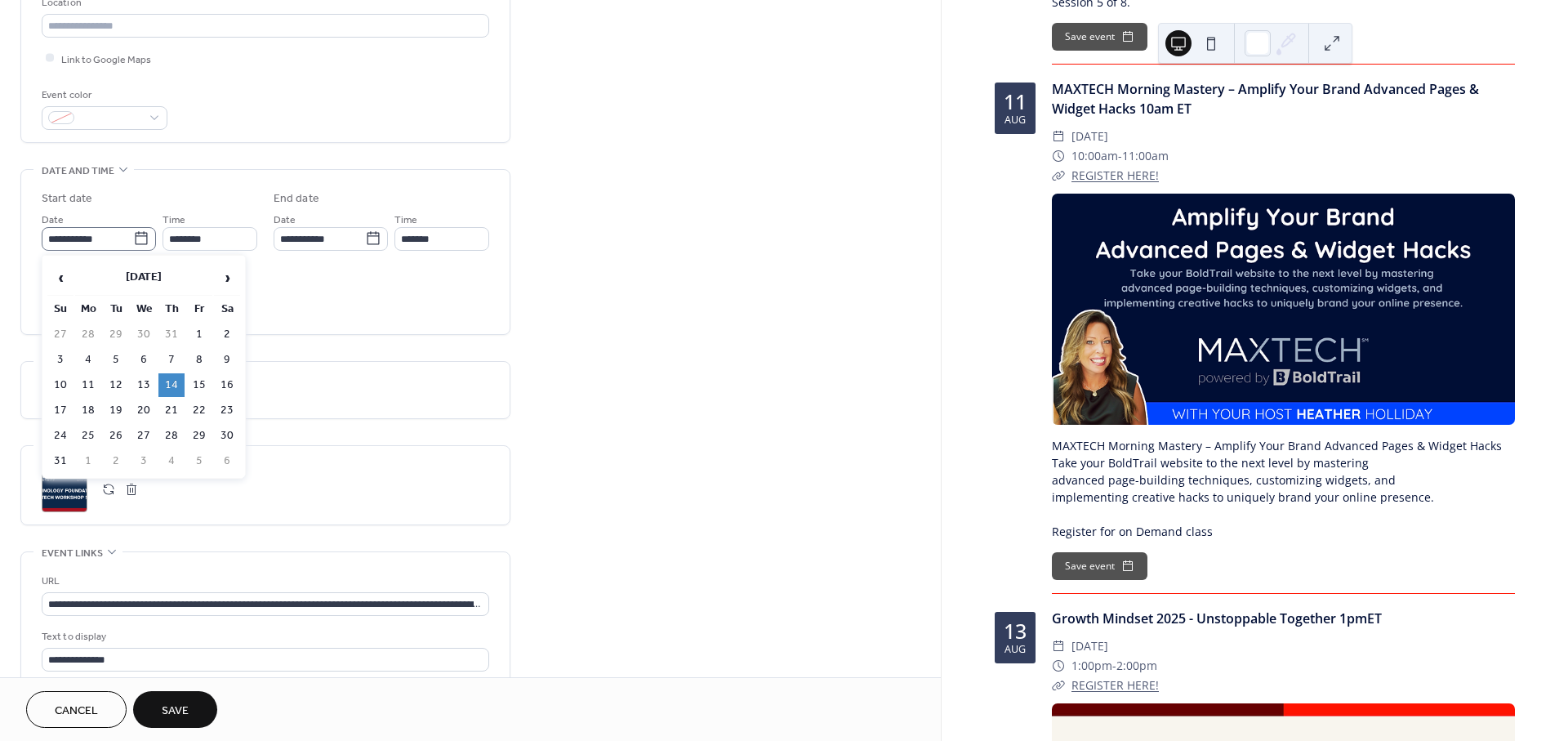 click 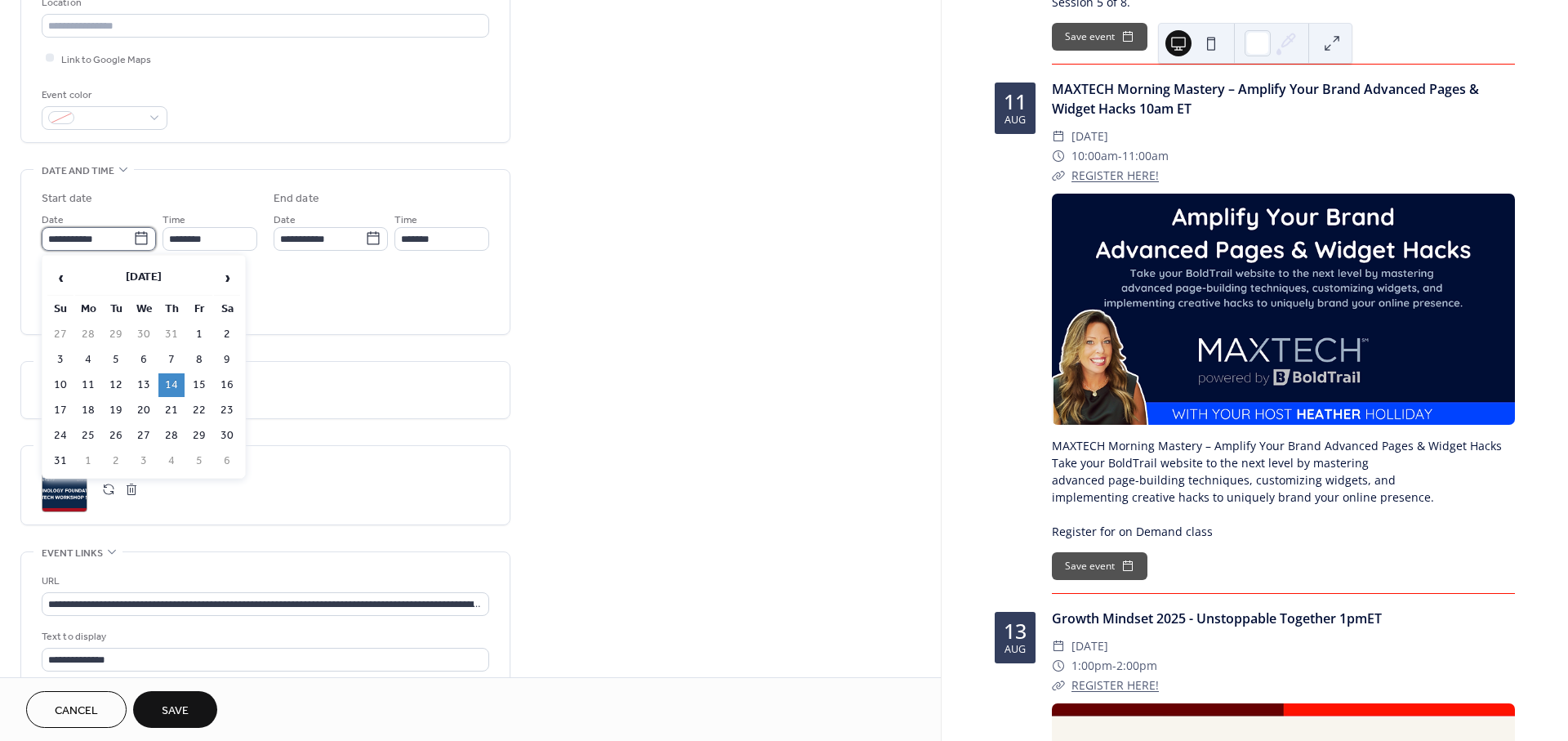 click on "**********" at bounding box center [87, 239] 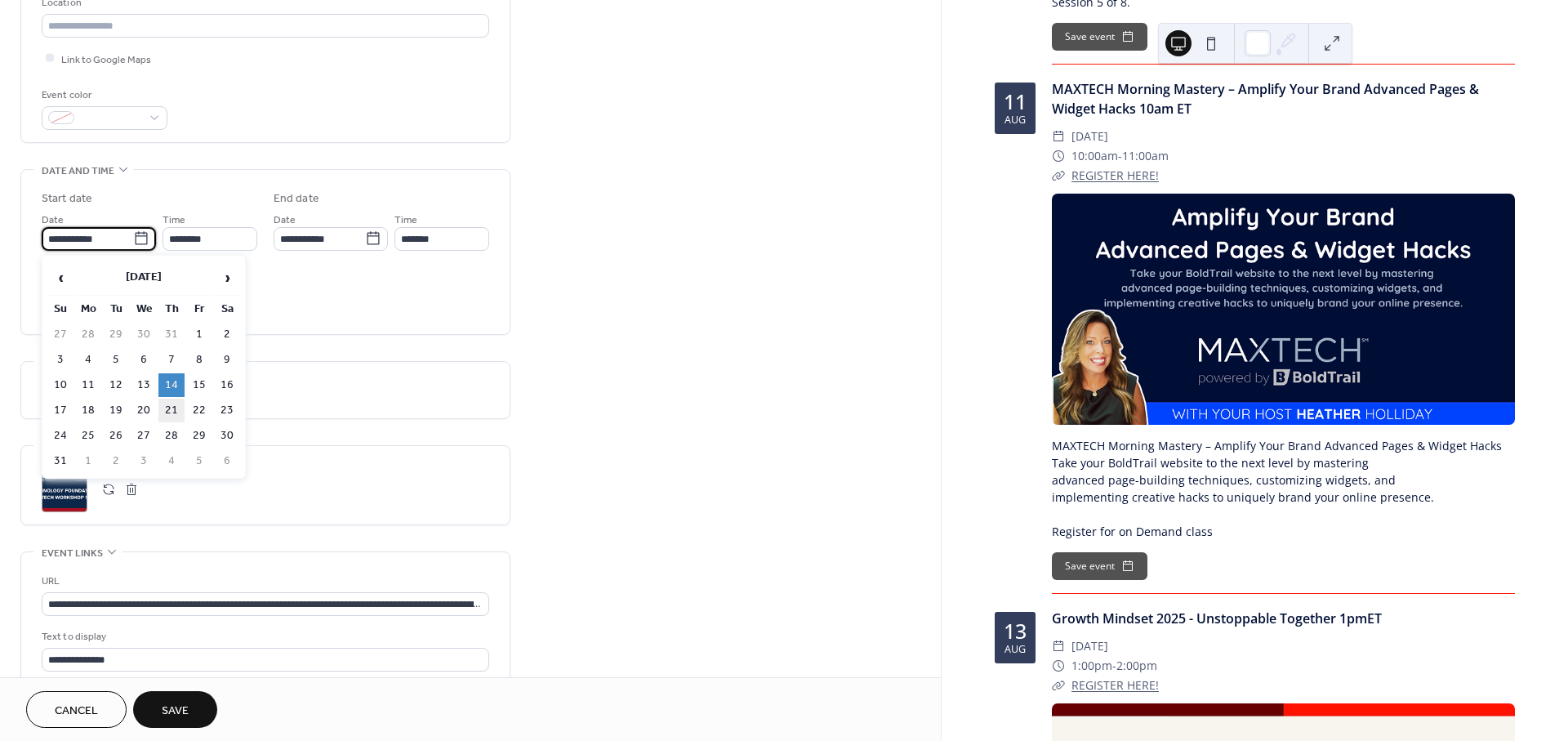 click on "21" at bounding box center (172, 410) 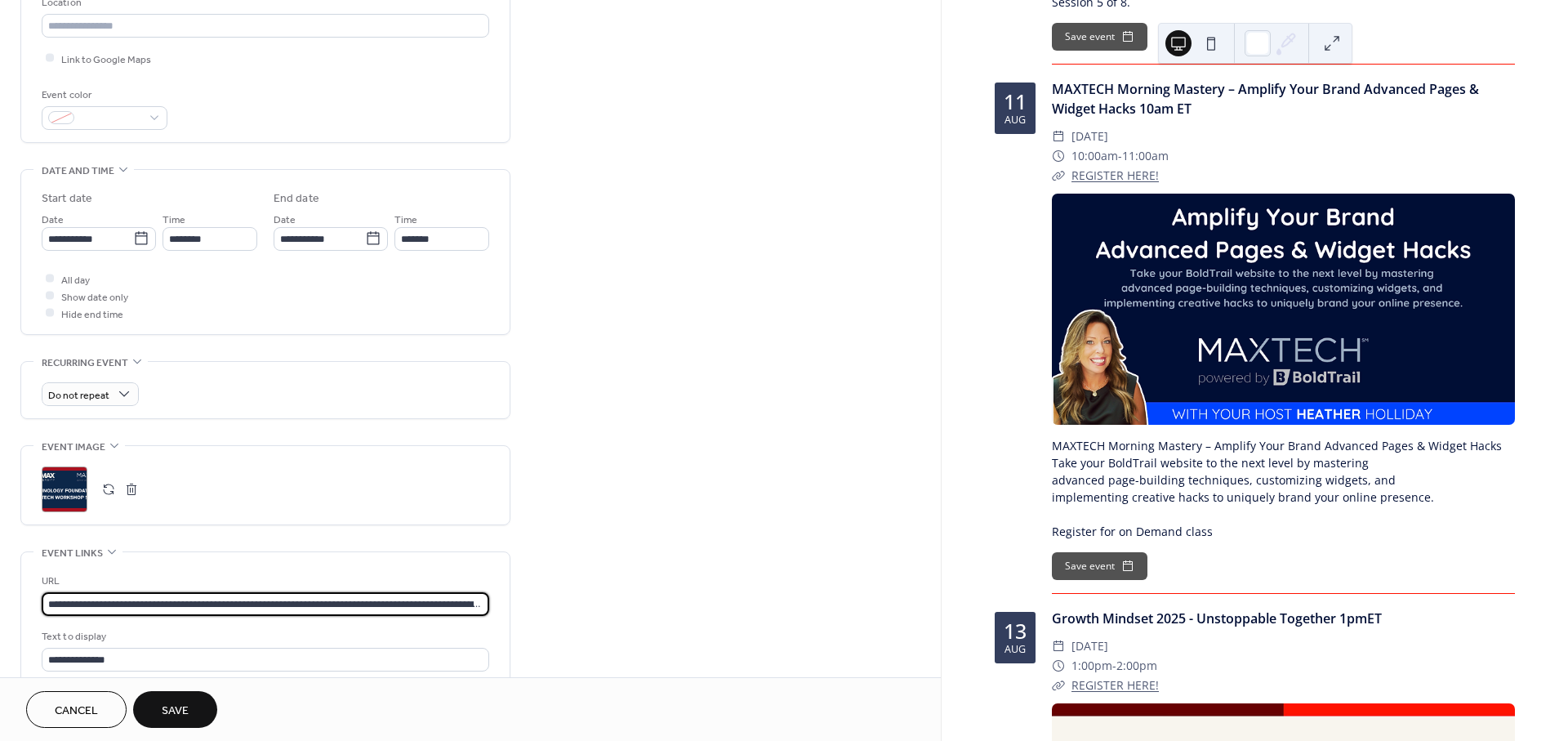 click on "**********" at bounding box center (265, 604) 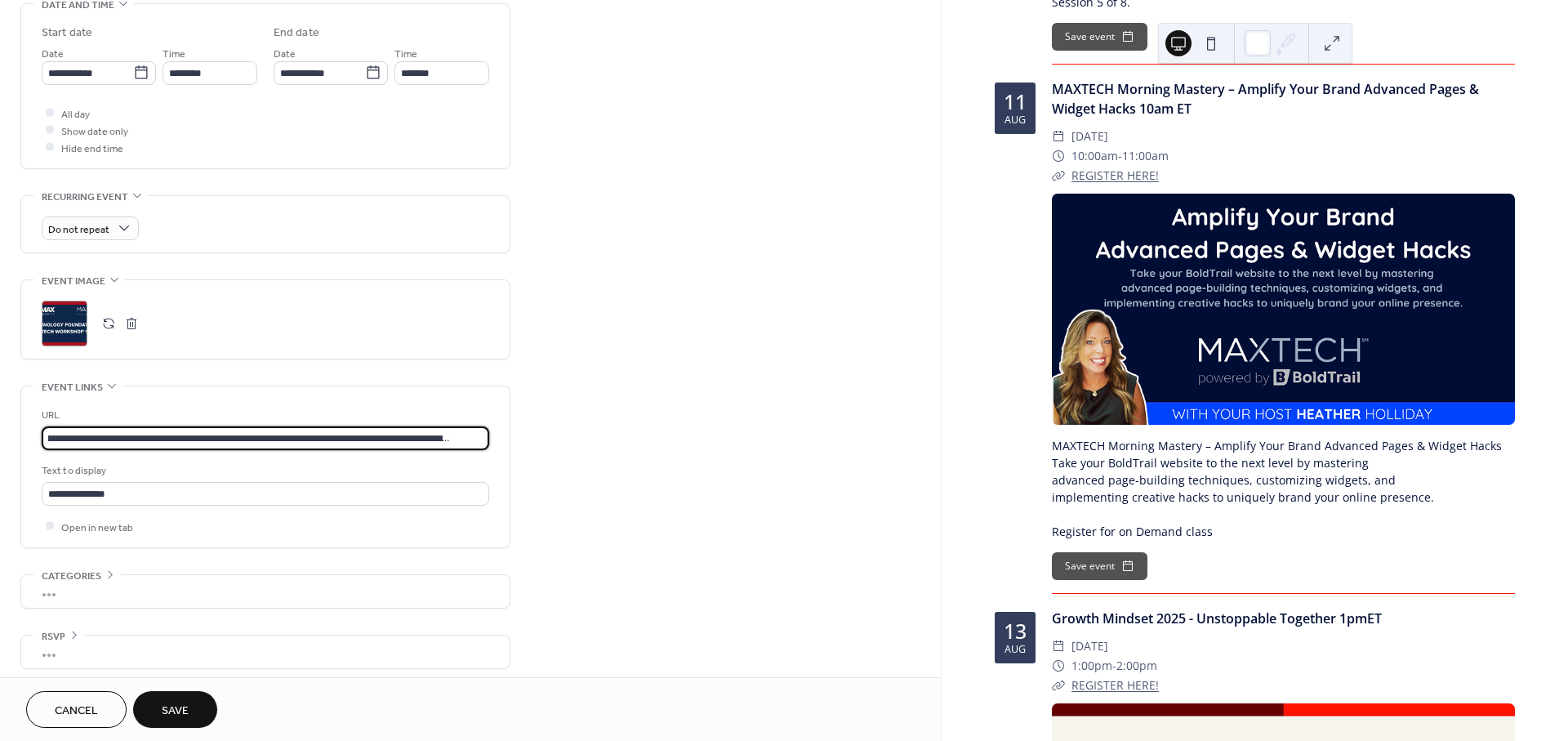 scroll, scrollTop: 541, scrollLeft: 0, axis: vertical 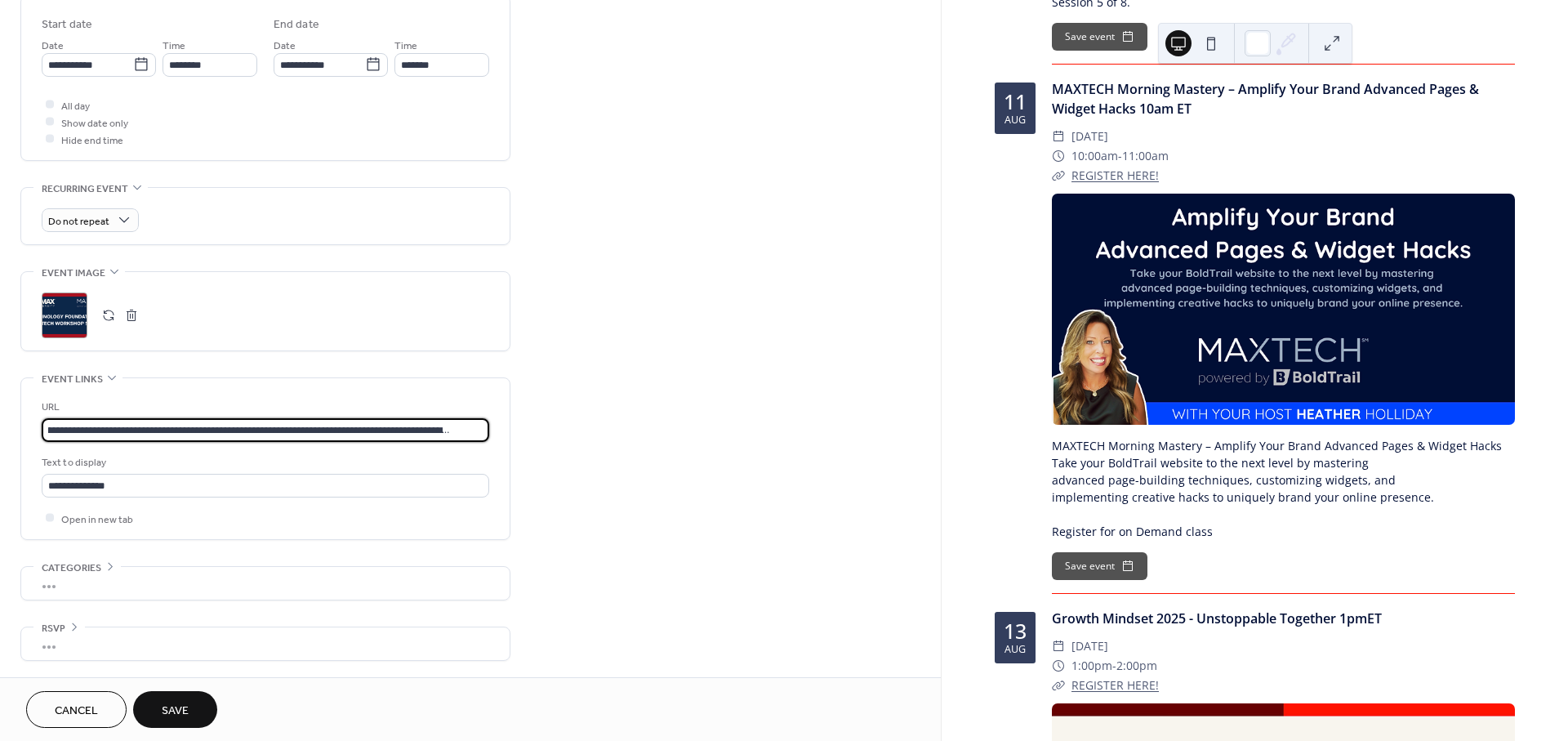 type on "**********" 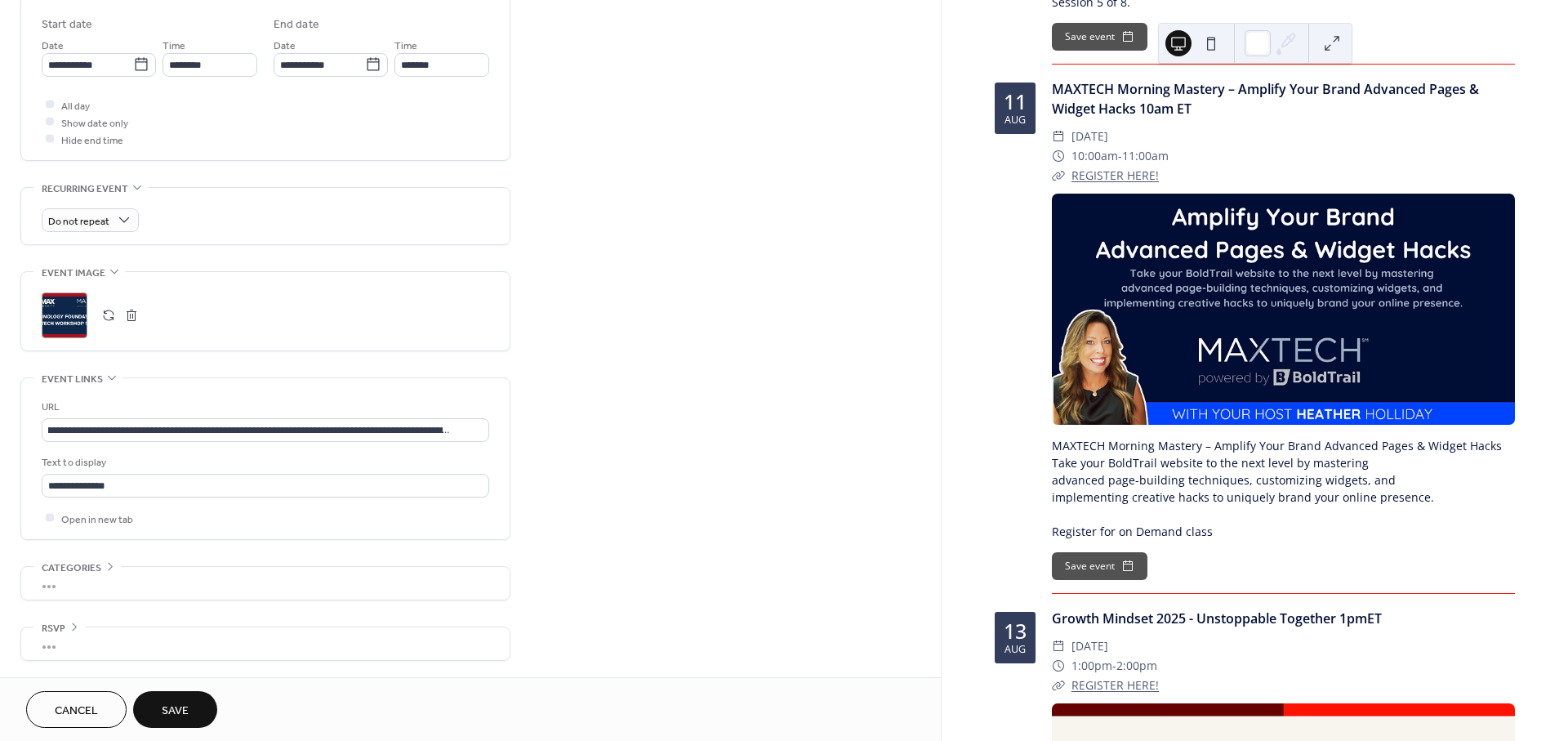 scroll, scrollTop: 0, scrollLeft: 0, axis: both 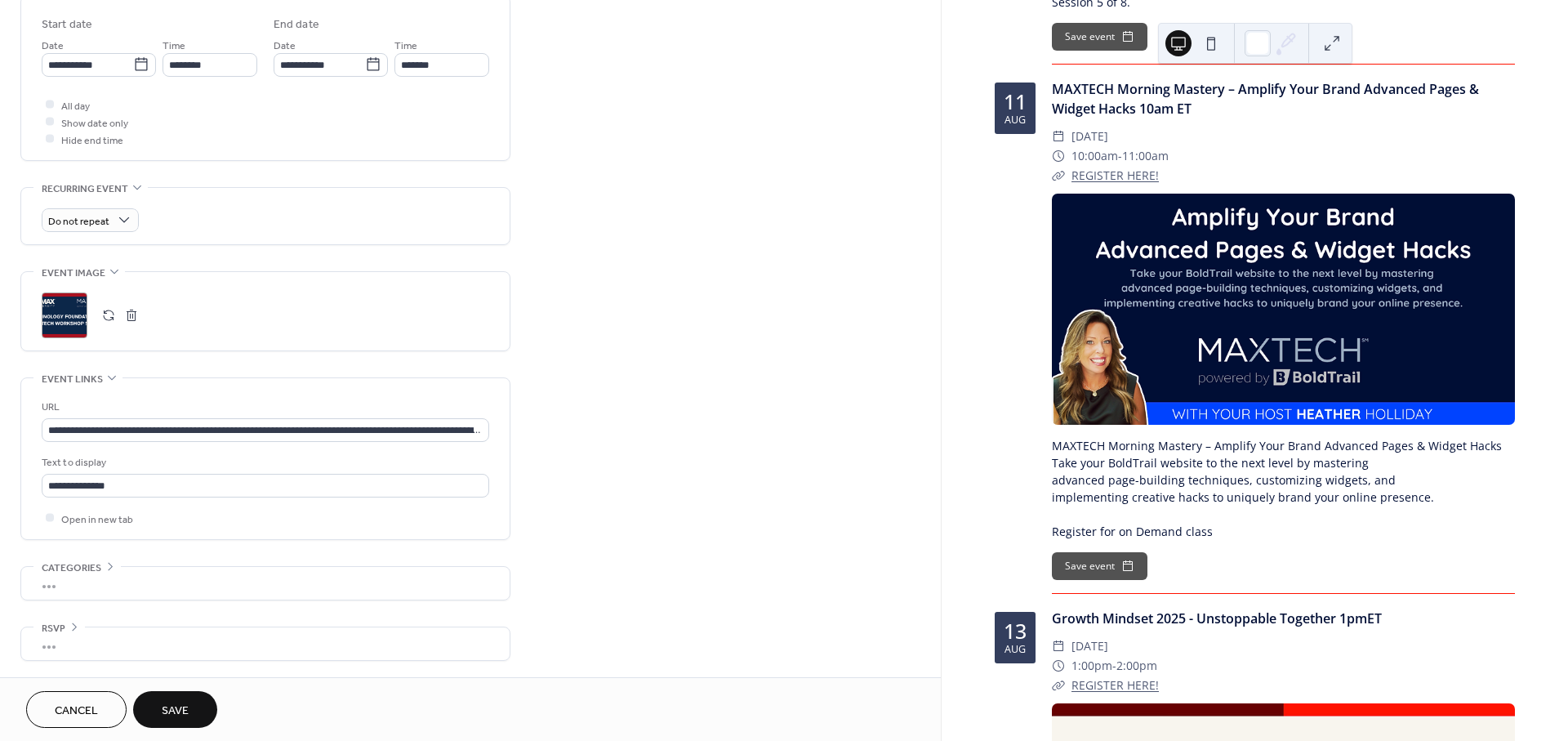 click on "Save" at bounding box center (175, 711) 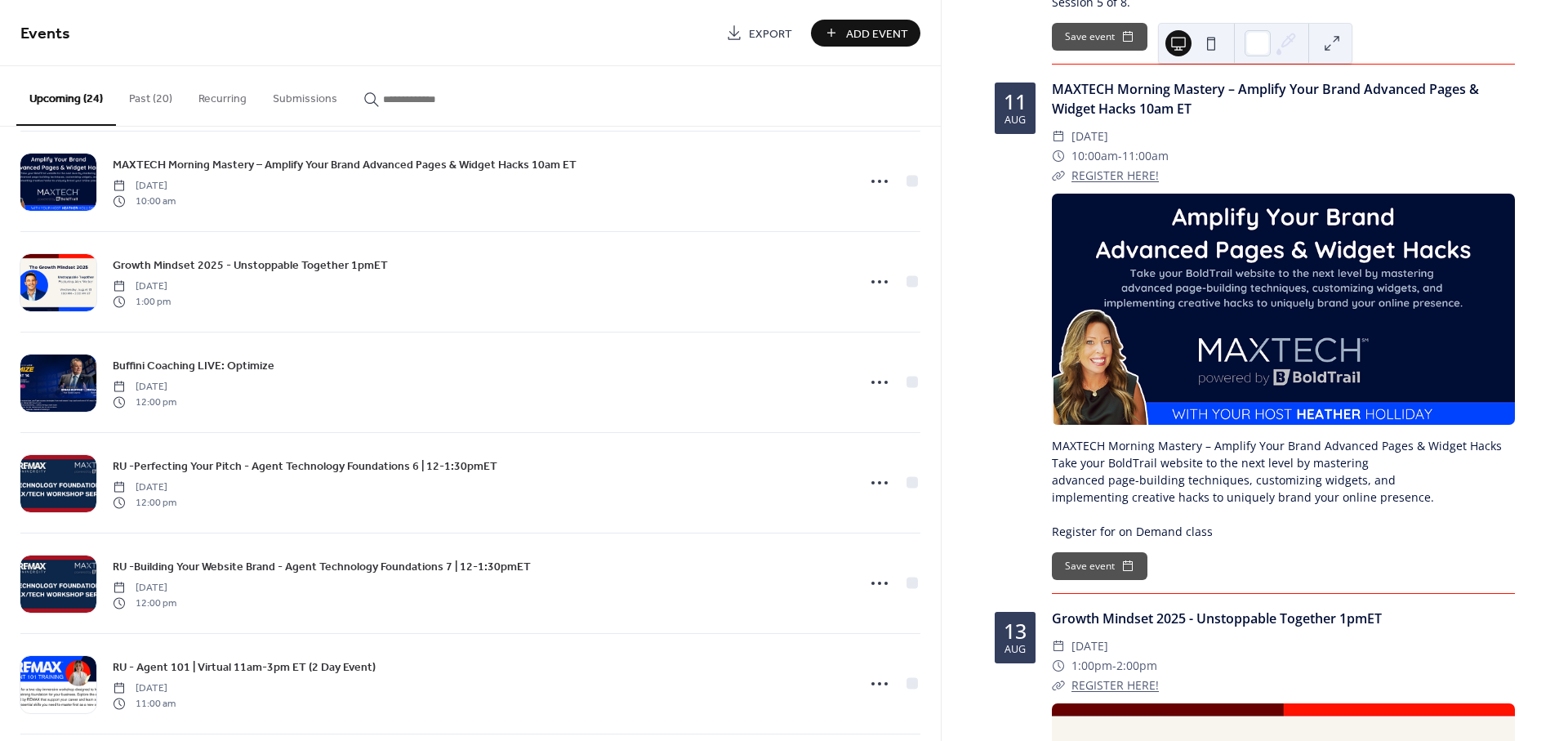 scroll, scrollTop: 725, scrollLeft: 0, axis: vertical 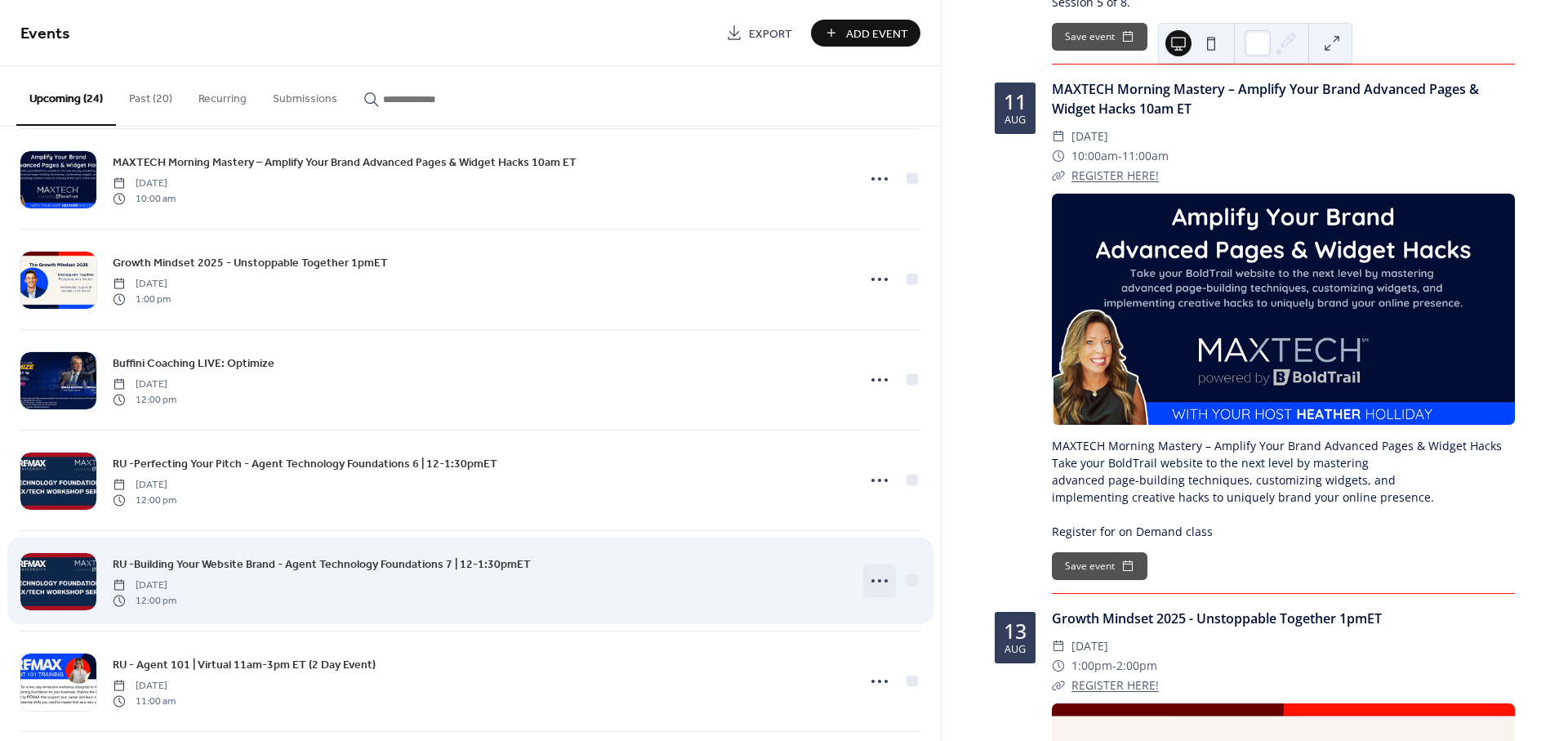 click 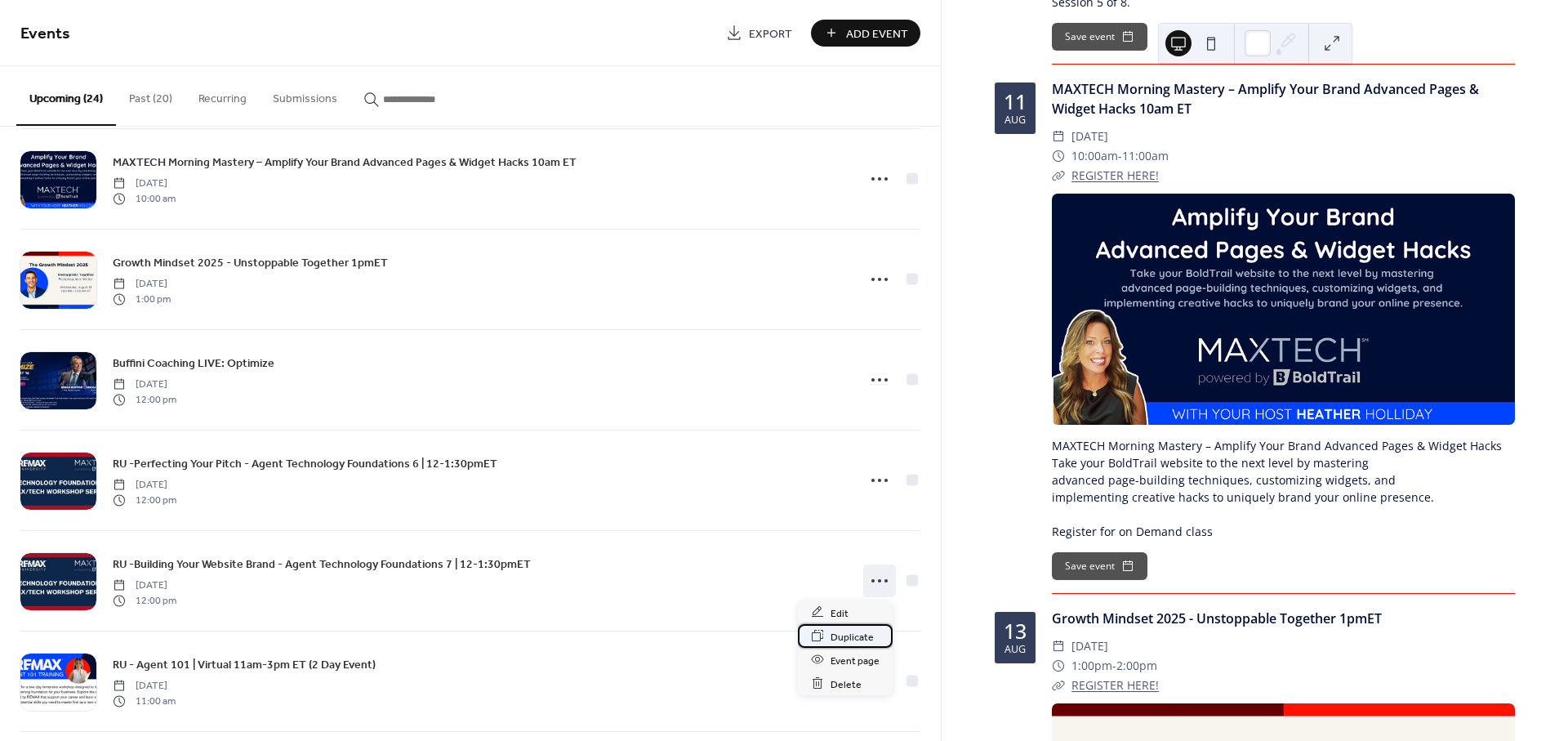 click on "Duplicate" at bounding box center (852, 636) 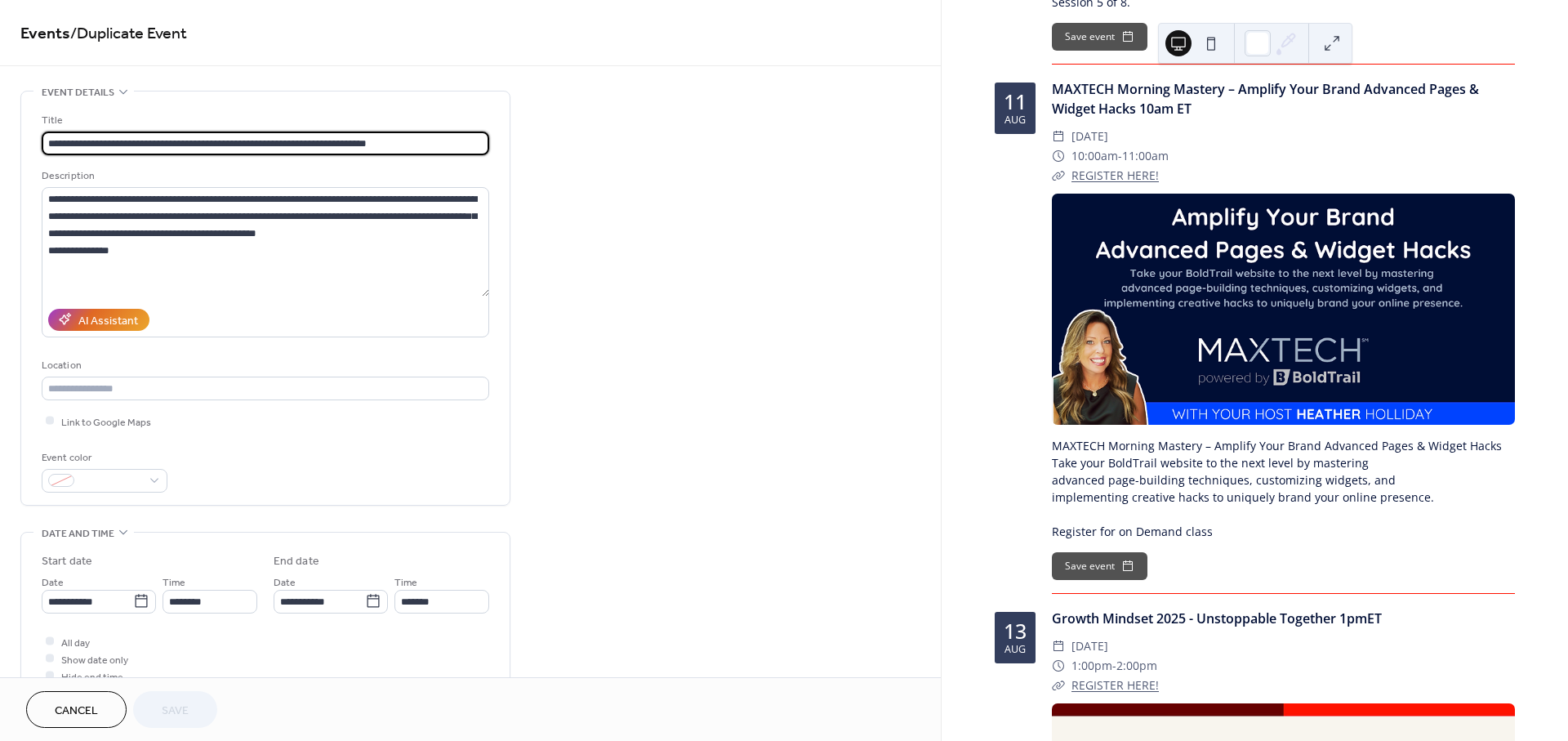 drag, startPoint x: 68, startPoint y: 141, endPoint x: 333, endPoint y: 150, distance: 265.15279 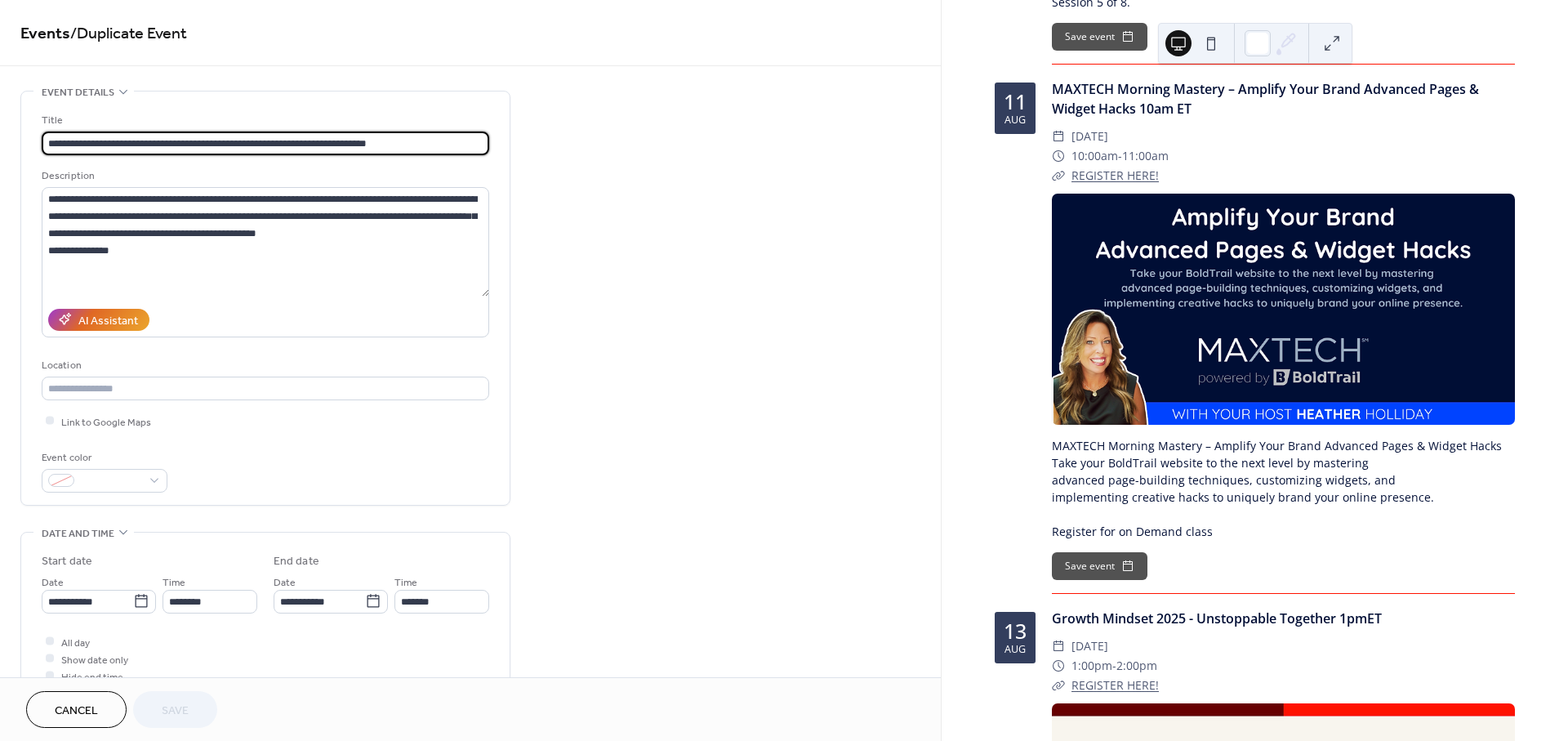 click on "**********" at bounding box center [265, 143] 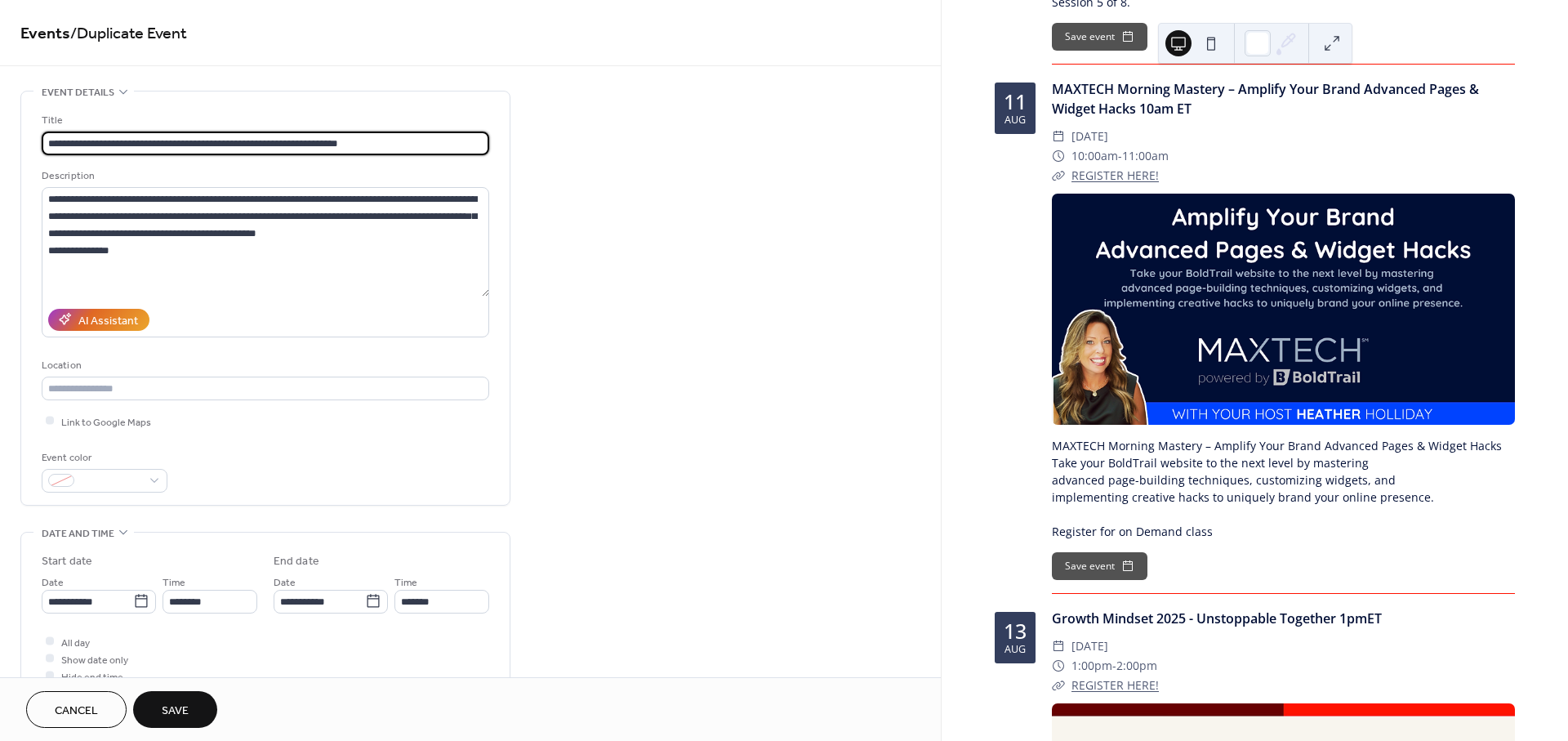 type on "**********" 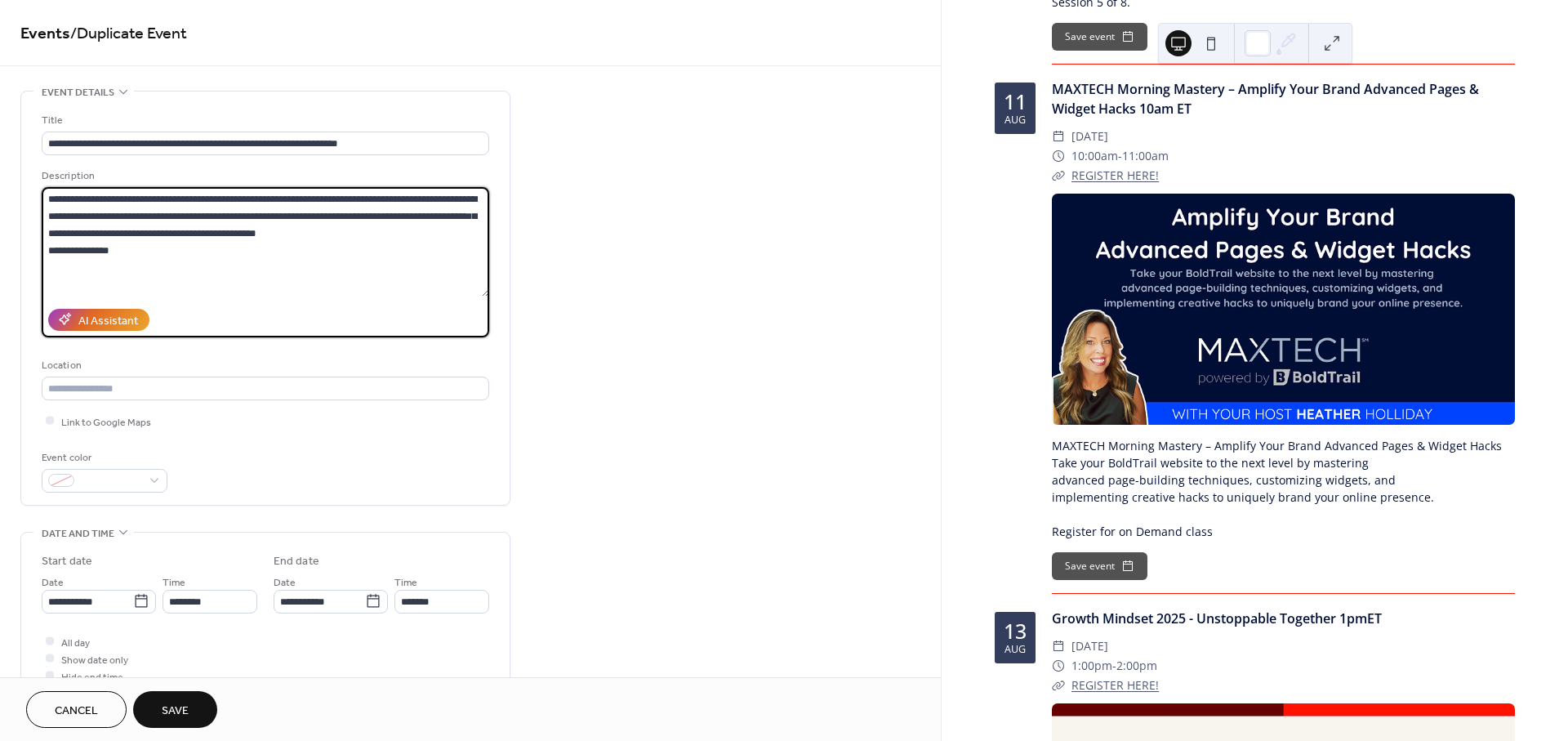 drag, startPoint x: 401, startPoint y: 227, endPoint x: 0, endPoint y: 166, distance: 405.61312 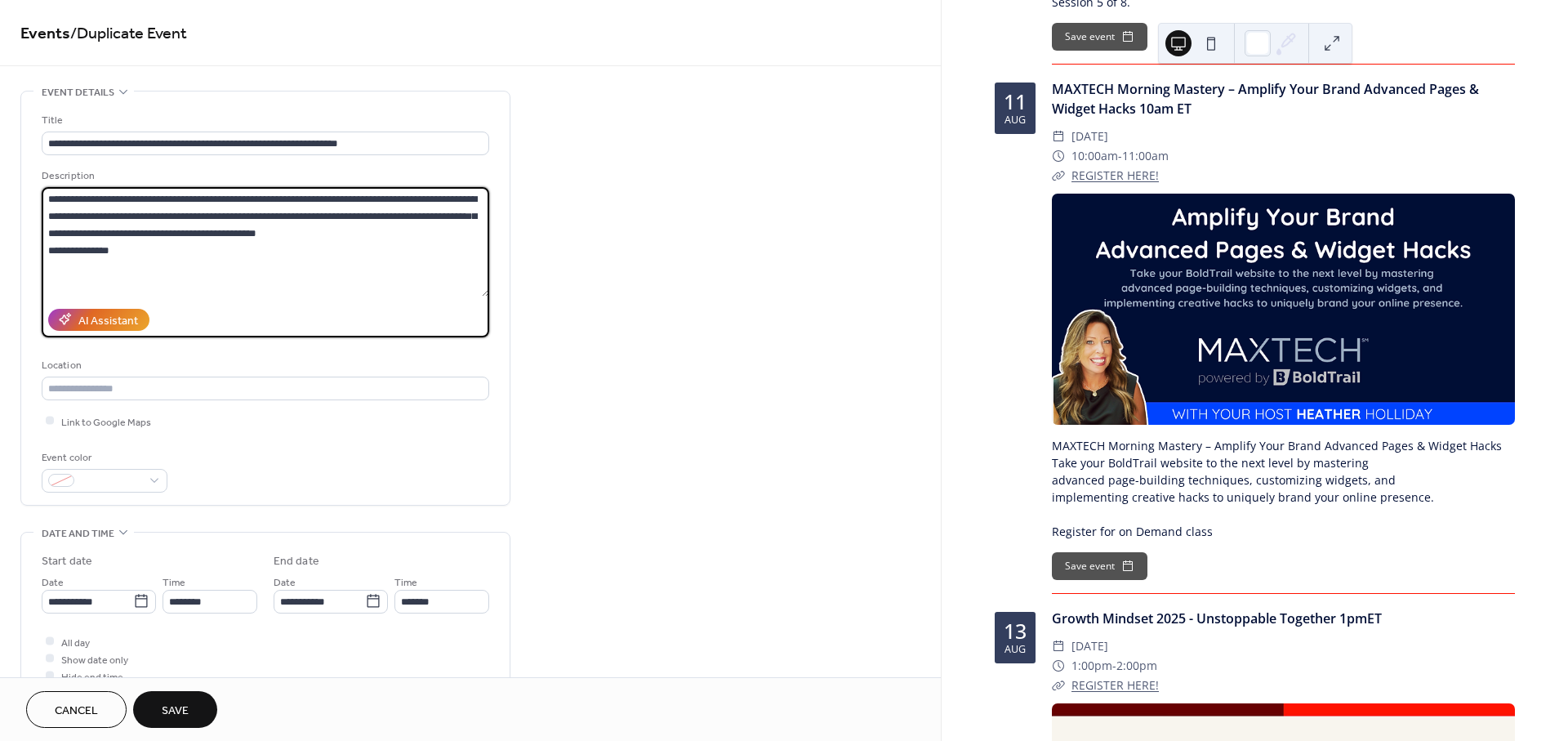click on "**********" at bounding box center (470, 652) 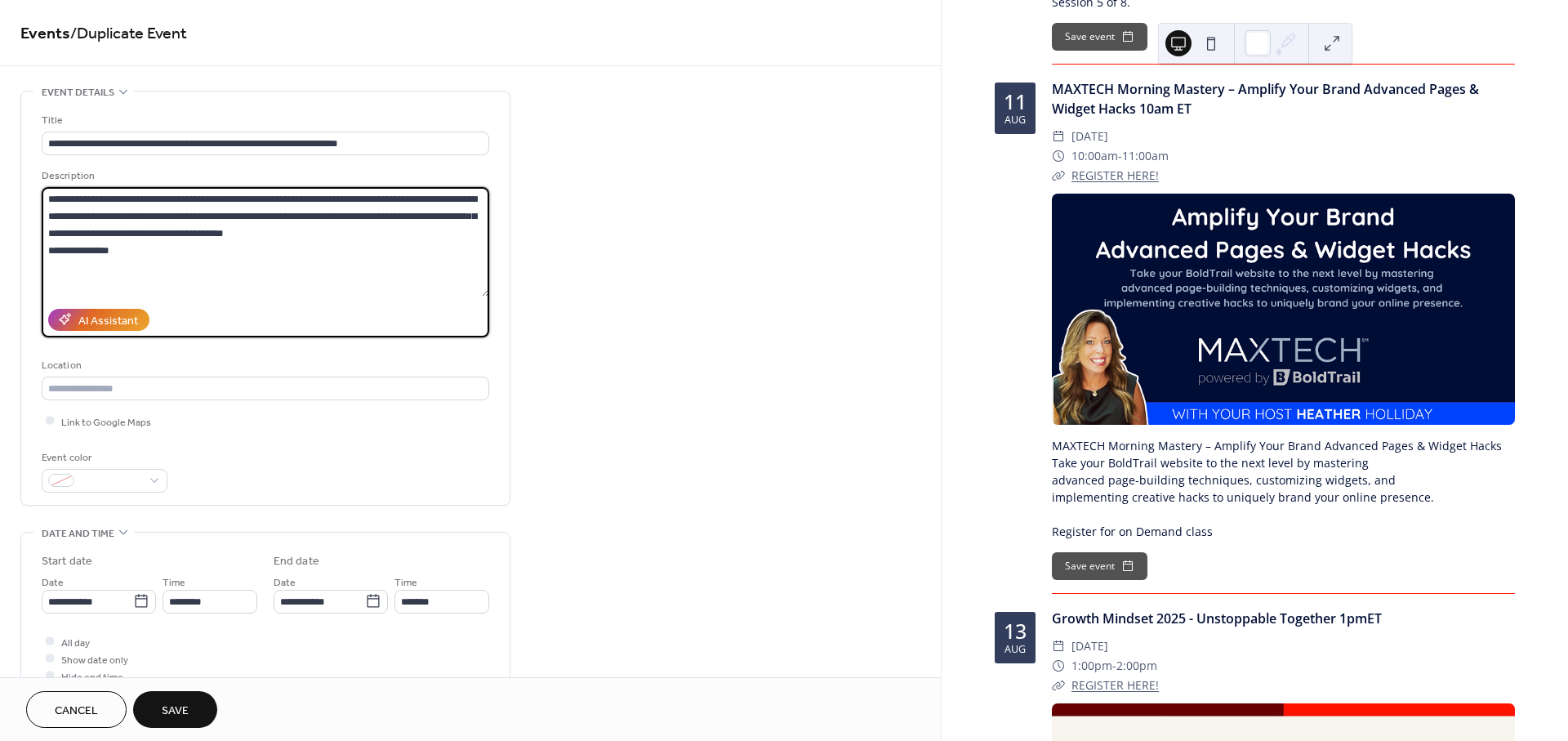 click on "**********" at bounding box center [265, 242] 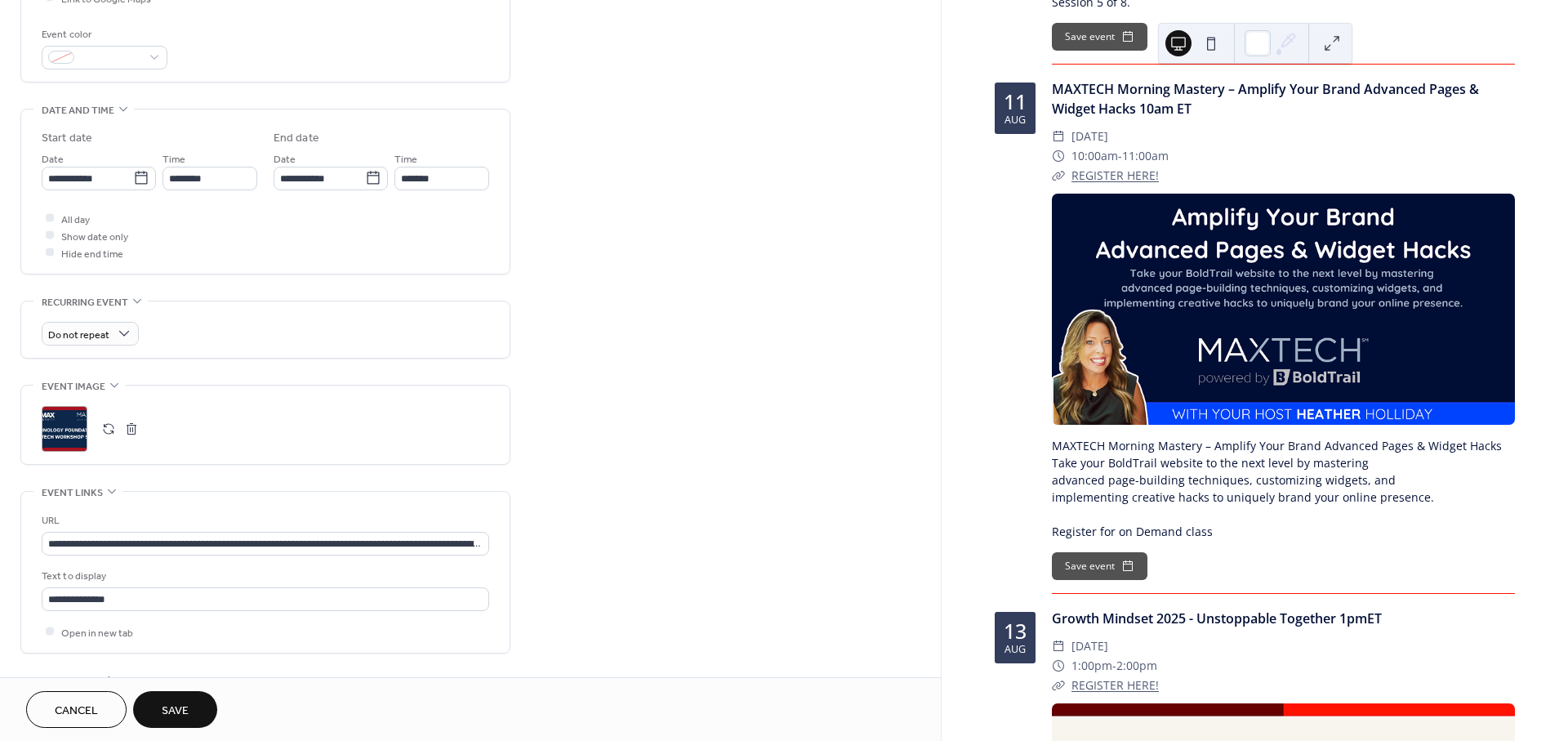 scroll, scrollTop: 541, scrollLeft: 0, axis: vertical 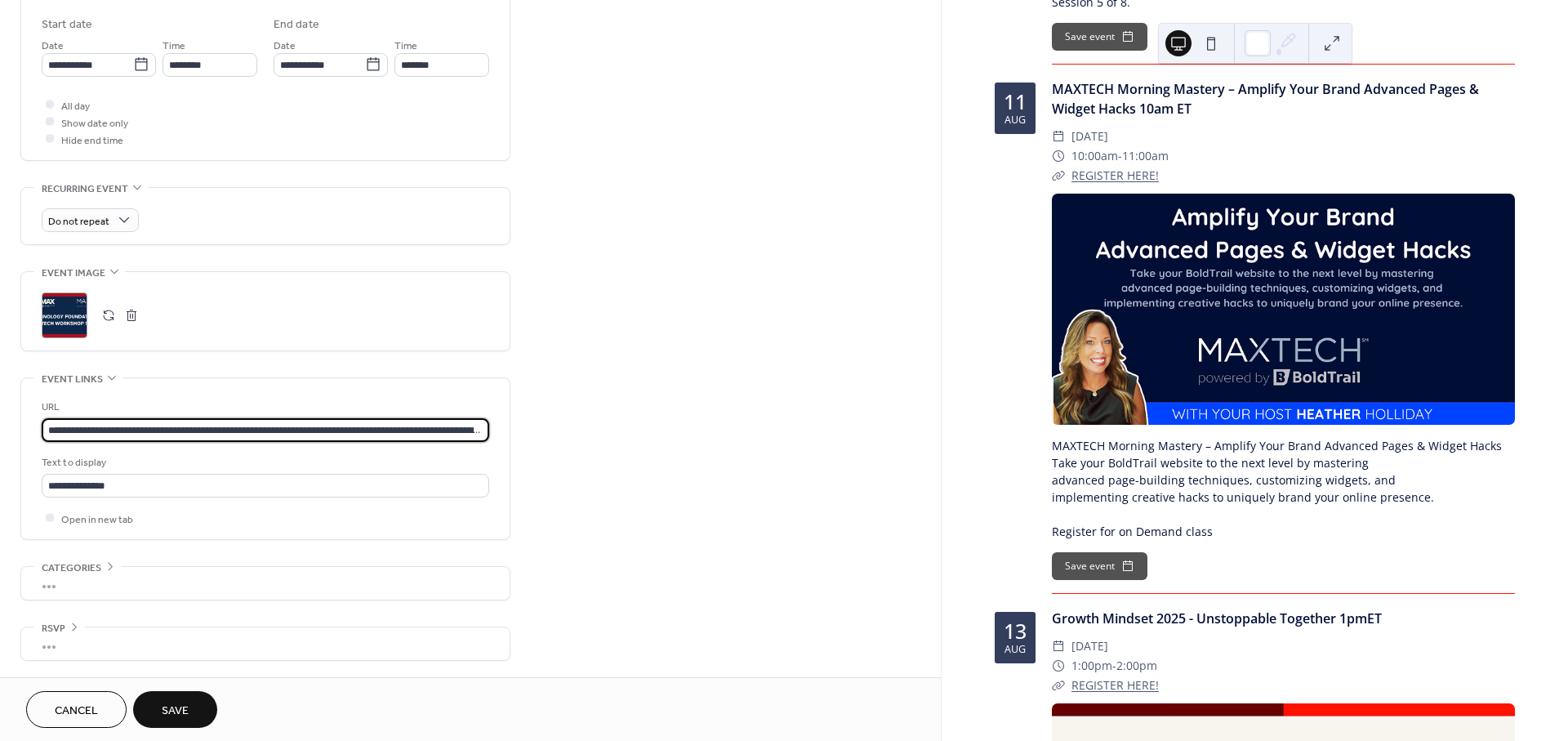 click on "**********" at bounding box center (265, 430) 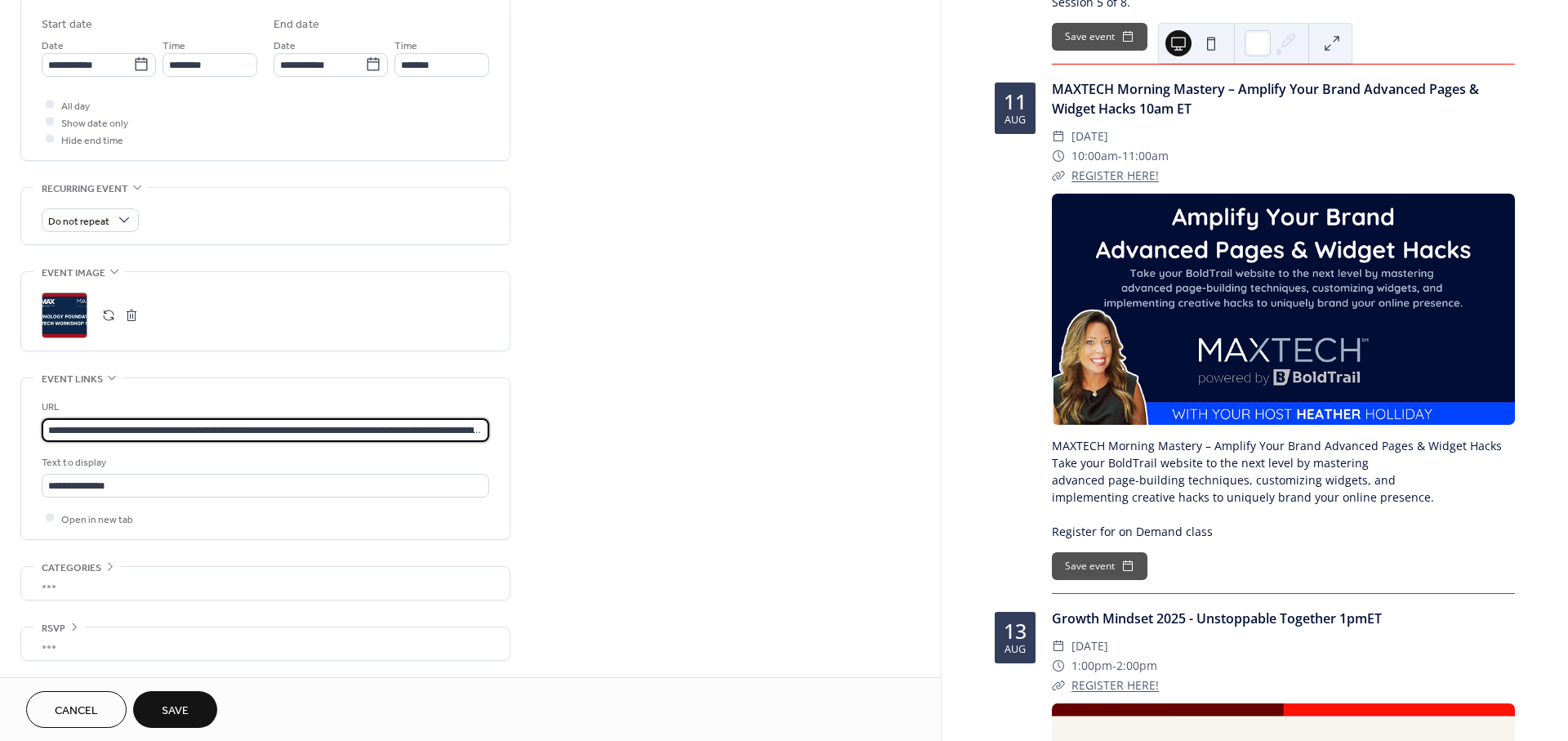click on "**********" at bounding box center [265, 430] 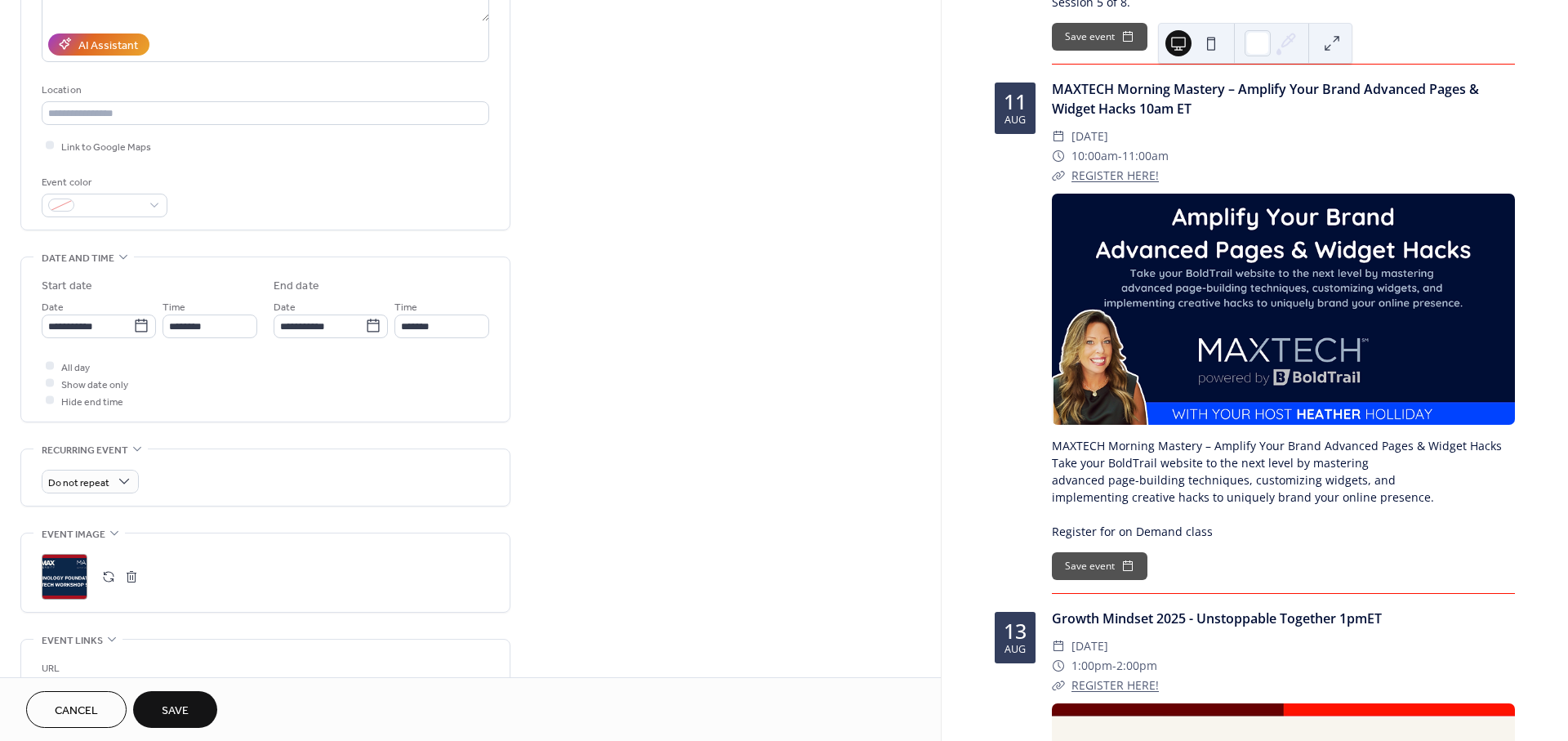 scroll, scrollTop: 268, scrollLeft: 0, axis: vertical 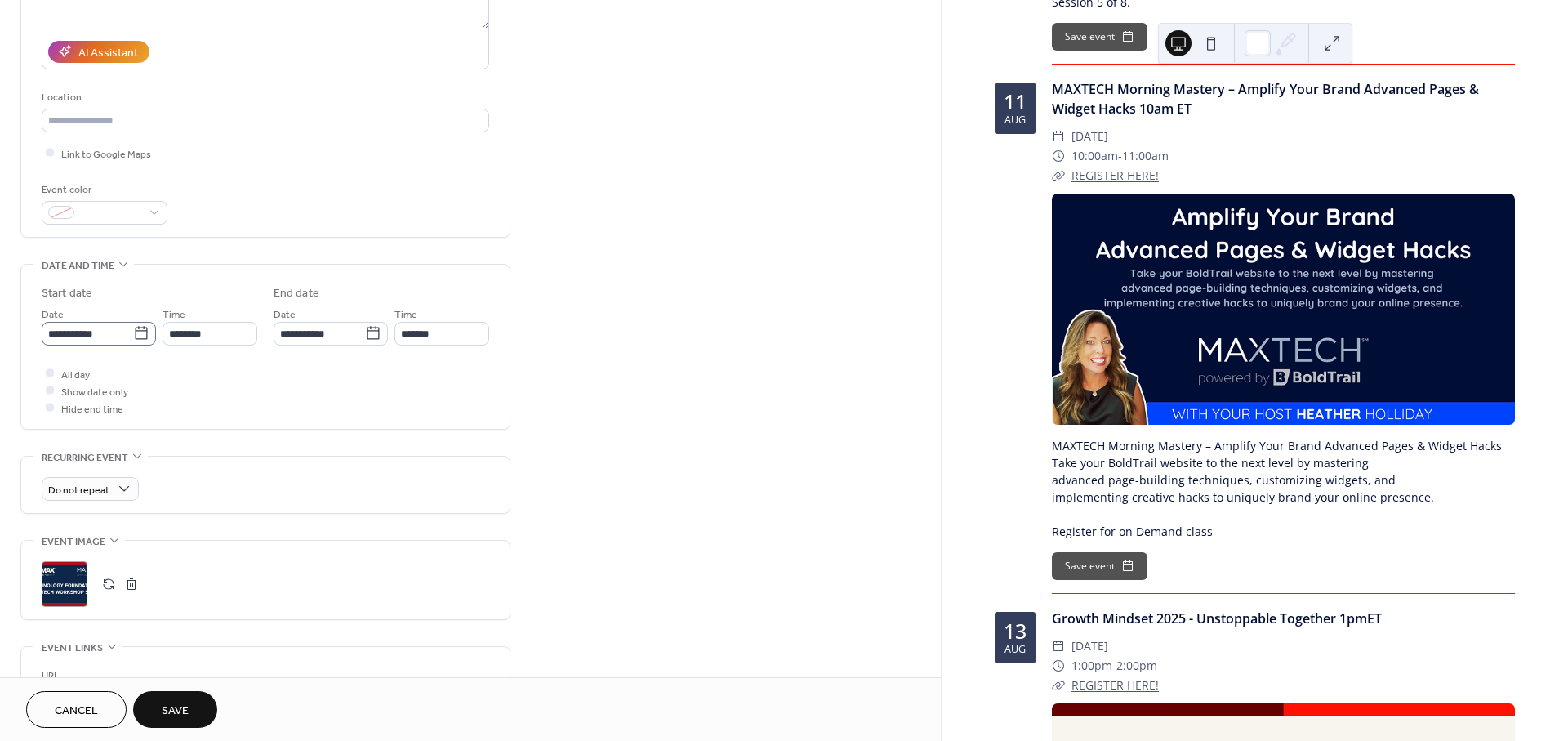 type on "**********" 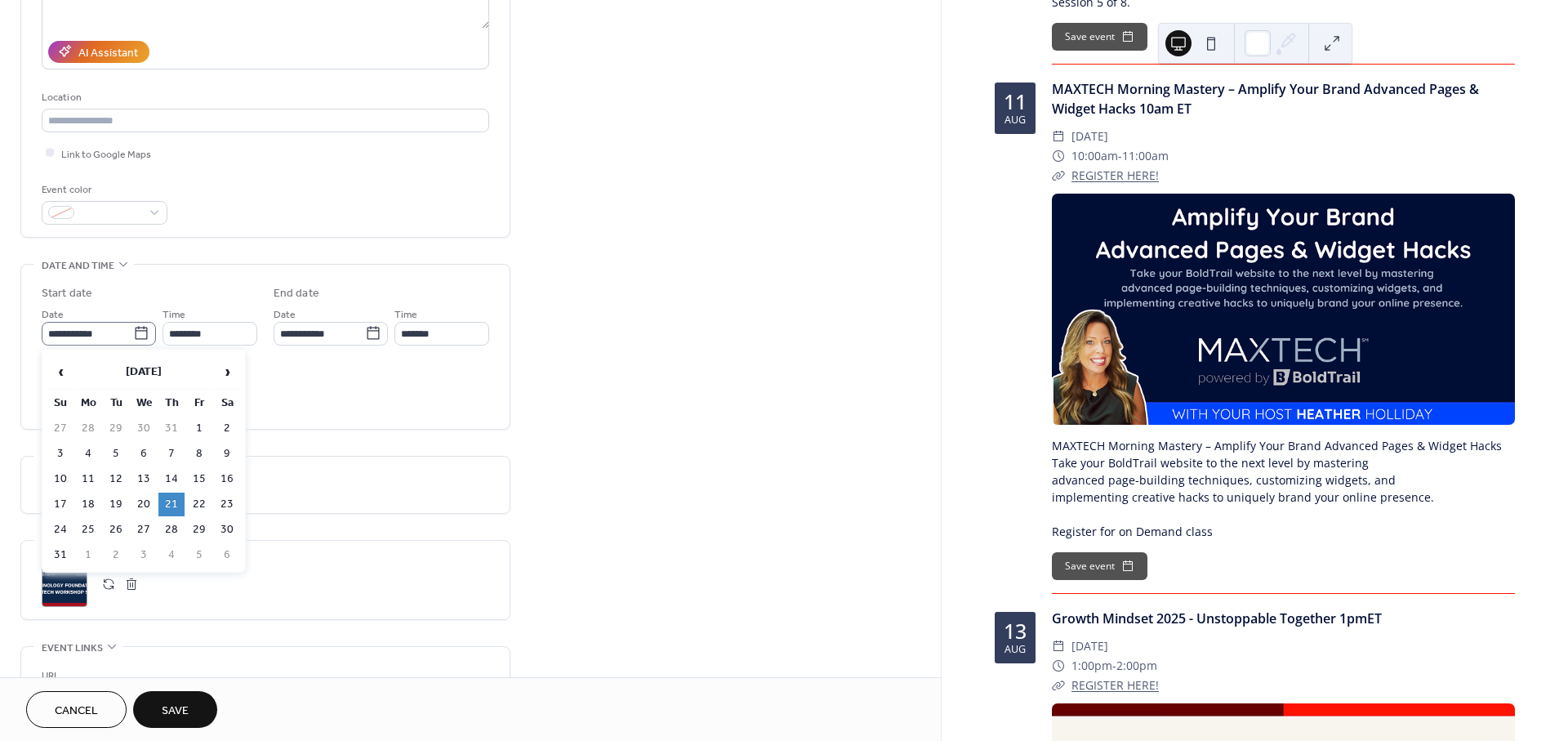 scroll, scrollTop: 0, scrollLeft: 0, axis: both 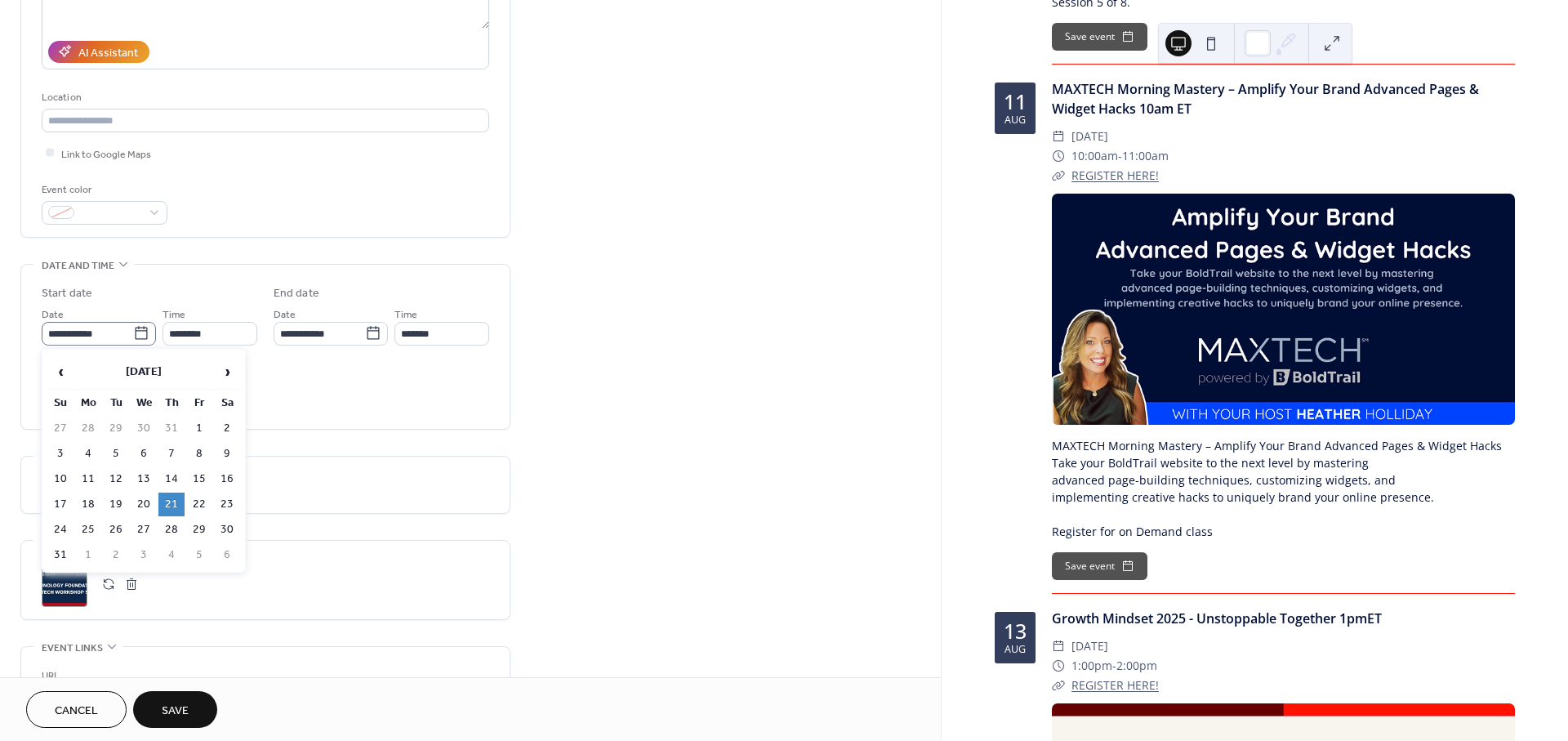 click 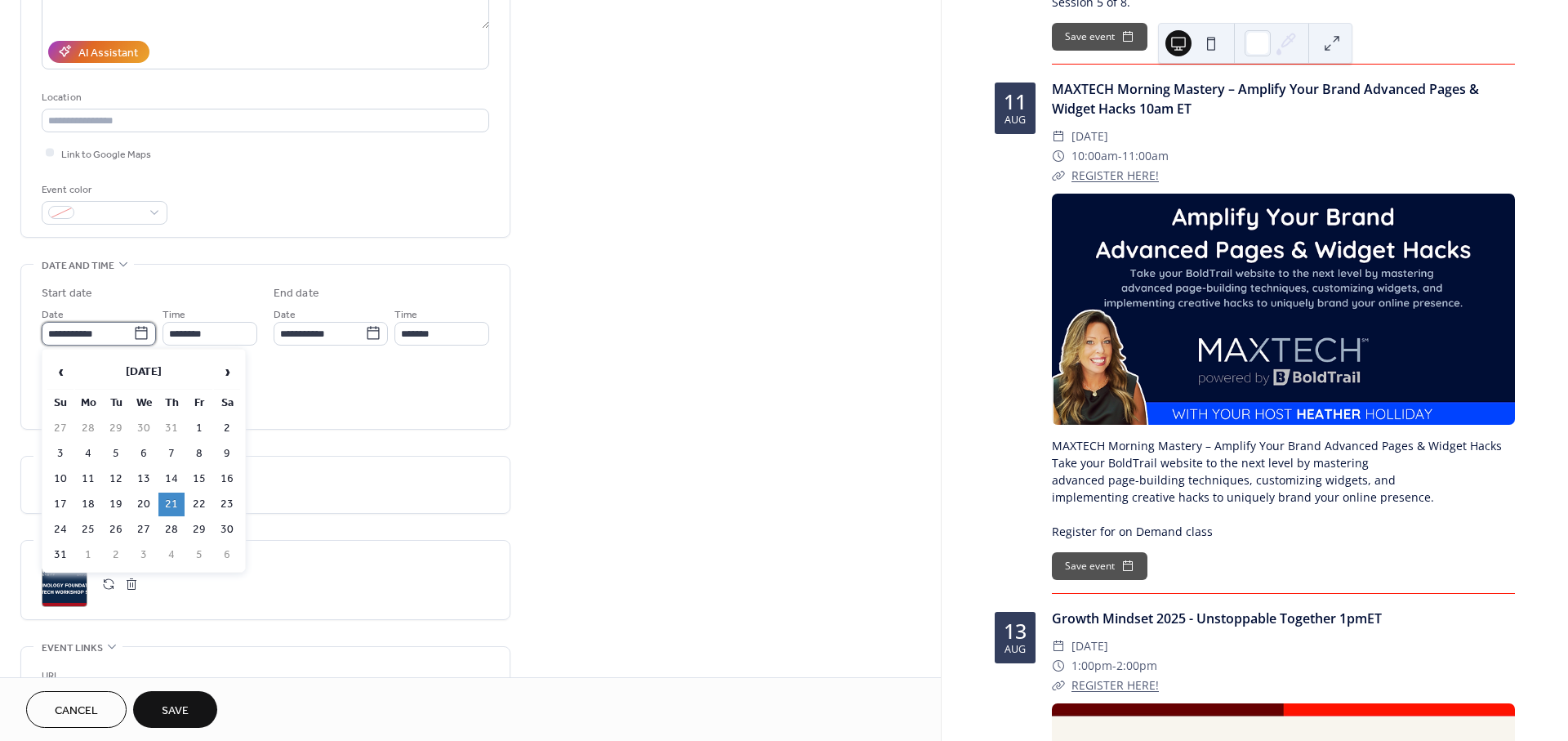 click on "**********" at bounding box center (87, 333) 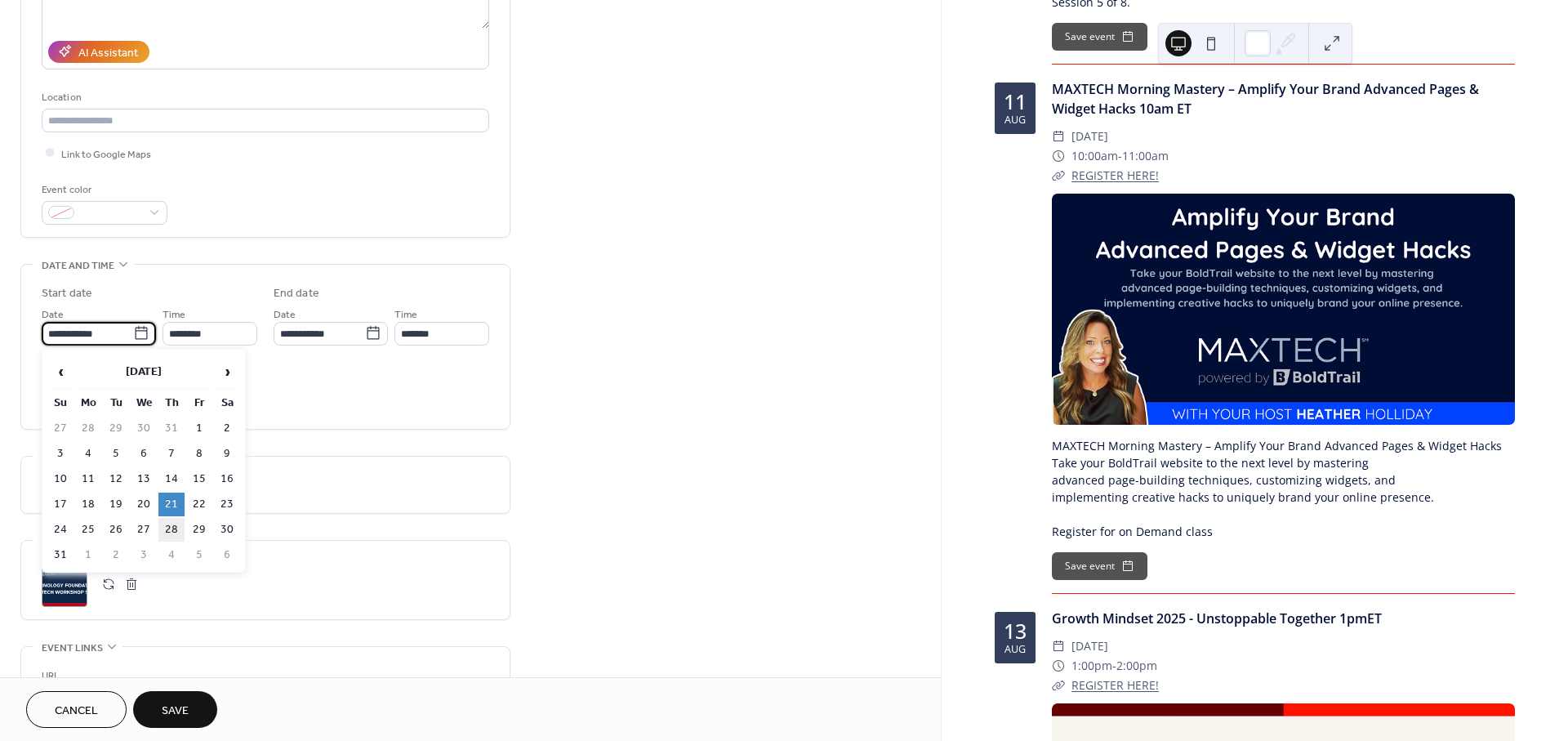click on "28" at bounding box center [172, 529] 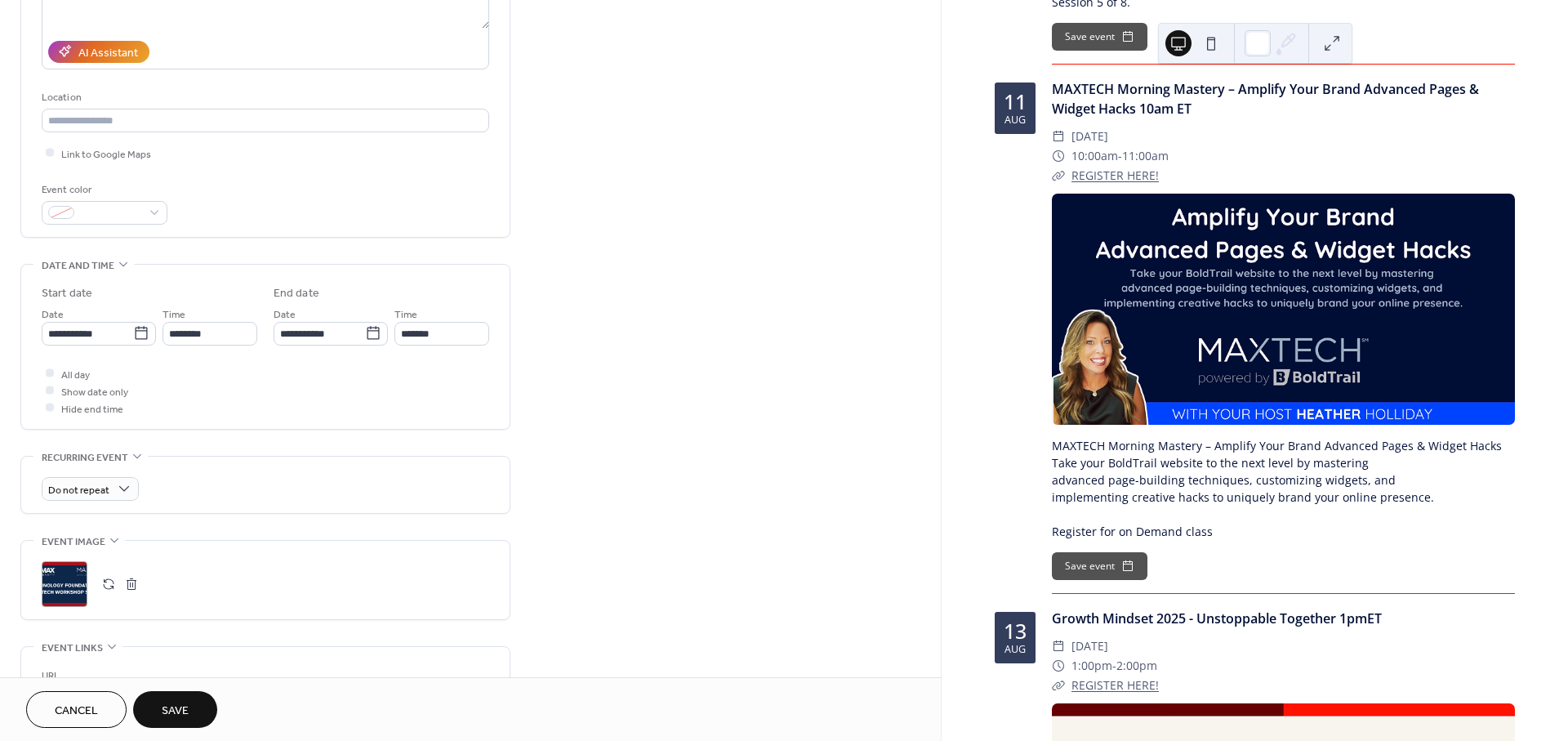 click on "Cancel Save" at bounding box center [470, 709] 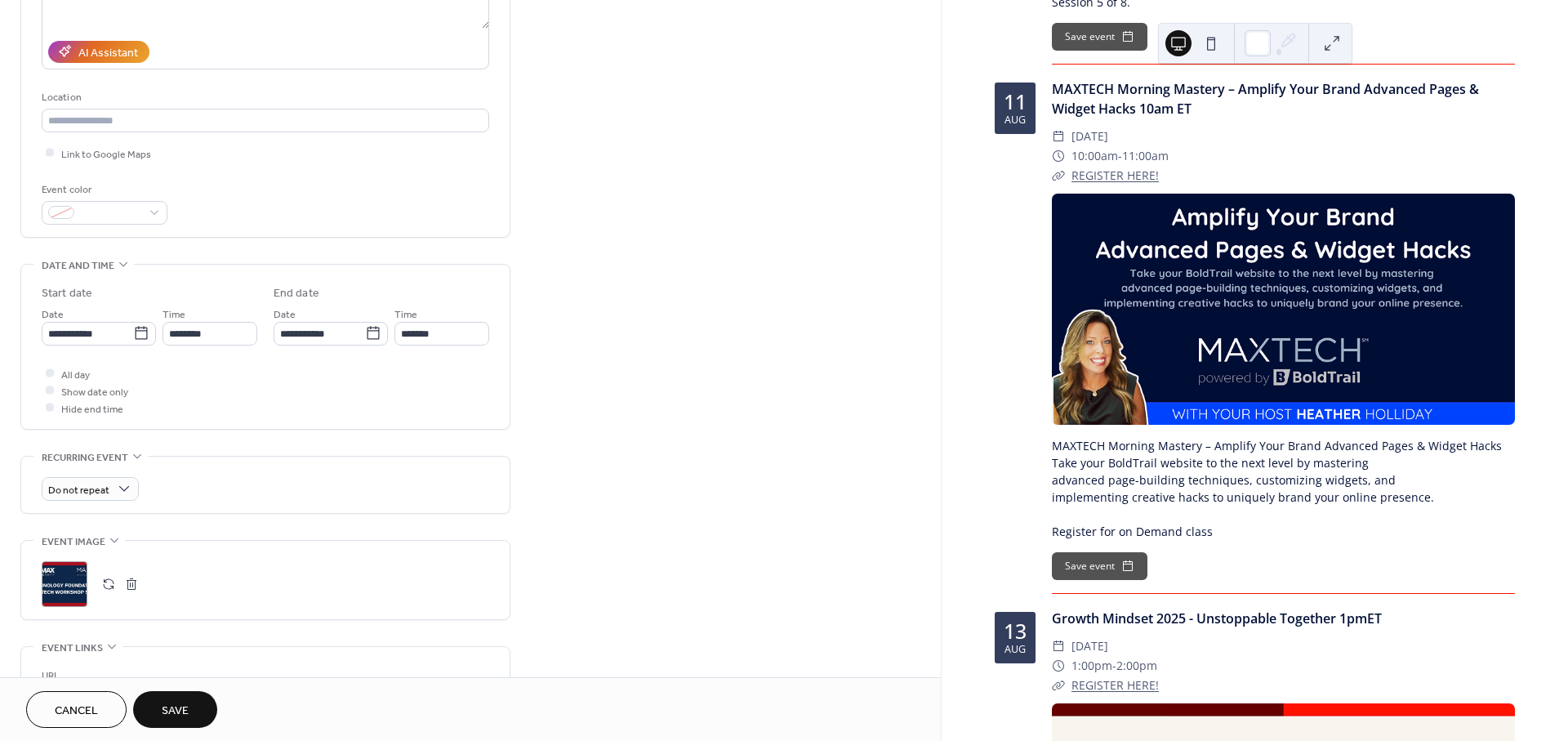 click on "Save" at bounding box center (175, 711) 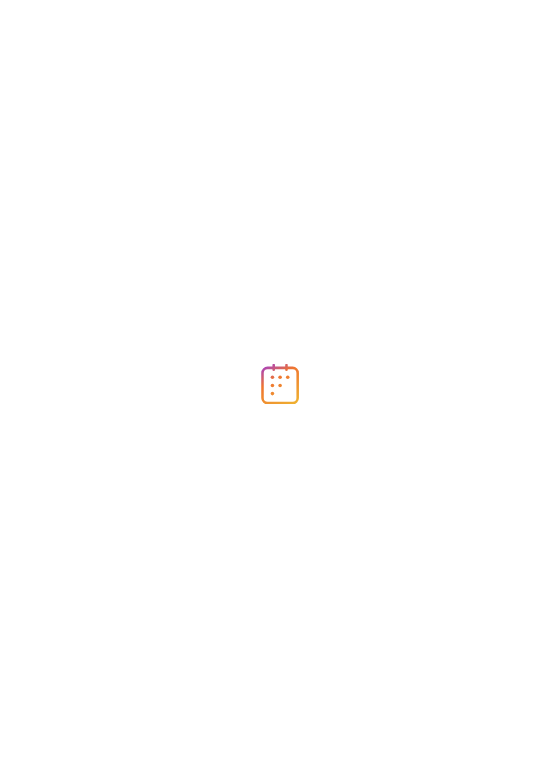 scroll, scrollTop: 0, scrollLeft: 0, axis: both 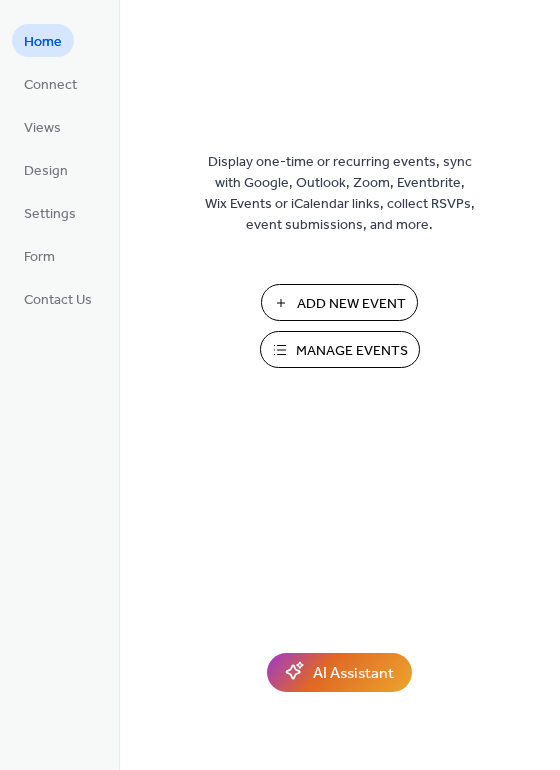 click on "Manage Events" at bounding box center (352, 351) 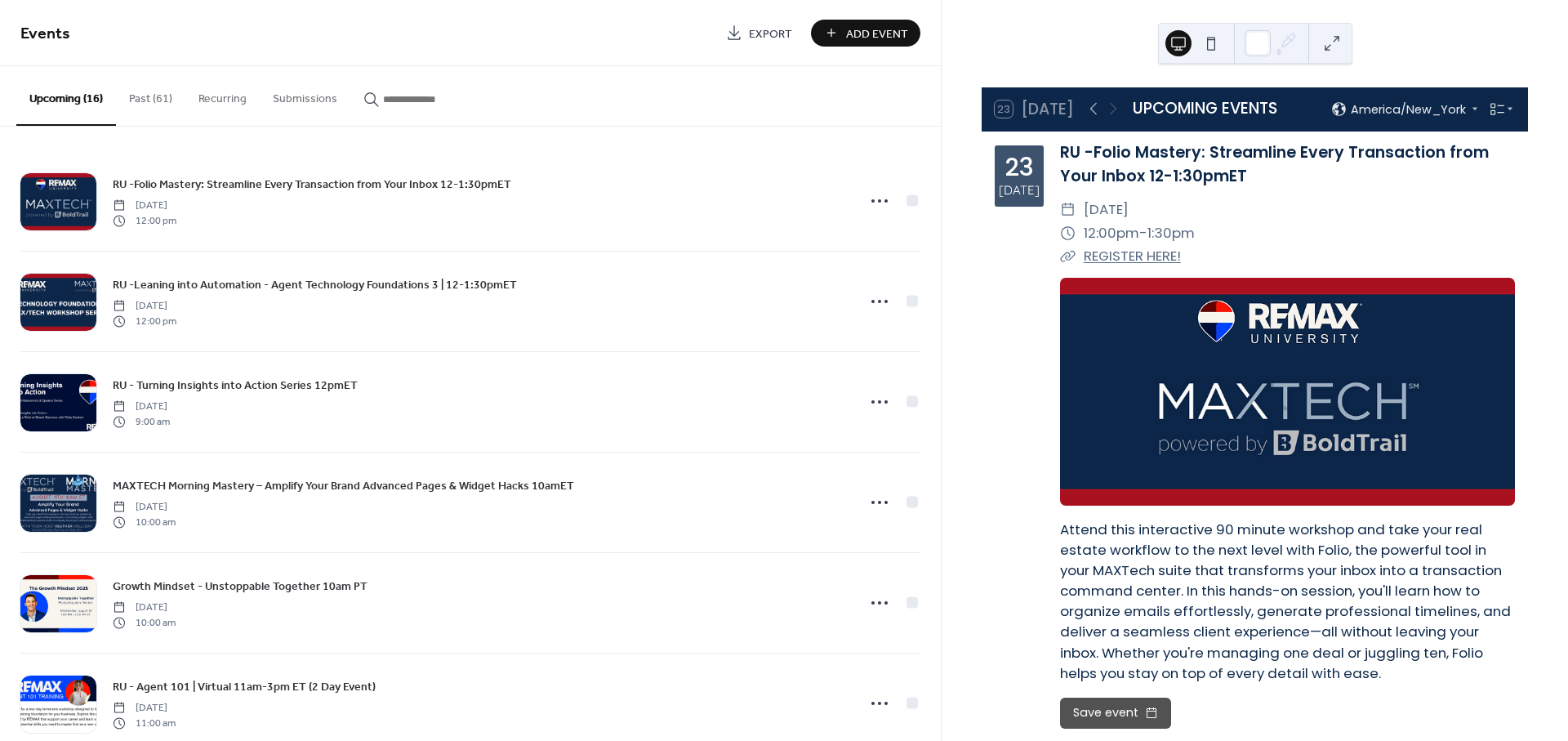 scroll, scrollTop: 0, scrollLeft: 0, axis: both 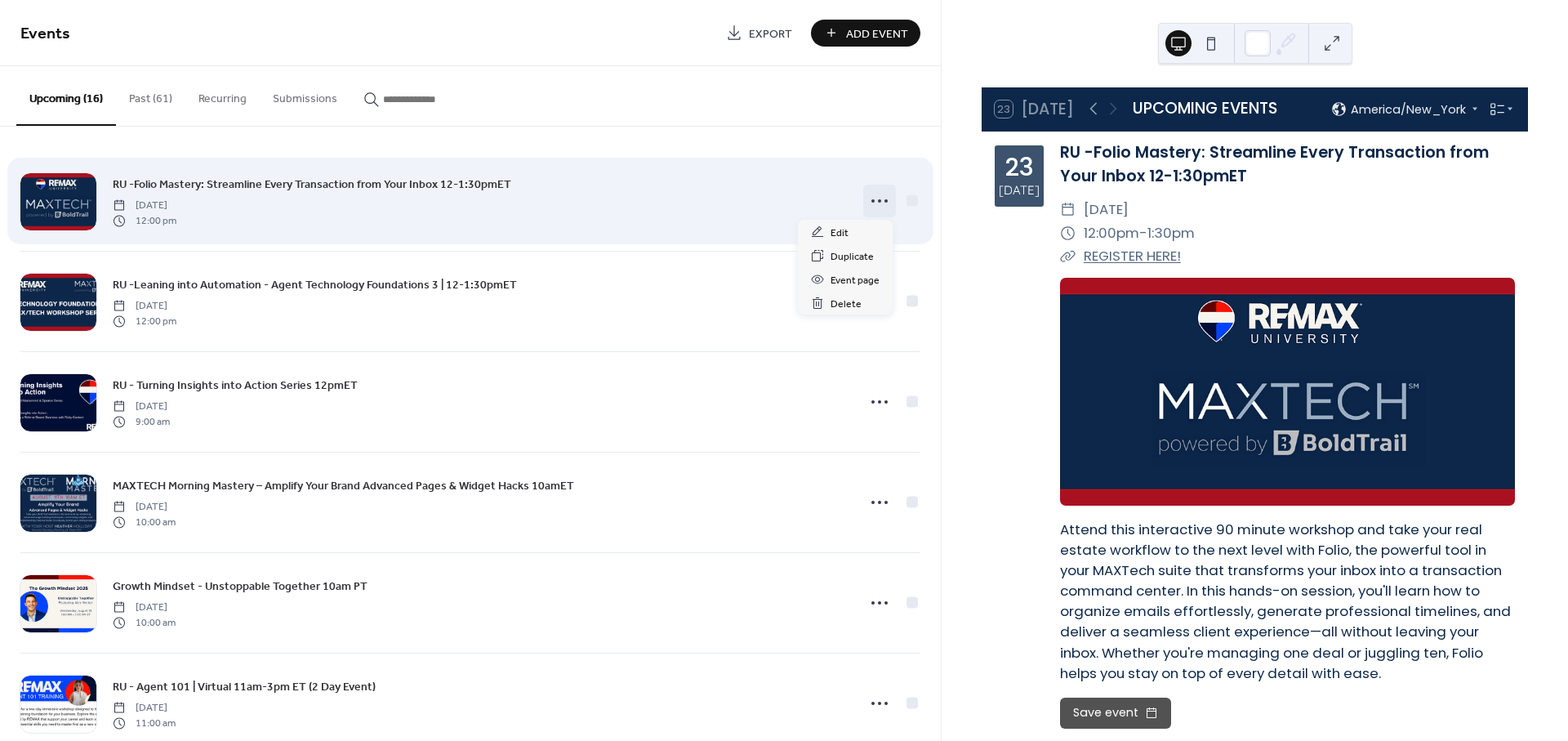 click 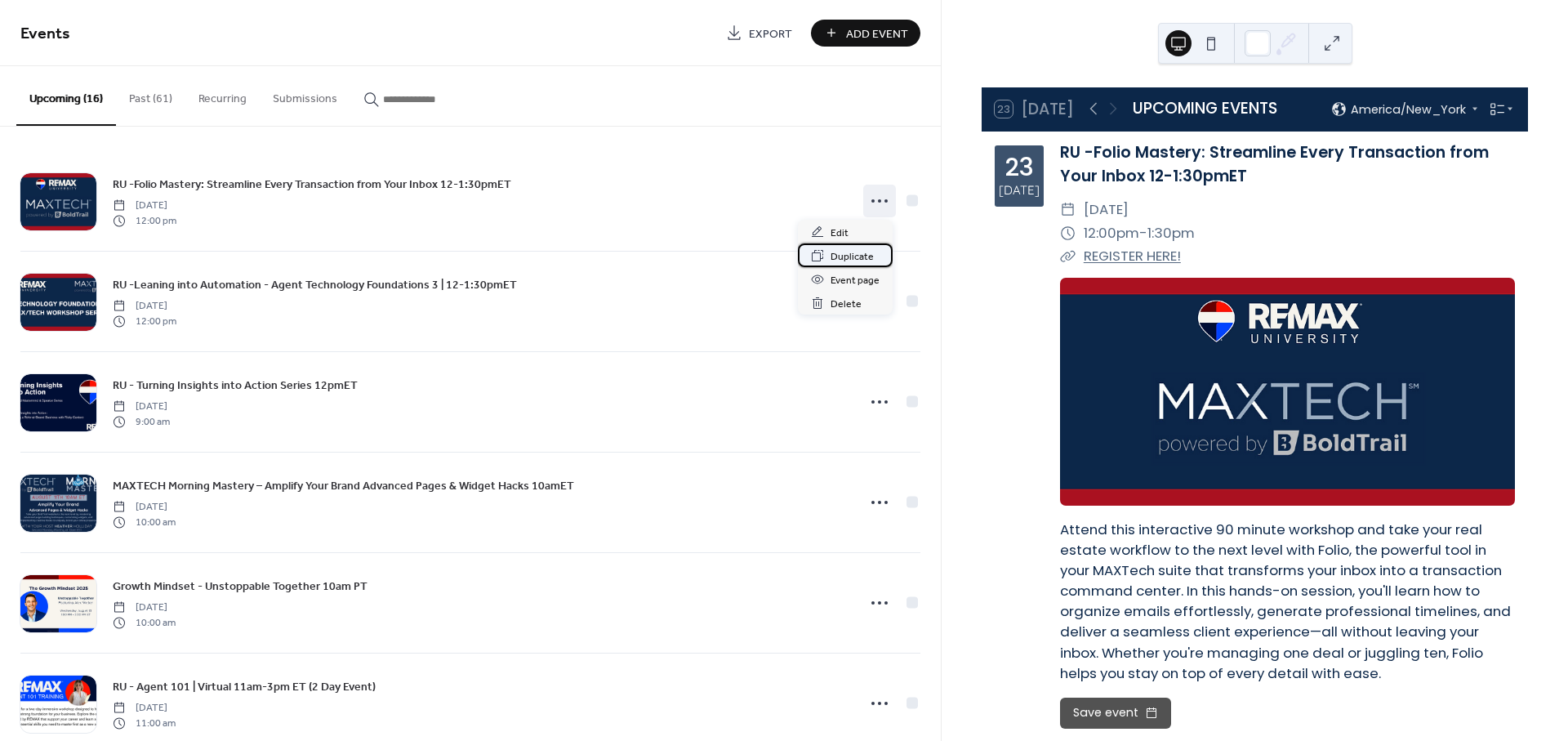 click on "Duplicate" at bounding box center [852, 257] 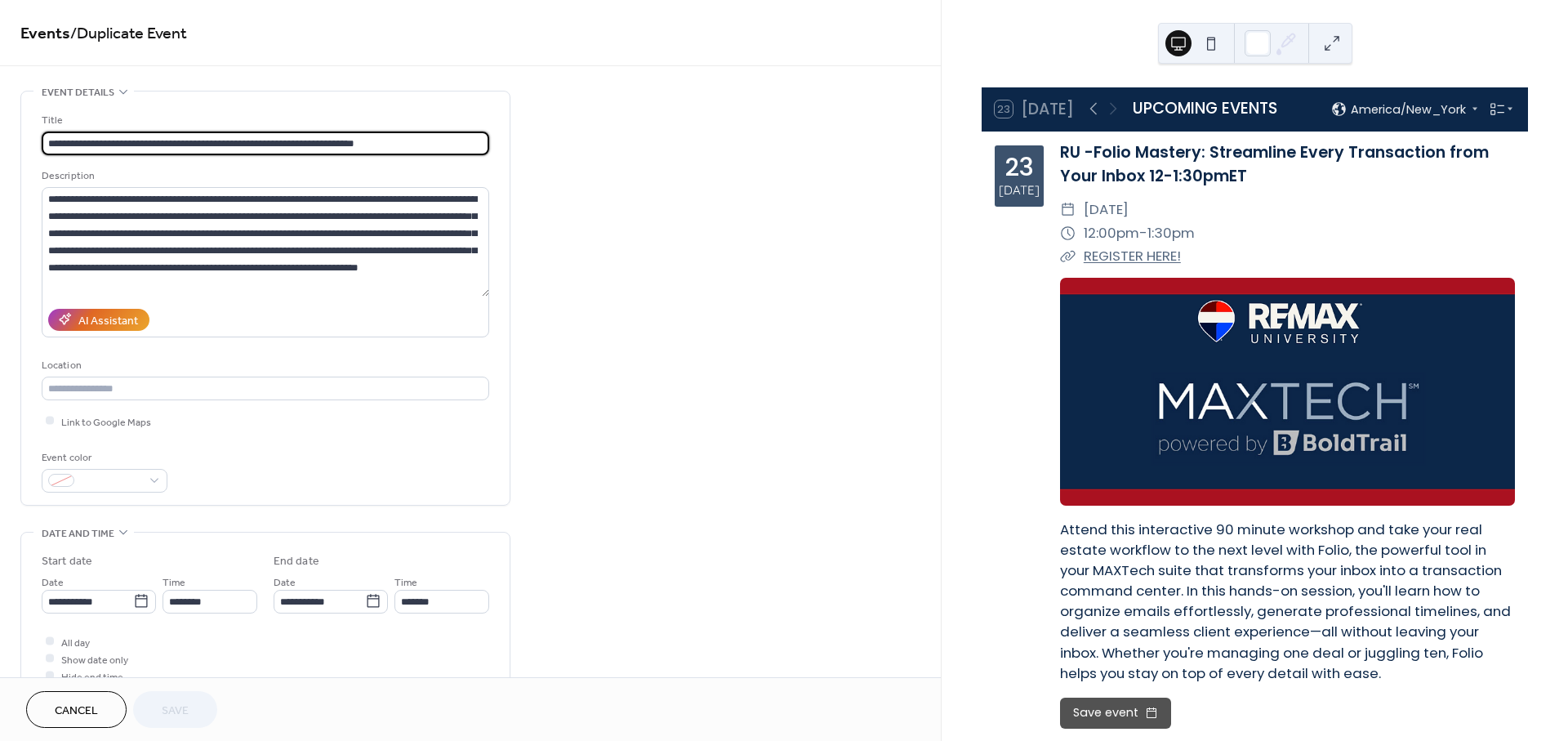 drag, startPoint x: 67, startPoint y: 145, endPoint x: 322, endPoint y: 143, distance: 255.0078 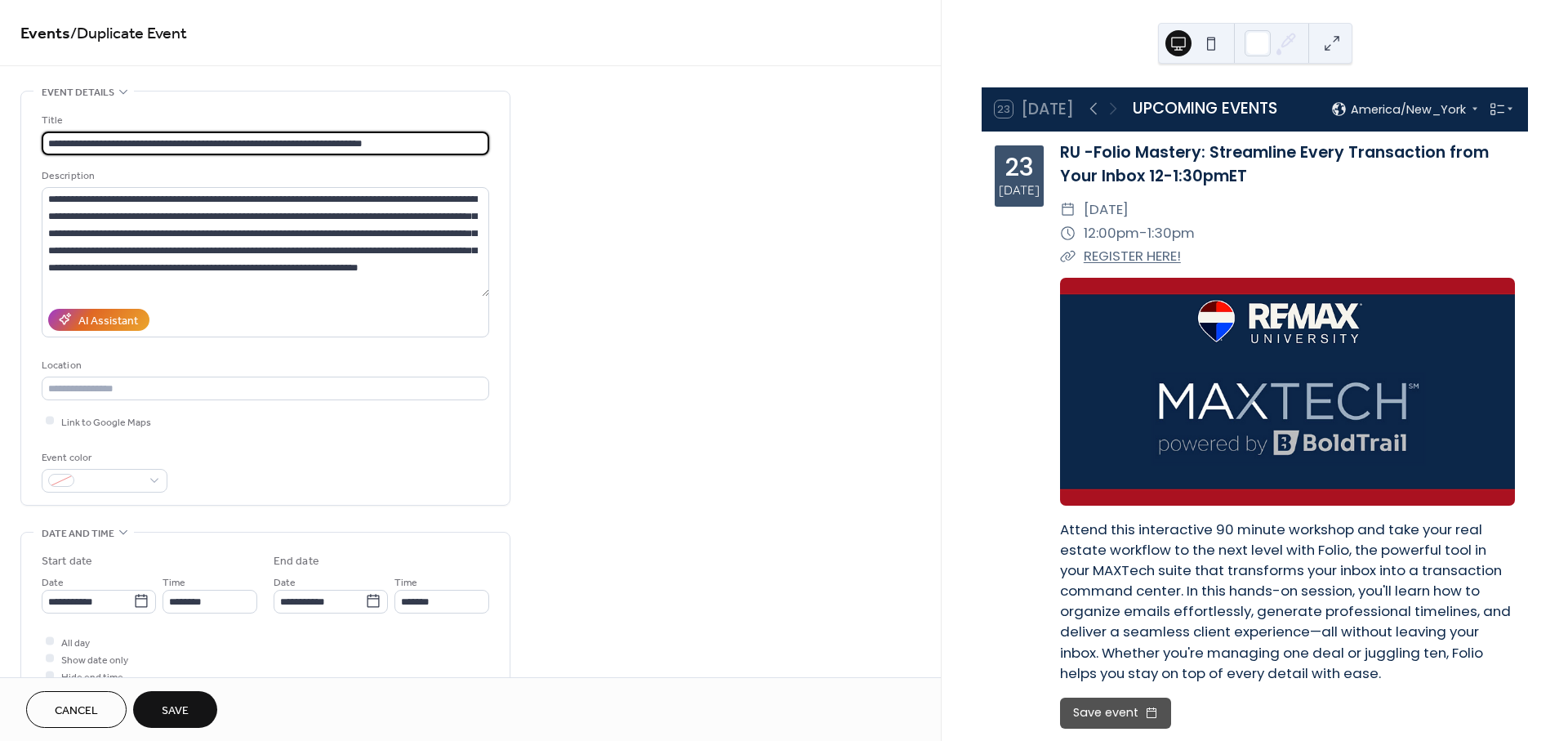 type on "**********" 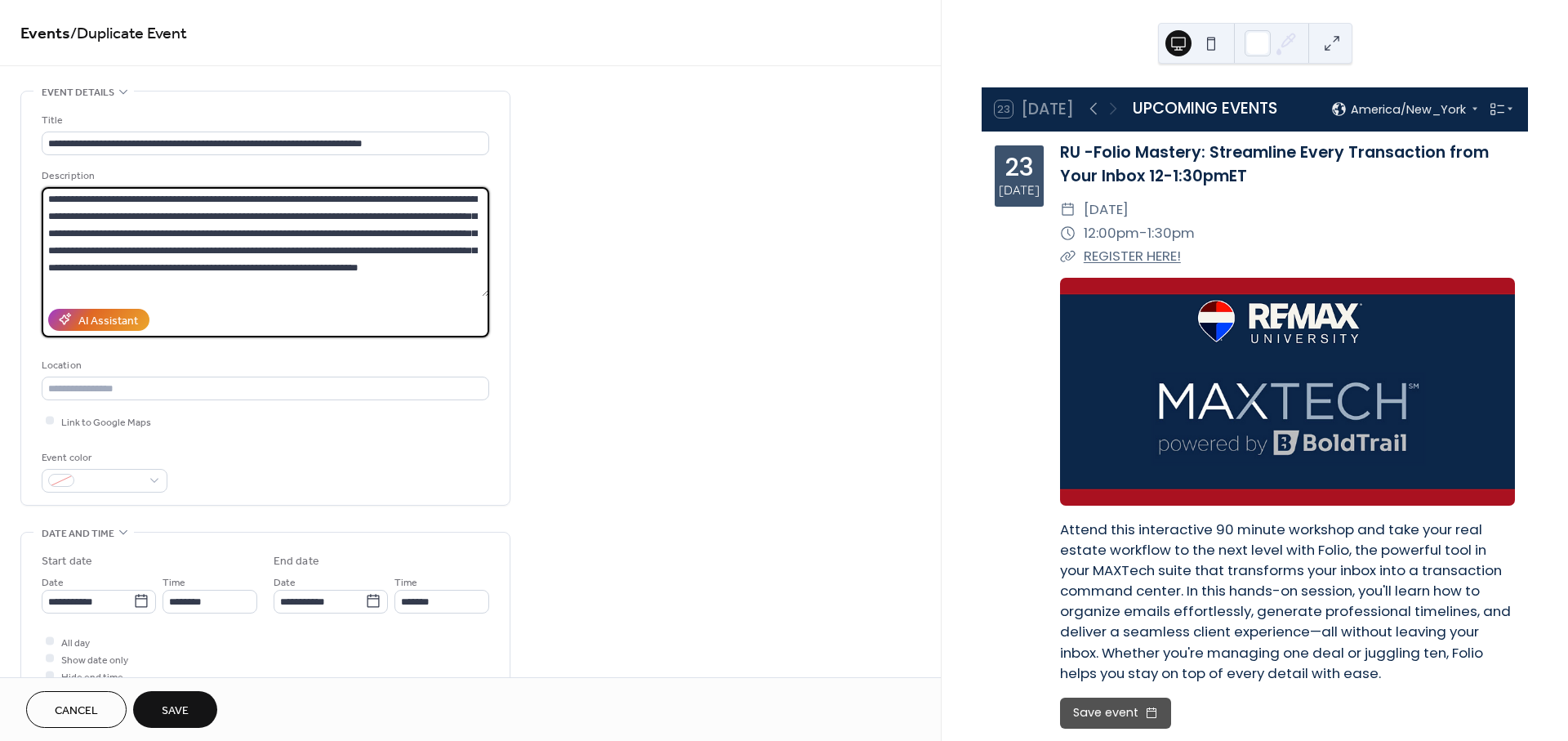 drag, startPoint x: 442, startPoint y: 270, endPoint x: -19, endPoint y: 173, distance: 471.0945 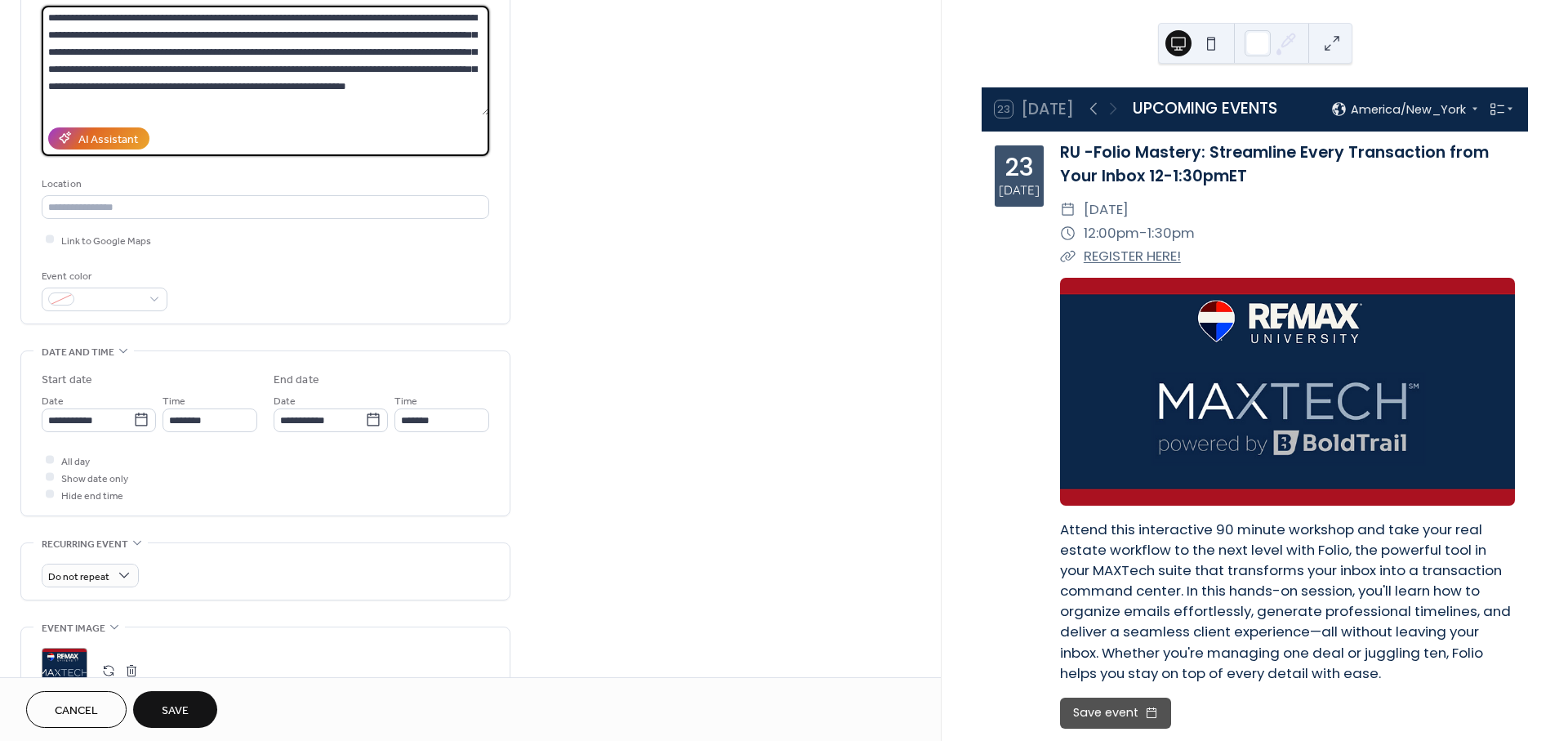 scroll, scrollTop: 363, scrollLeft: 0, axis: vertical 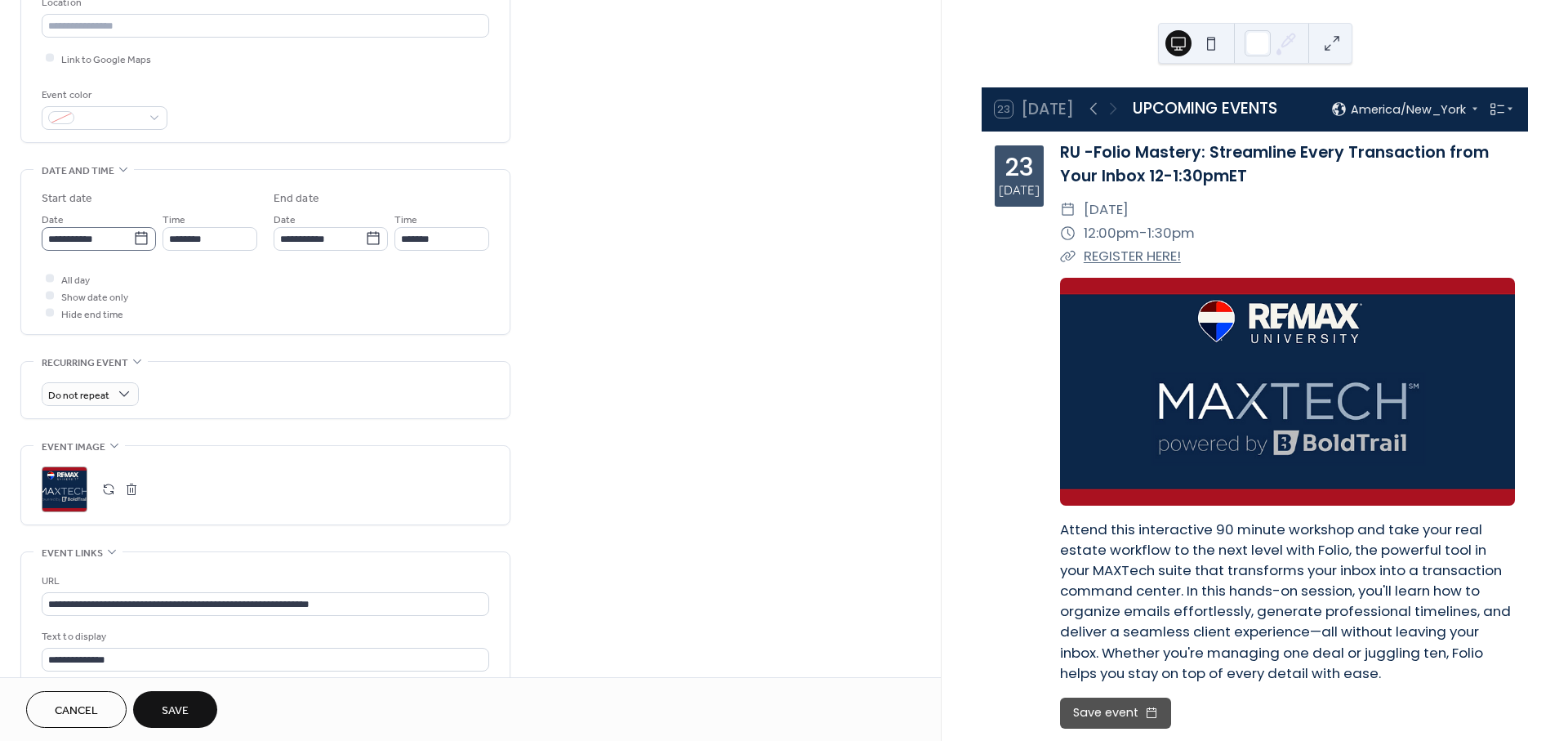 type on "**********" 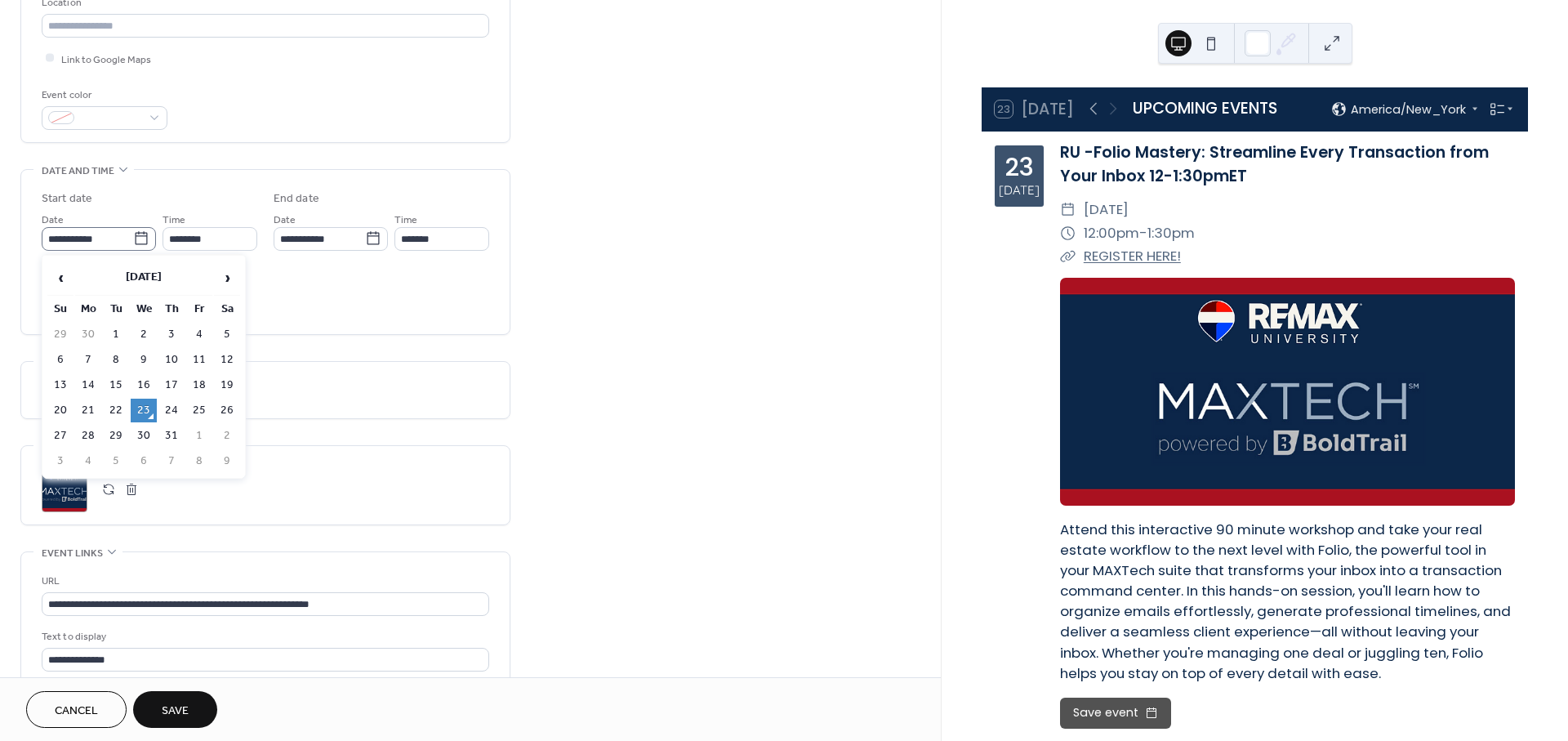 click 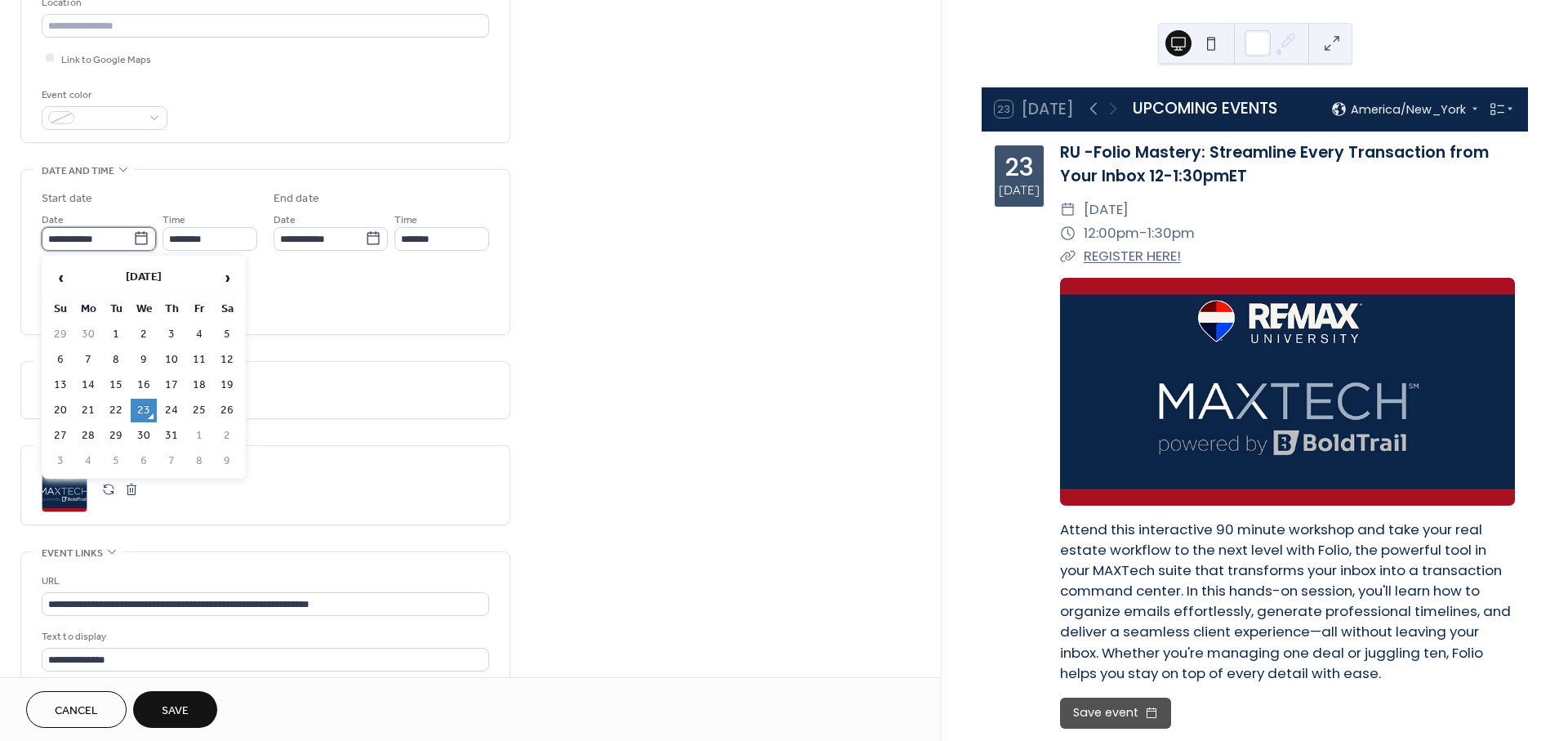 click on "**********" at bounding box center (87, 239) 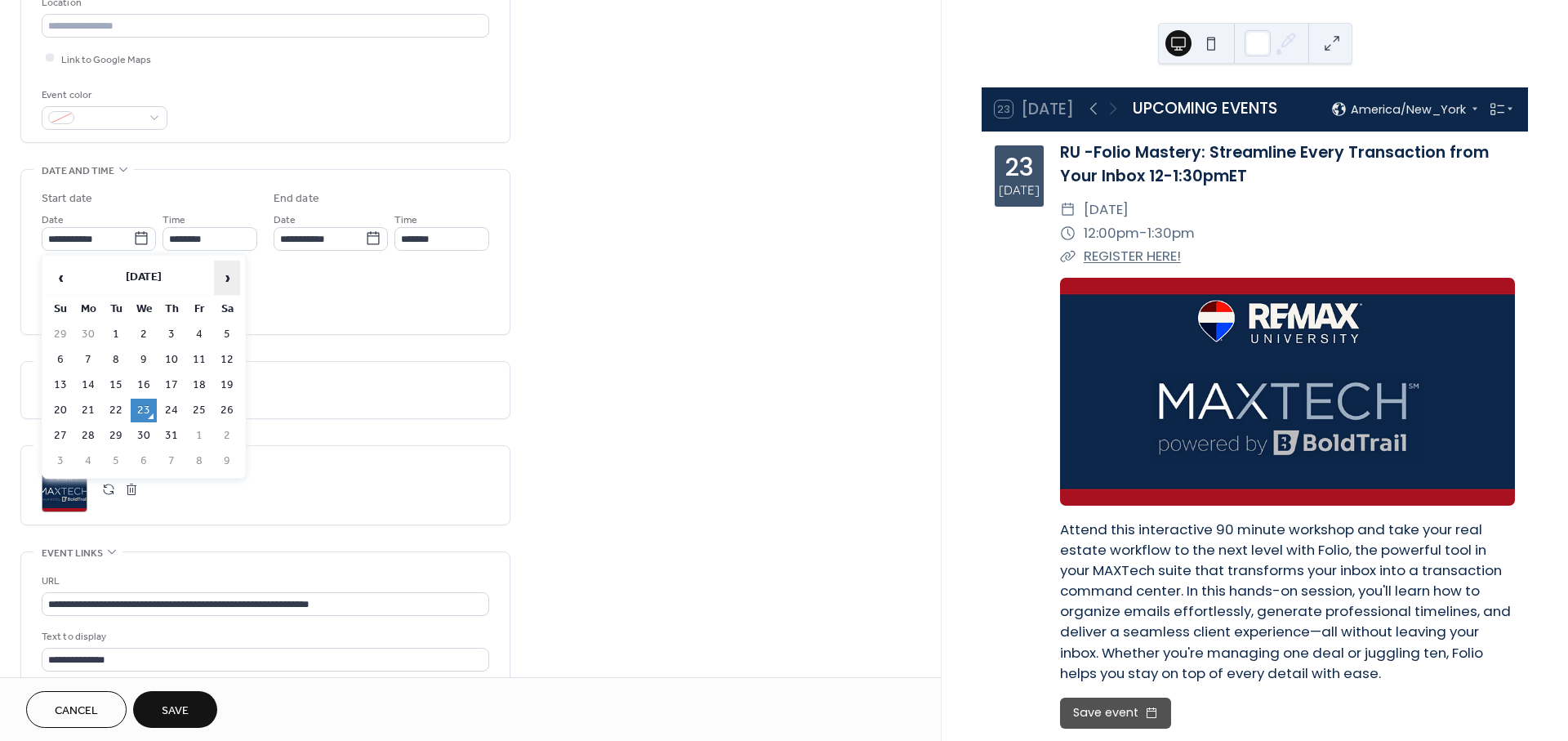 click on "›" at bounding box center [227, 278] 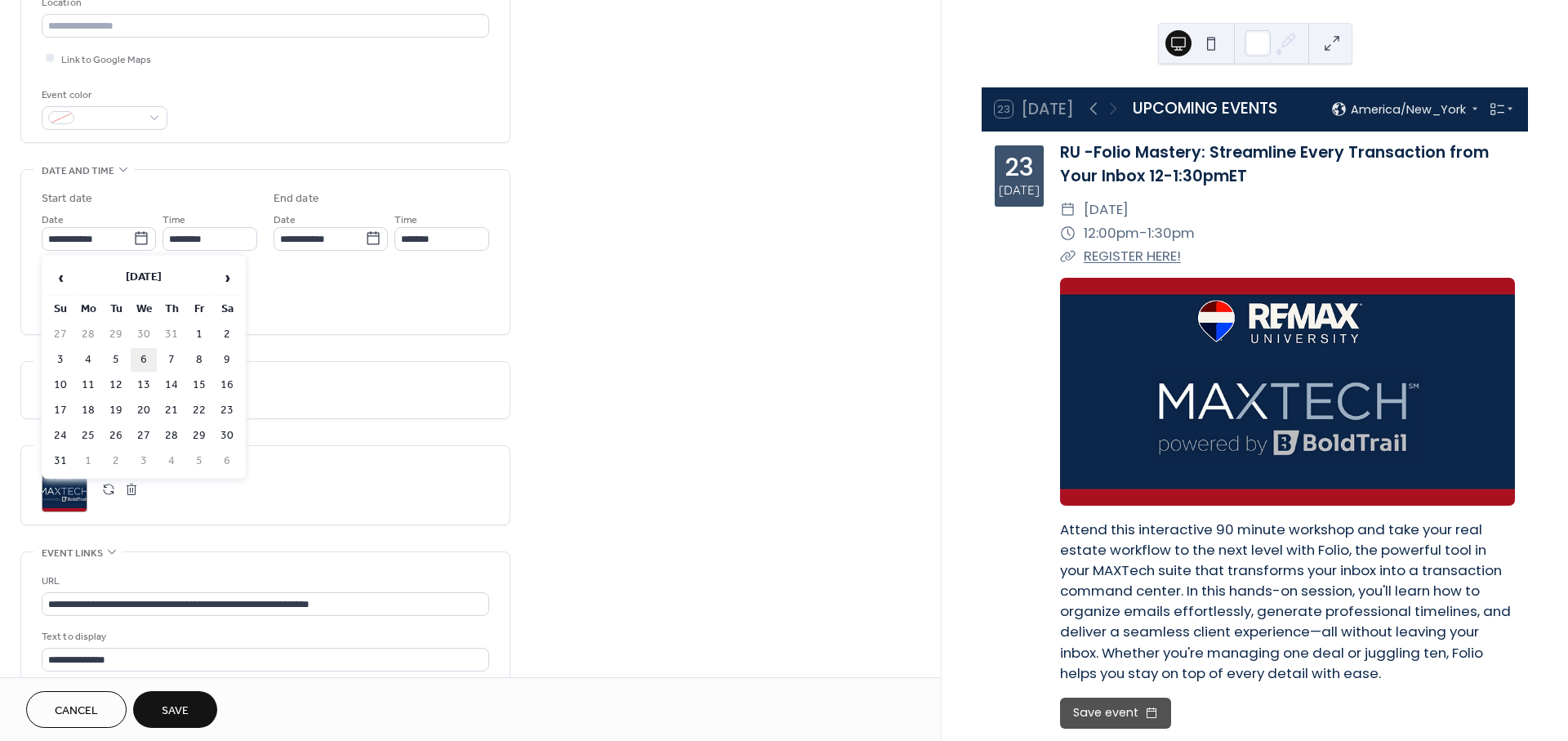 click on "6" at bounding box center (144, 359) 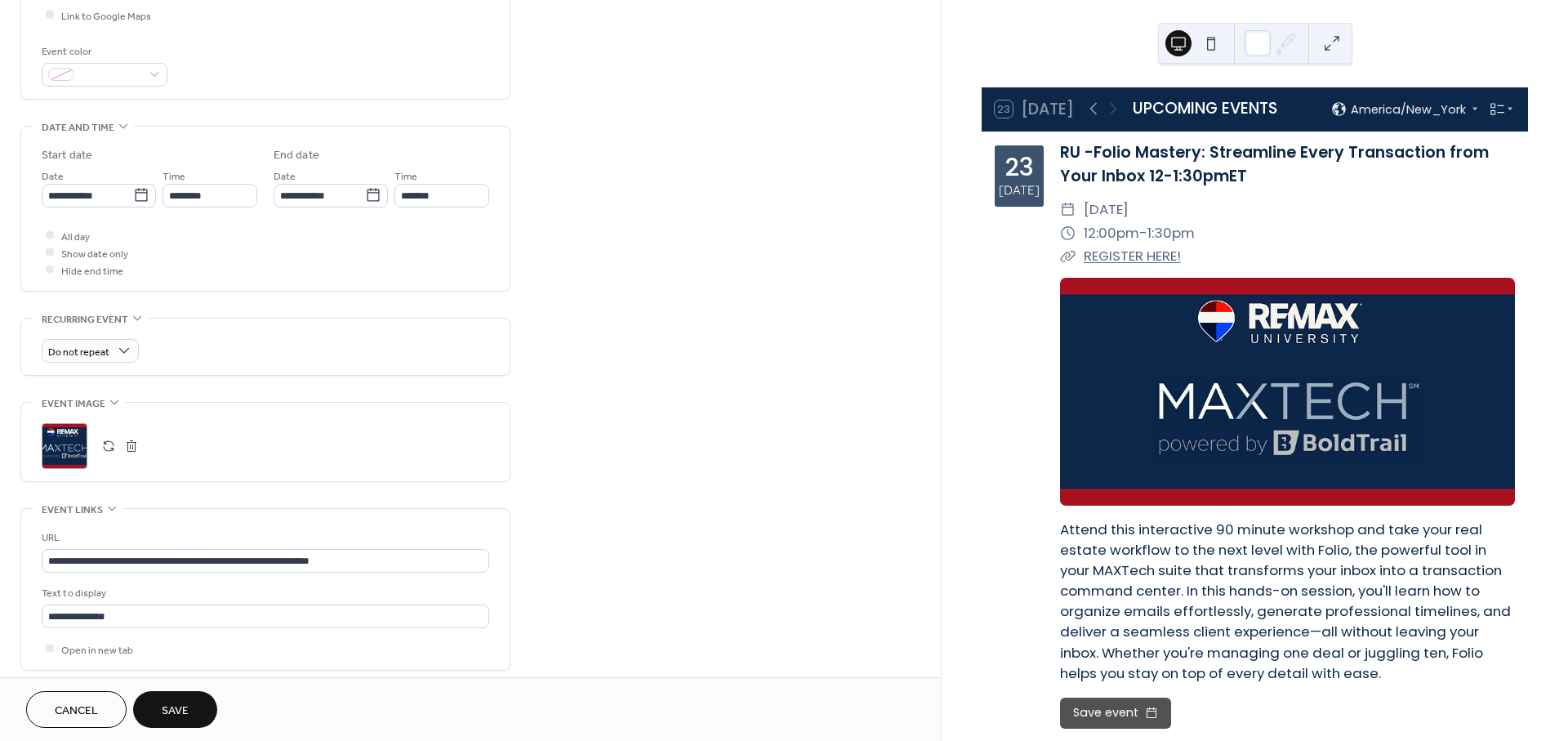 scroll, scrollTop: 541, scrollLeft: 0, axis: vertical 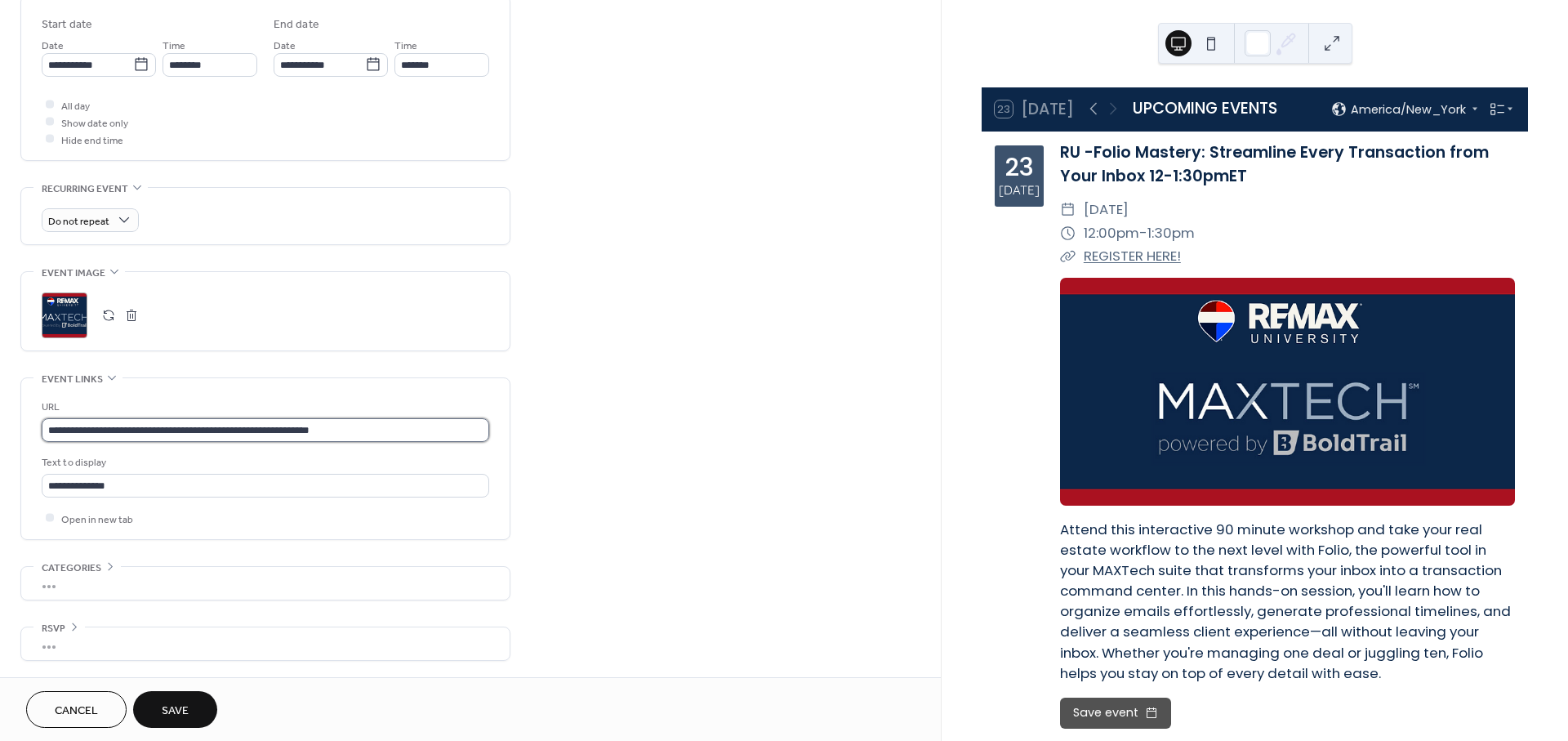 click on "**********" at bounding box center (265, 430) 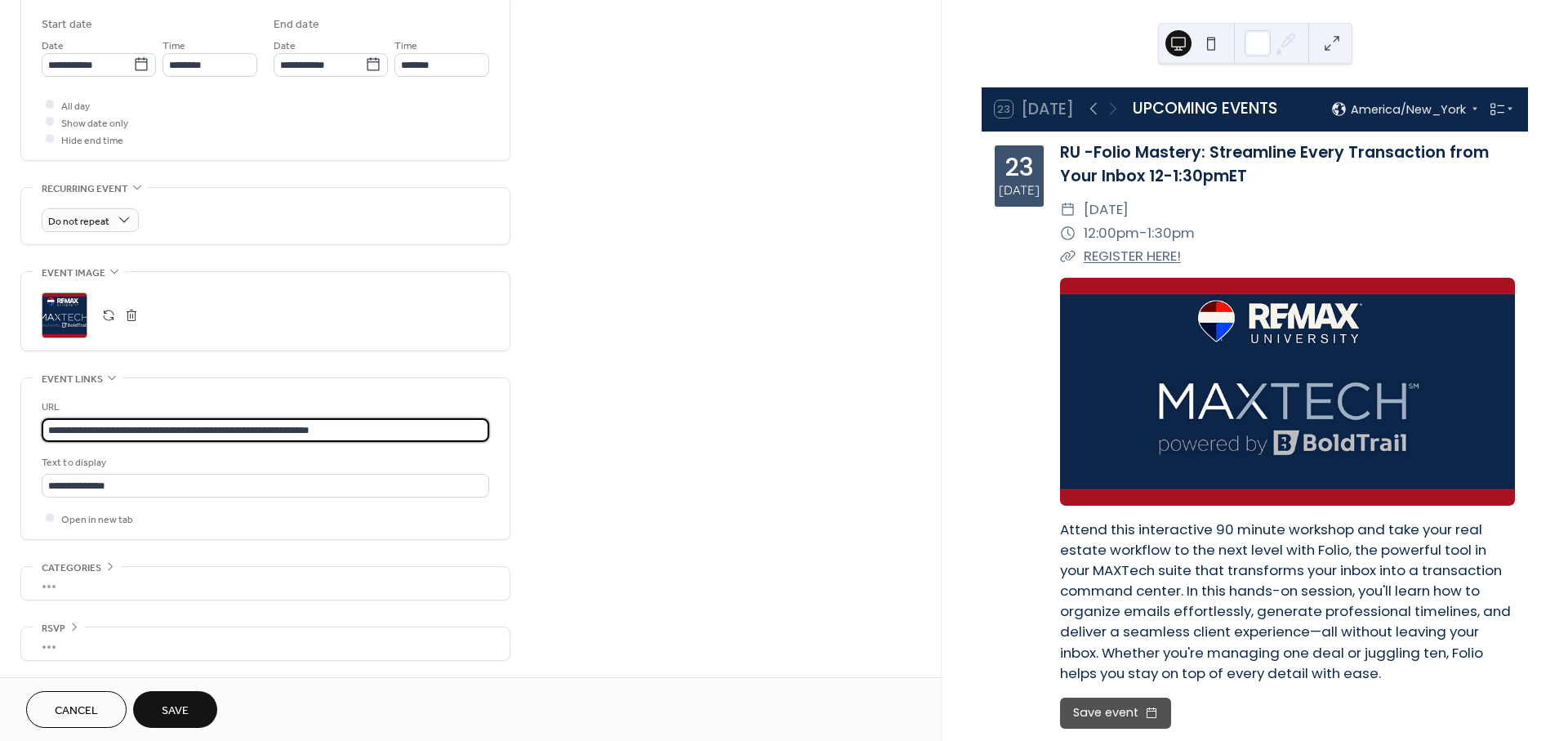 click on "**********" at bounding box center [265, 430] 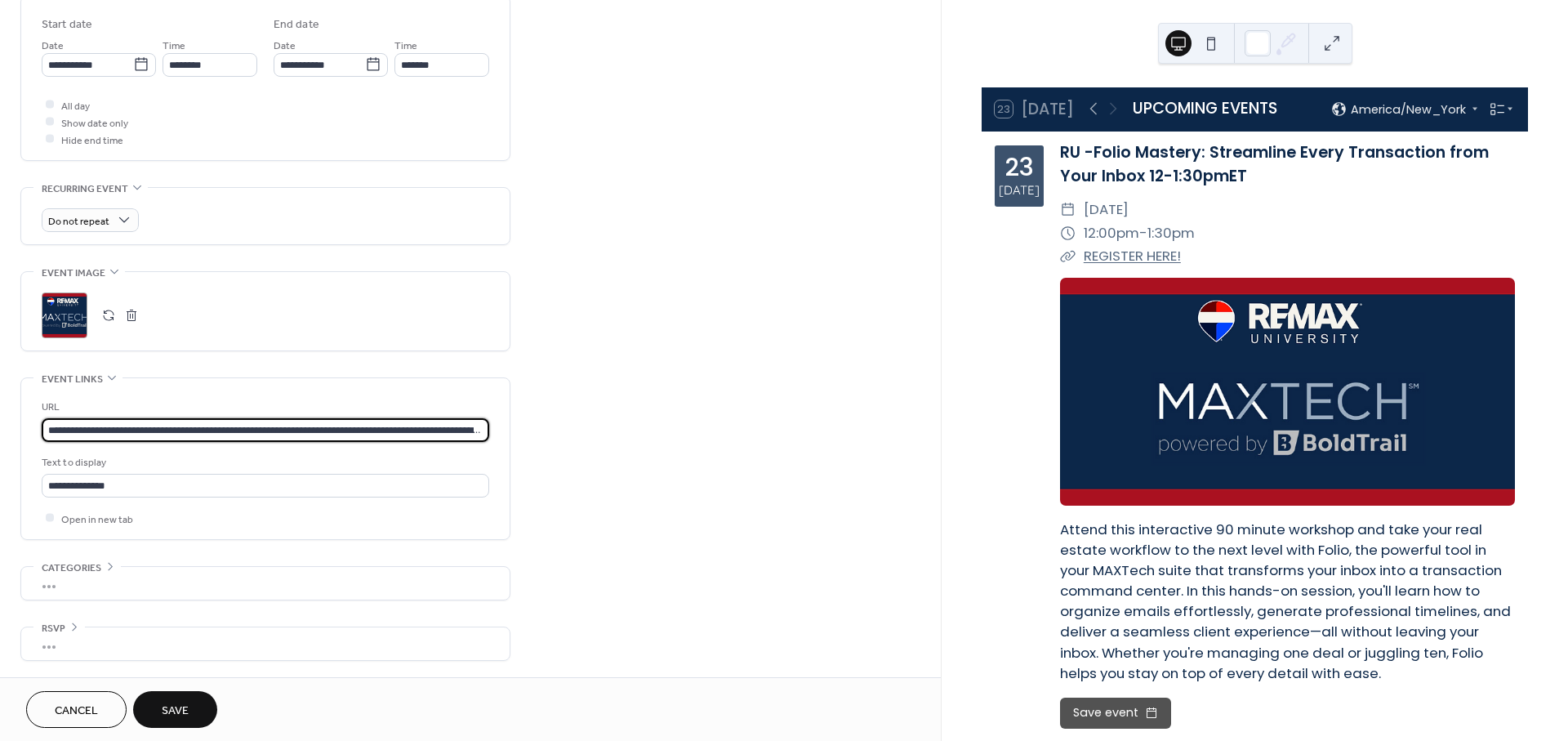 scroll, scrollTop: 0, scrollLeft: 136, axis: horizontal 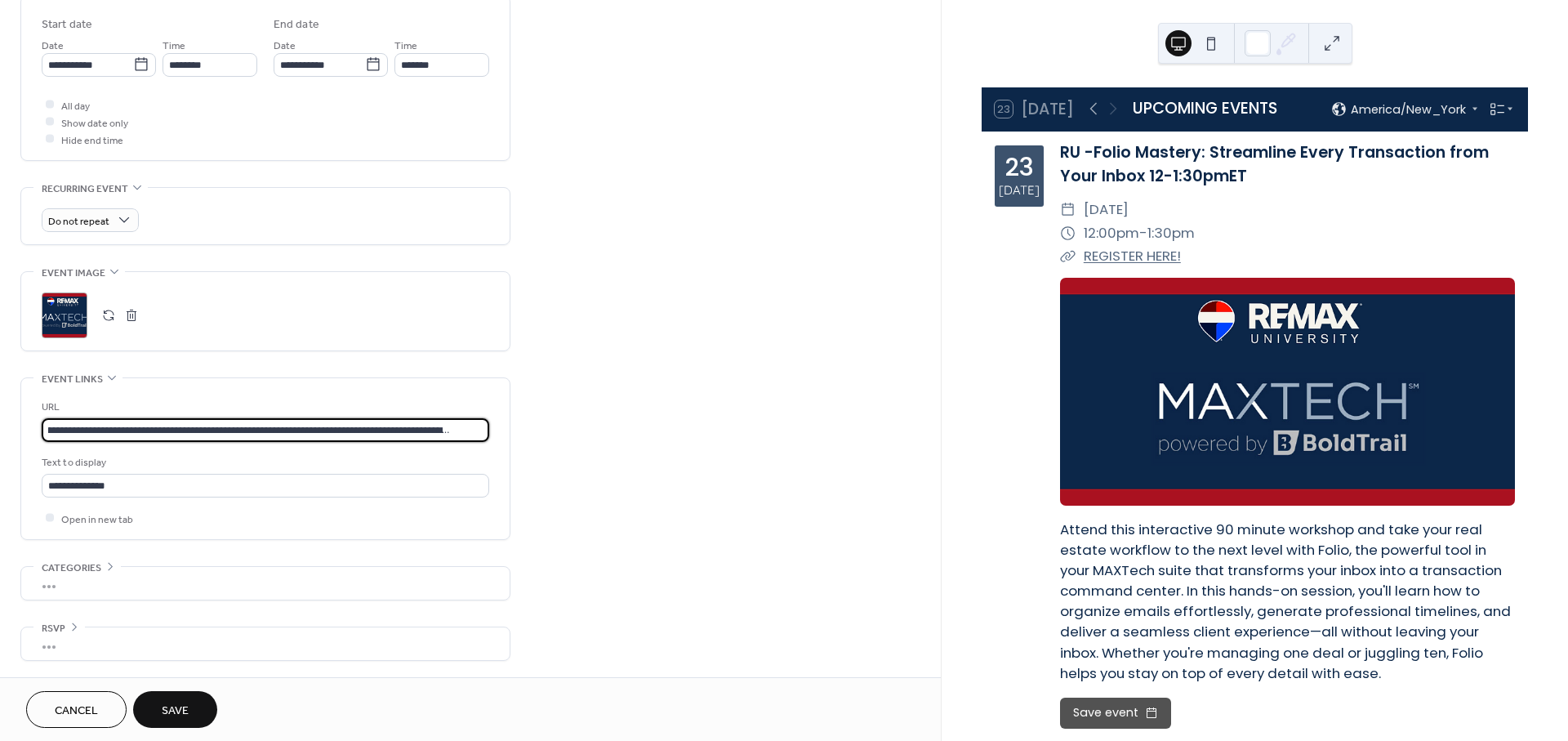 type on "**********" 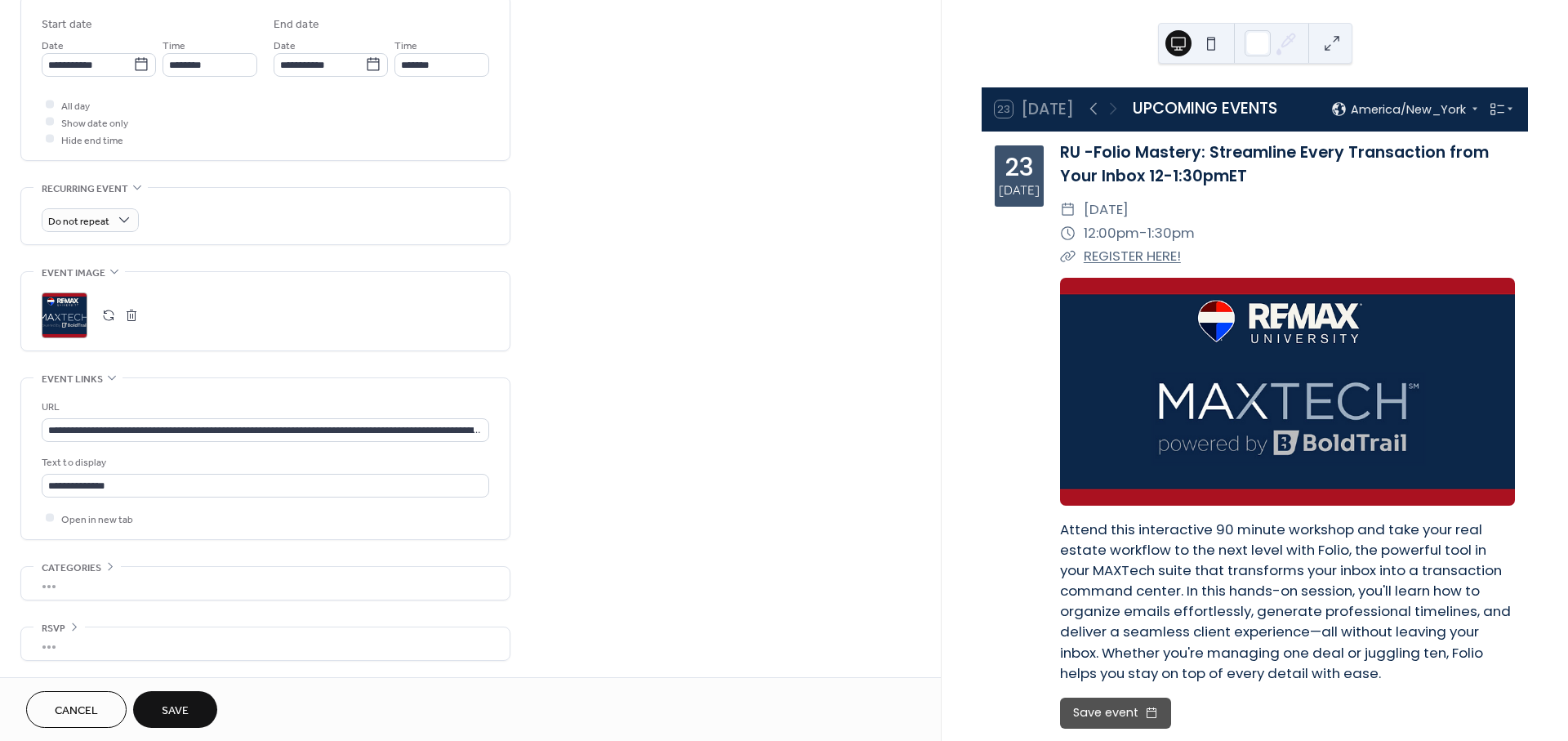 click on "Save" at bounding box center (175, 711) 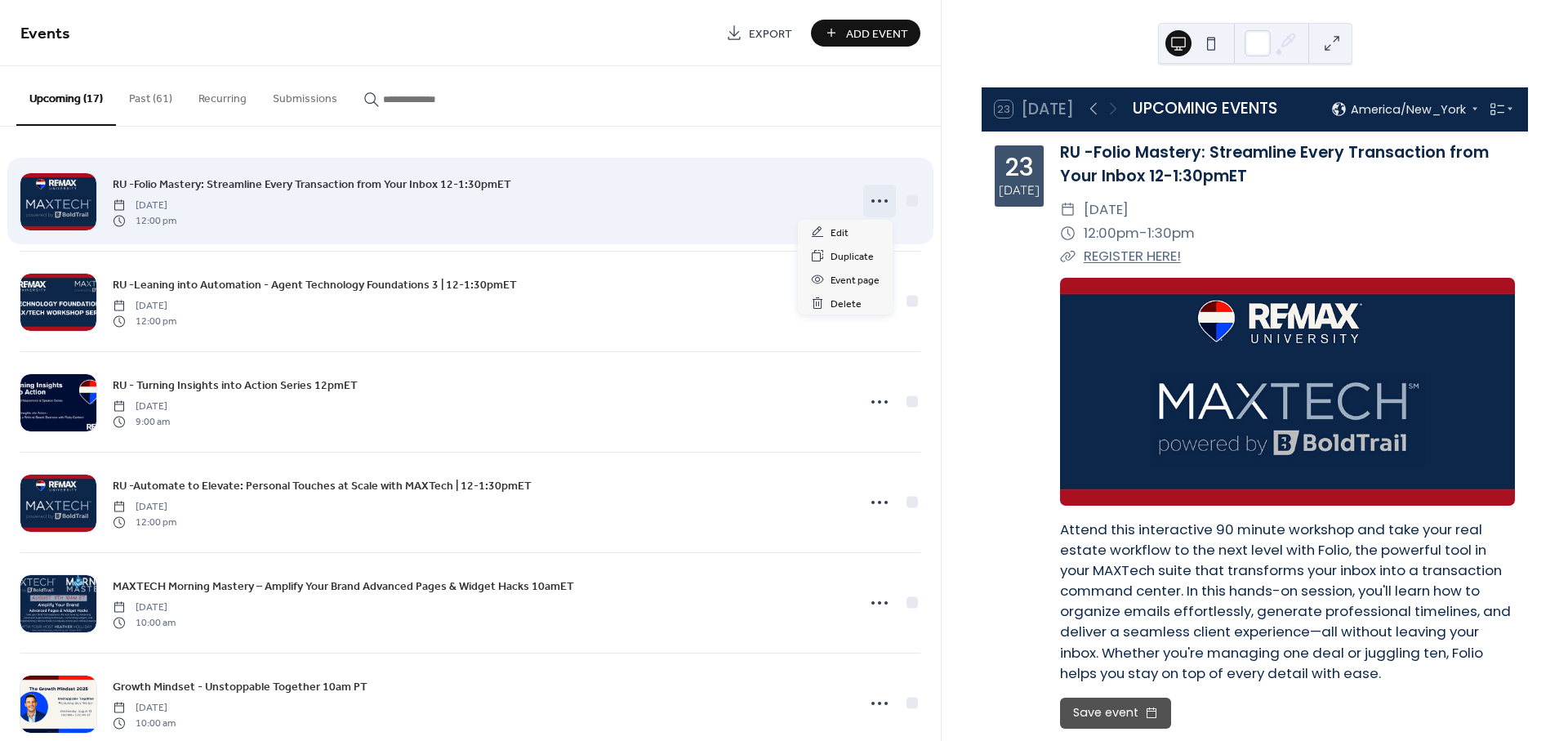 click 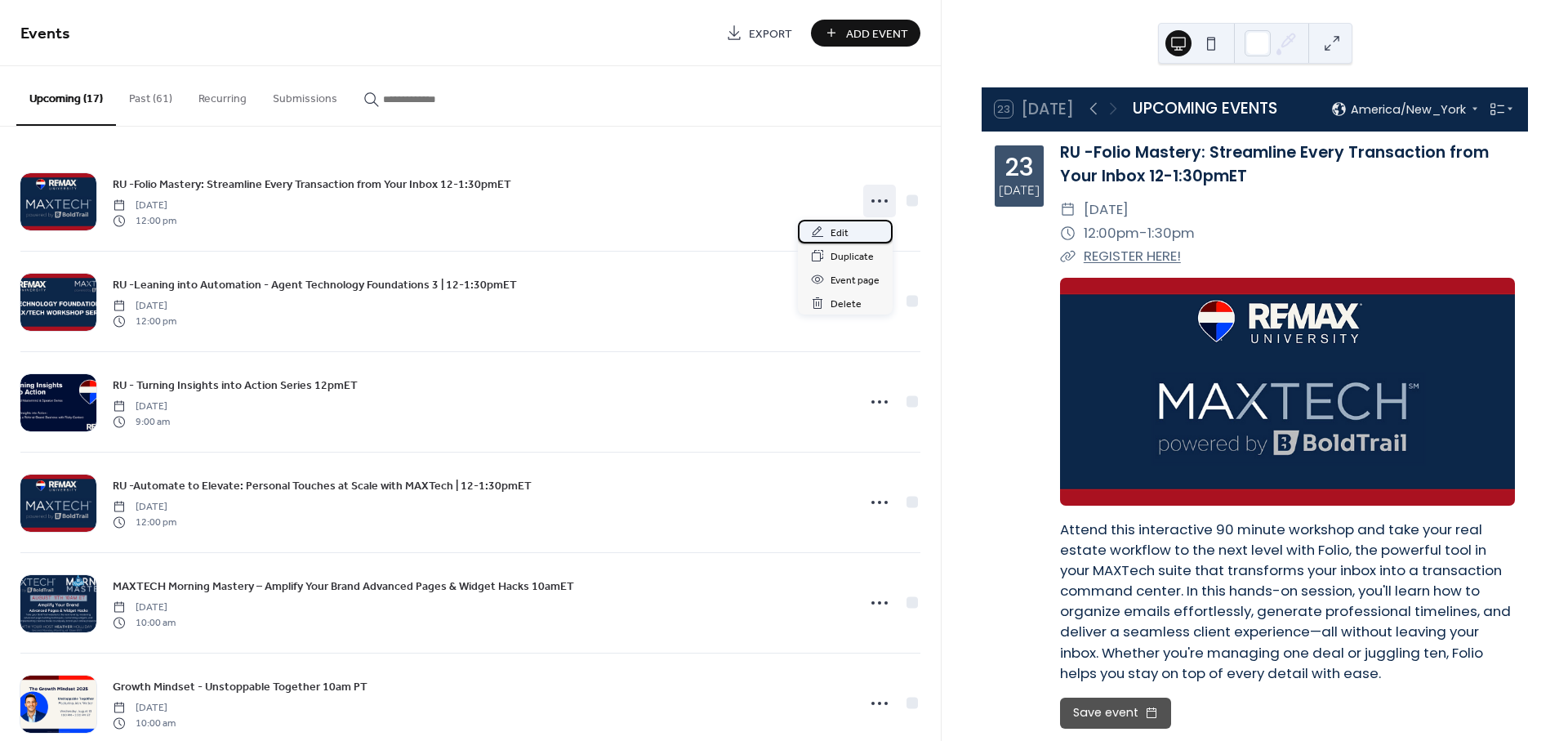 click on "Edit" at bounding box center (840, 233) 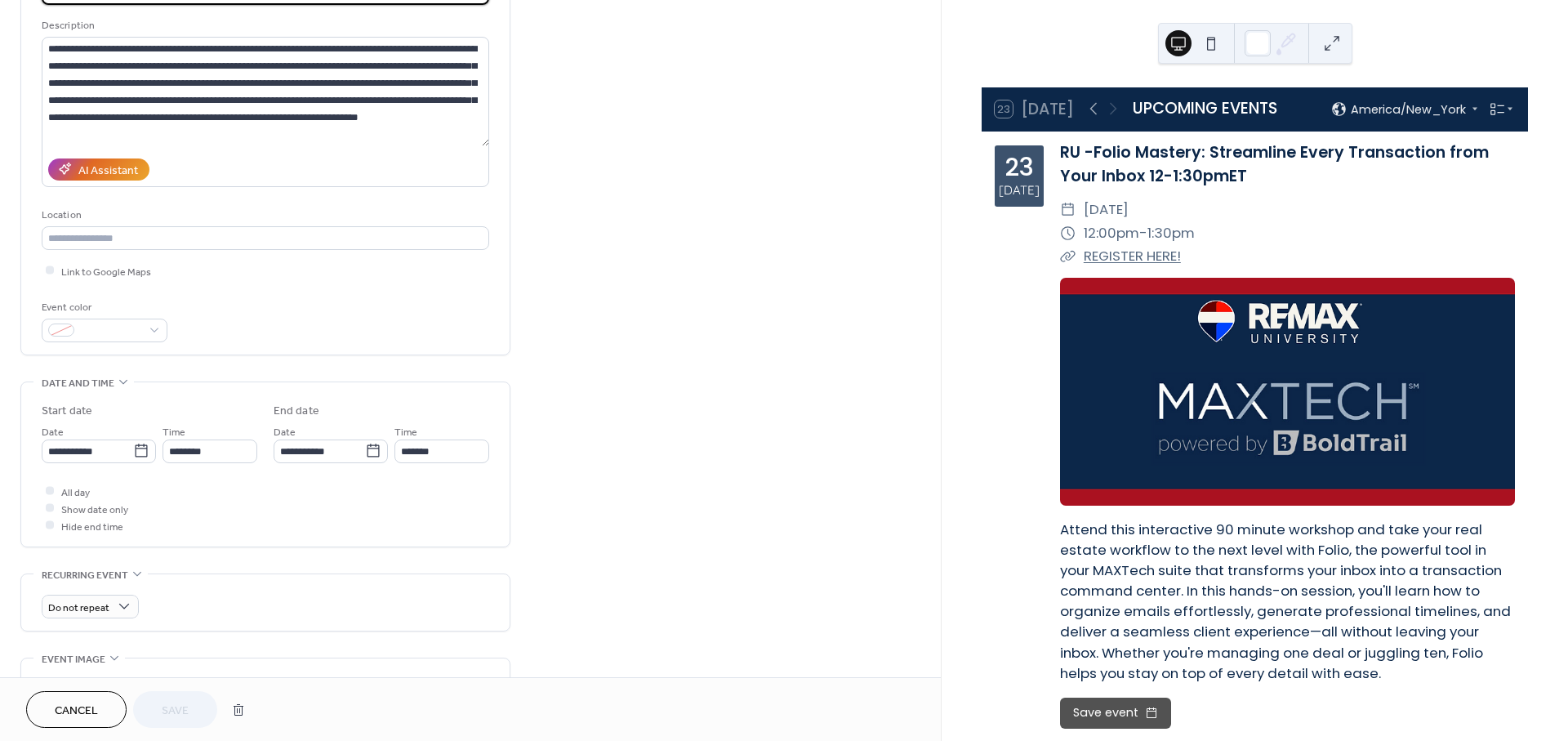 scroll, scrollTop: 541, scrollLeft: 0, axis: vertical 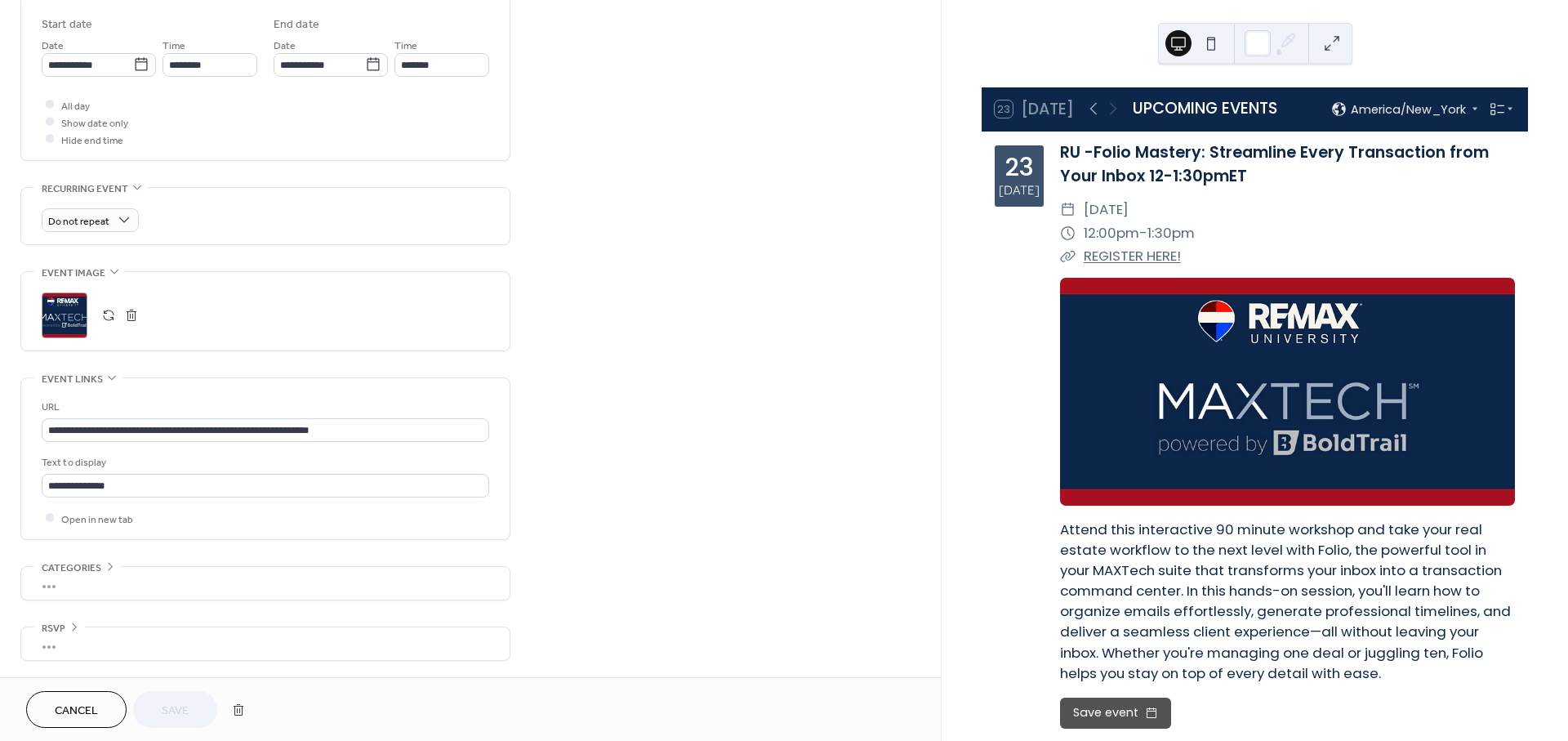 click at bounding box center (109, 315) 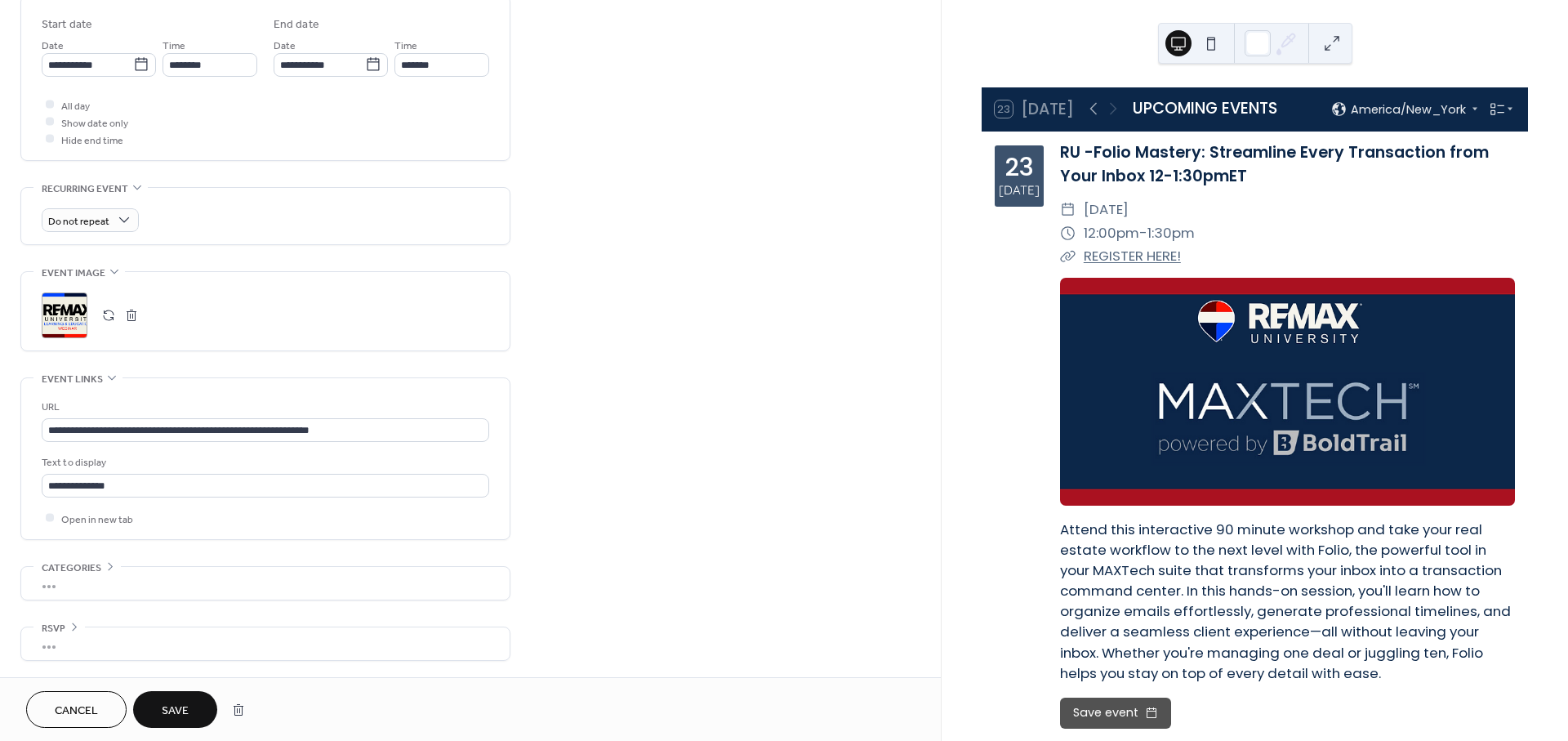 click on "Save" at bounding box center (175, 711) 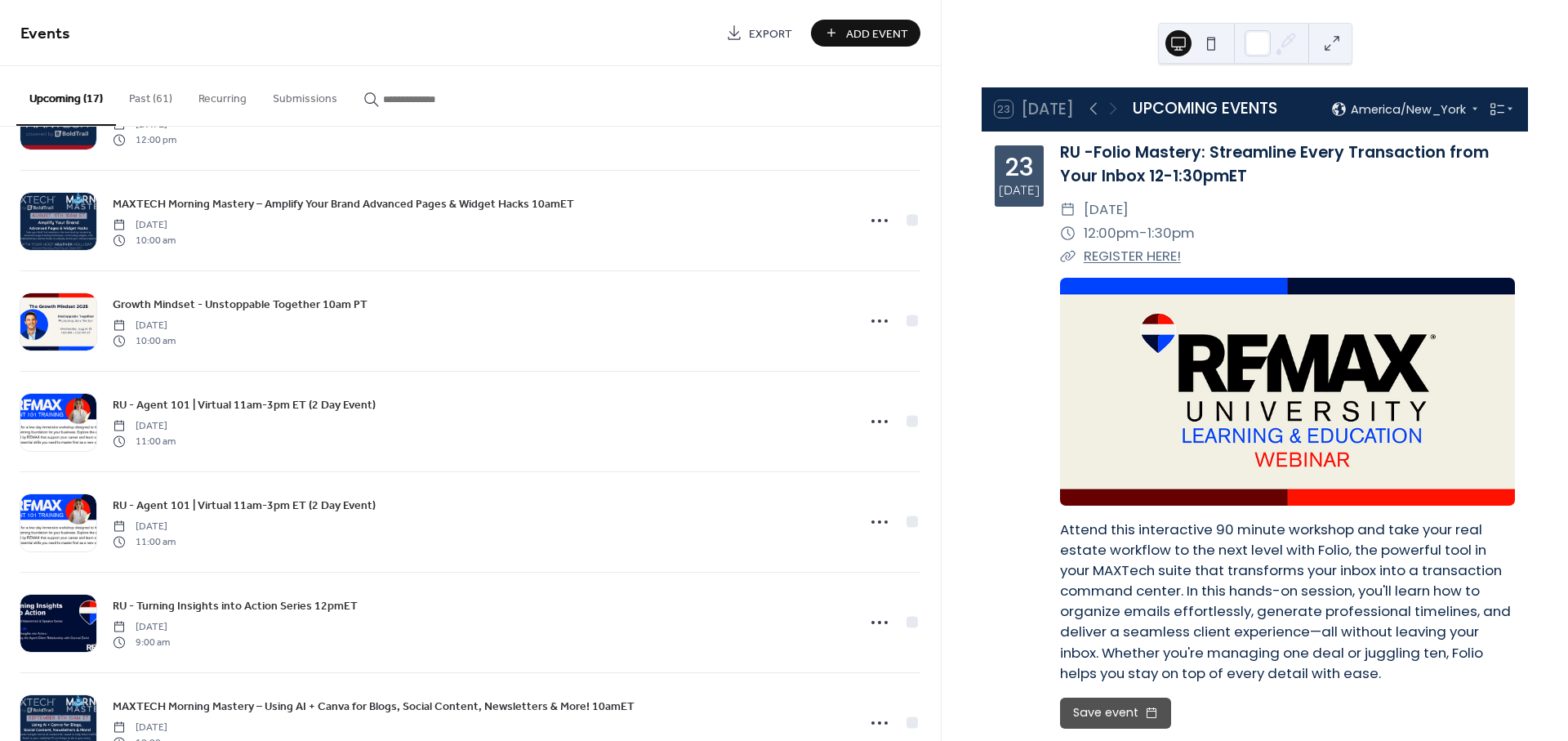 scroll, scrollTop: 324, scrollLeft: 0, axis: vertical 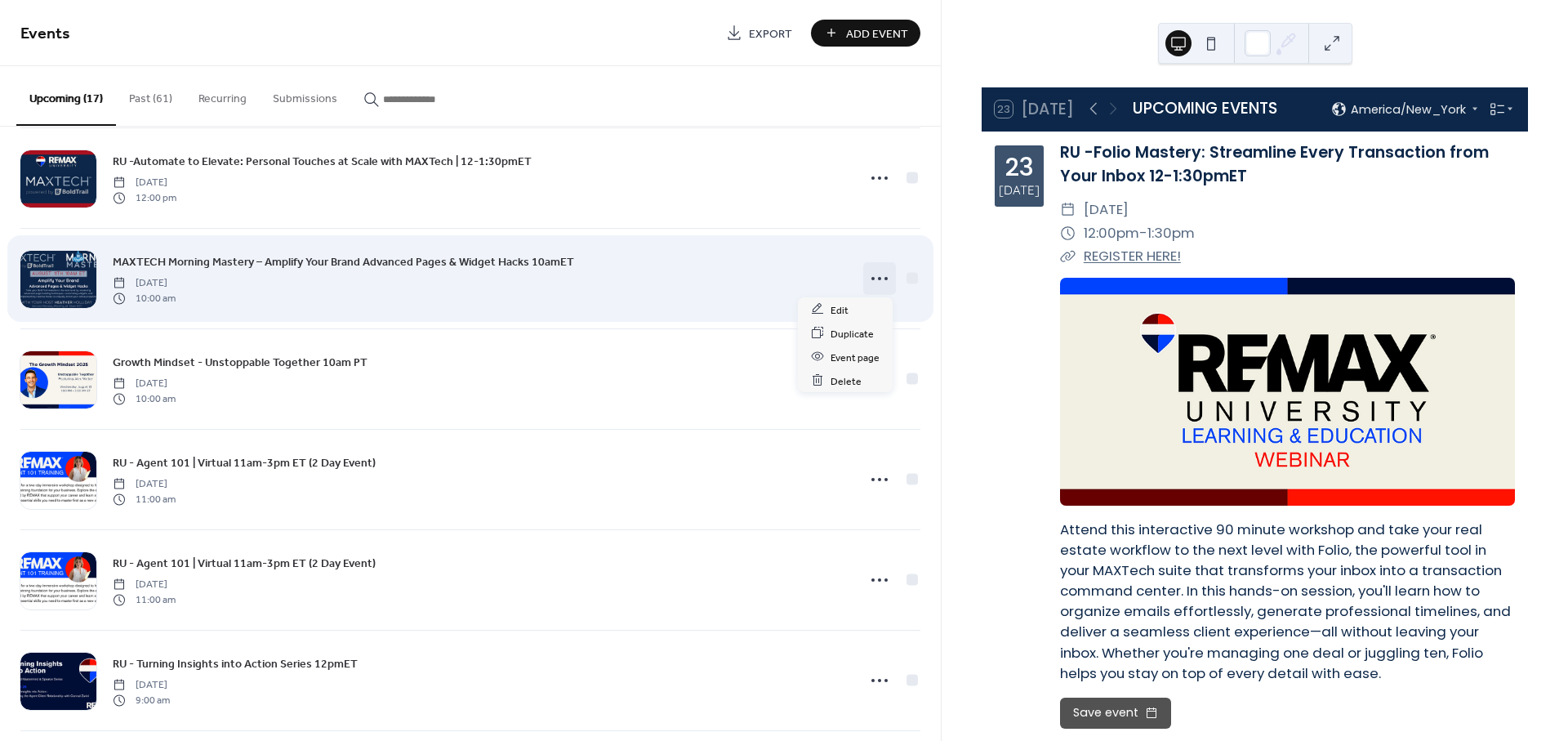 click 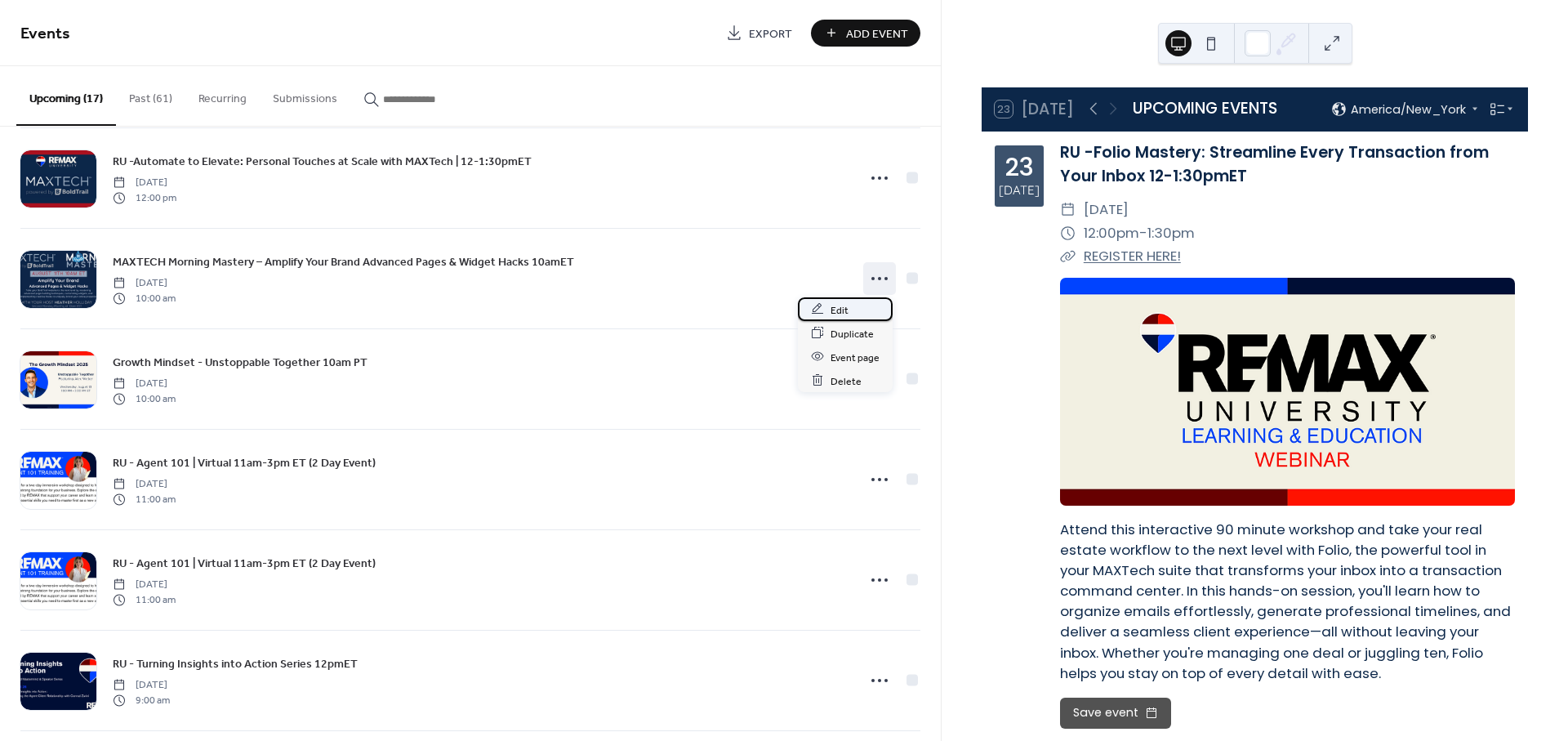 click on "Edit" at bounding box center (840, 310) 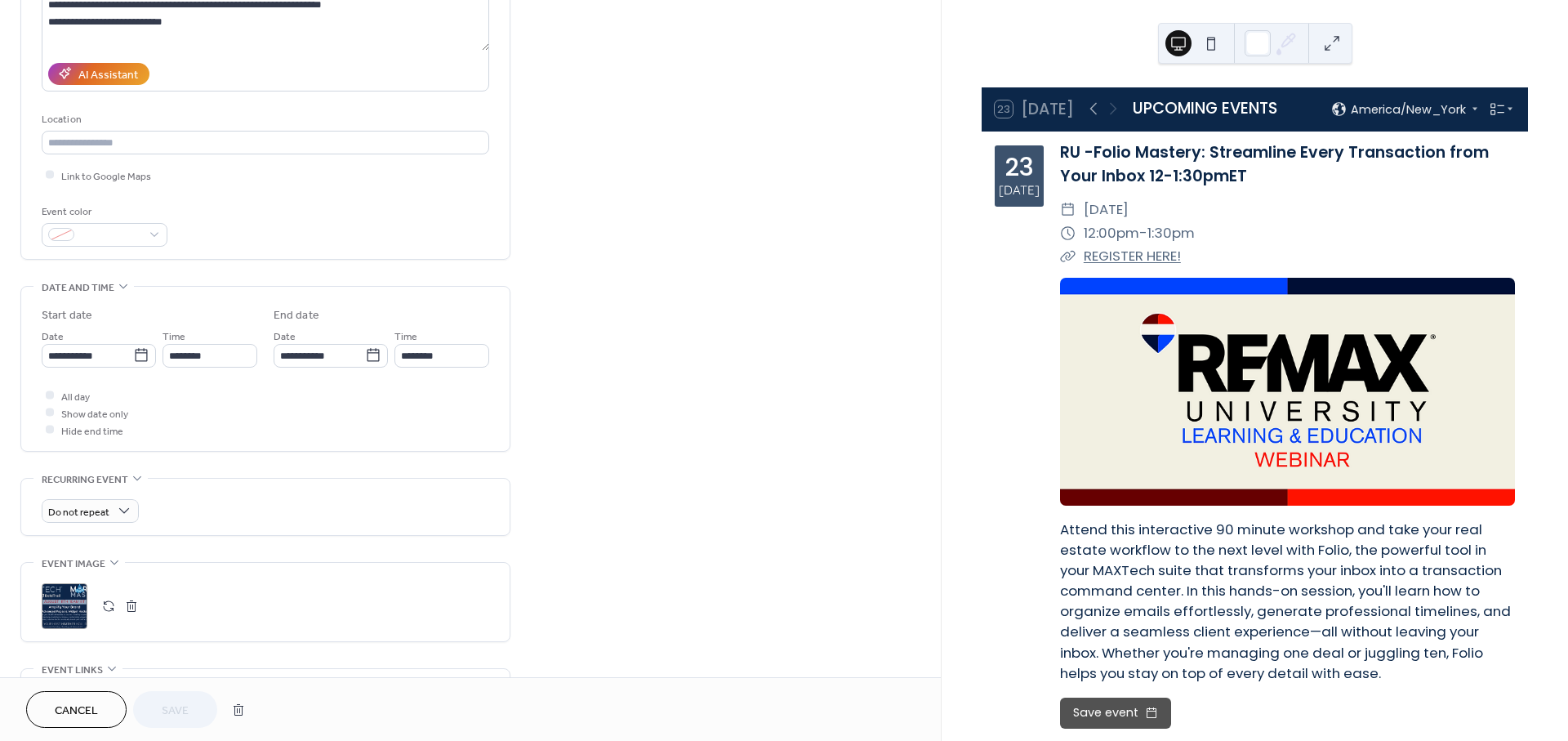 scroll, scrollTop: 363, scrollLeft: 0, axis: vertical 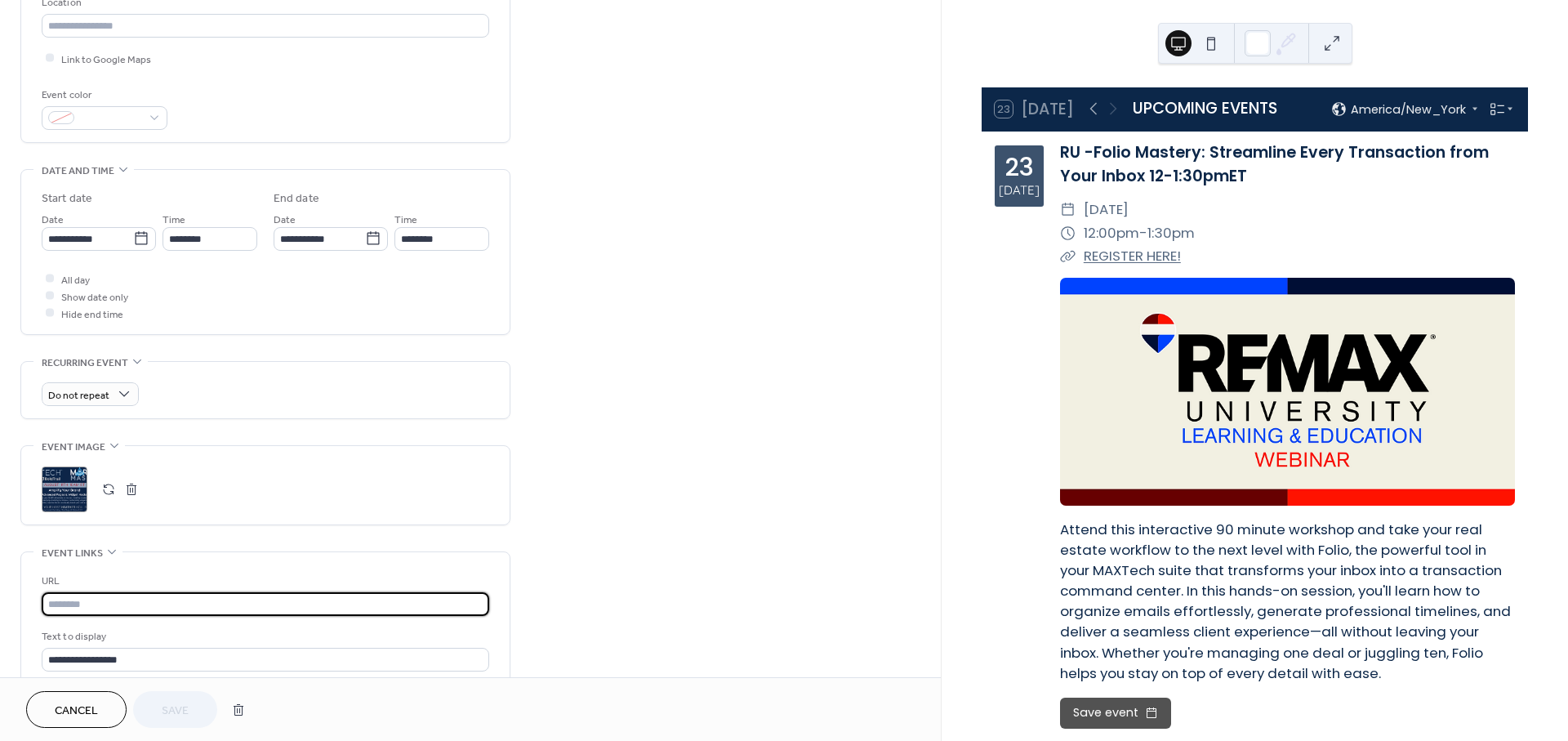 click at bounding box center (265, 604) 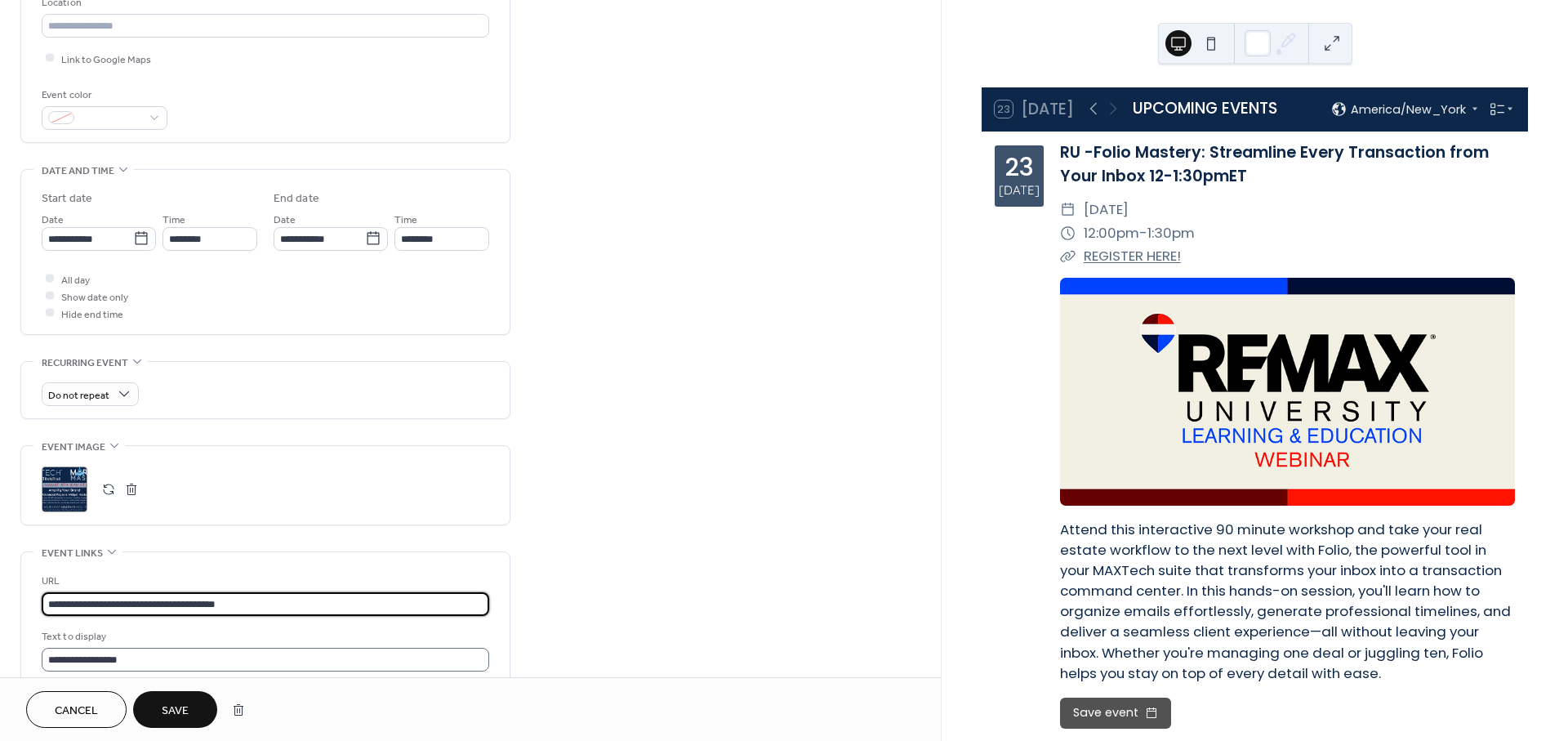type on "**********" 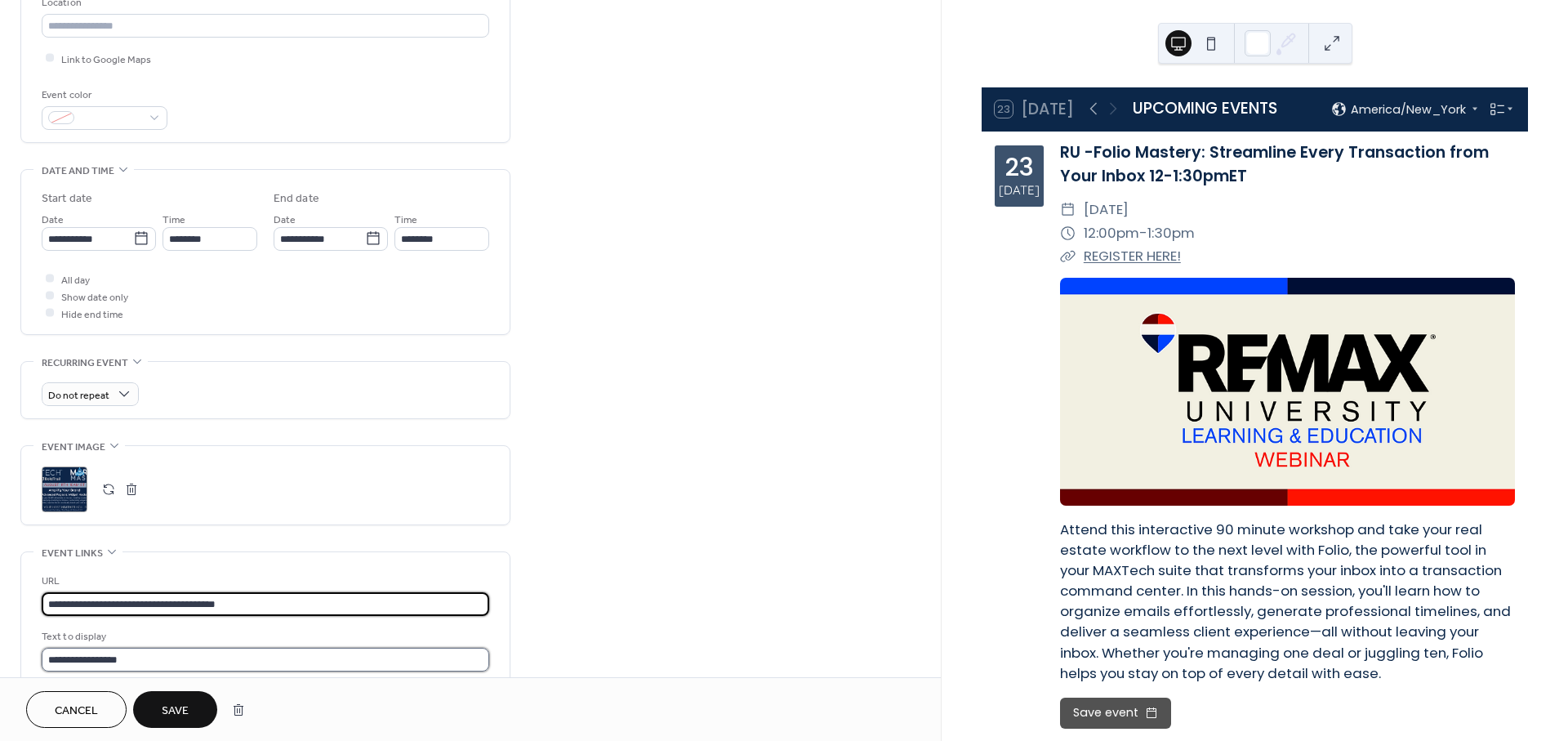 click on "**********" at bounding box center [265, 659] 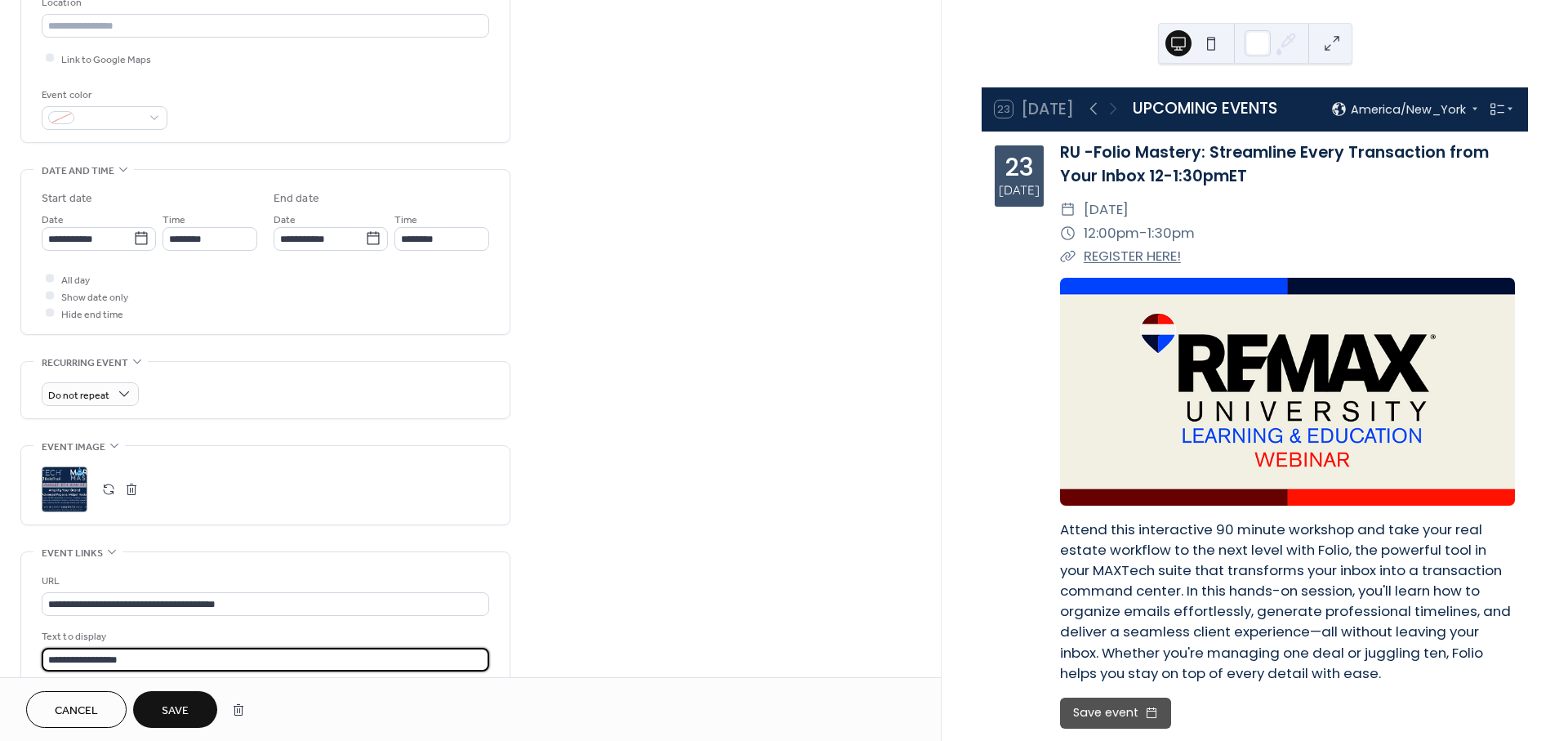drag, startPoint x: 187, startPoint y: 654, endPoint x: 9, endPoint y: 654, distance: 178 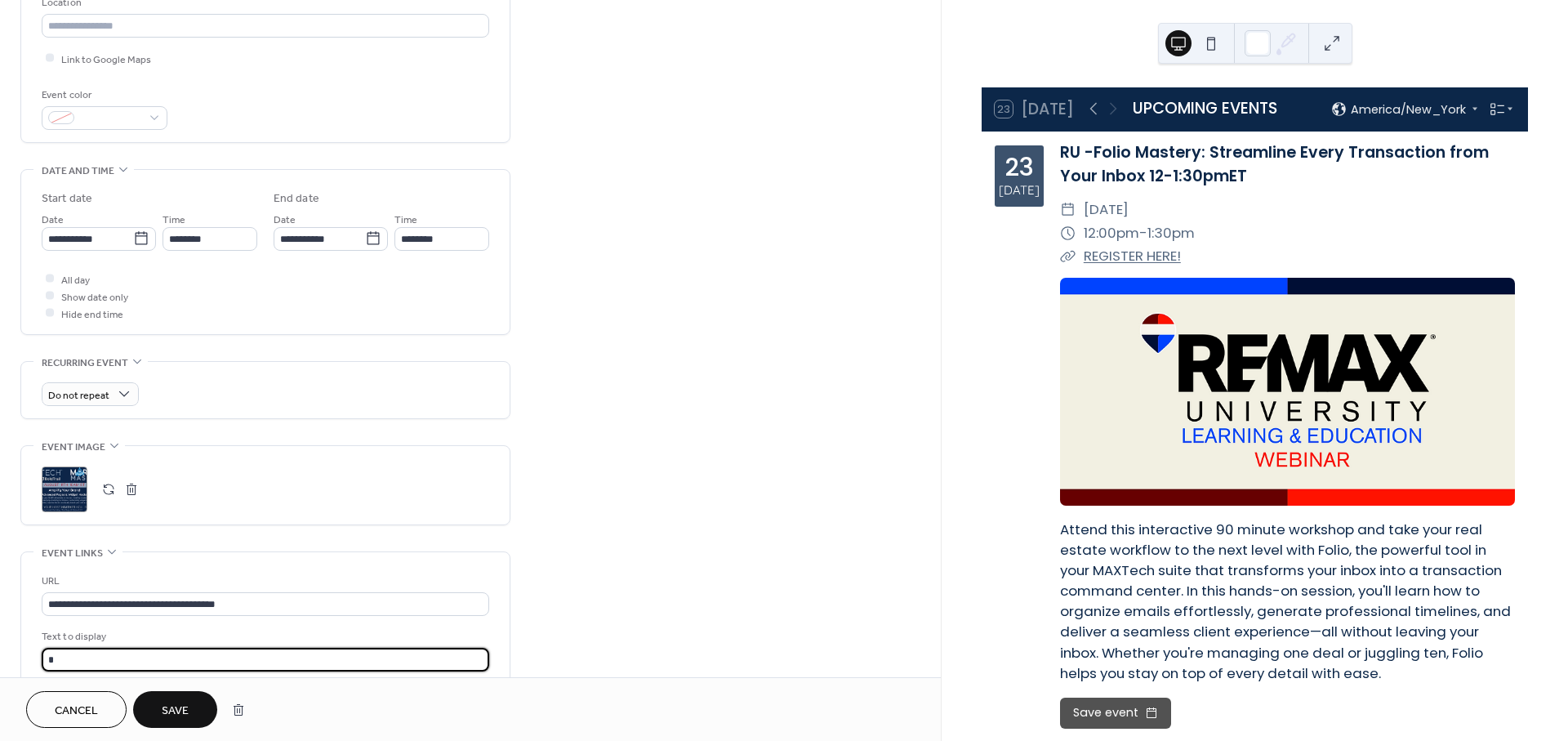 type on "**********" 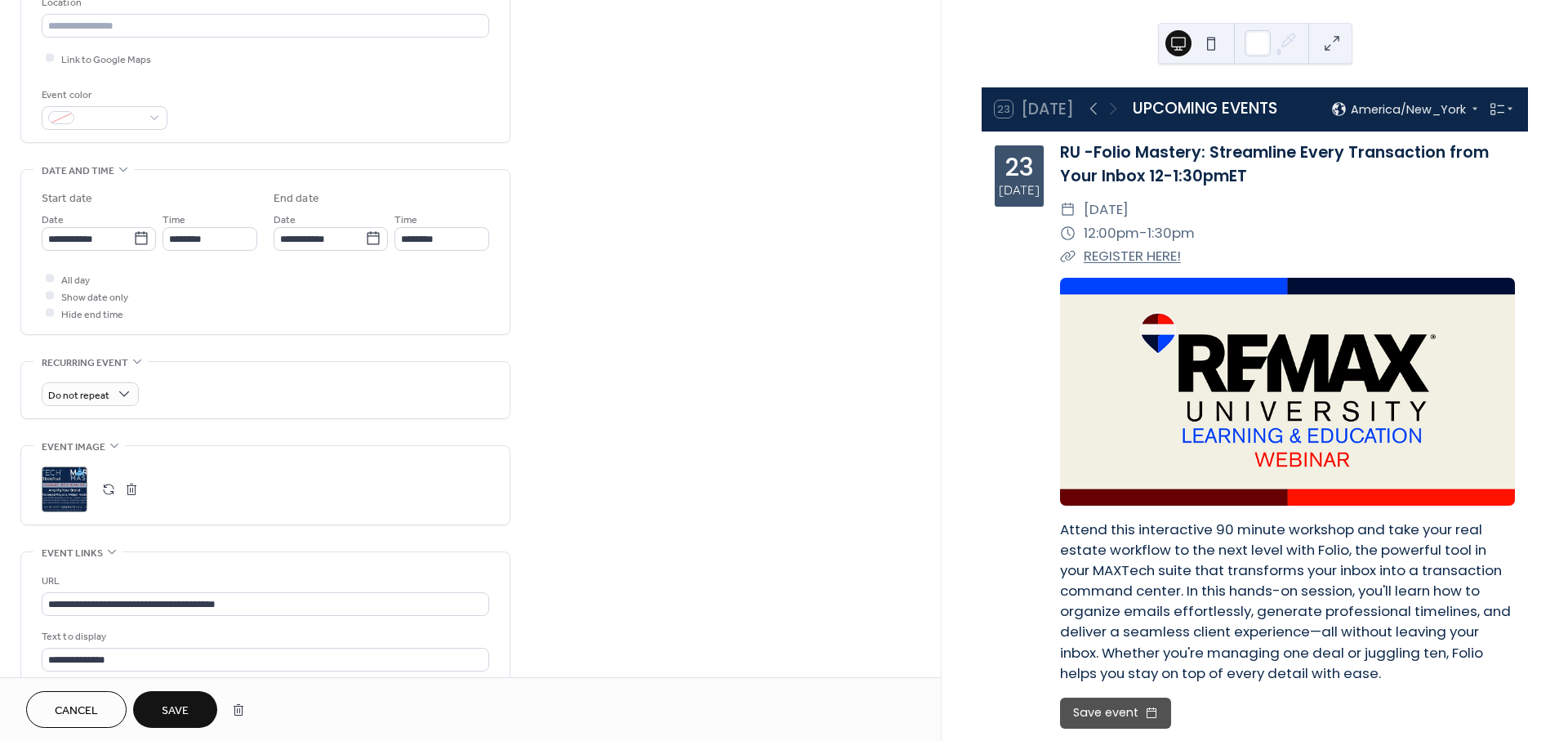 click at bounding box center [109, 489] 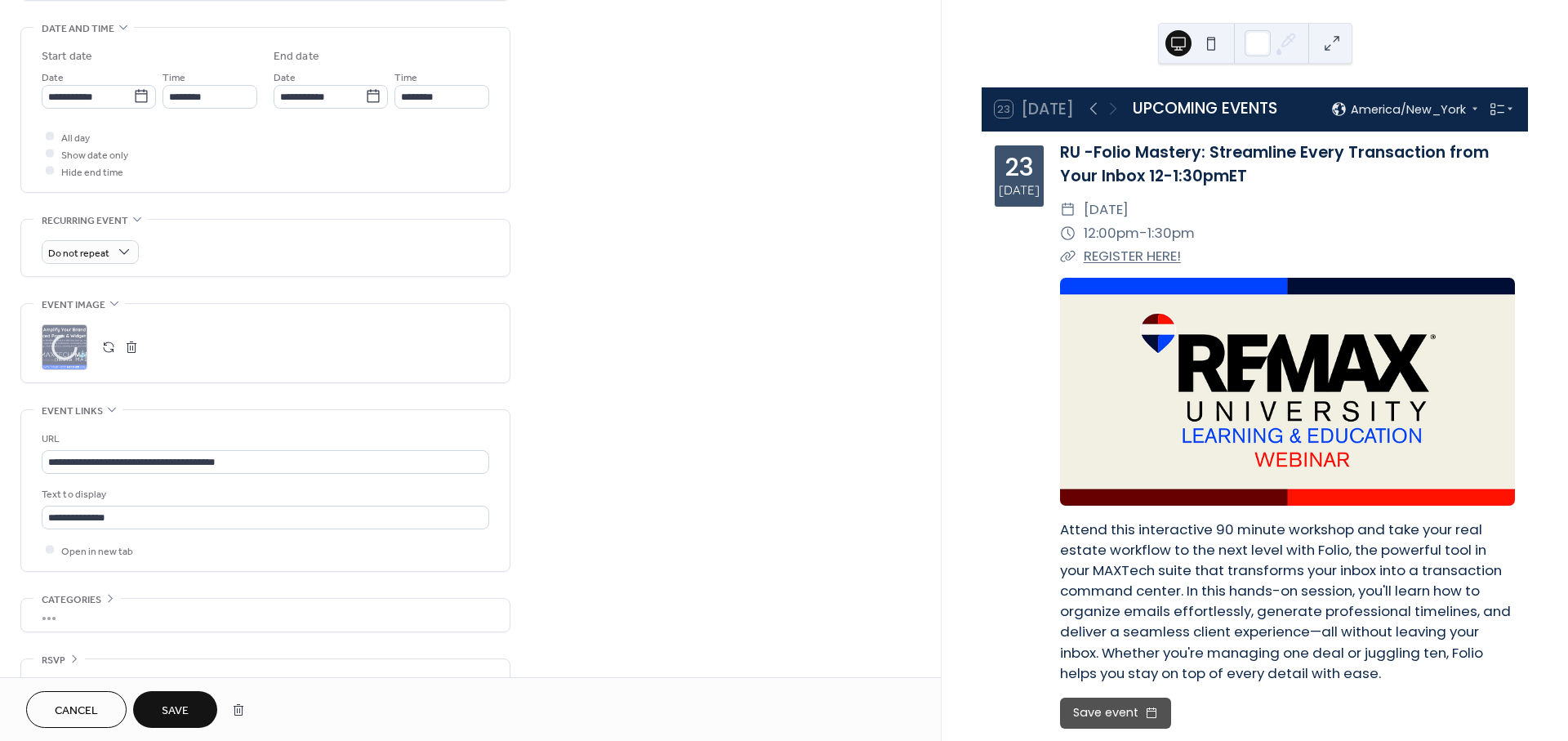 scroll, scrollTop: 541, scrollLeft: 0, axis: vertical 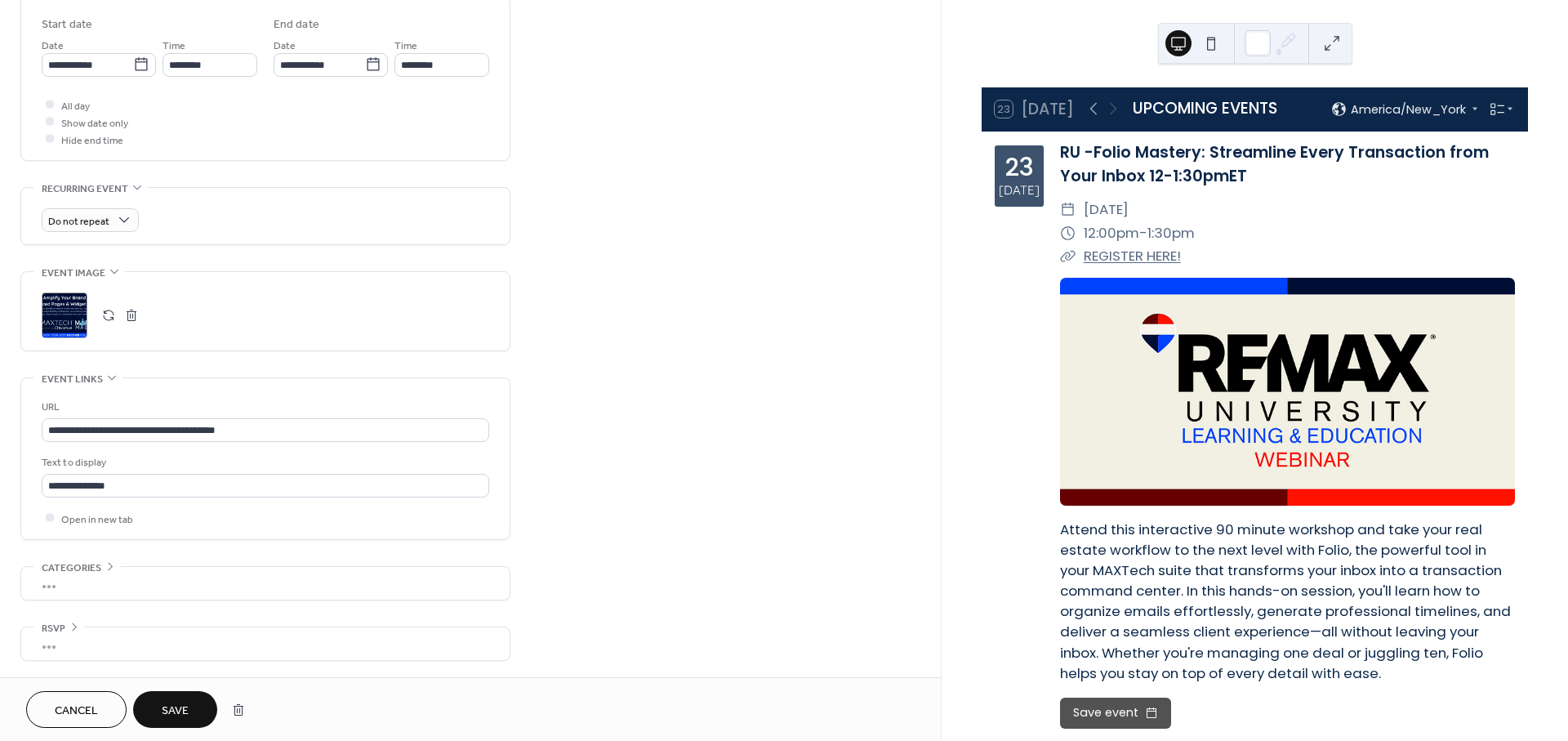 click on "Save" at bounding box center (175, 711) 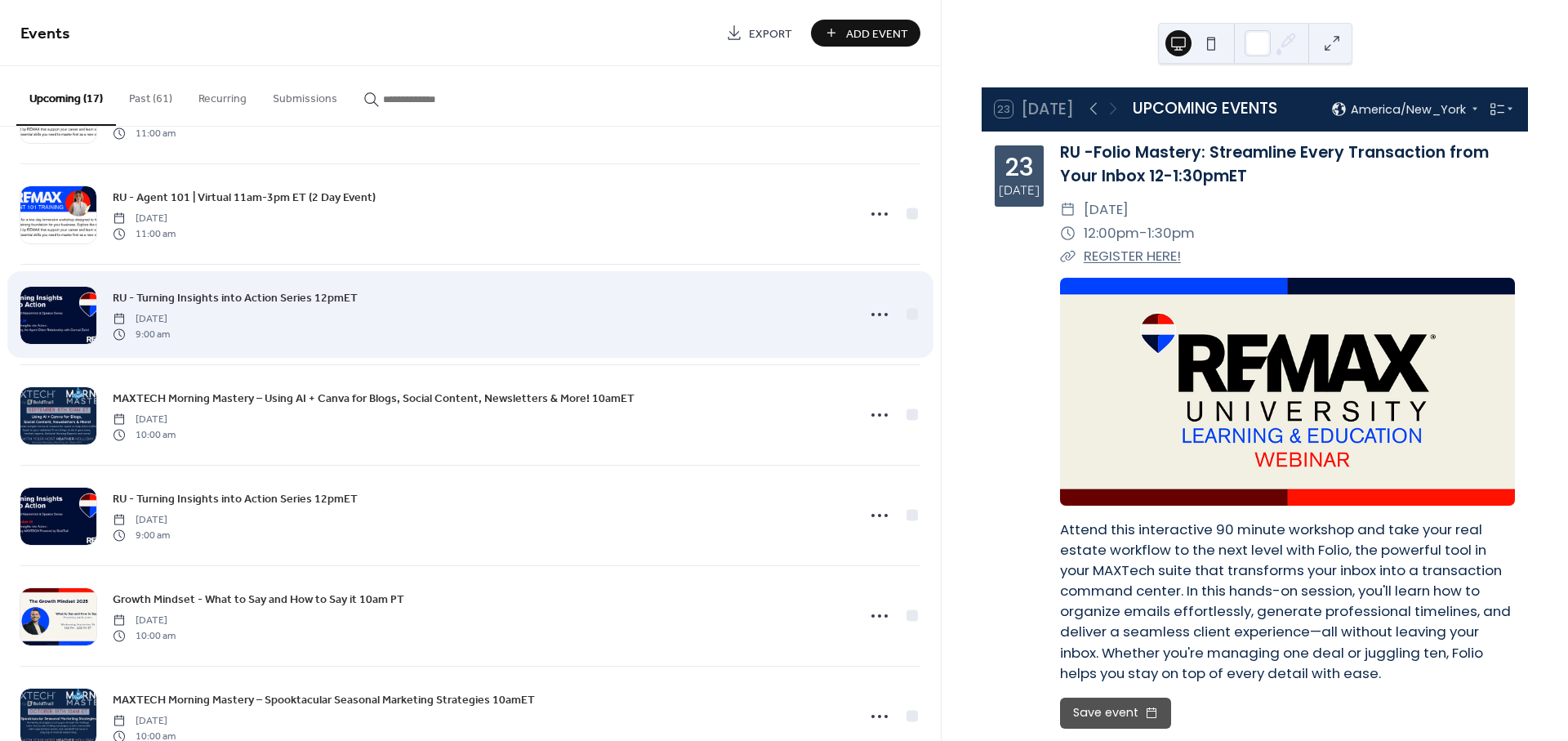 scroll, scrollTop: 725, scrollLeft: 0, axis: vertical 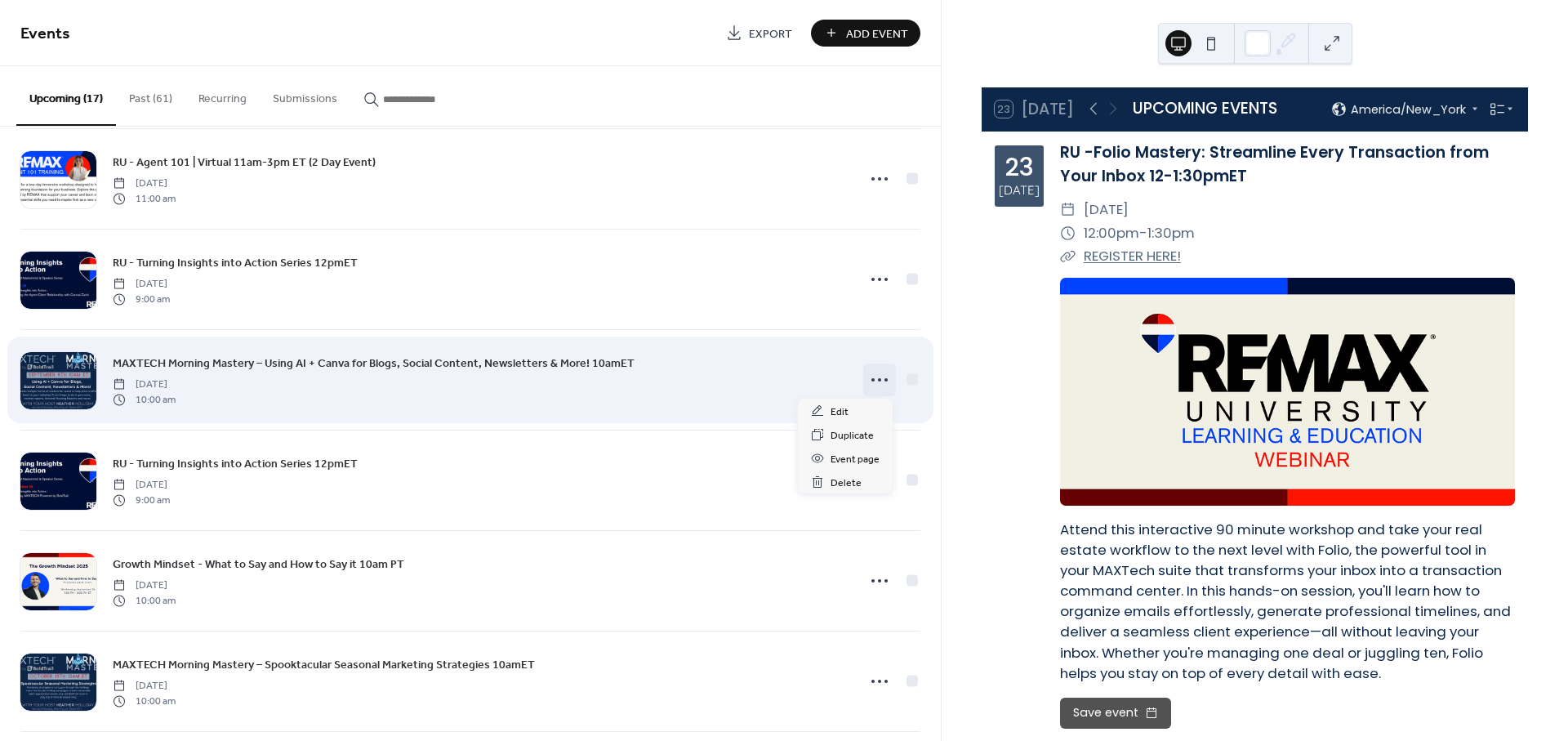 click 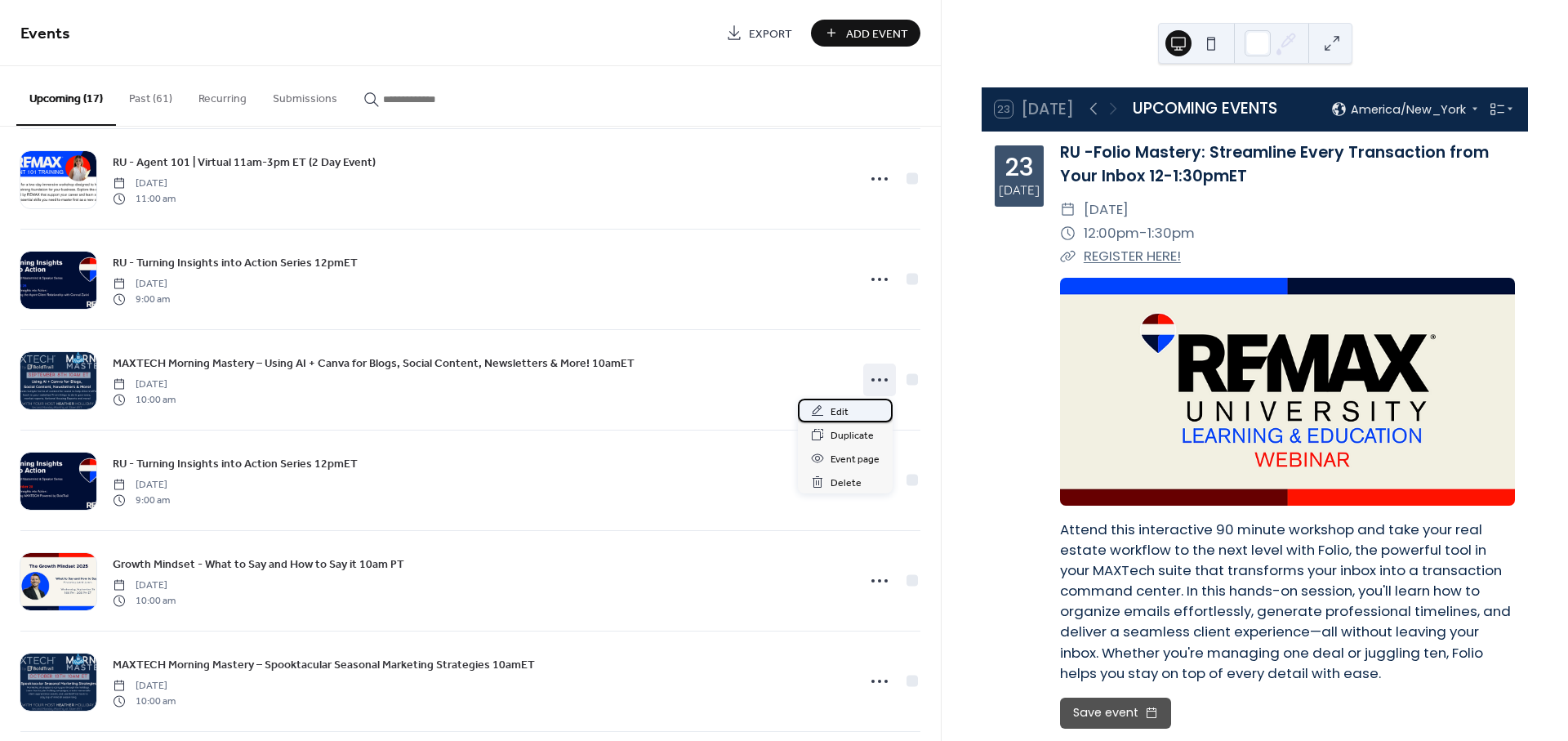 click on "Edit" at bounding box center (840, 412) 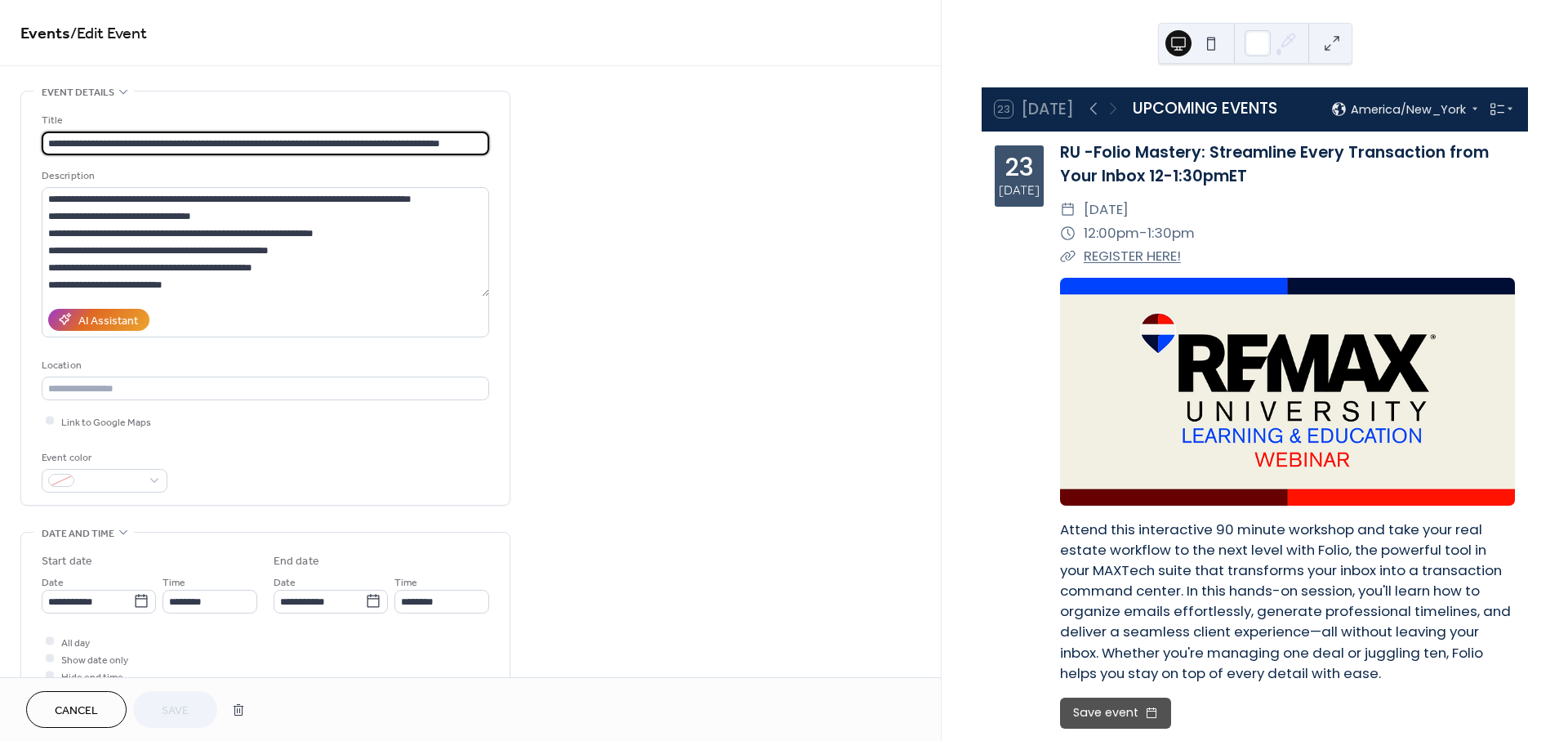 scroll, scrollTop: 0, scrollLeft: 2, axis: horizontal 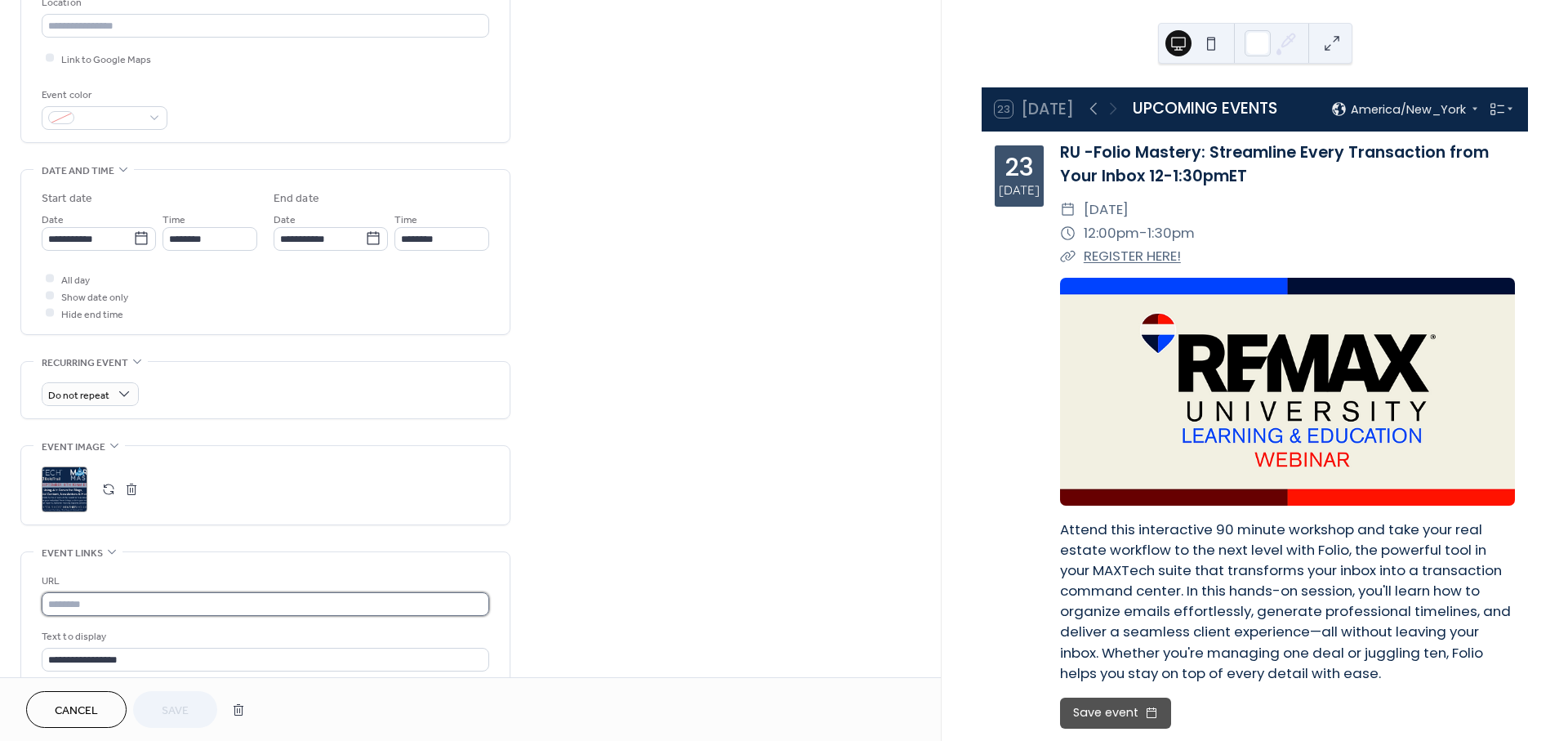 click at bounding box center (265, 604) 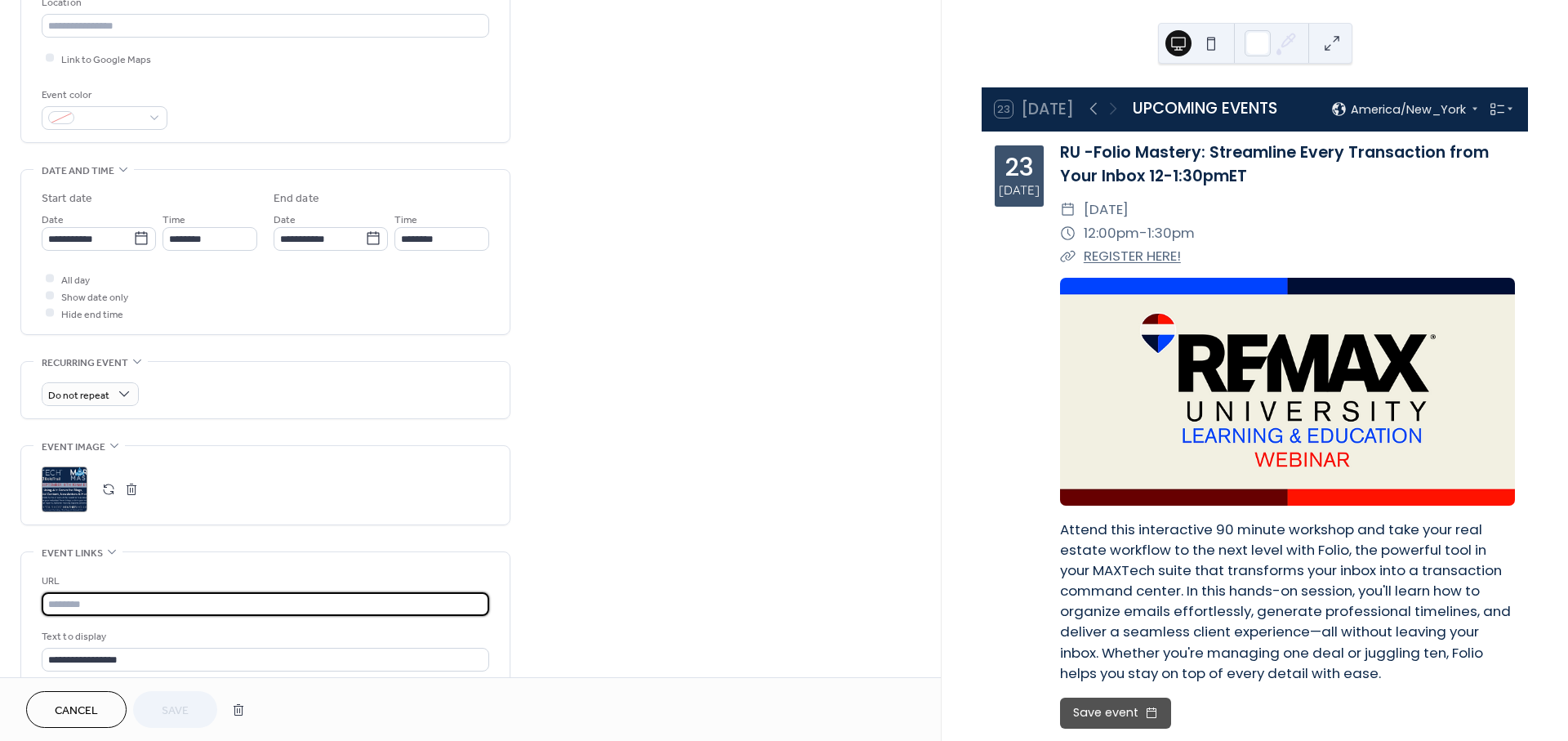 paste on "**********" 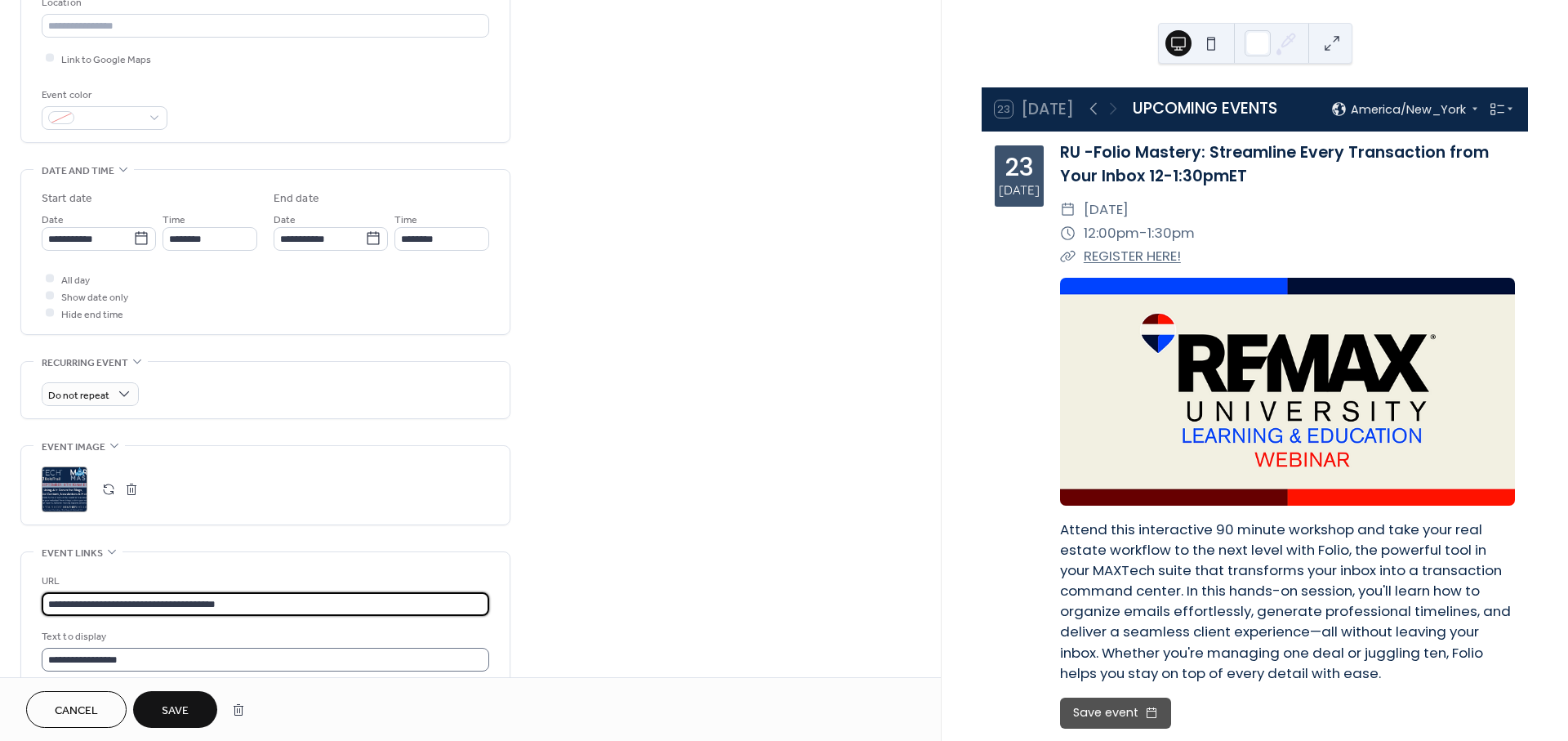 type on "**********" 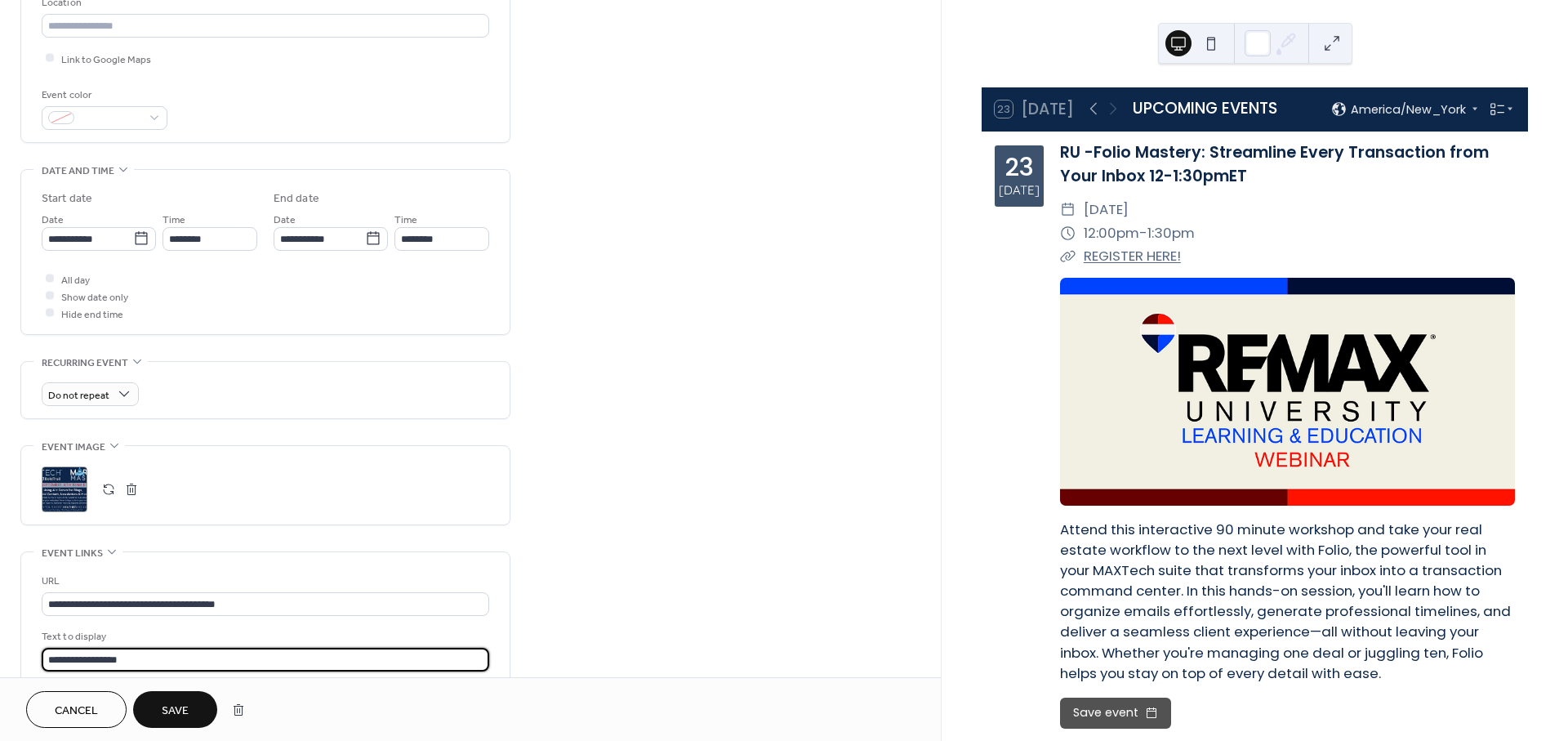 drag, startPoint x: 168, startPoint y: 653, endPoint x: 5, endPoint y: 658, distance: 163.07667 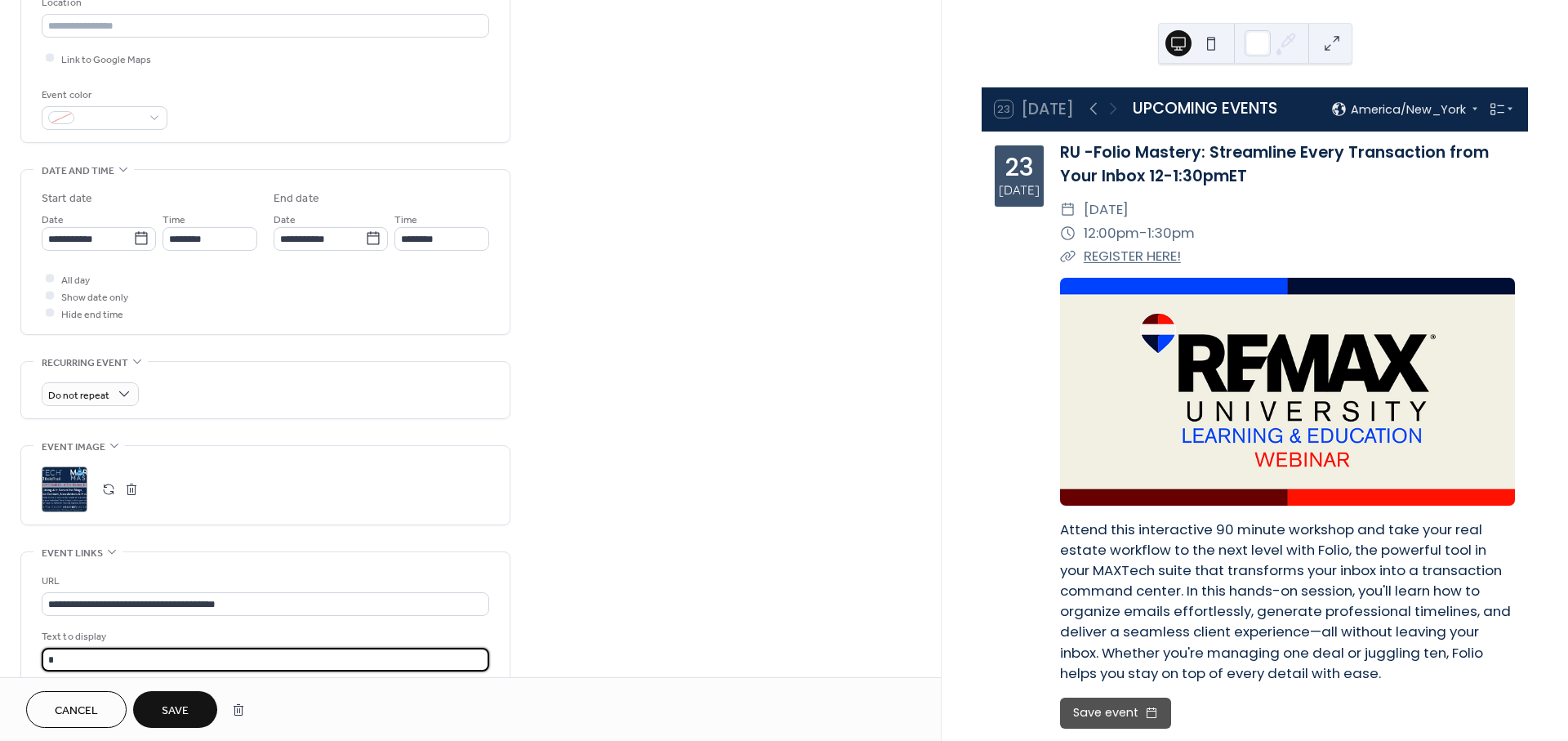 type on "**********" 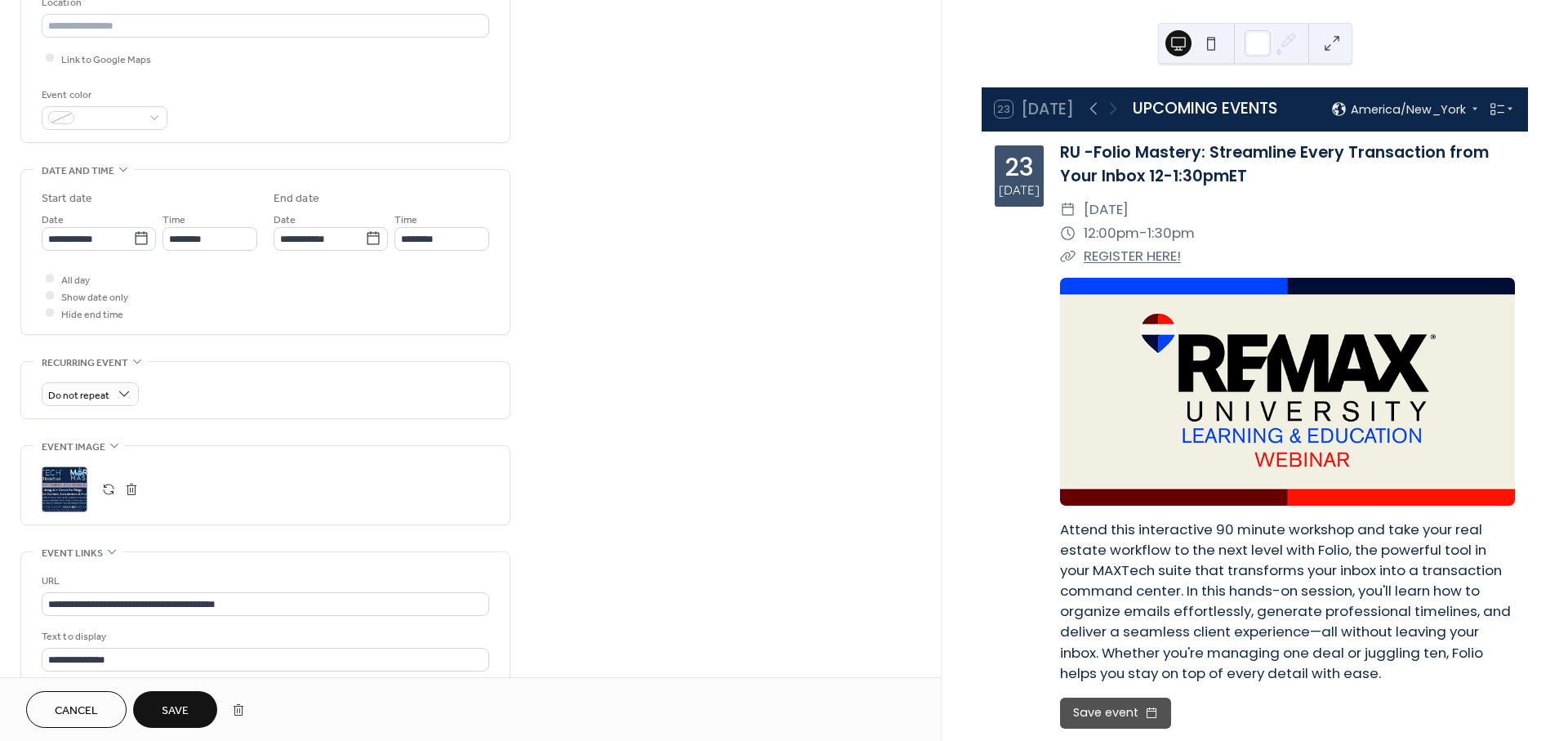 click at bounding box center (109, 489) 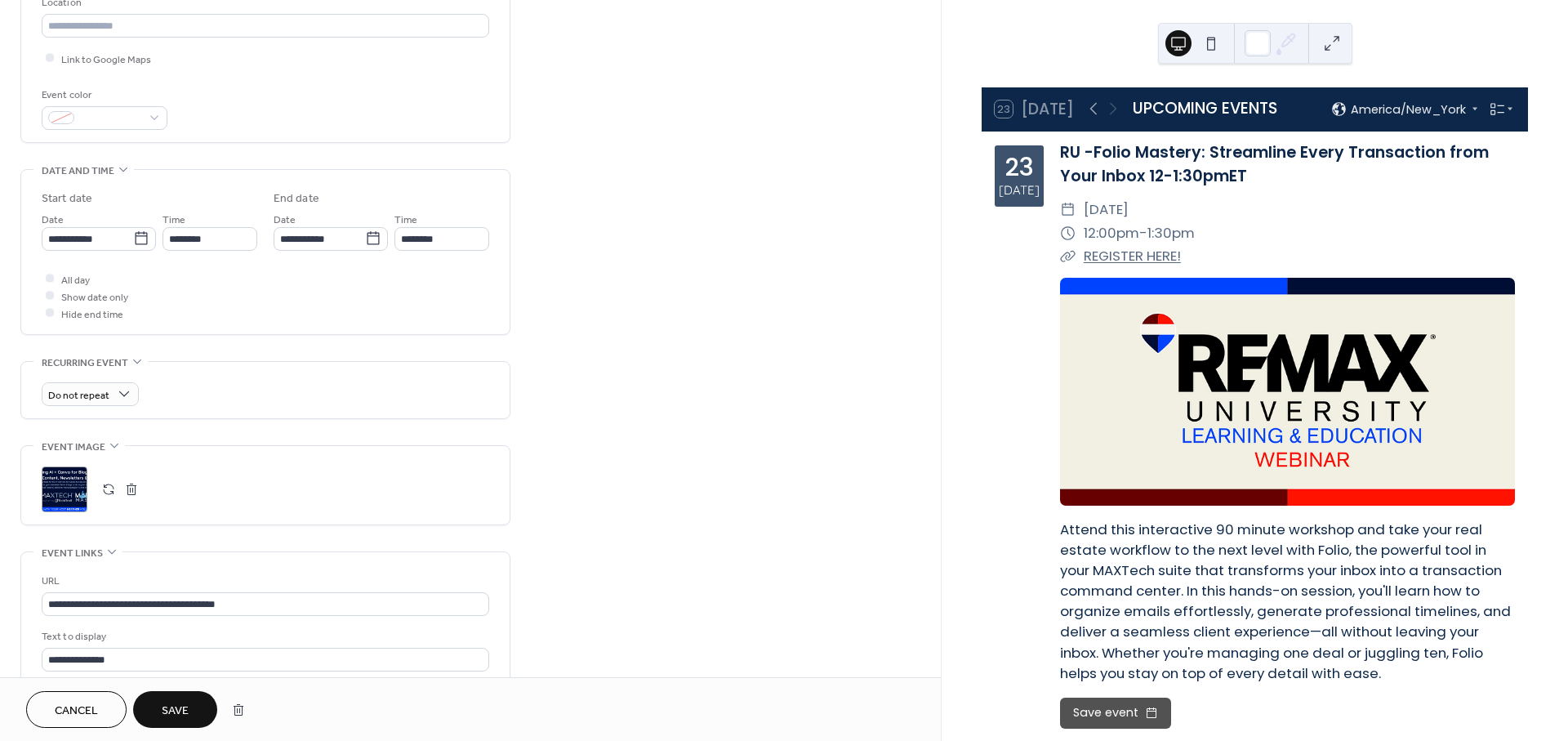 click on "Save" at bounding box center (175, 711) 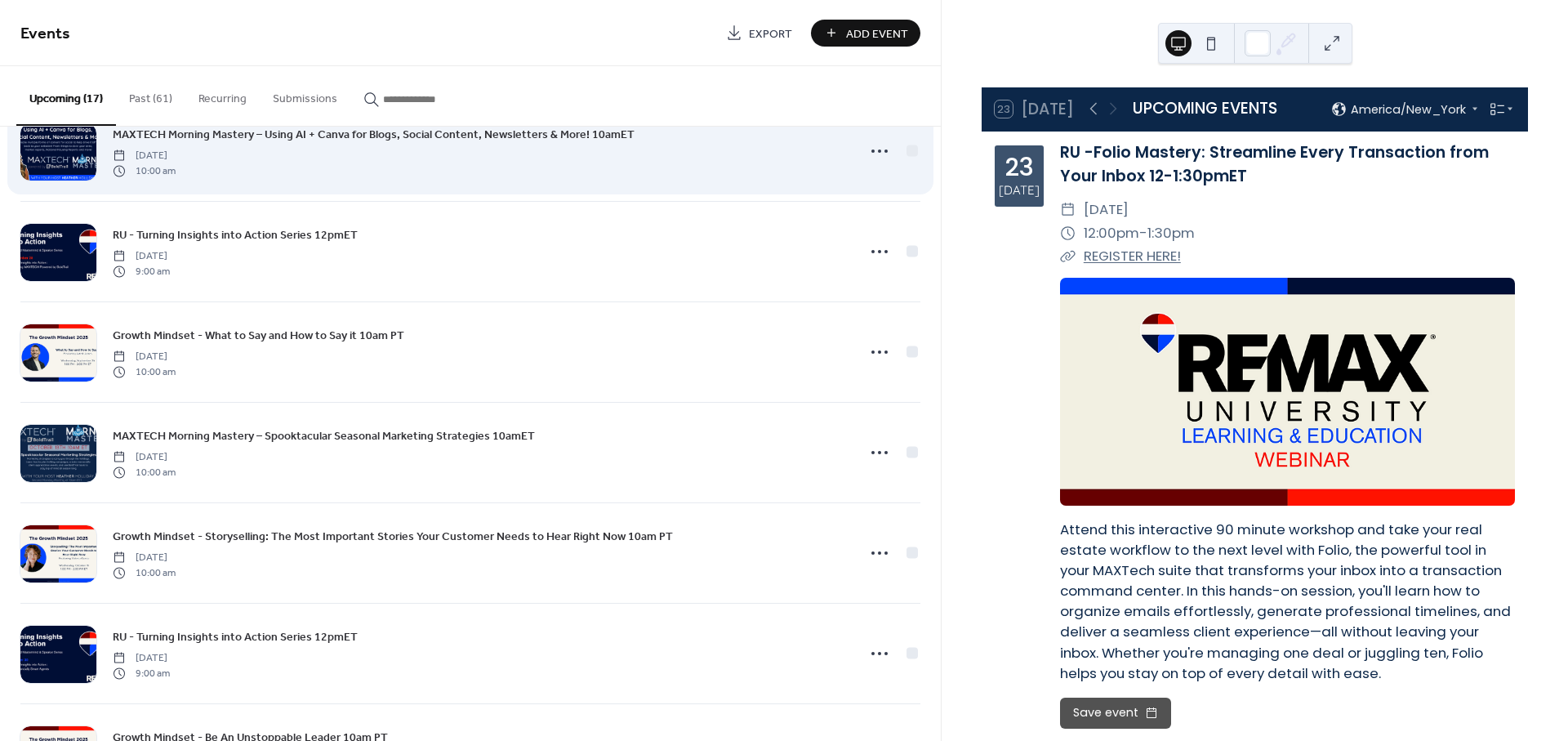 scroll, scrollTop: 998, scrollLeft: 0, axis: vertical 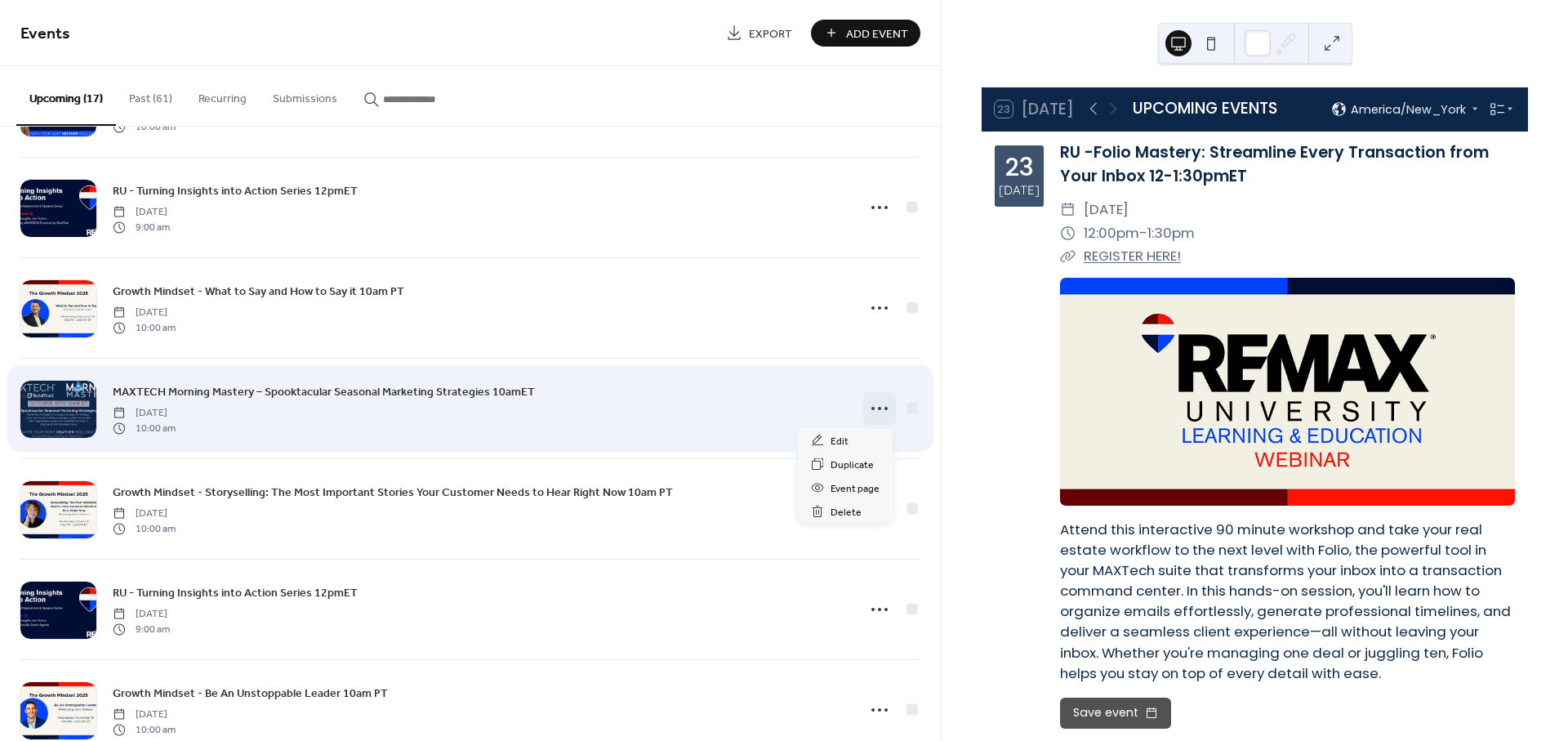 click 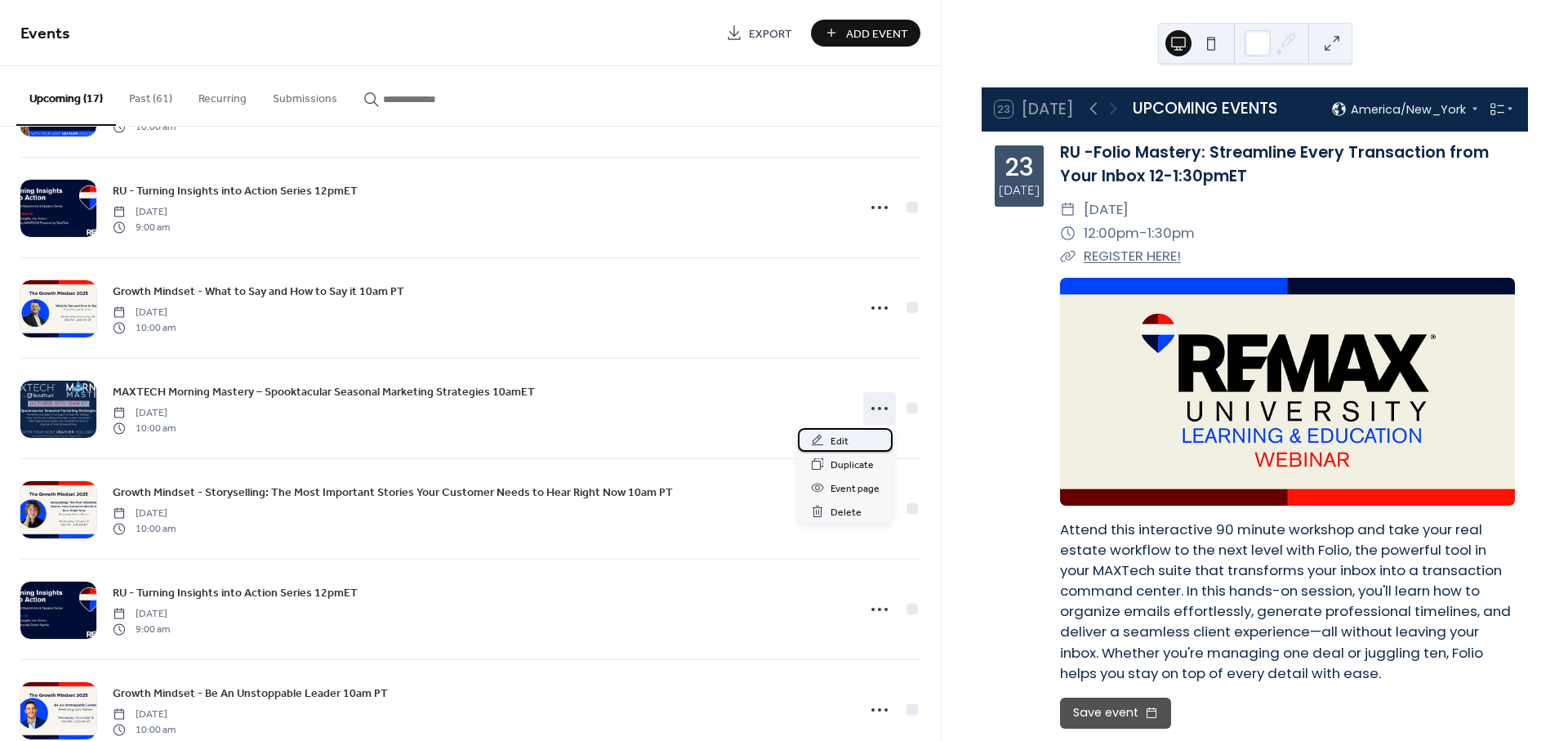 click on "Edit" at bounding box center (840, 441) 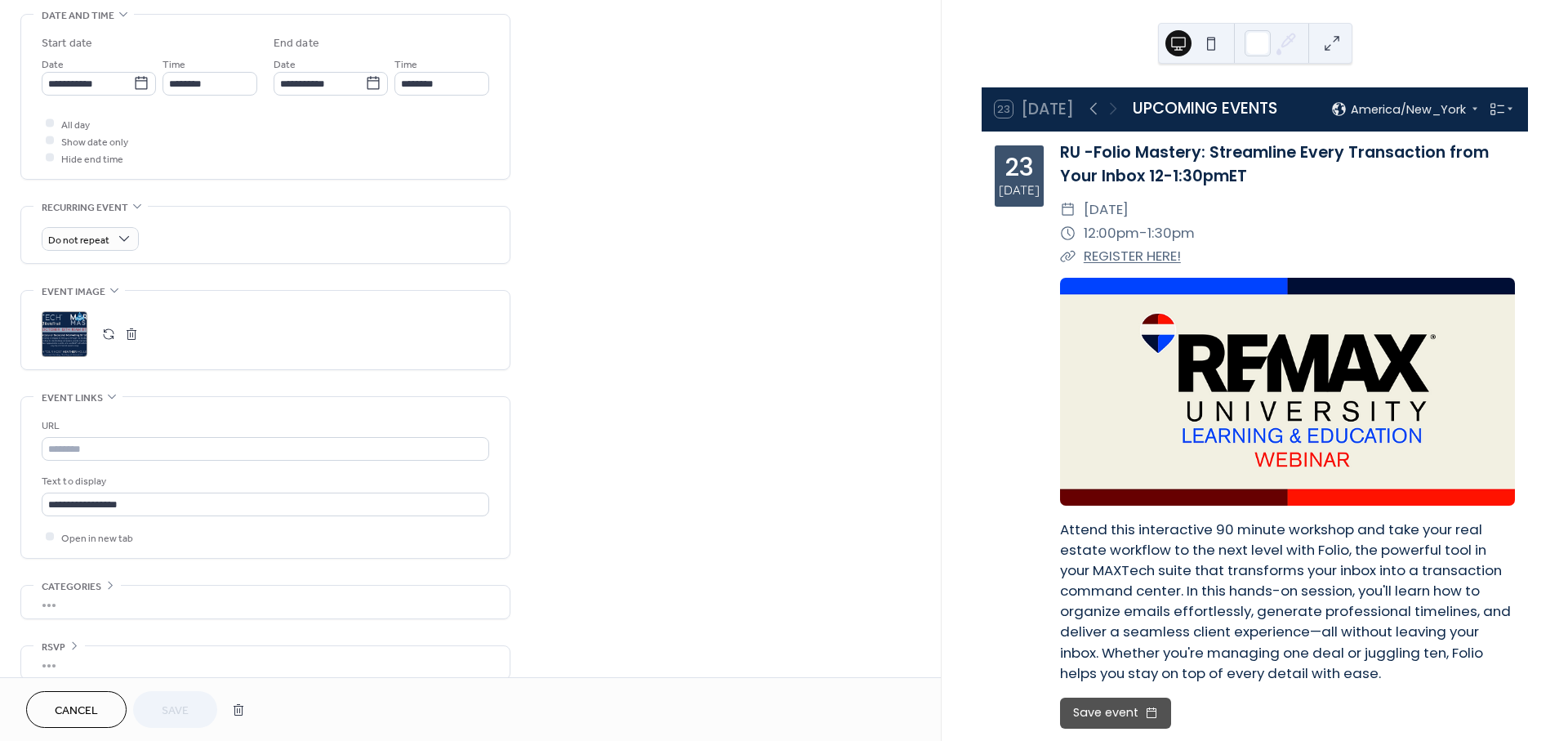 scroll, scrollTop: 541, scrollLeft: 0, axis: vertical 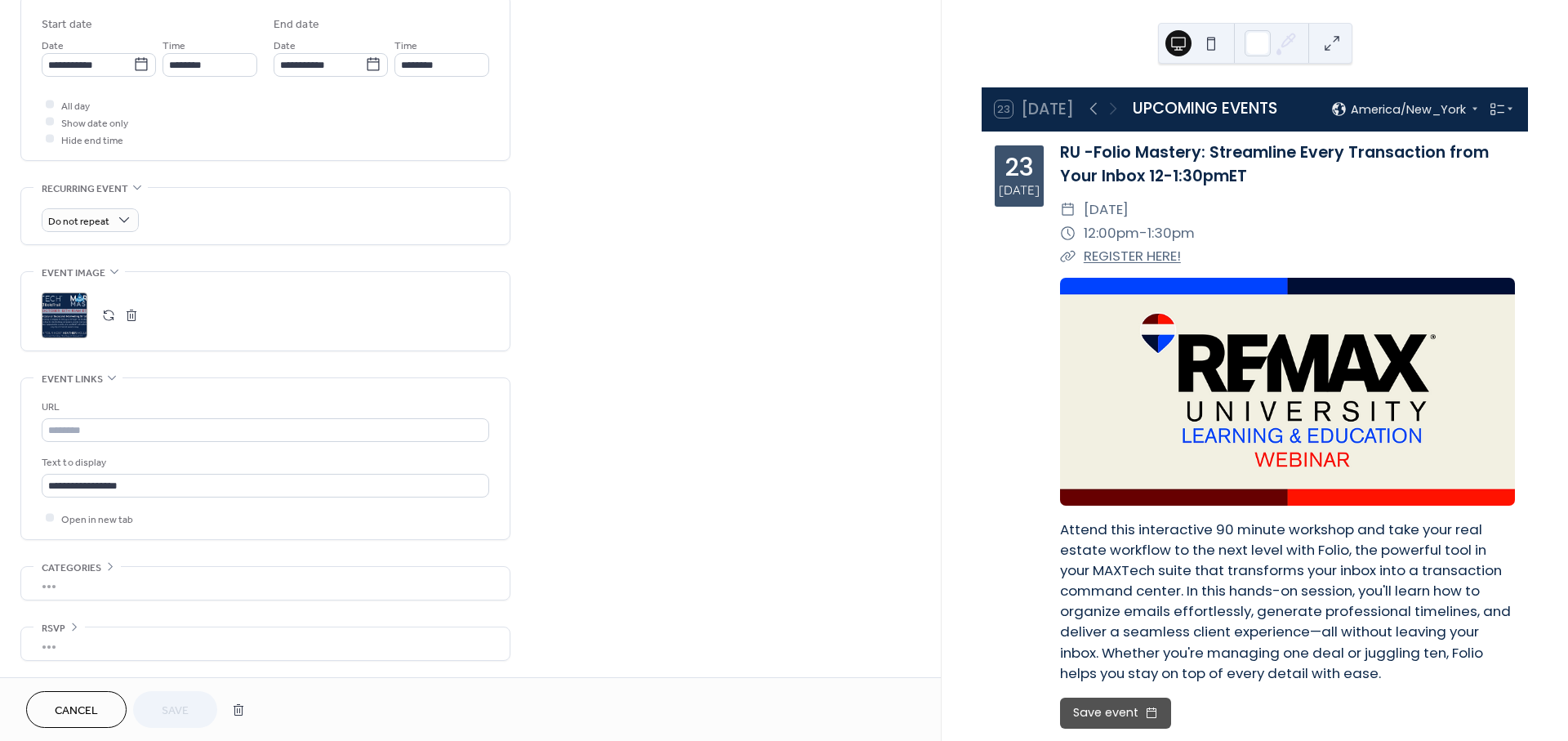 click at bounding box center (109, 315) 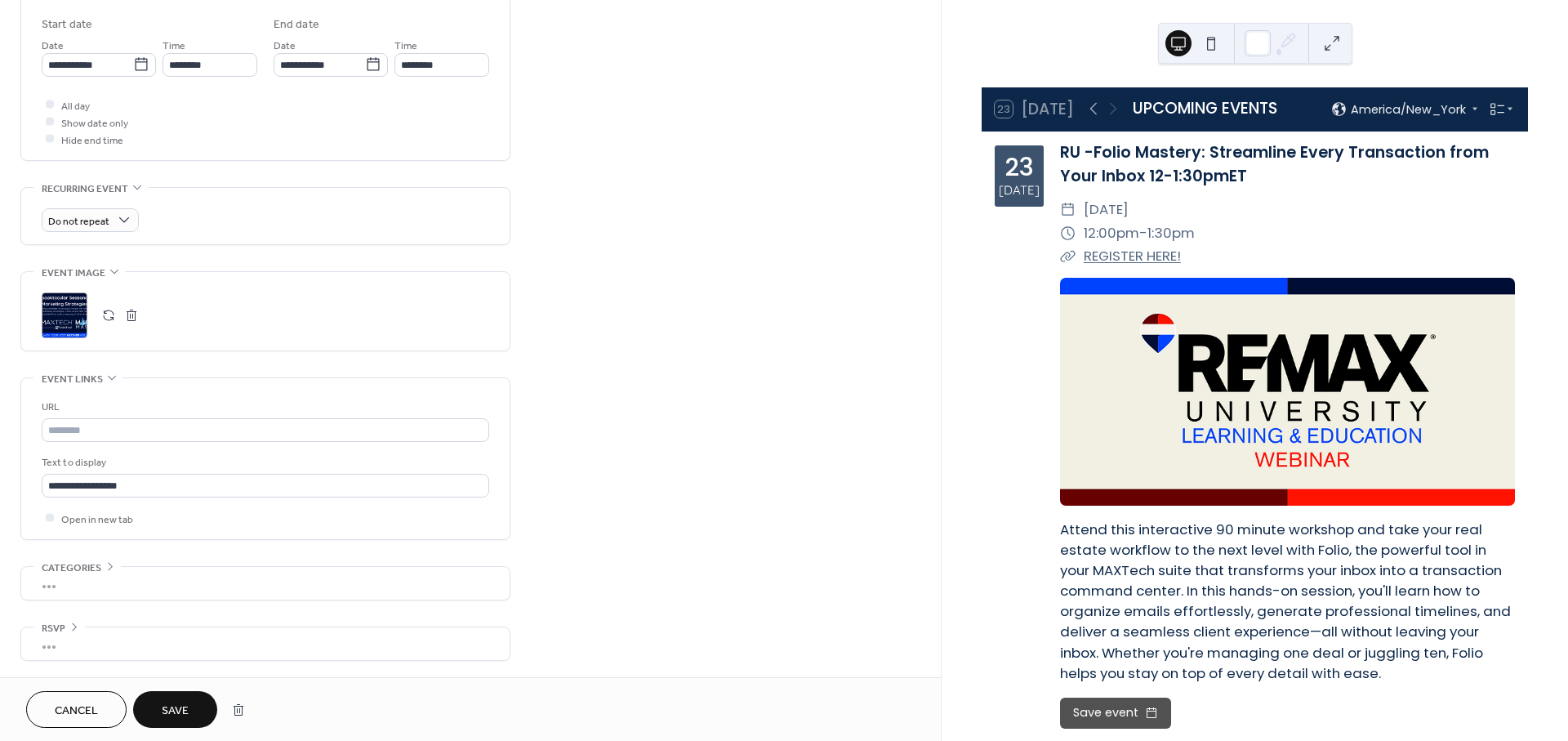 click on "Save" at bounding box center (175, 711) 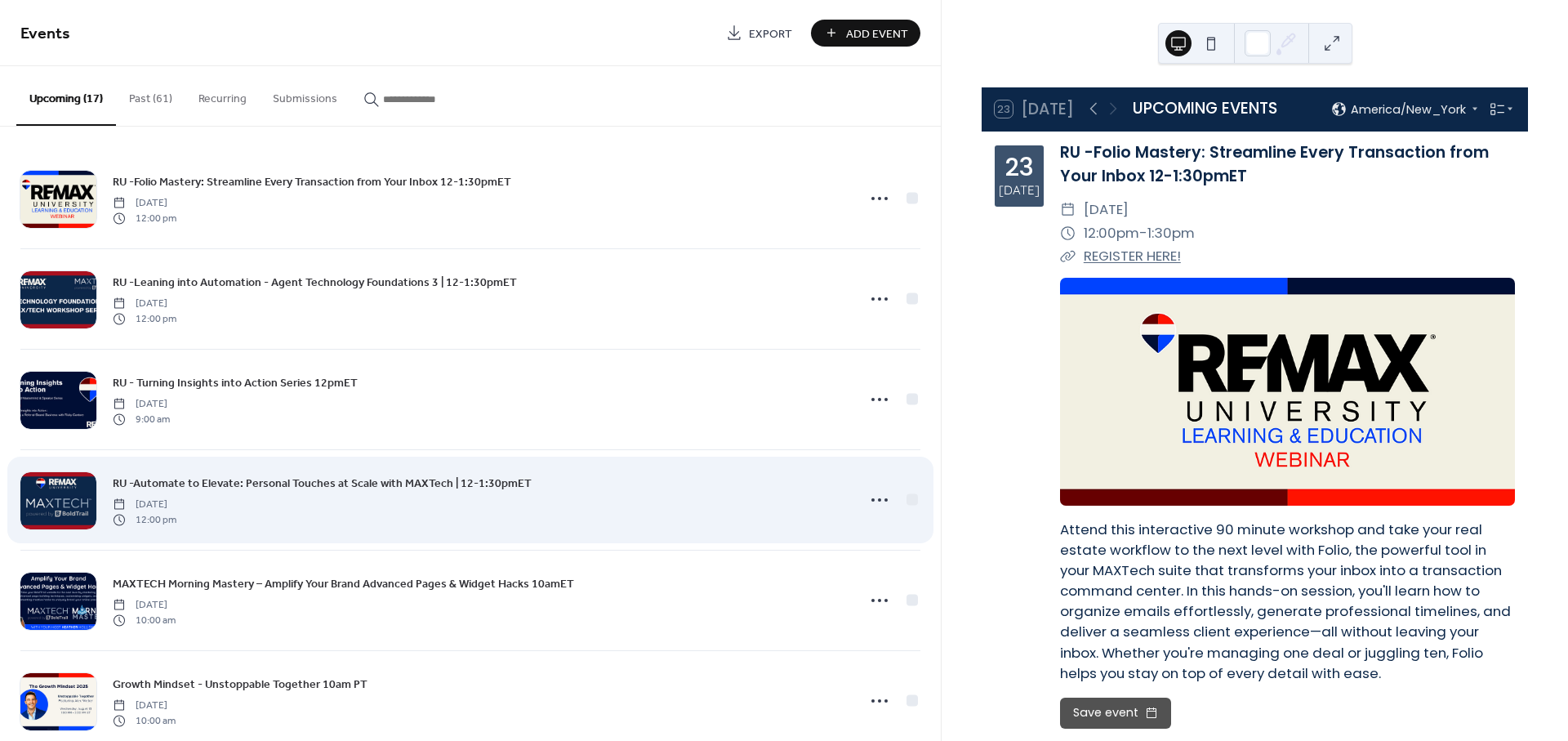 scroll, scrollTop: 0, scrollLeft: 0, axis: both 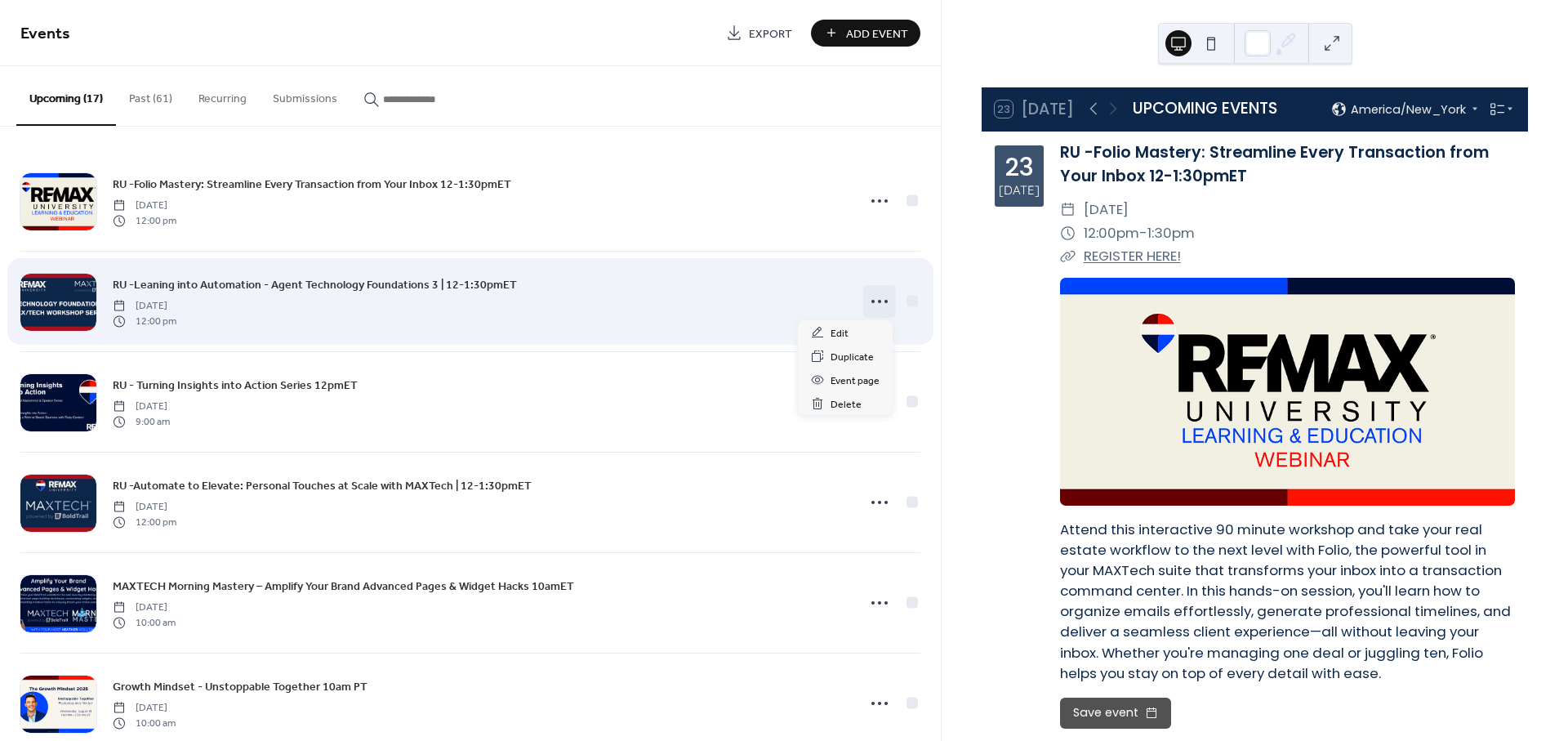 click 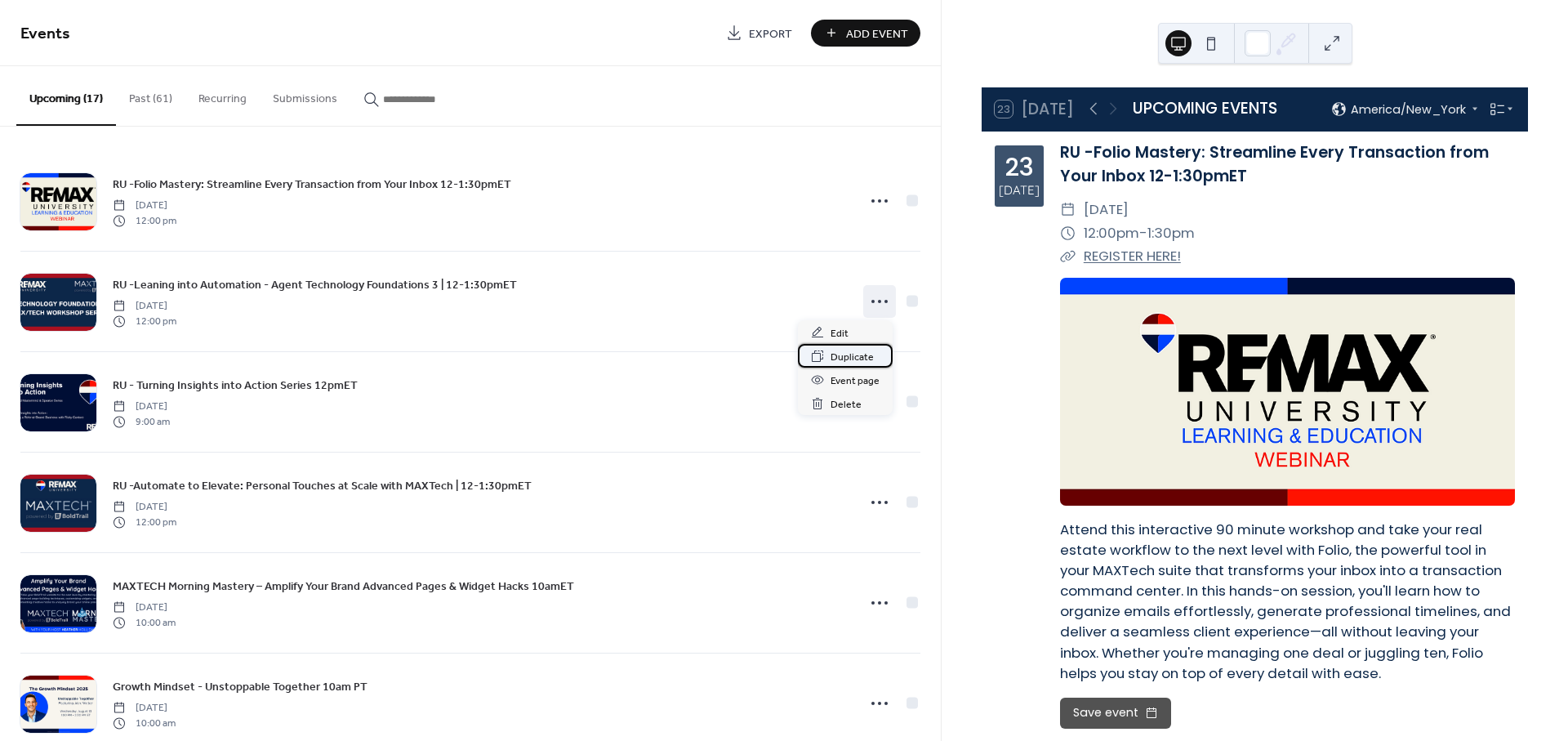 click on "Duplicate" at bounding box center (852, 357) 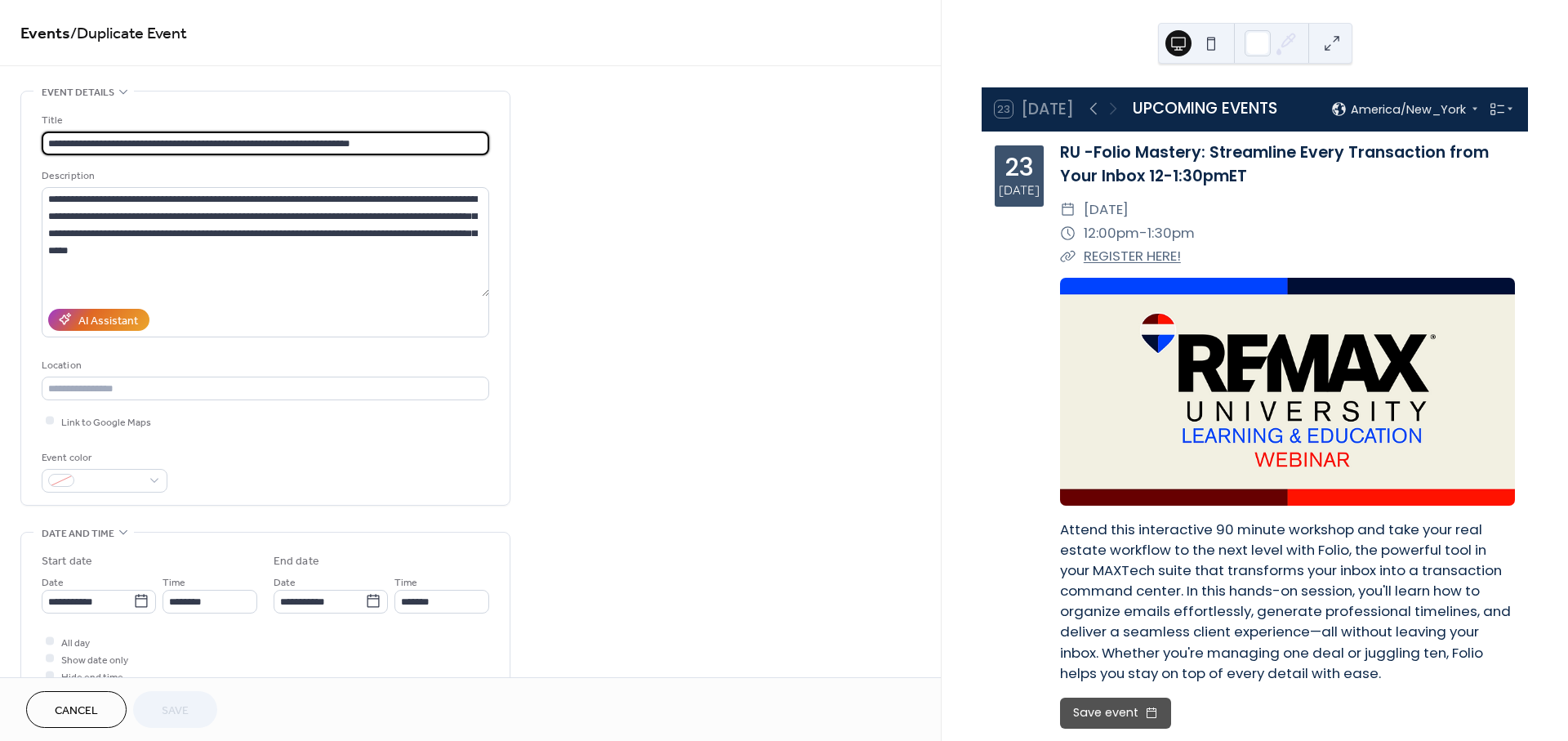 drag, startPoint x: 174, startPoint y: 143, endPoint x: 68, endPoint y: 143, distance: 106 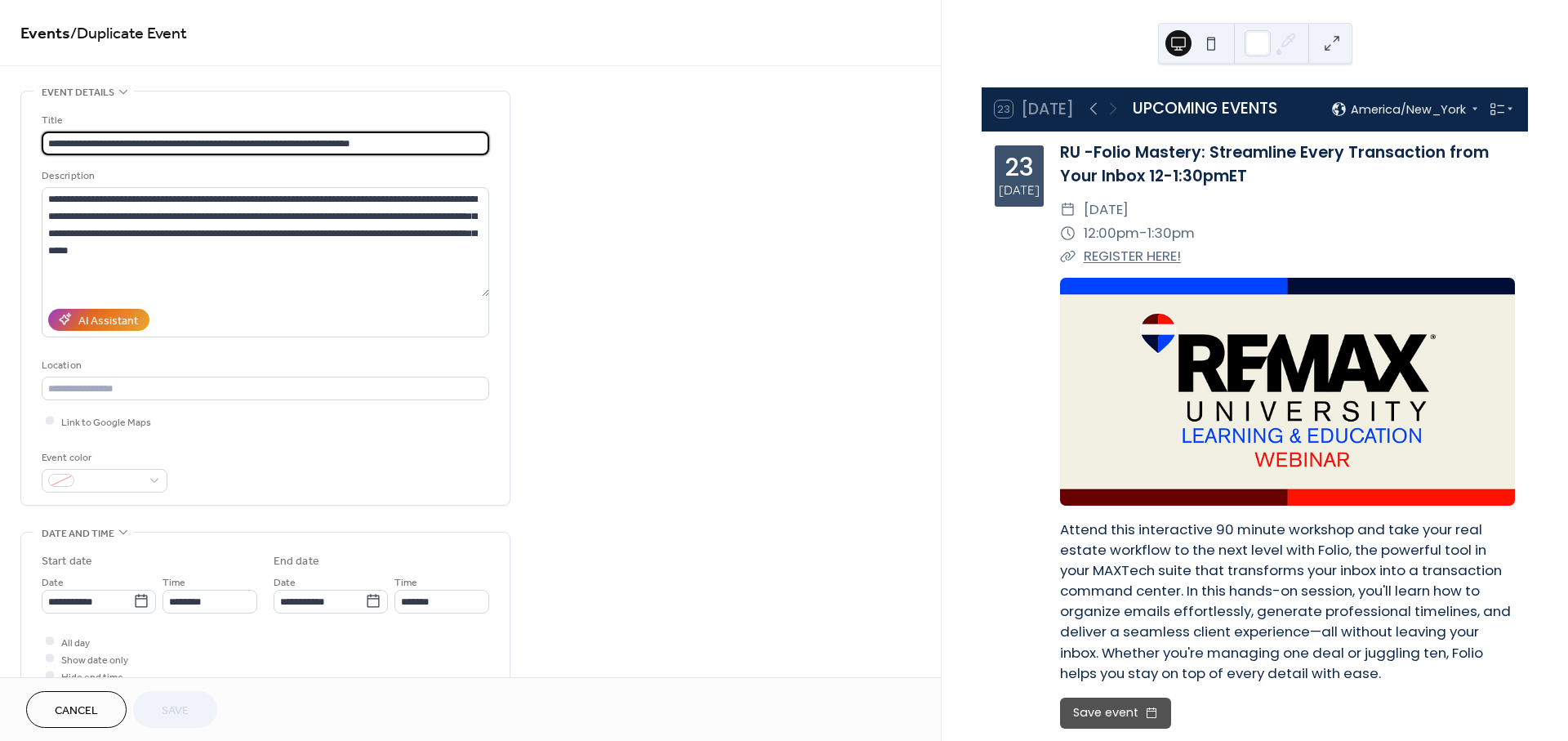 click on "**********" at bounding box center [265, 143] 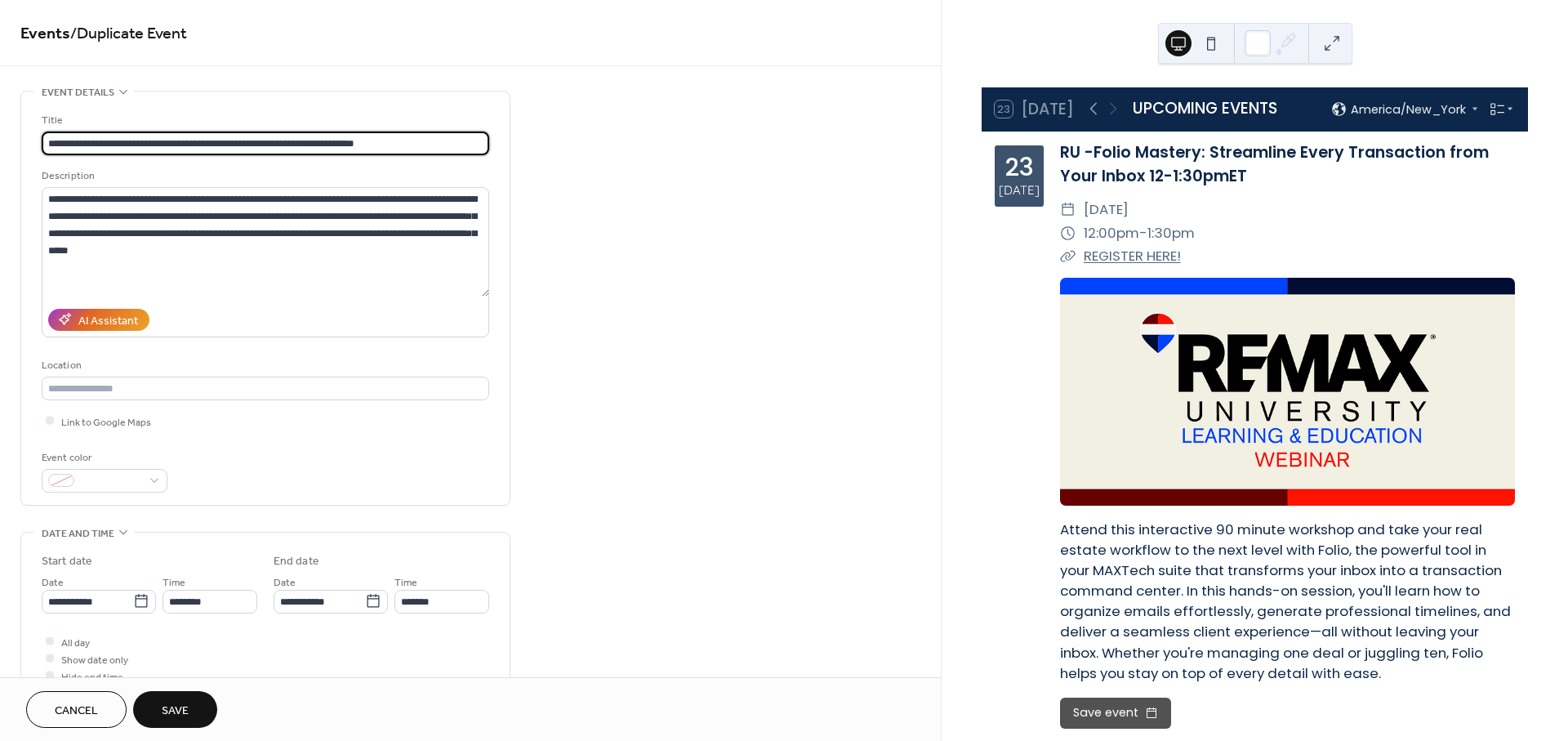 type on "**********" 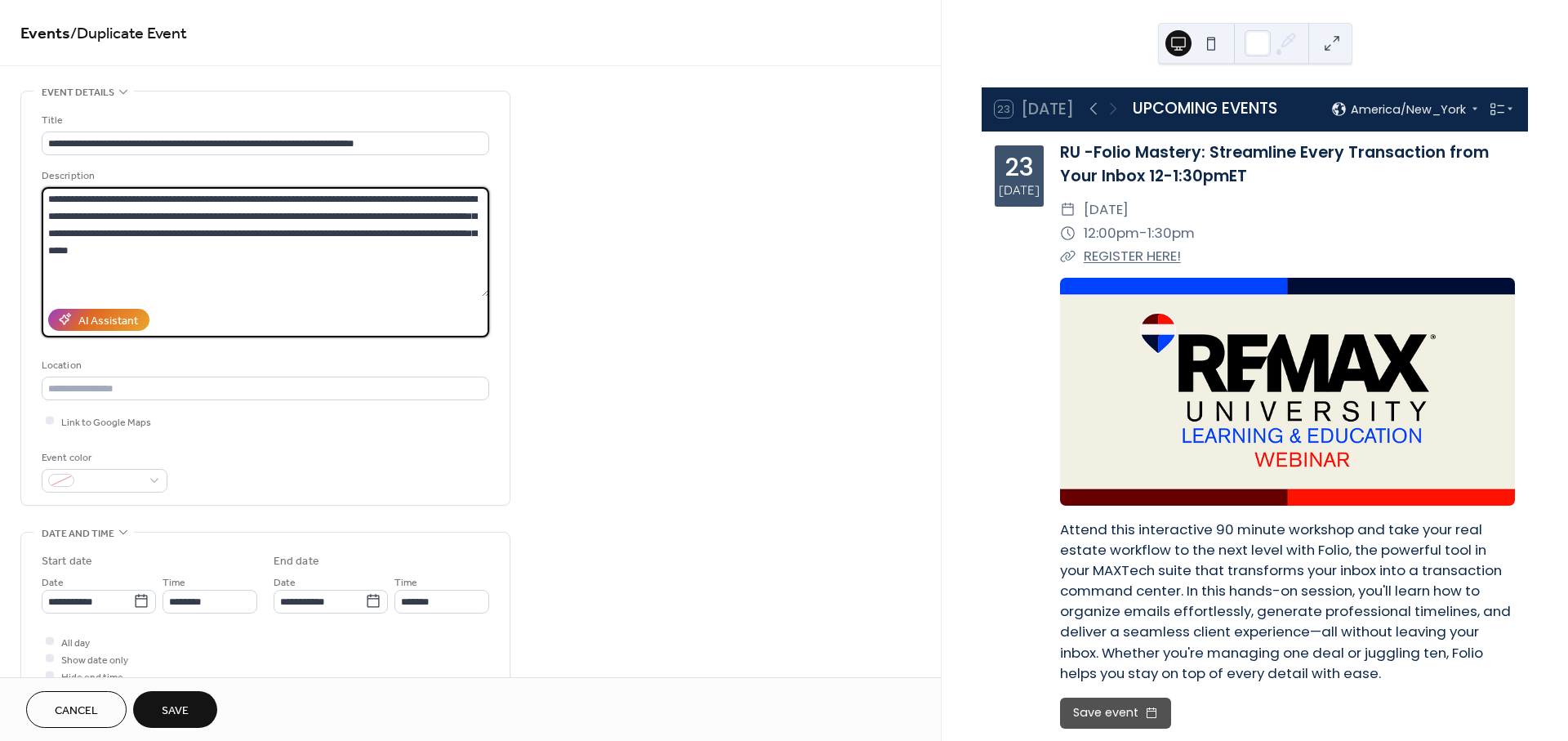 click on "**********" at bounding box center (265, 242) 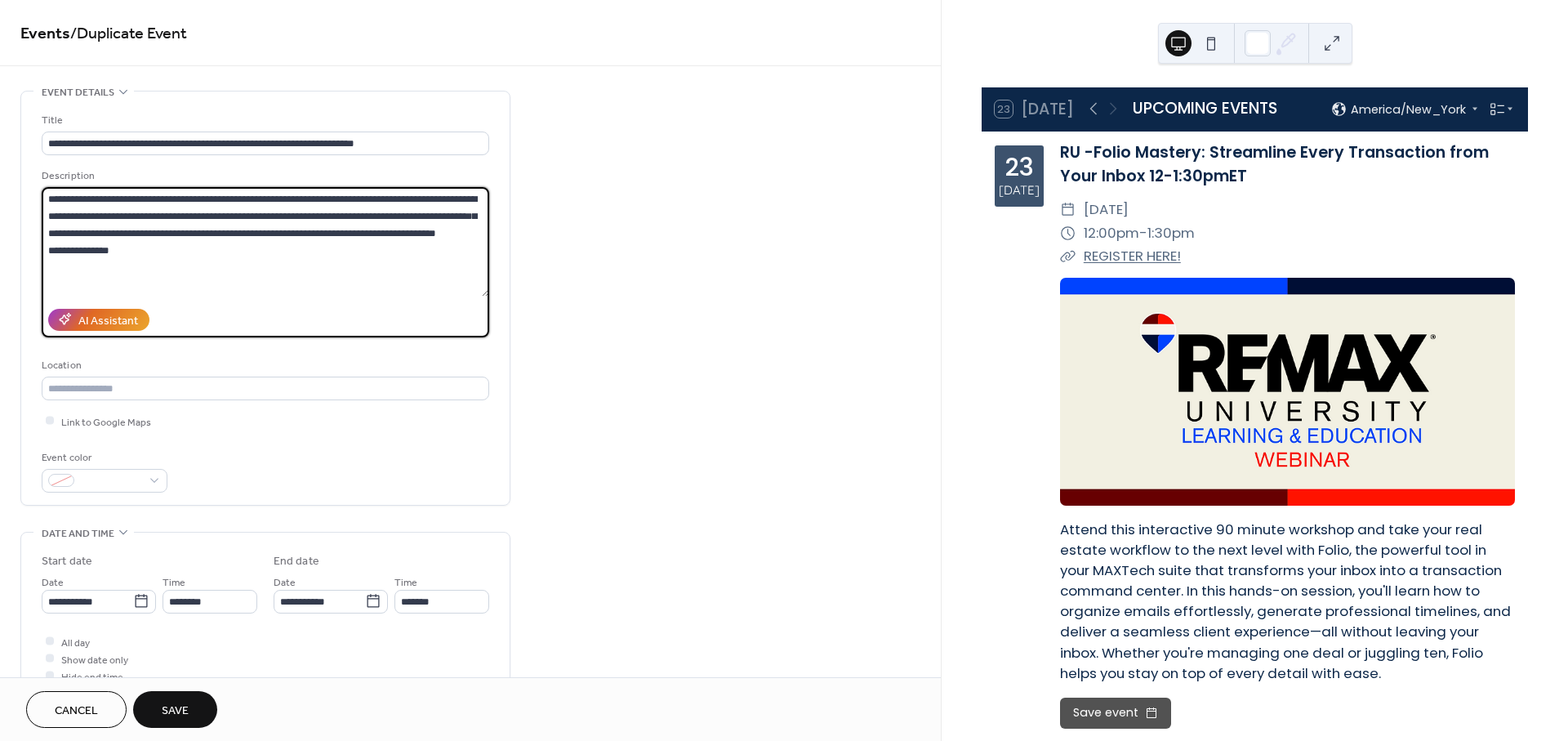 drag, startPoint x: 97, startPoint y: 251, endPoint x: 42, endPoint y: 191, distance: 81.3941 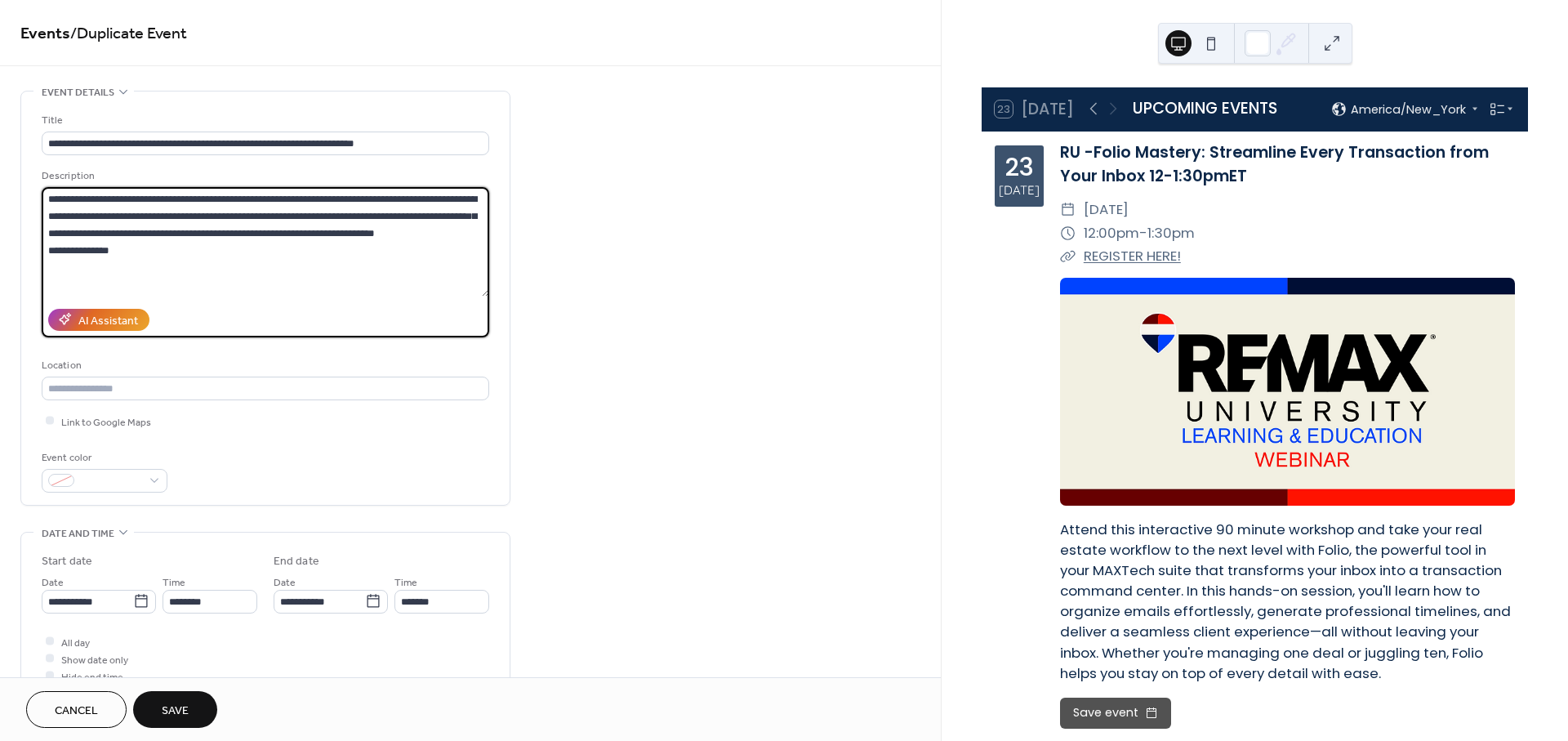 click on "**********" at bounding box center [265, 242] 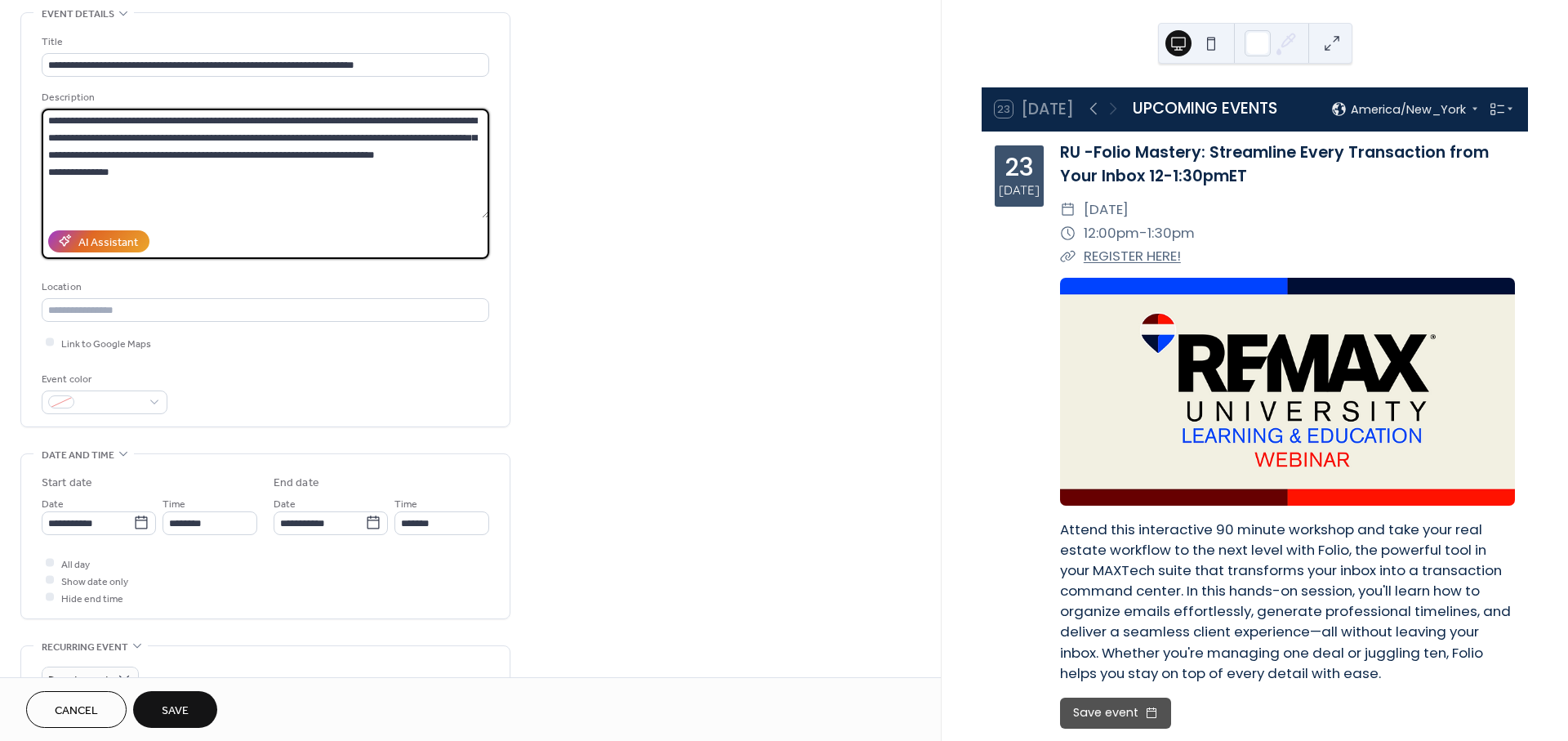 scroll, scrollTop: 363, scrollLeft: 0, axis: vertical 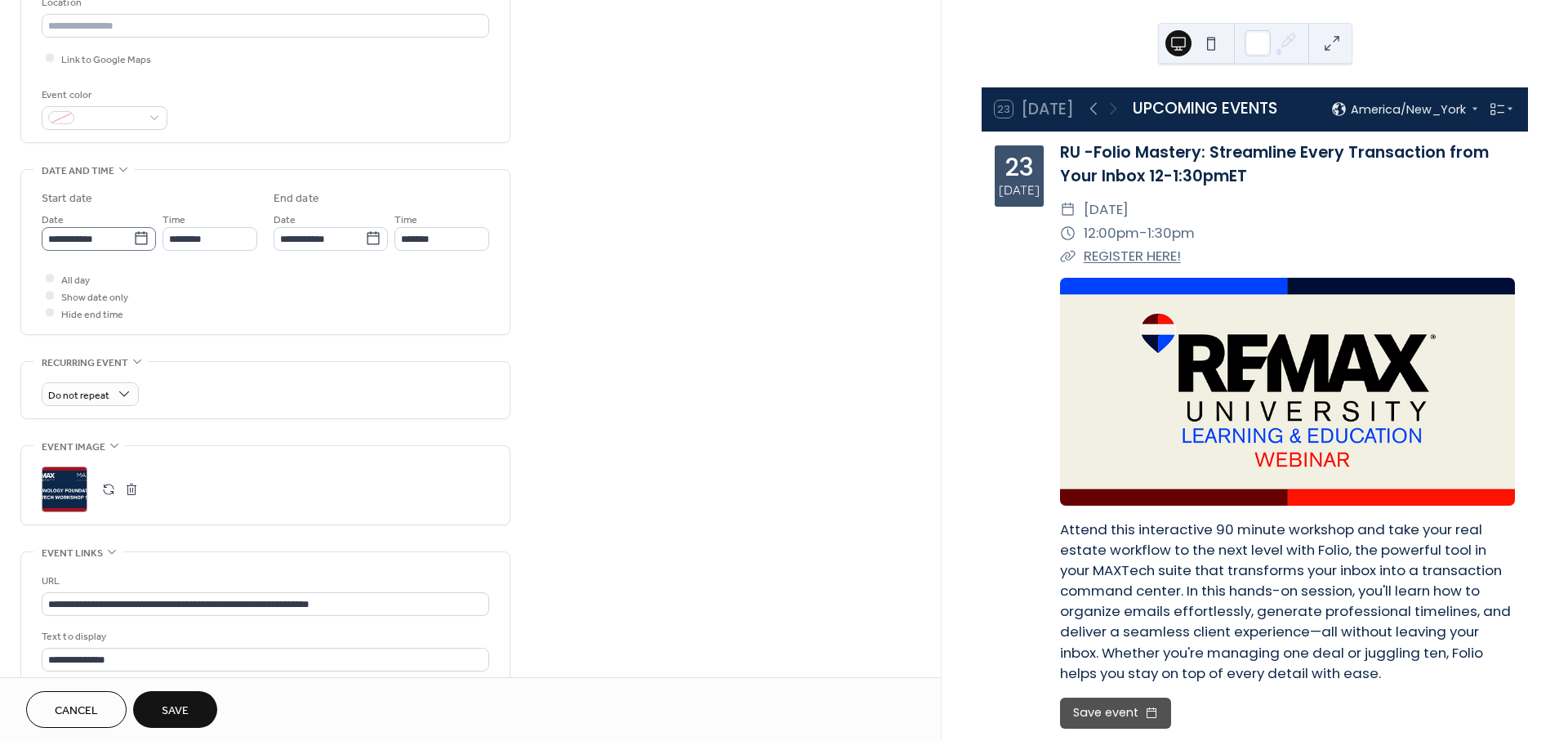 type on "**********" 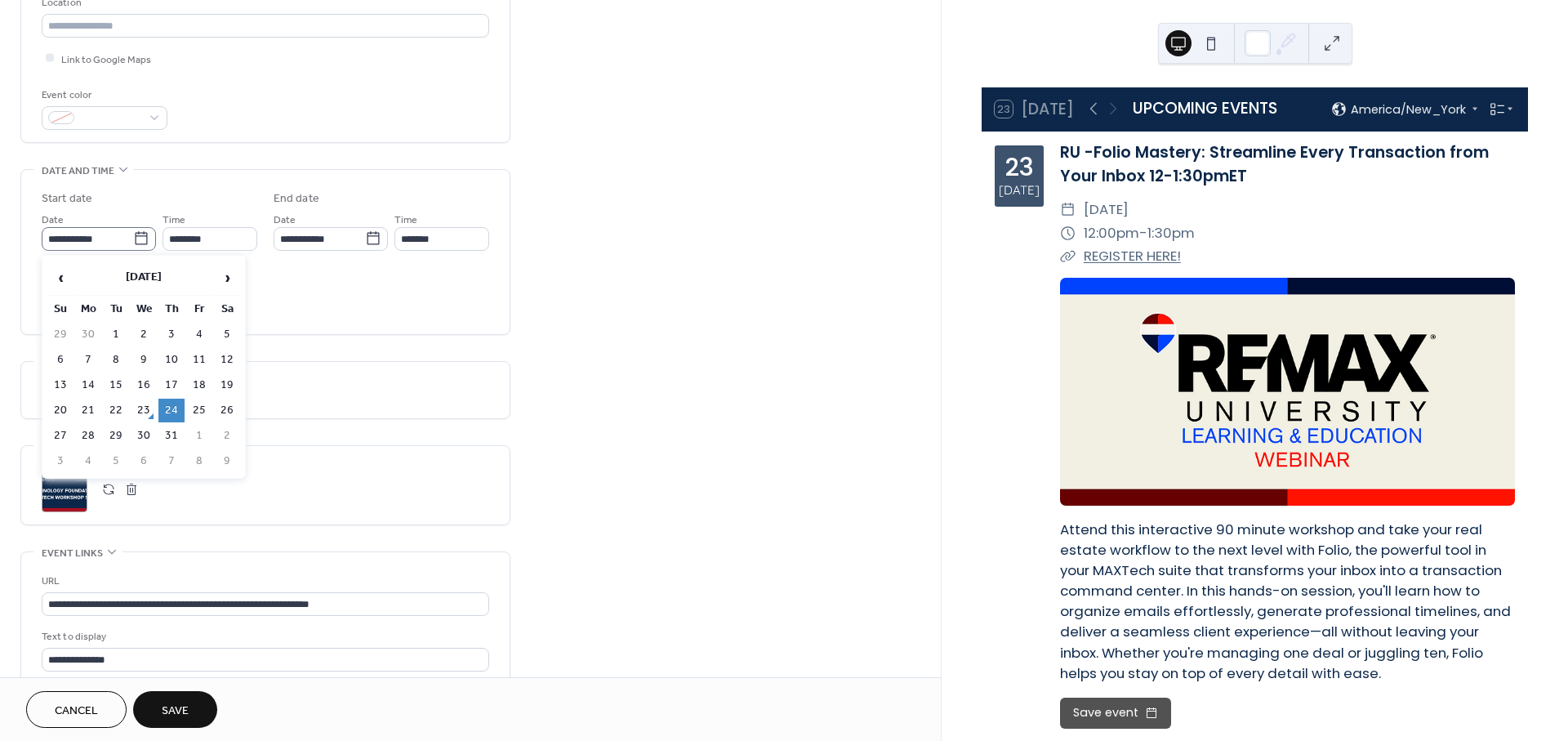 click 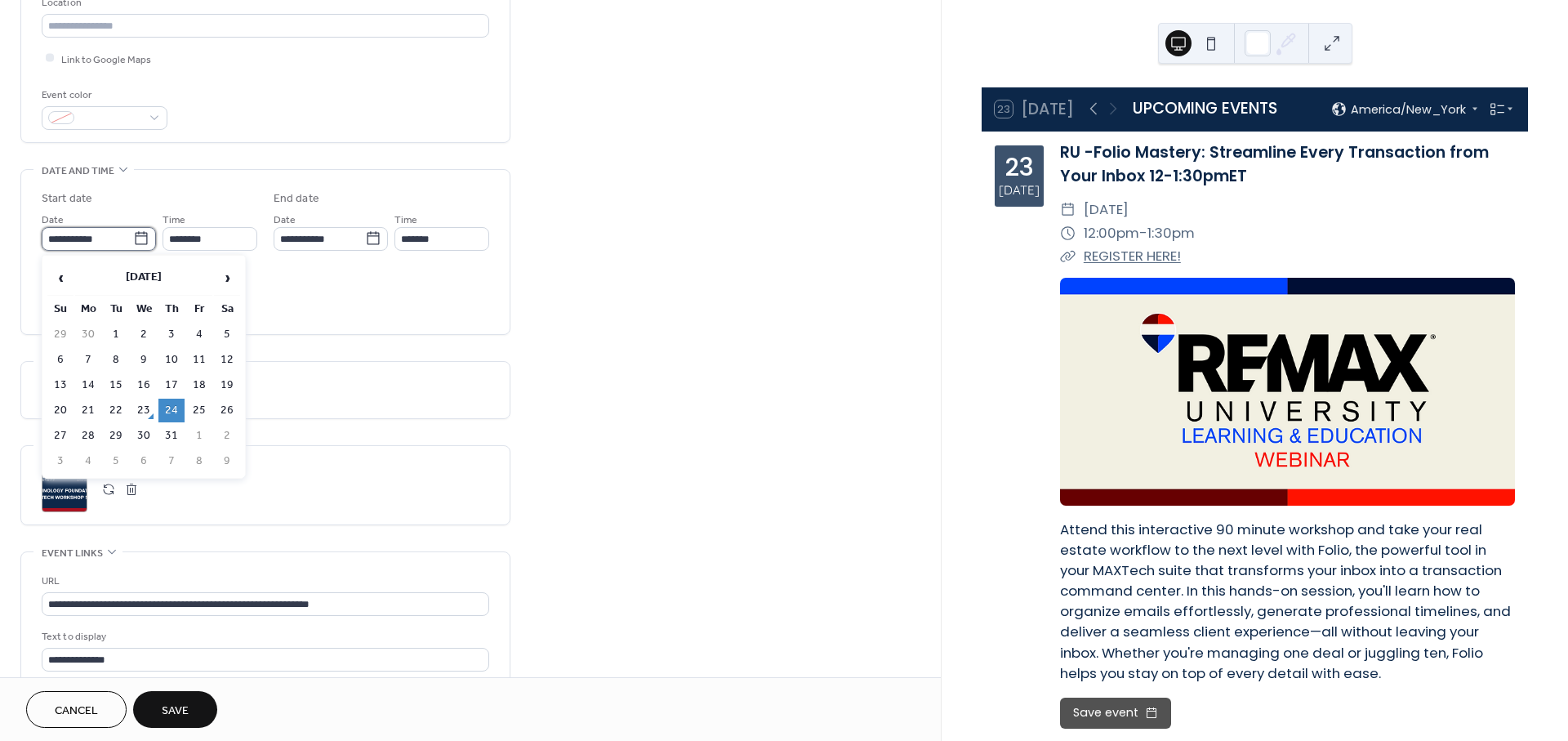 click on "**********" at bounding box center [87, 239] 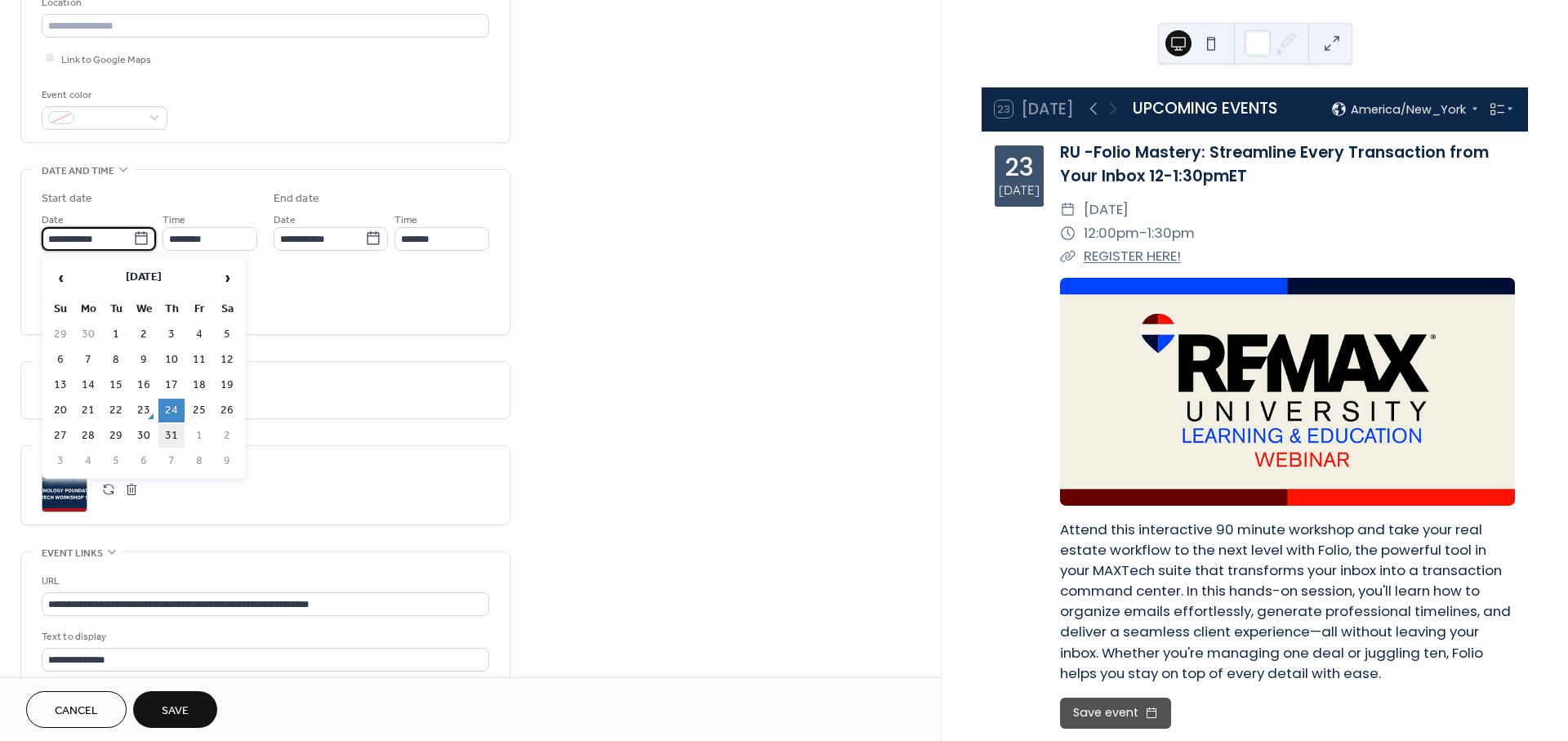 click on "31" at bounding box center [172, 435] 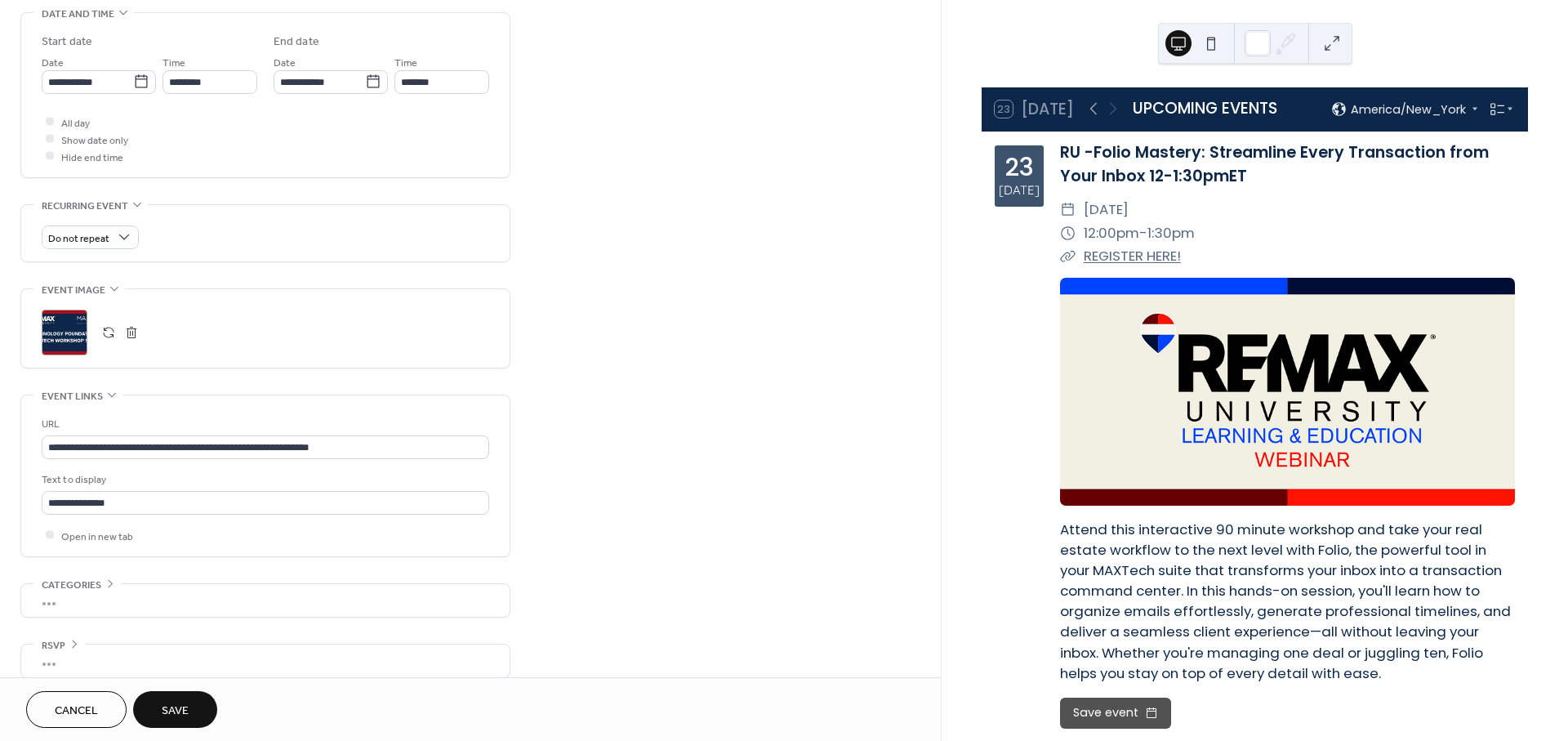 scroll, scrollTop: 541, scrollLeft: 0, axis: vertical 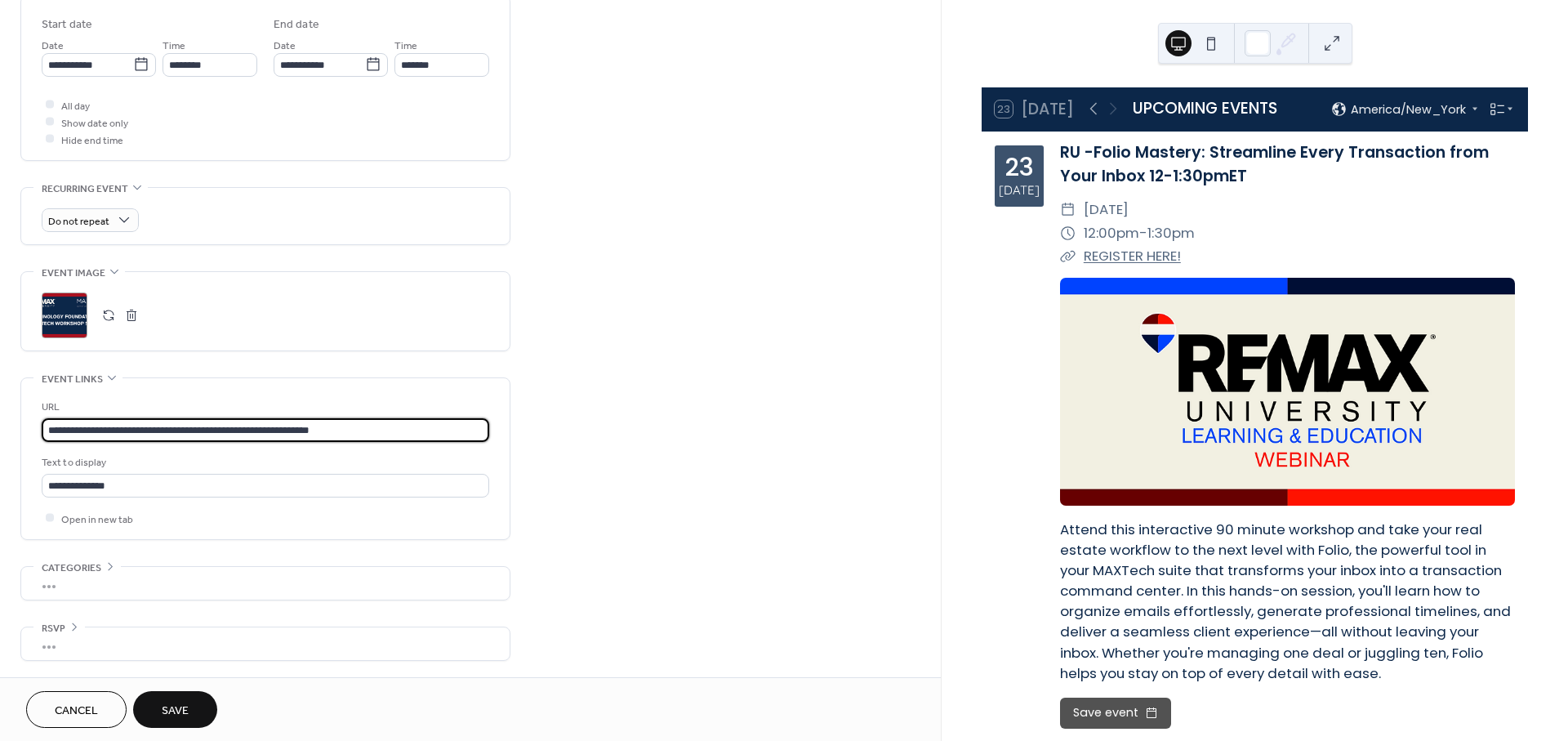 drag, startPoint x: 431, startPoint y: 426, endPoint x: -42, endPoint y: 423, distance: 473.0095 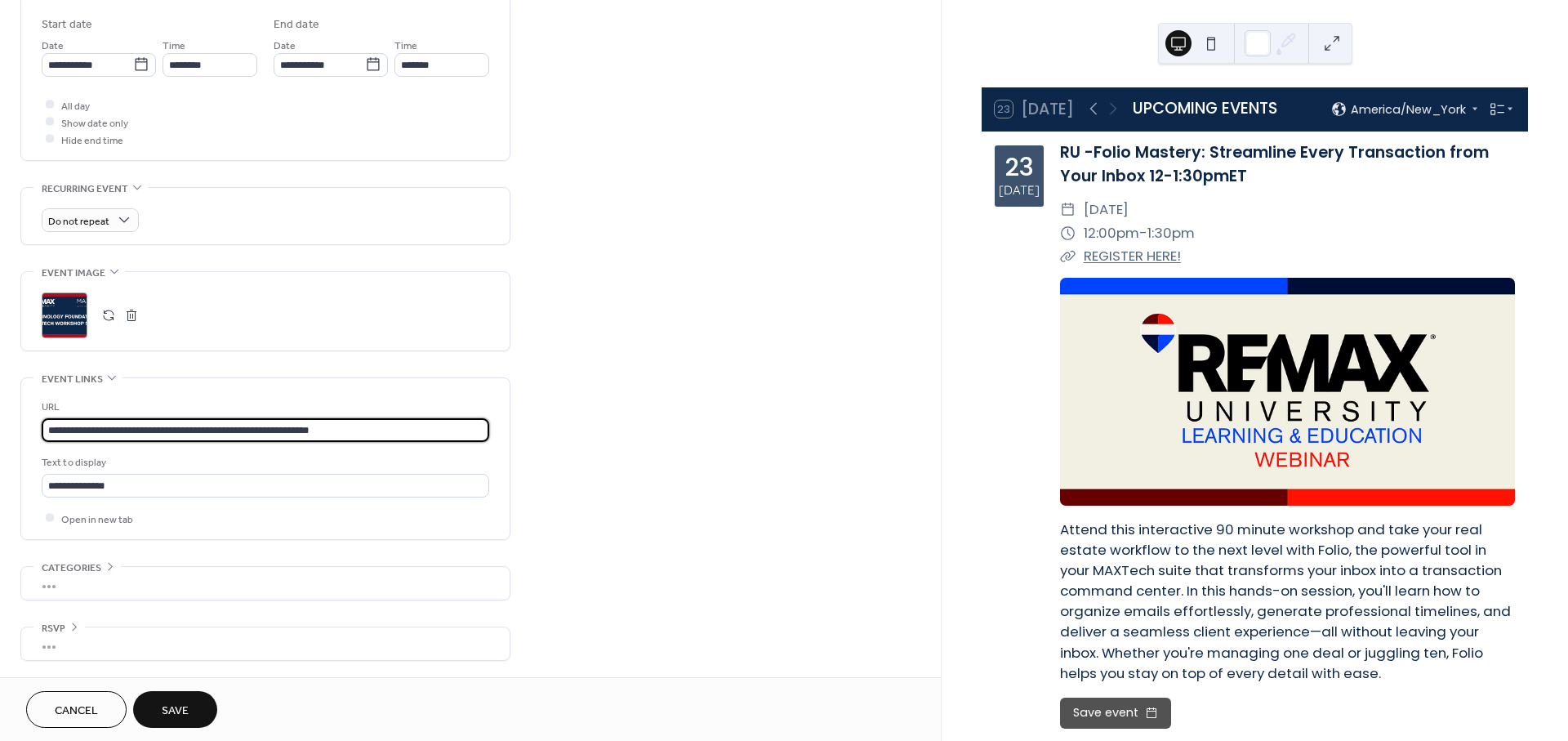 click on "**********" at bounding box center [784, 370] 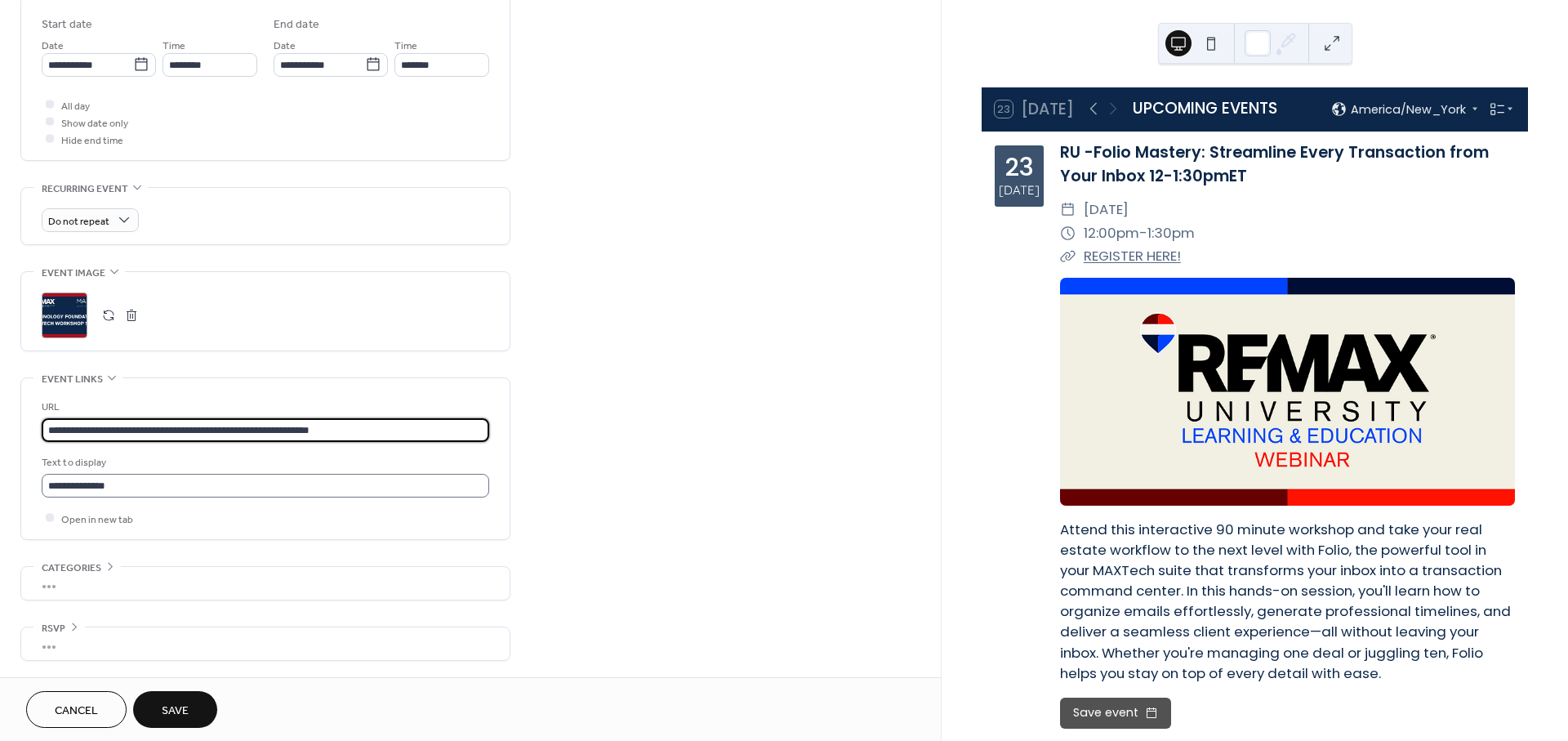 paste 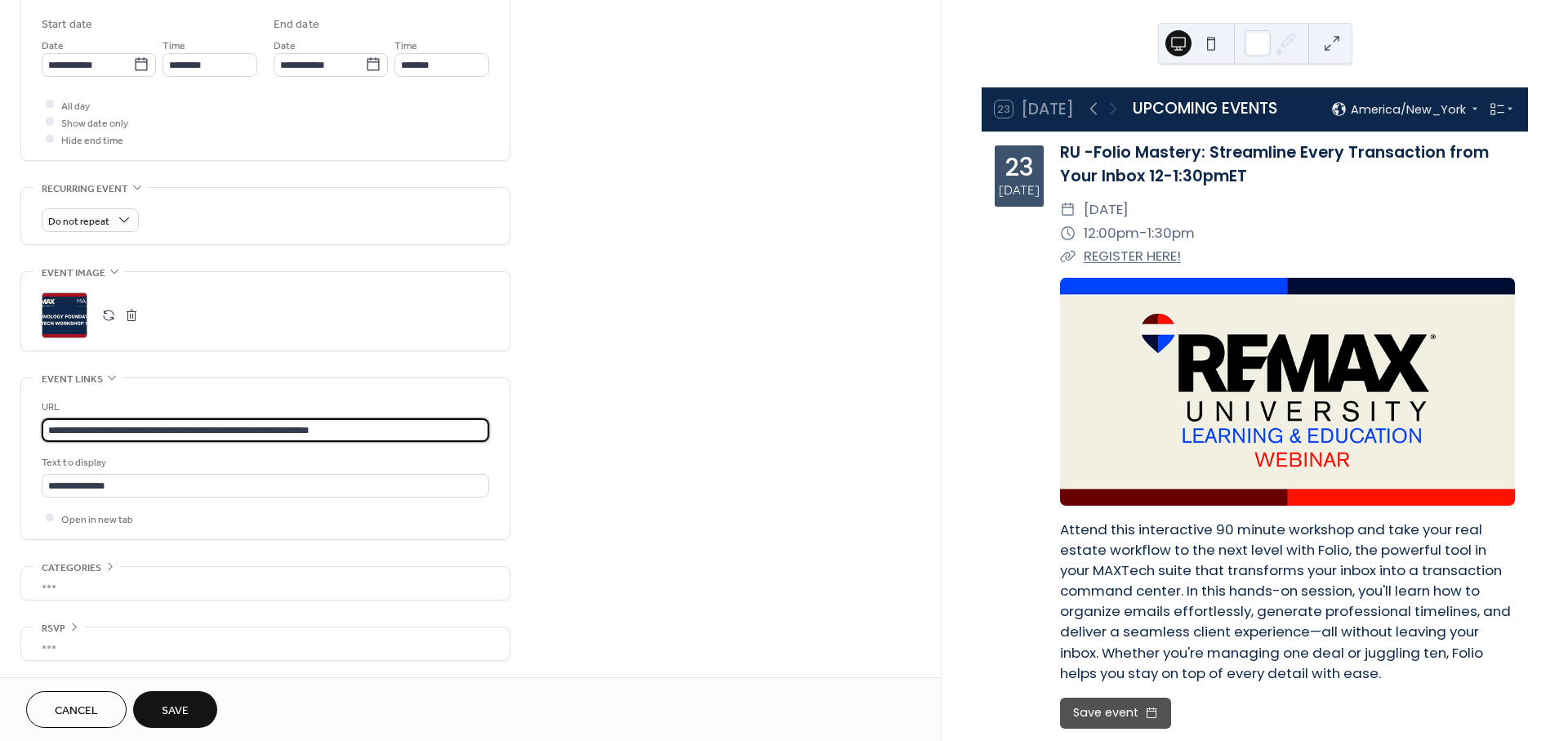 type on "**********" 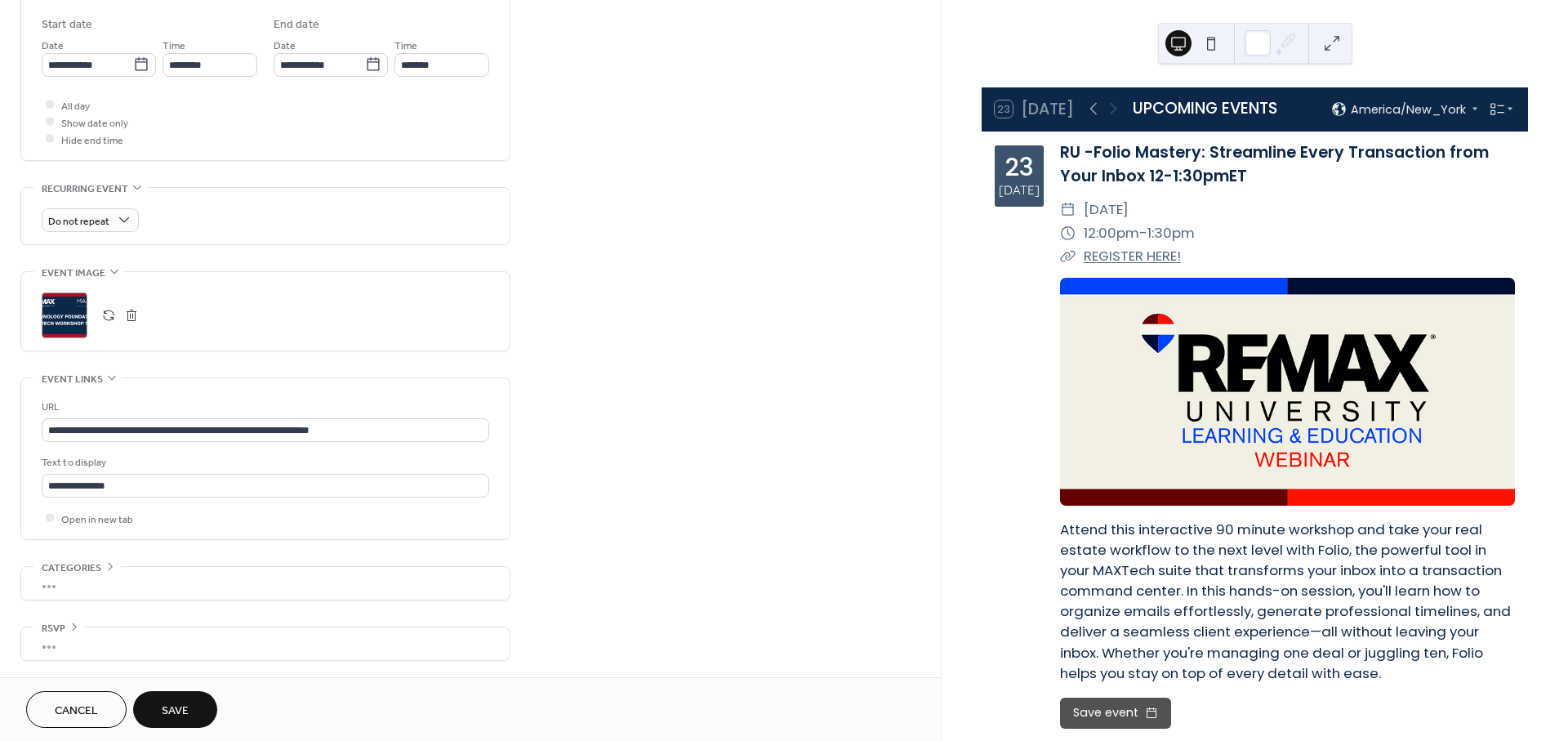 click on "Save" at bounding box center [175, 711] 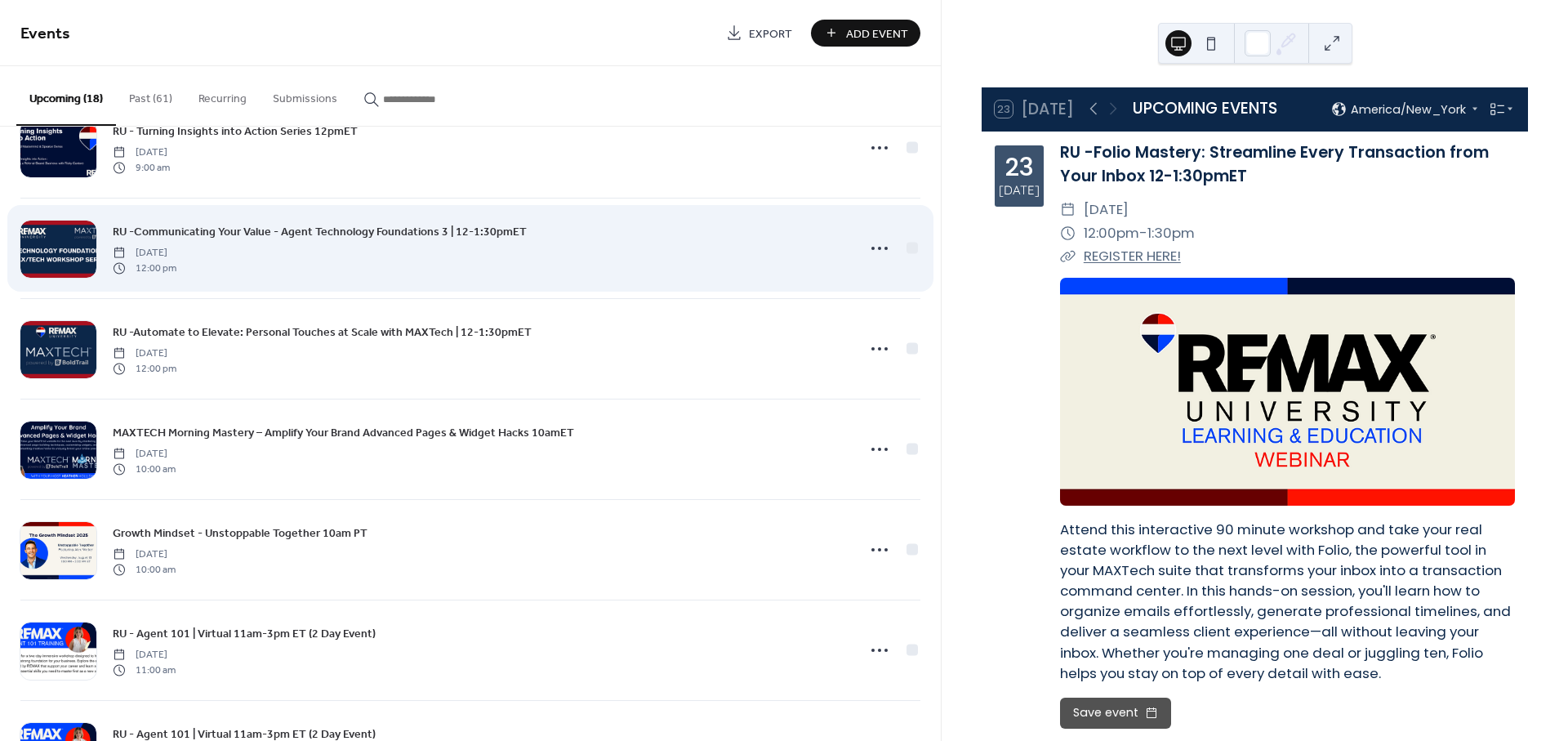 scroll, scrollTop: 272, scrollLeft: 0, axis: vertical 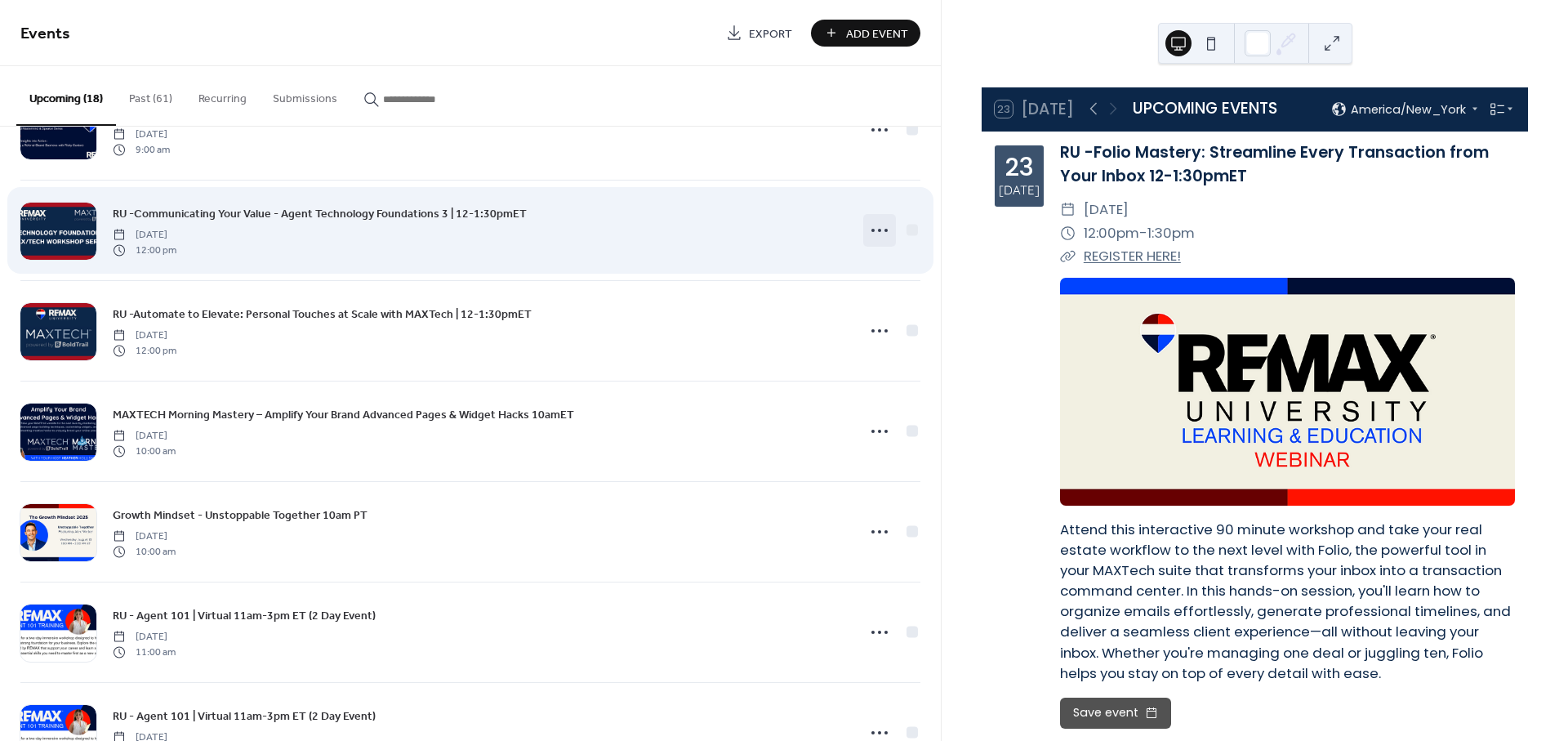 click 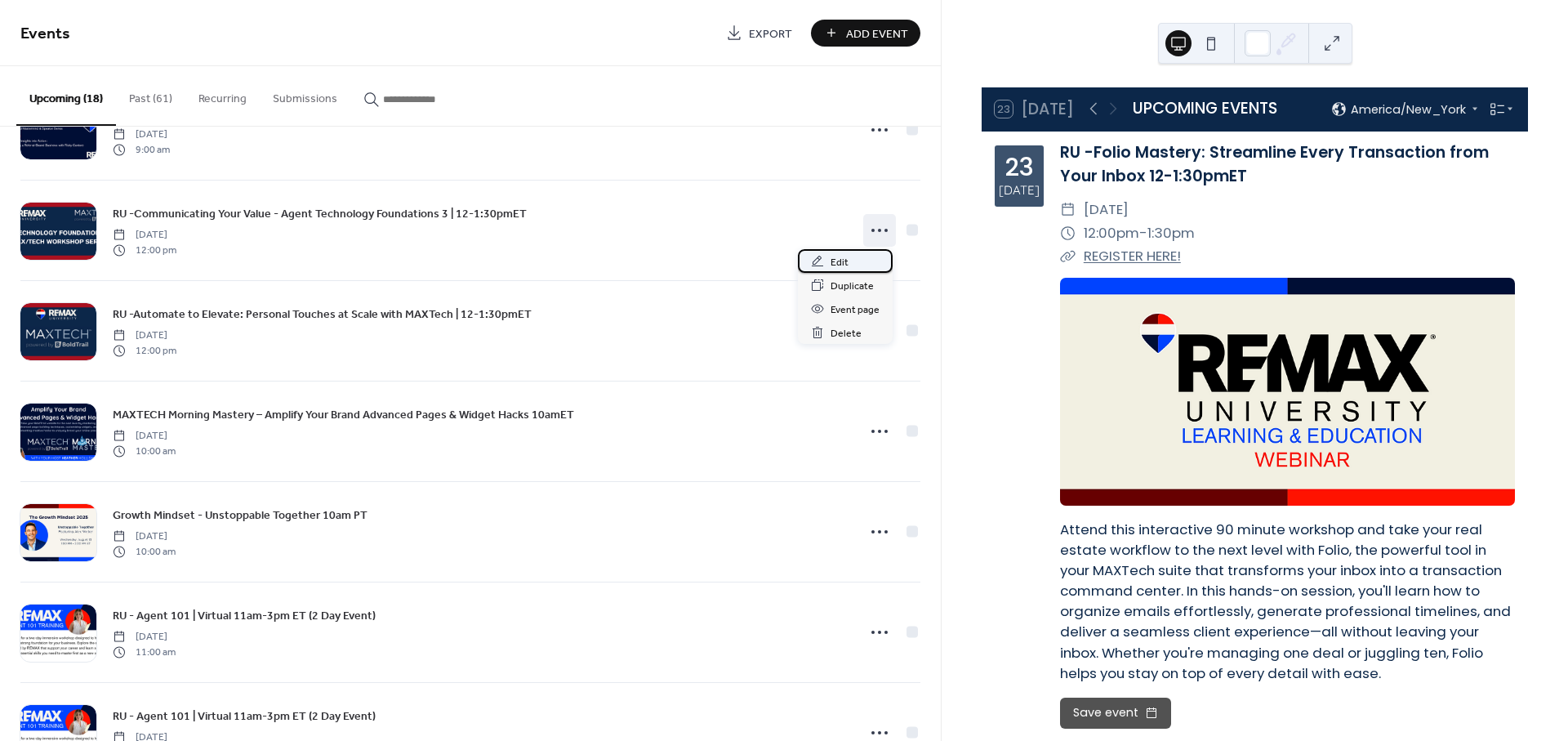 click on "Edit" at bounding box center (840, 262) 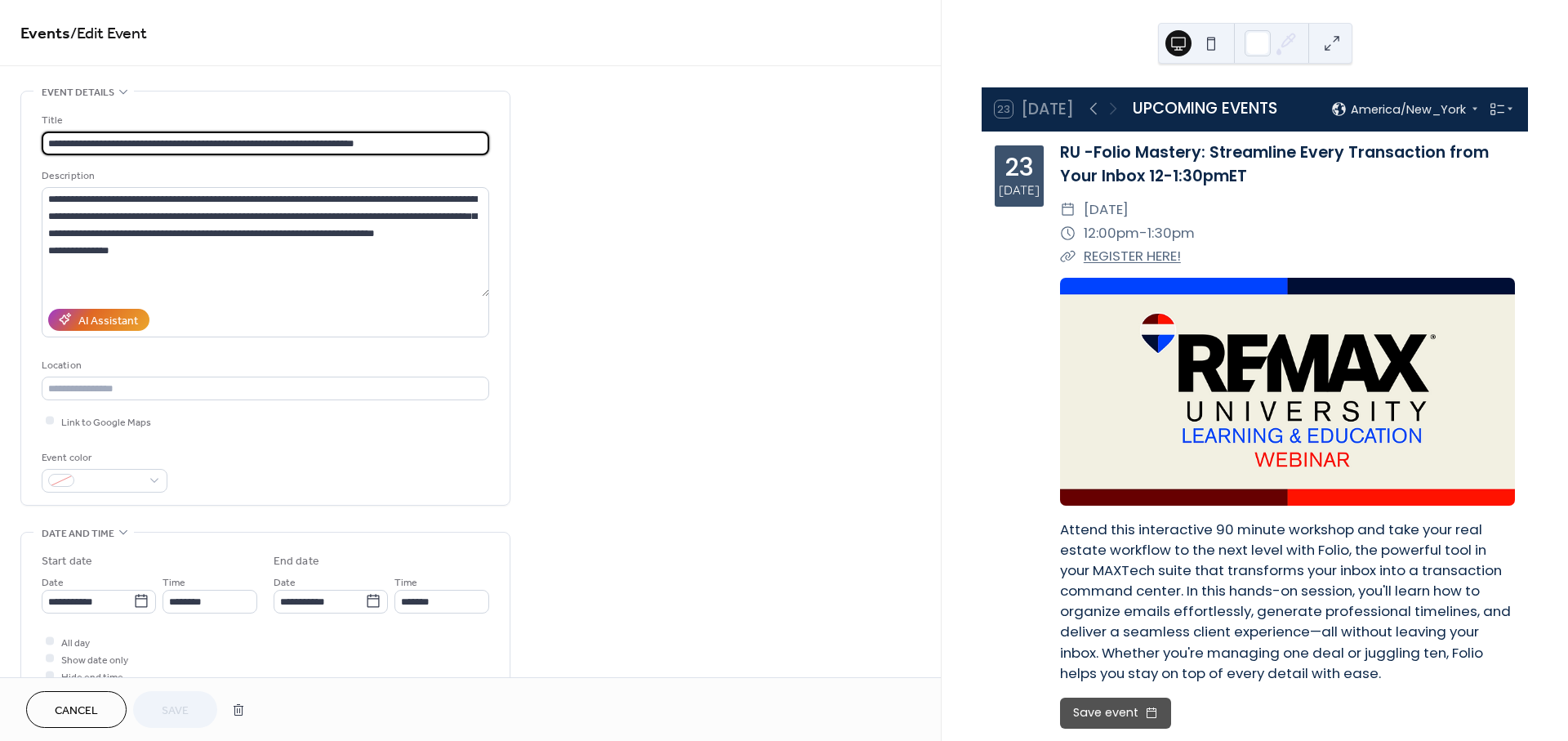 click on "**********" at bounding box center [265, 143] 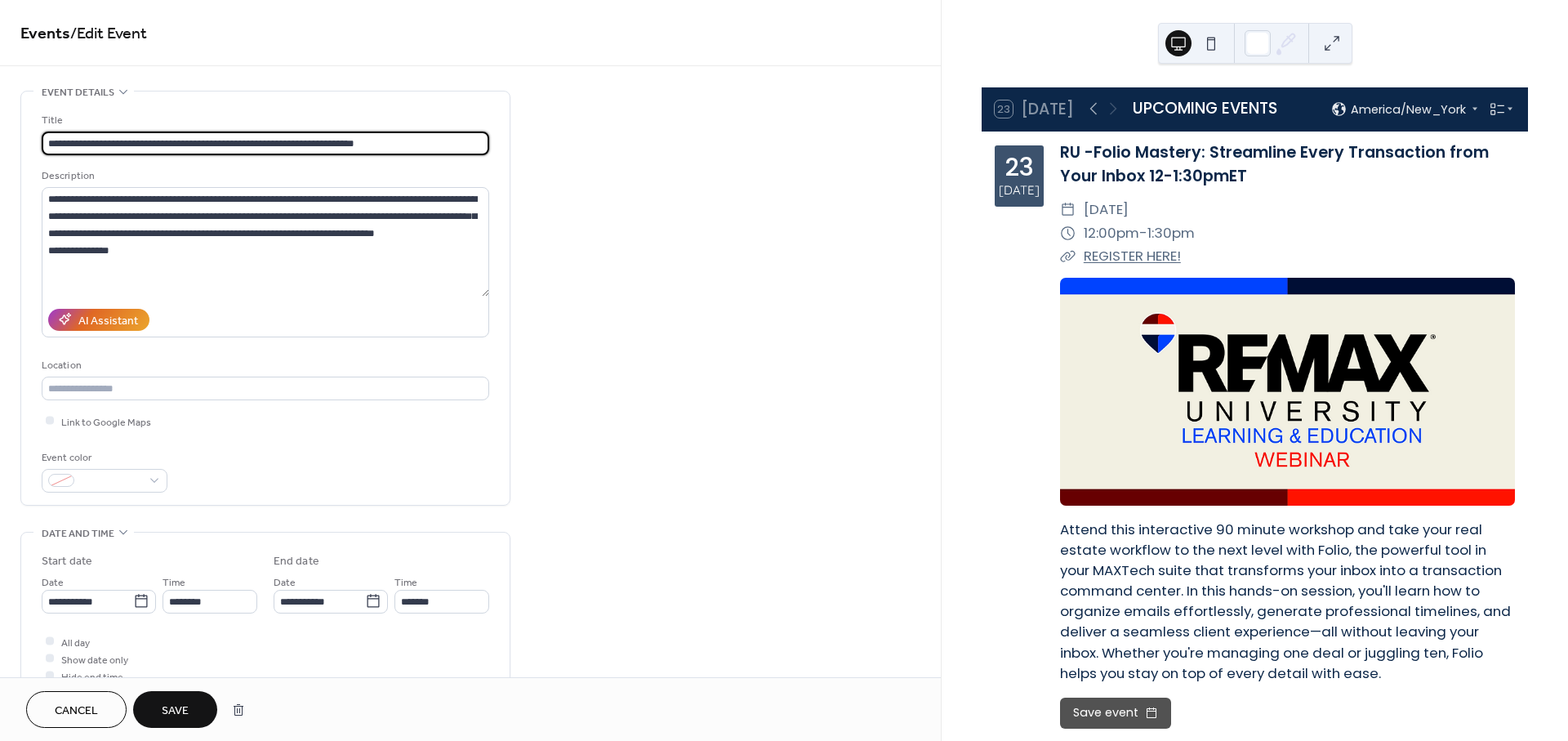 type on "**********" 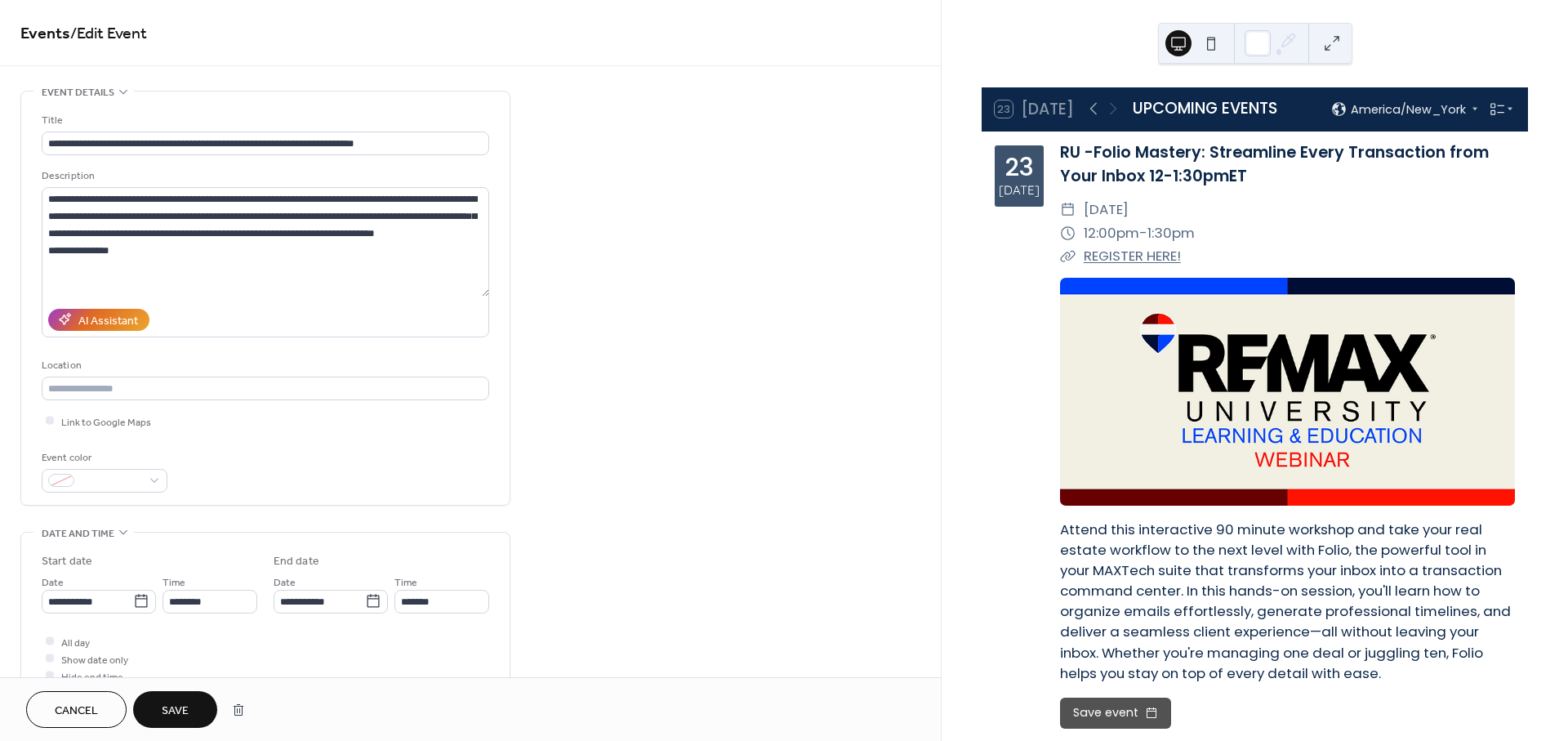 click on "Save" at bounding box center [175, 709] 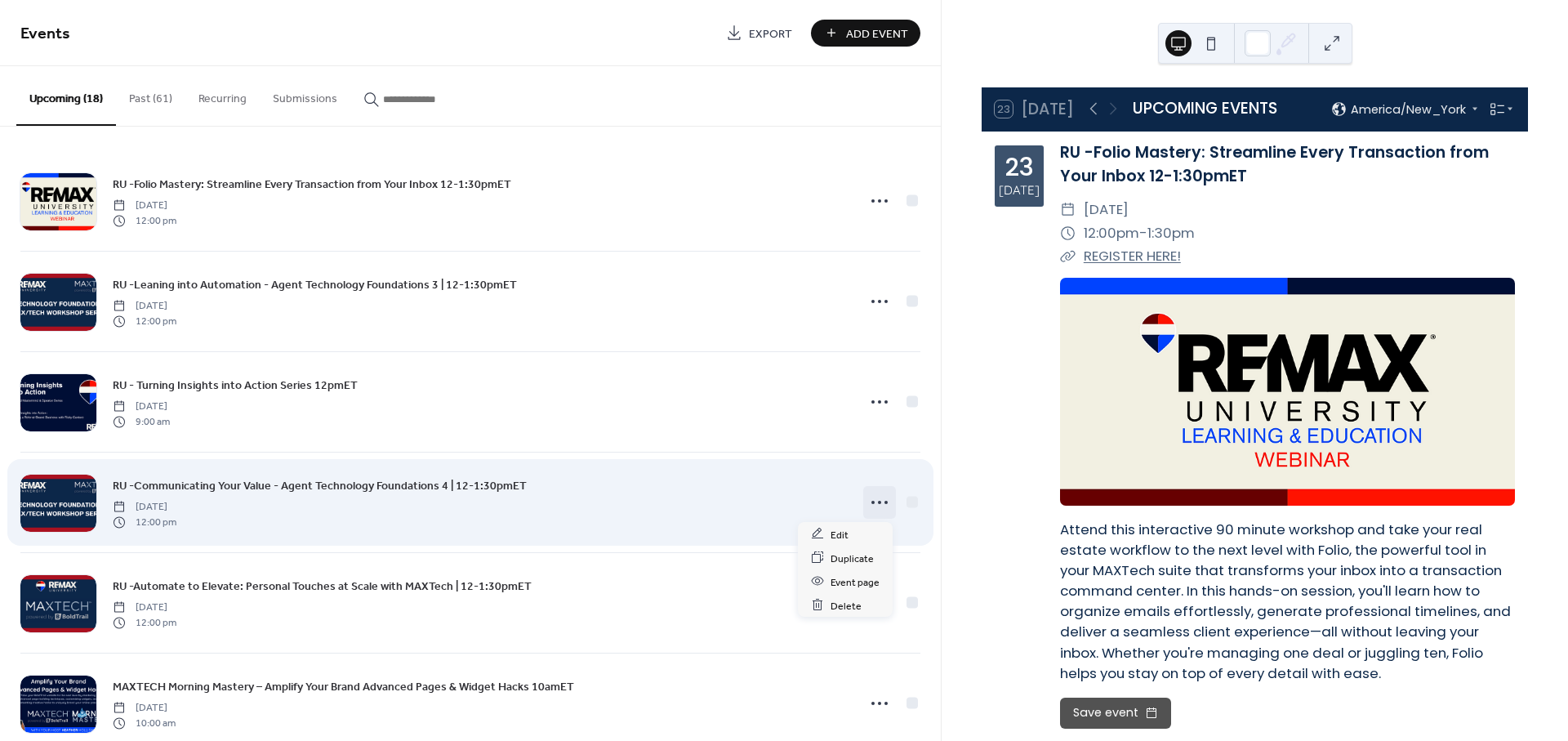click 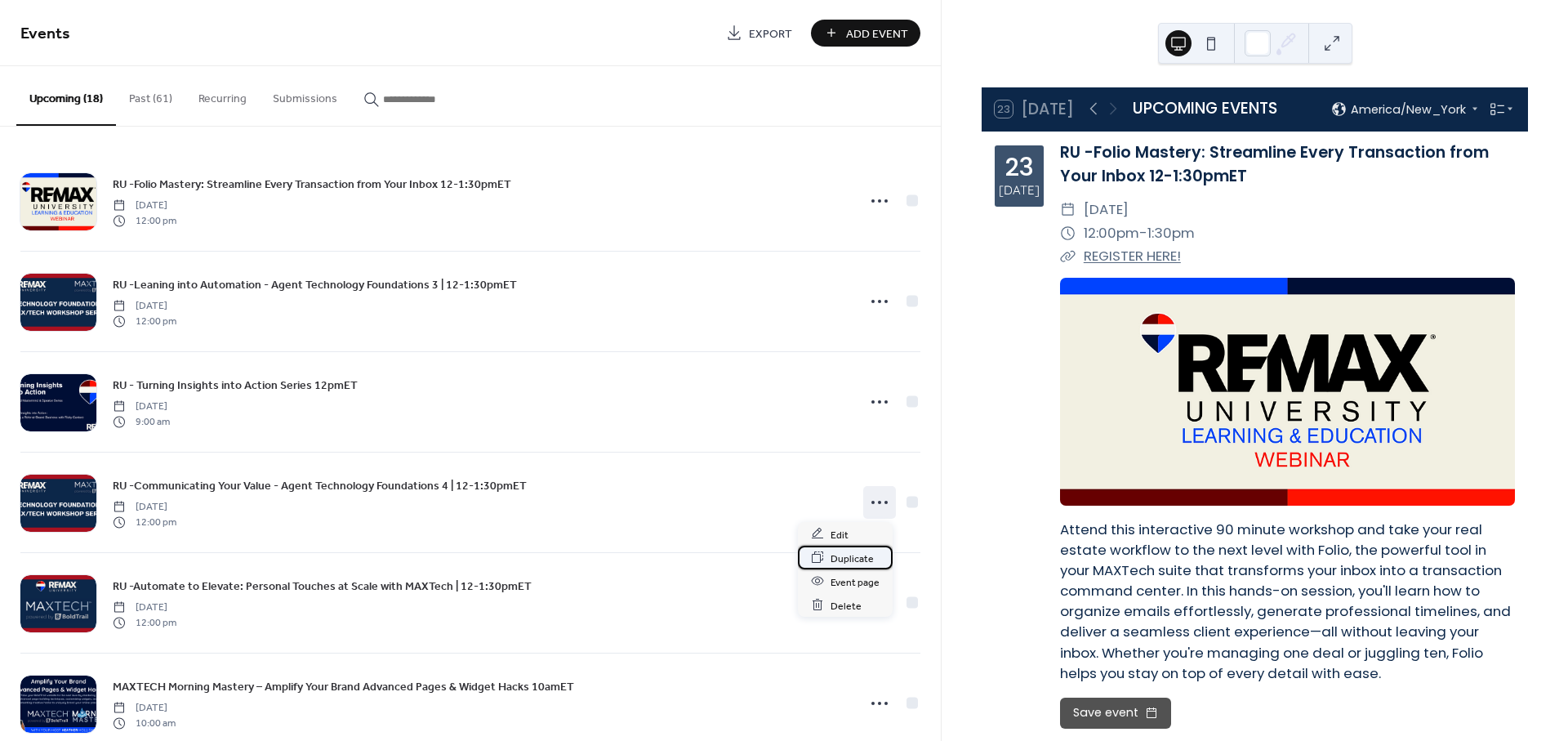 click on "Duplicate" at bounding box center (852, 558) 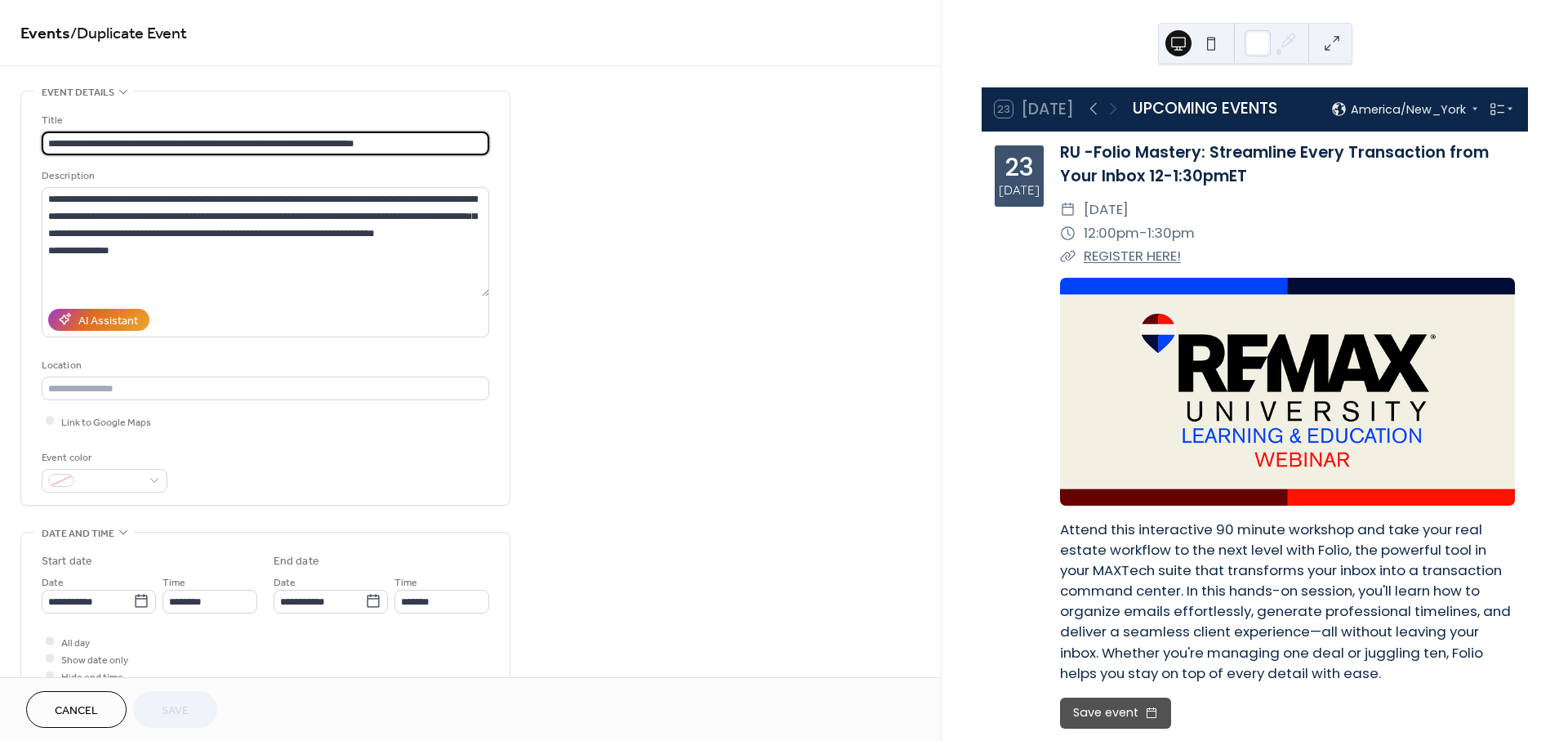 click on "**********" at bounding box center [265, 143] 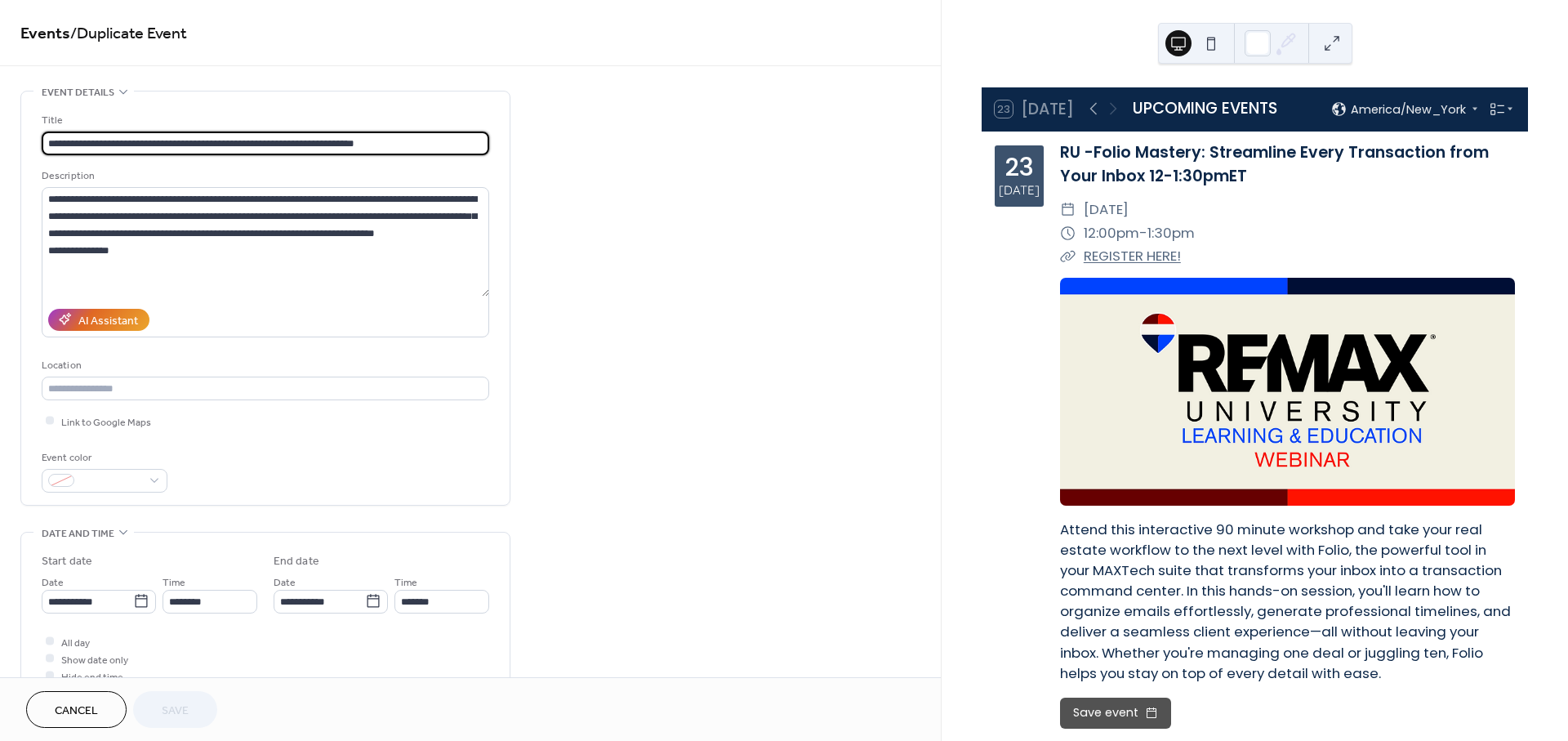 drag, startPoint x: 68, startPoint y: 144, endPoint x: 331, endPoint y: 145, distance: 263.0019 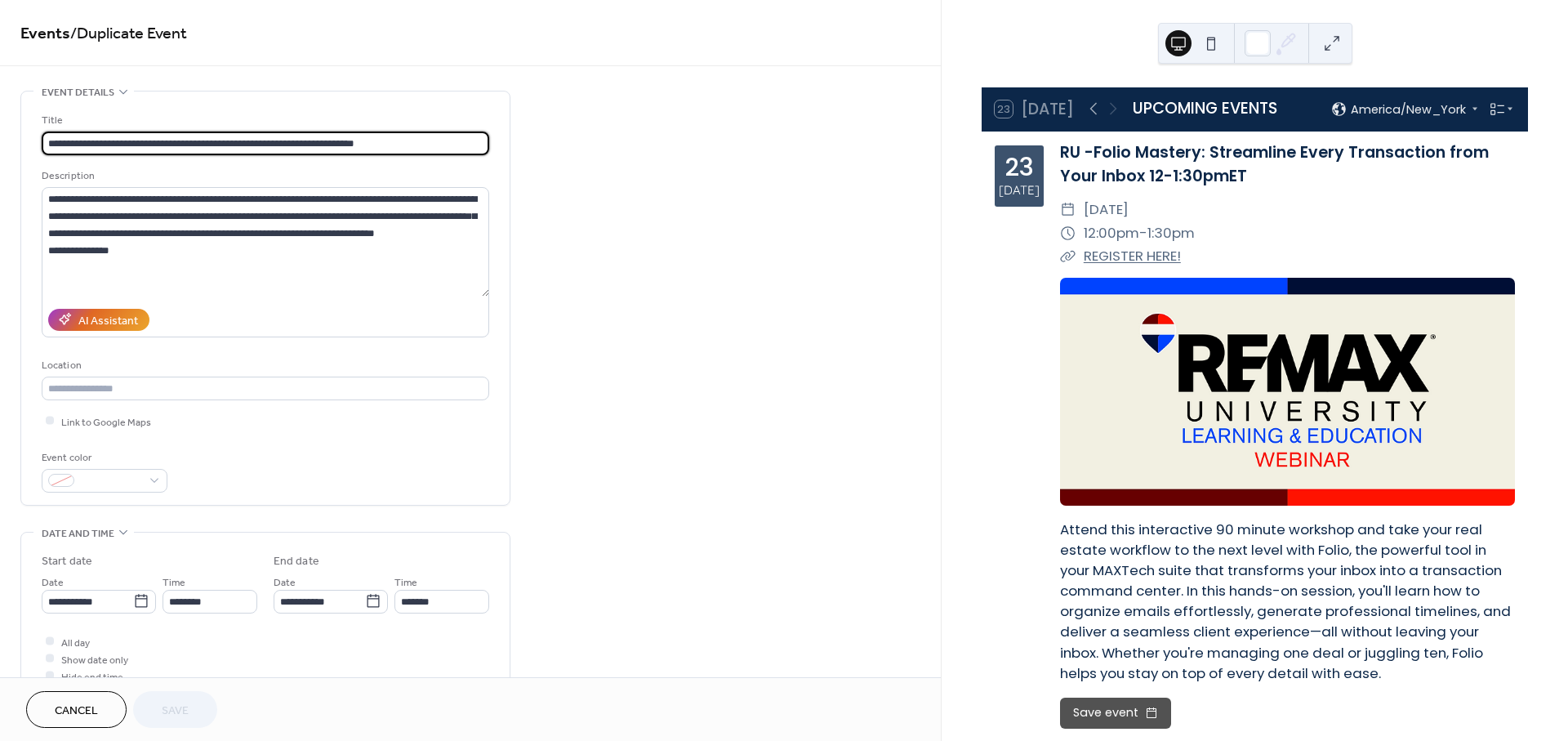 click on "**********" at bounding box center [265, 143] 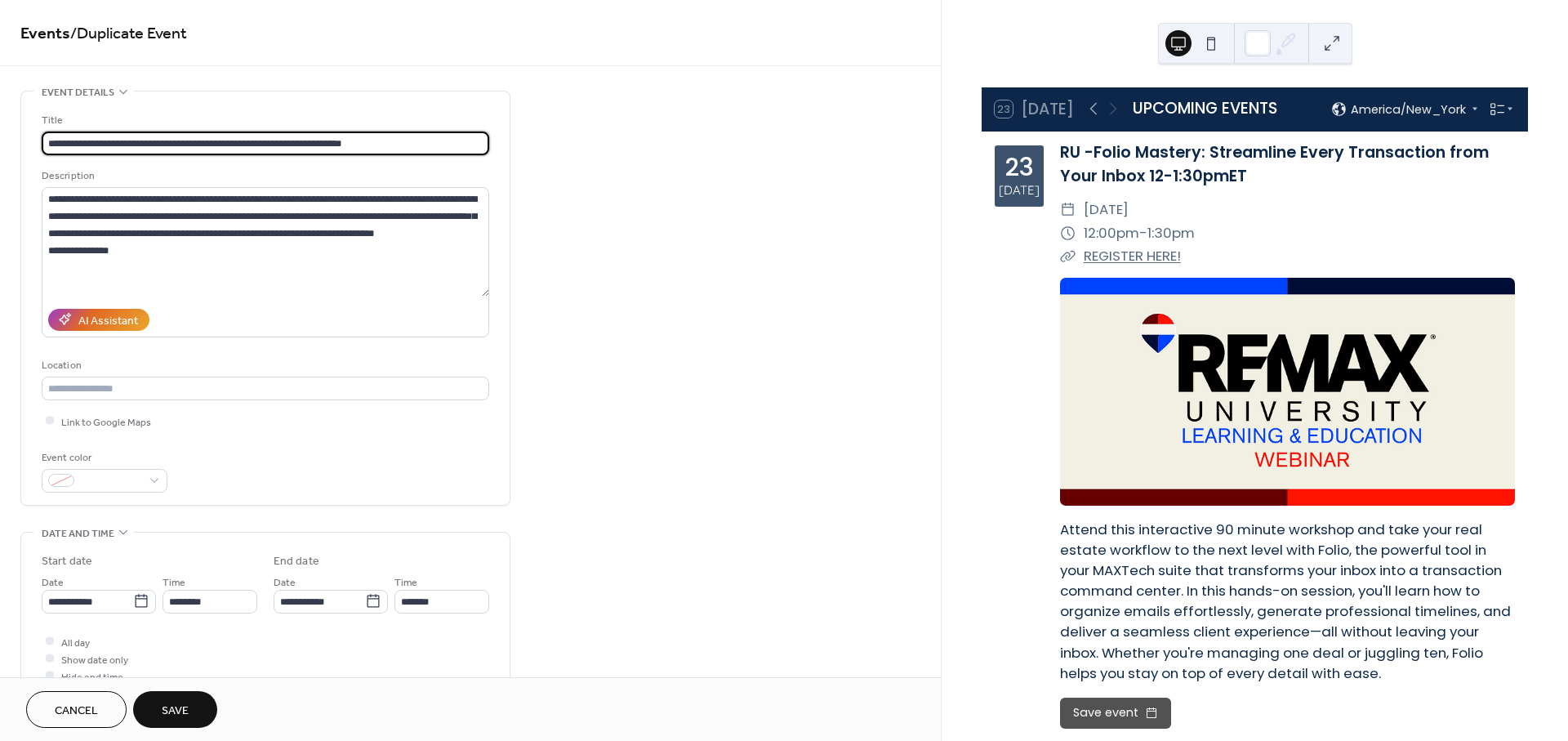 type on "**********" 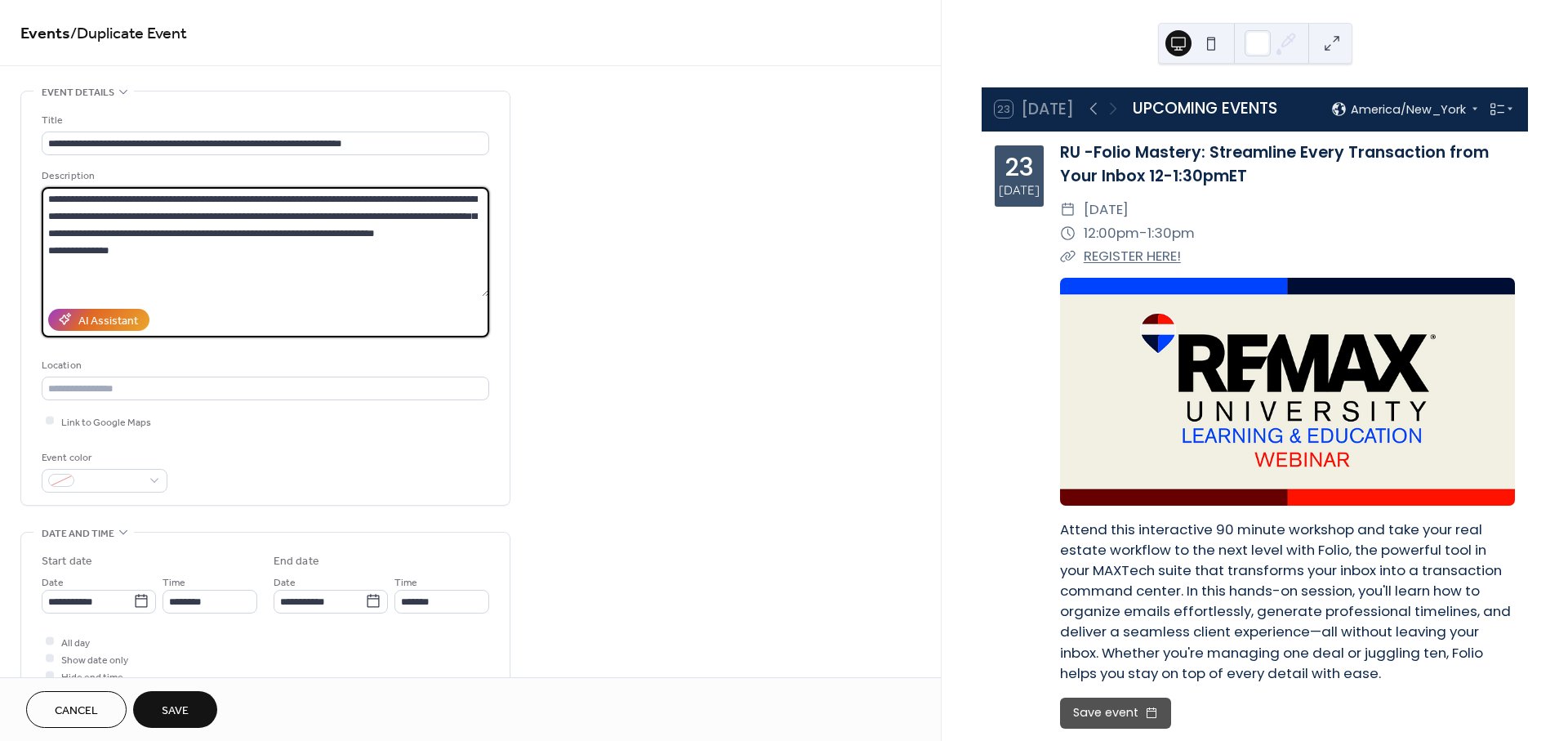 drag, startPoint x: 465, startPoint y: 234, endPoint x: 6, endPoint y: 182, distance: 461.9361 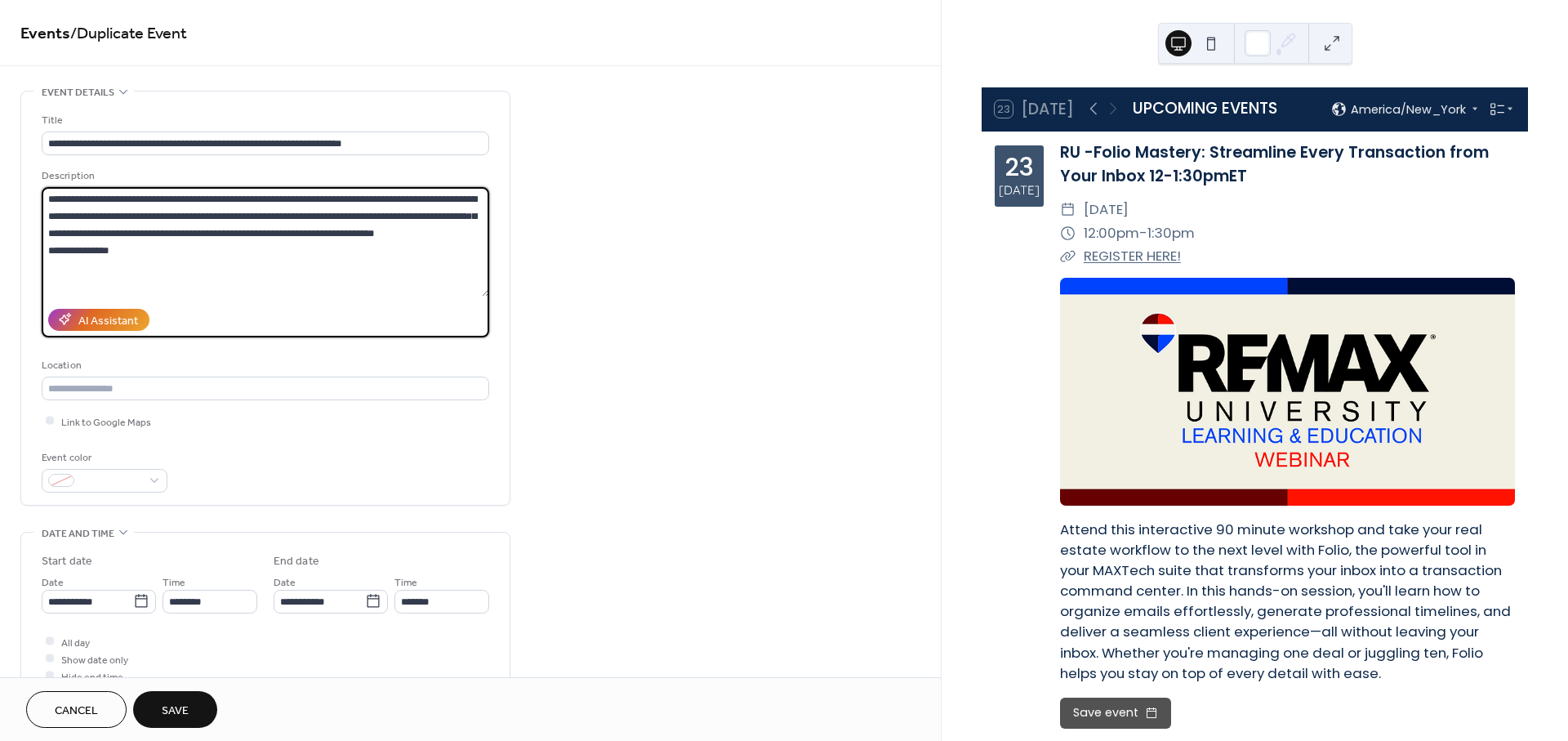 click on "**********" at bounding box center [470, 652] 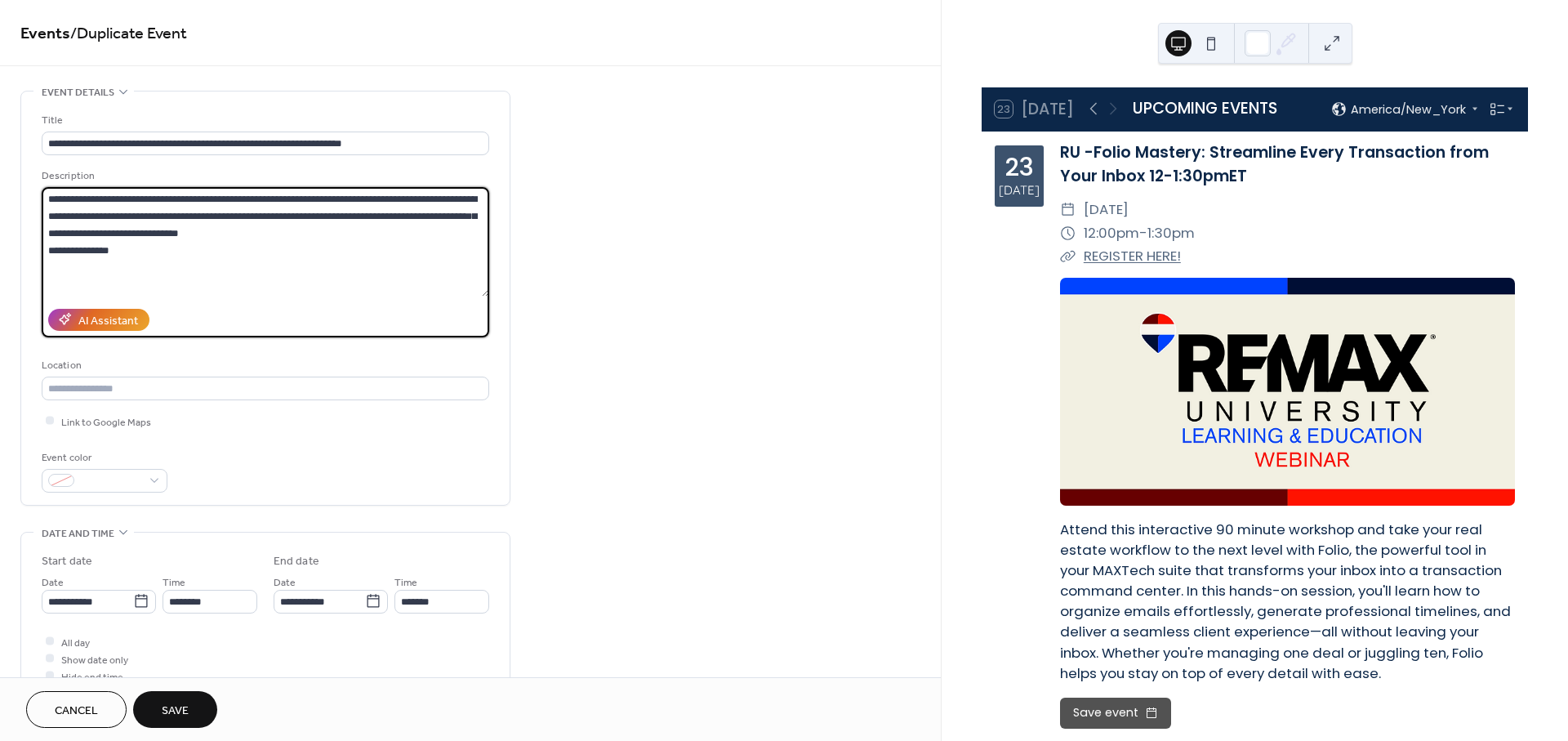 click on "**********" at bounding box center (265, 242) 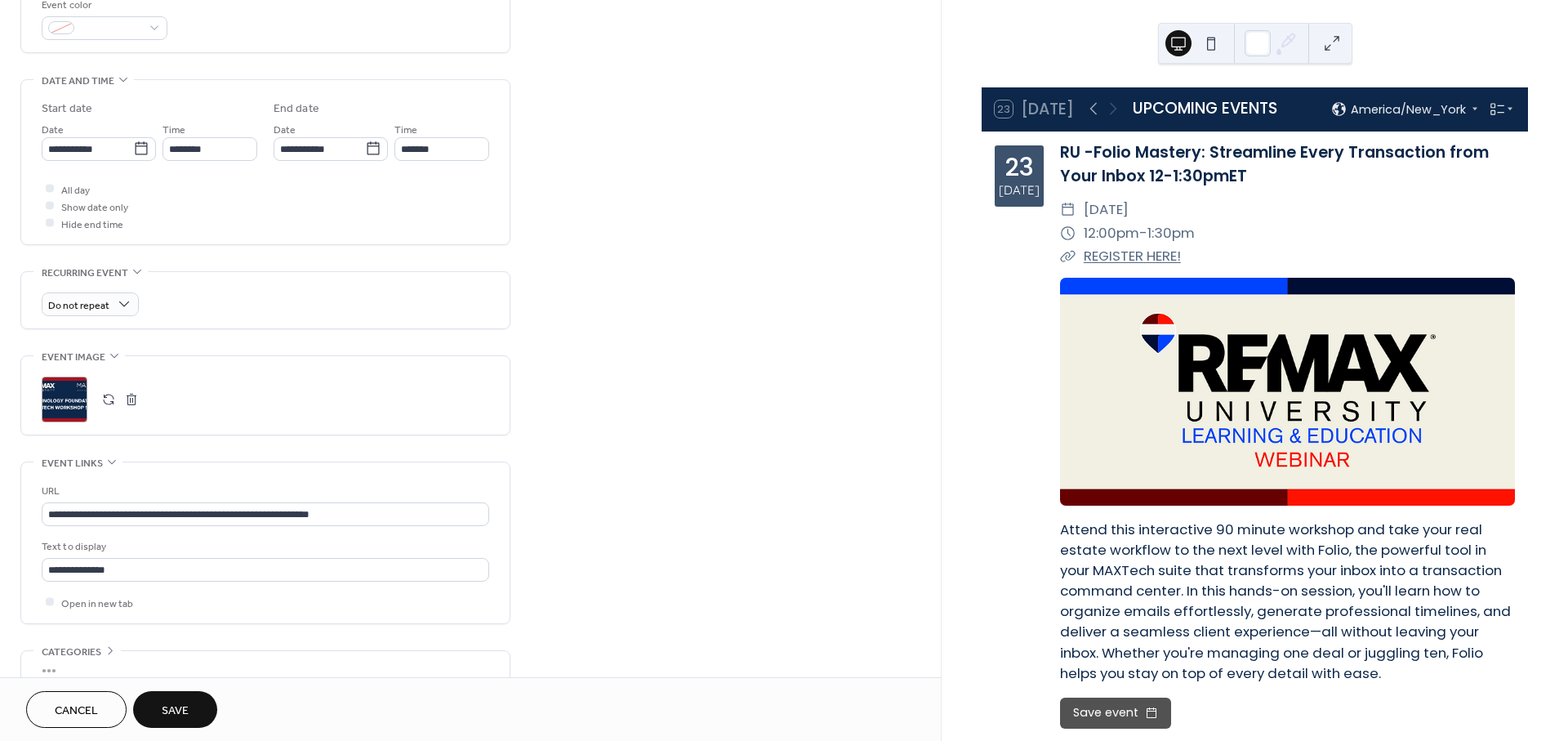 scroll, scrollTop: 453, scrollLeft: 0, axis: vertical 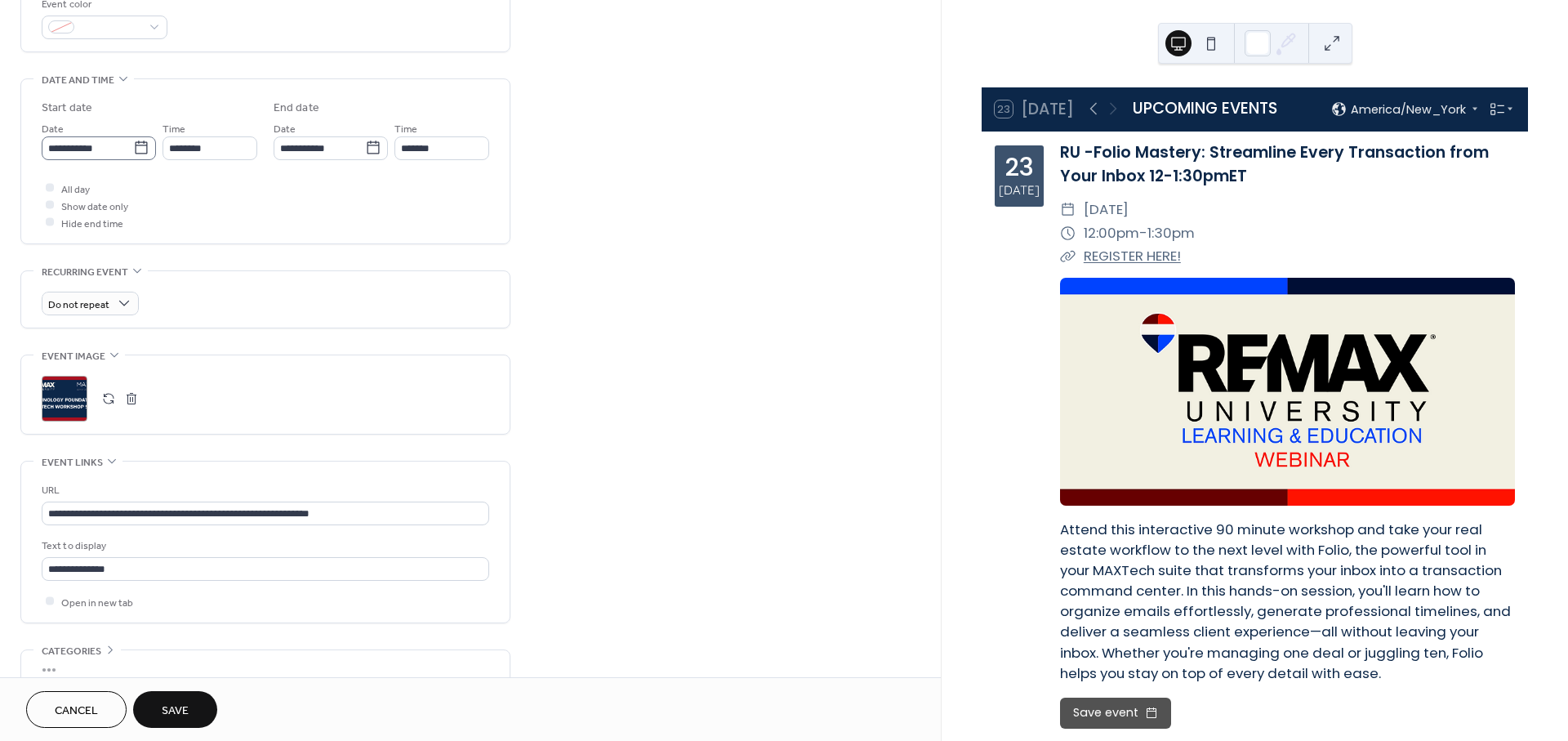 type on "**********" 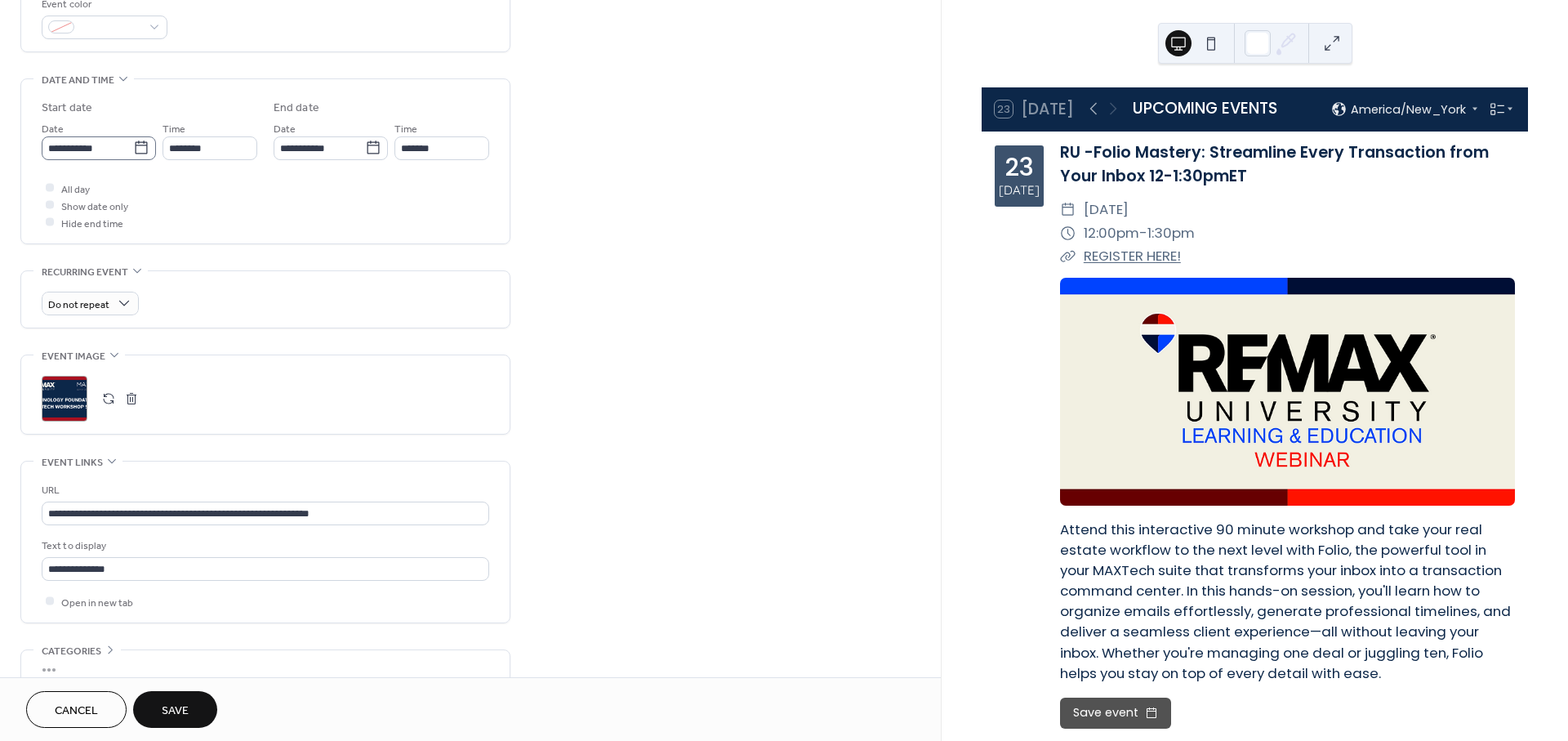 click 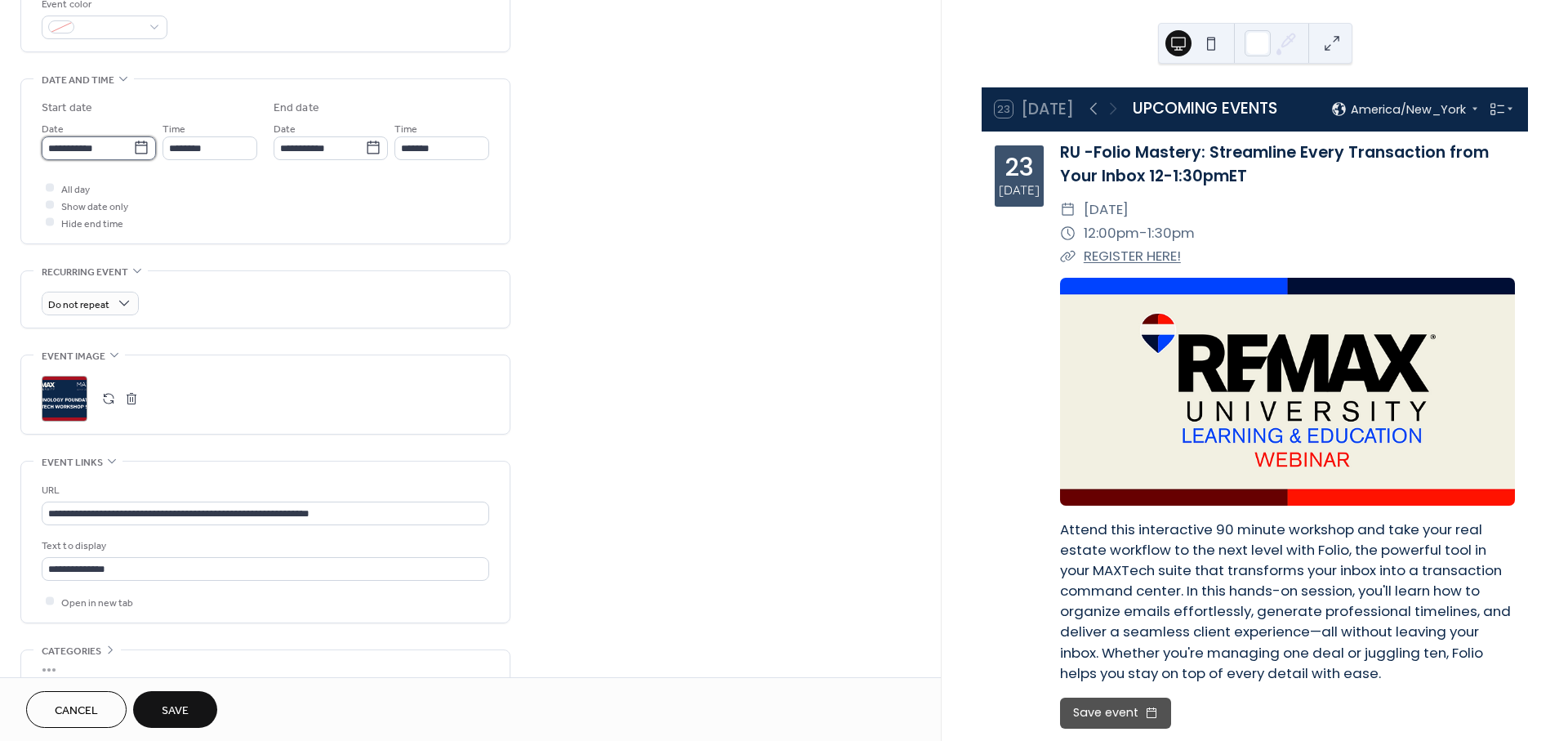 click on "**********" at bounding box center (87, 148) 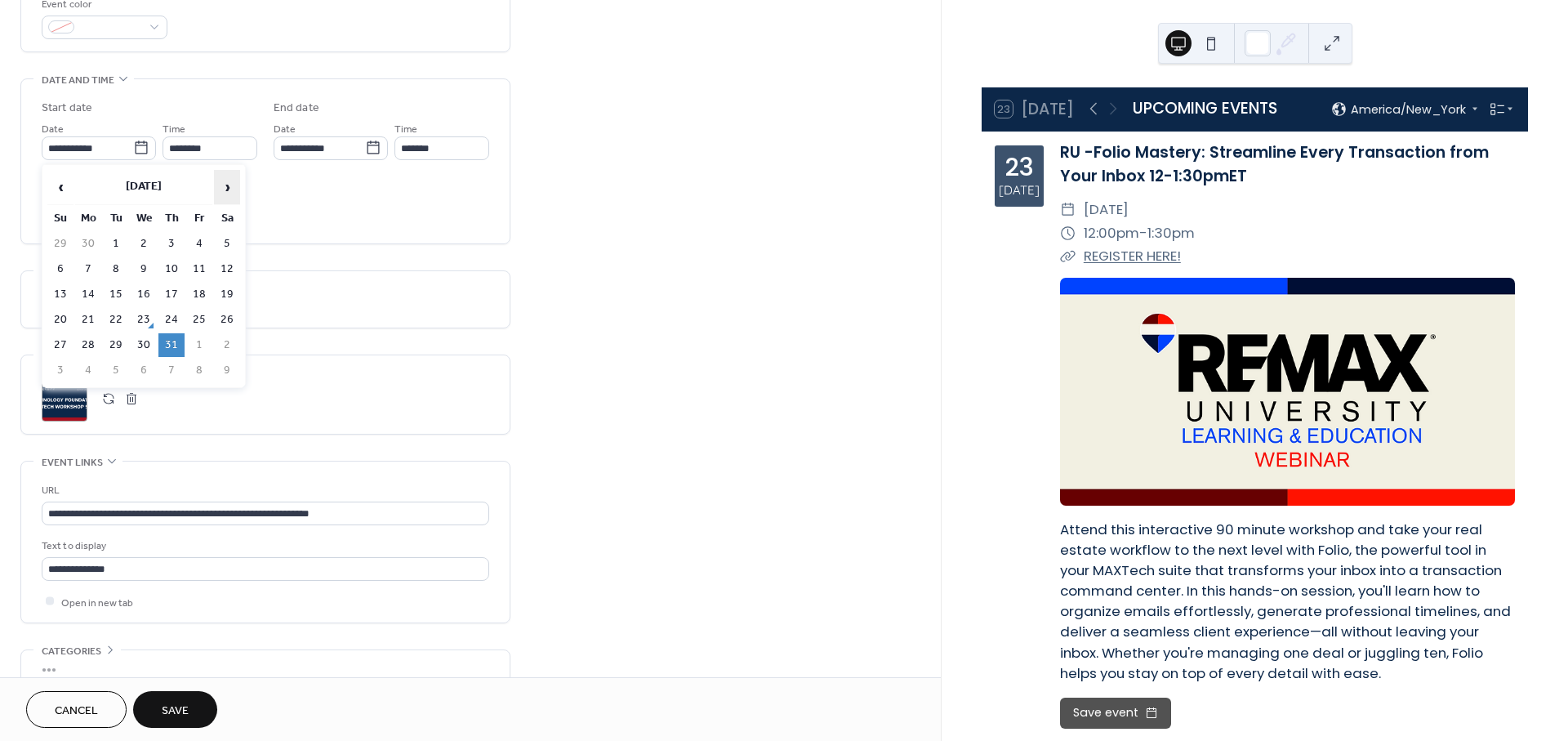 click on "›" at bounding box center [227, 187] 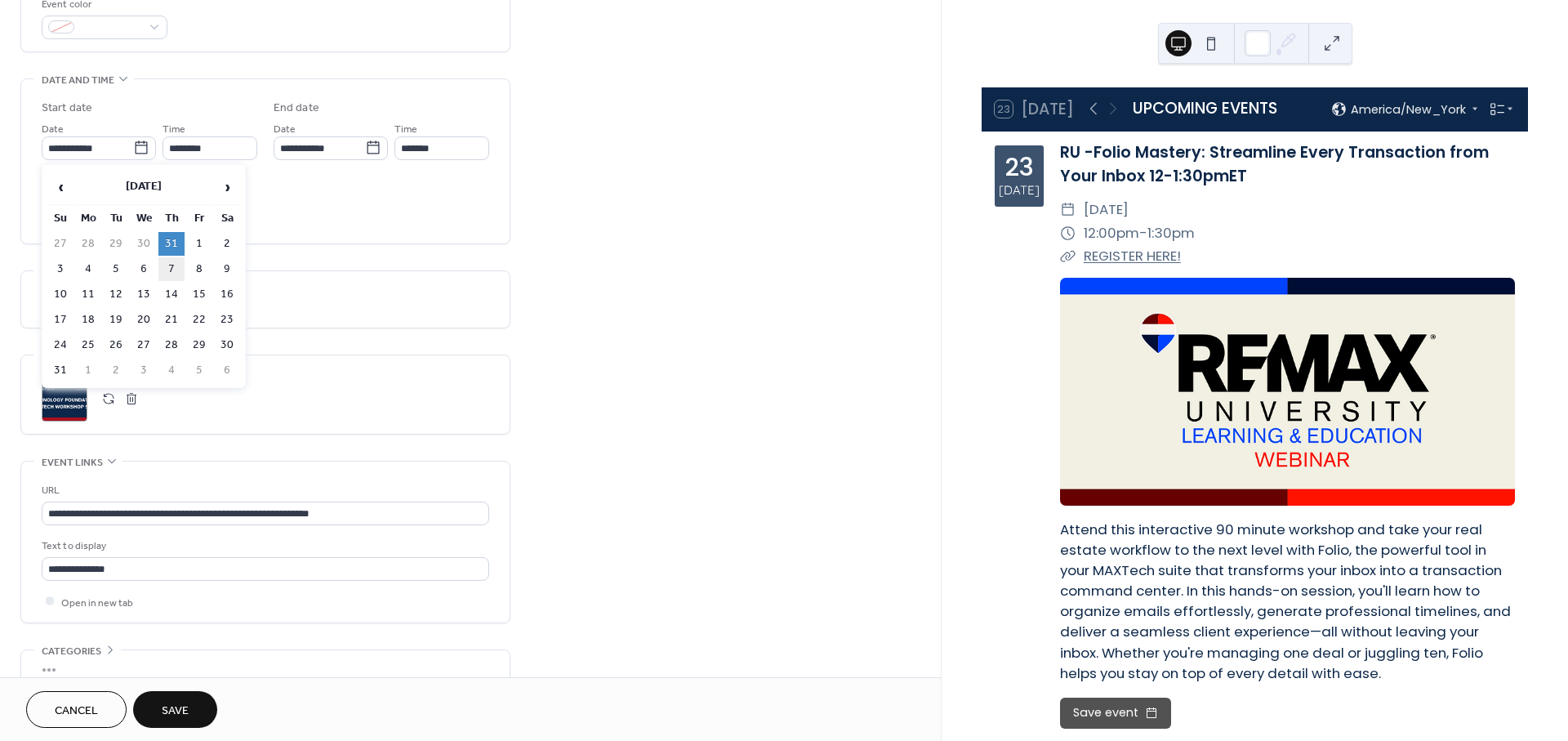 click on "7" at bounding box center (172, 269) 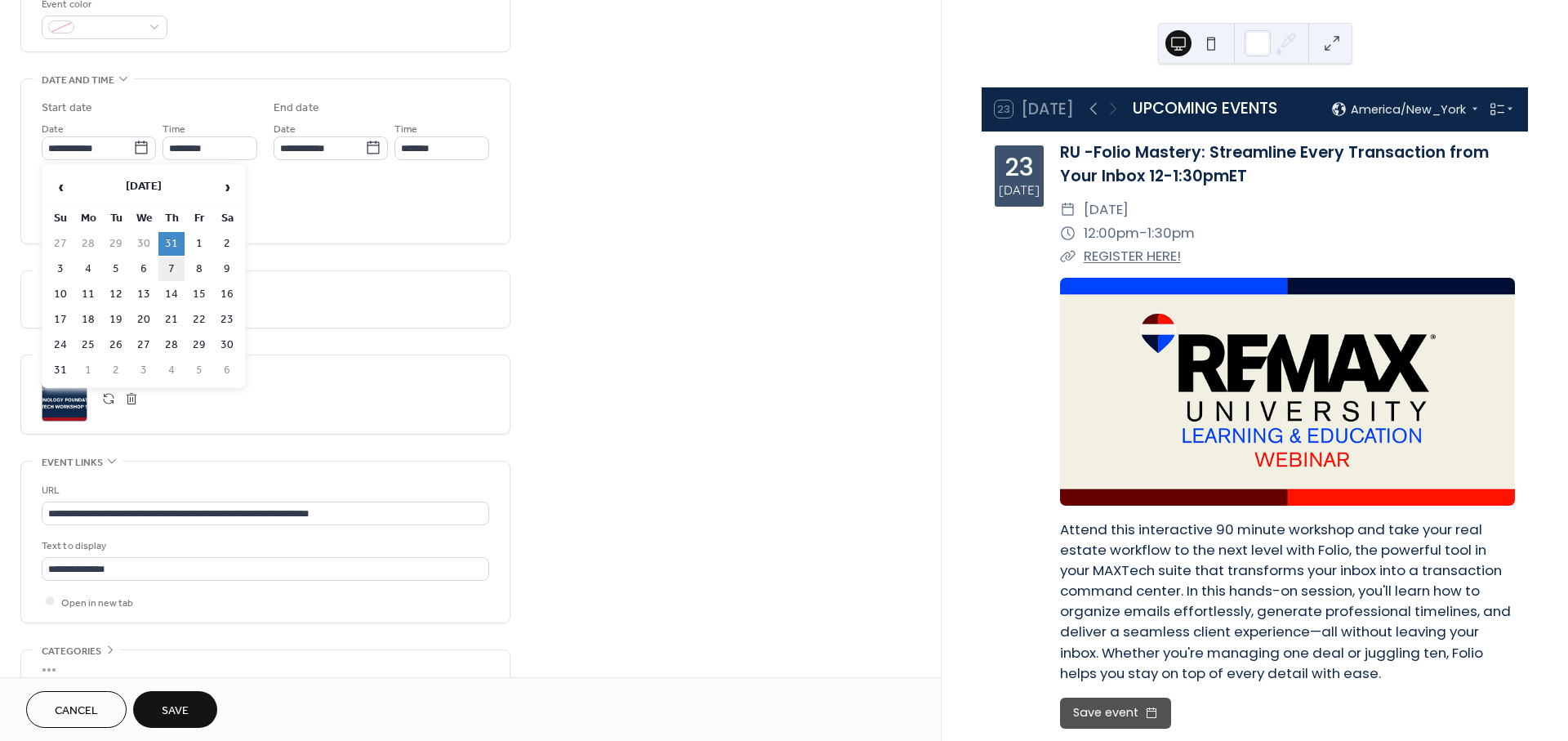 type on "**********" 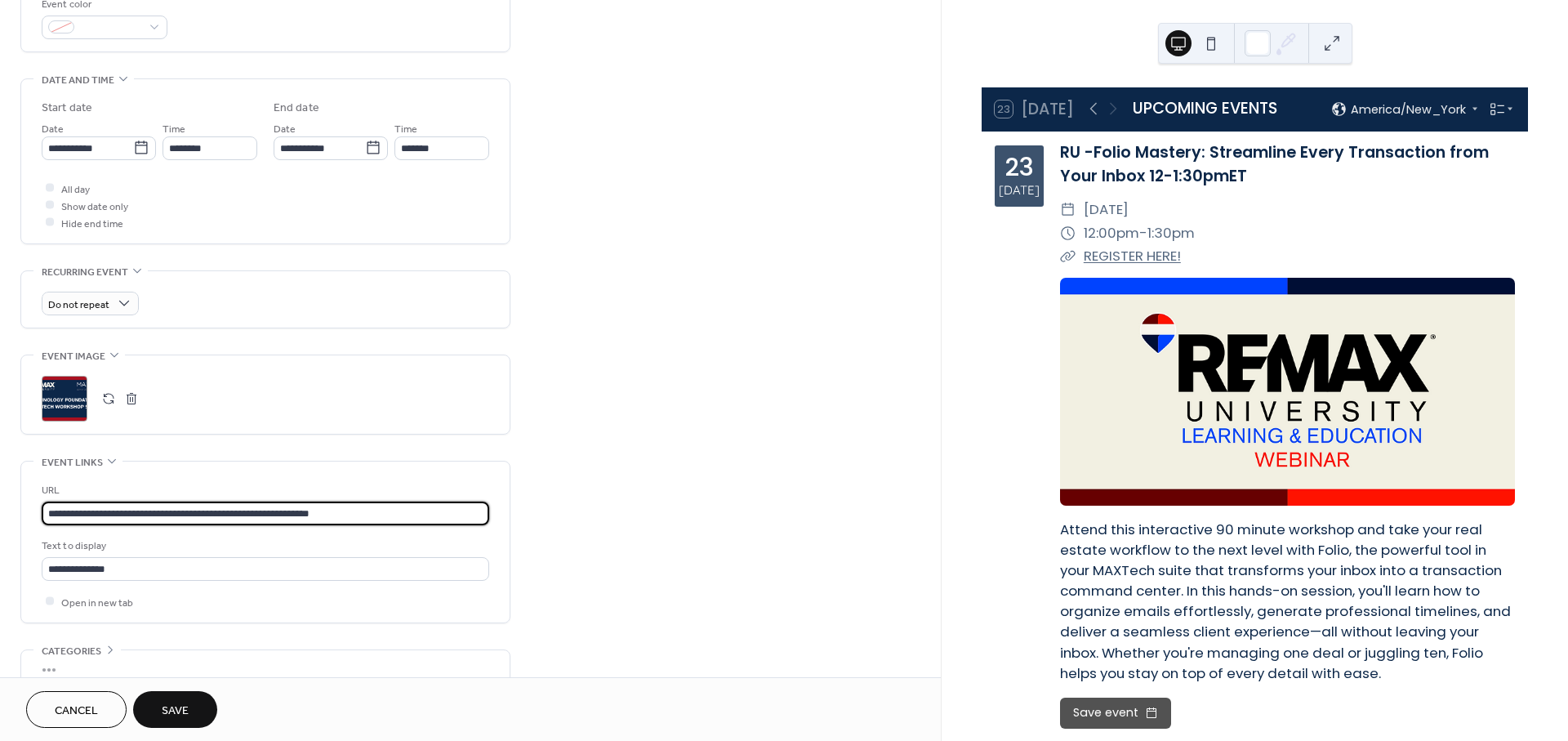 drag, startPoint x: 420, startPoint y: 506, endPoint x: -14, endPoint y: 505, distance: 434.0012 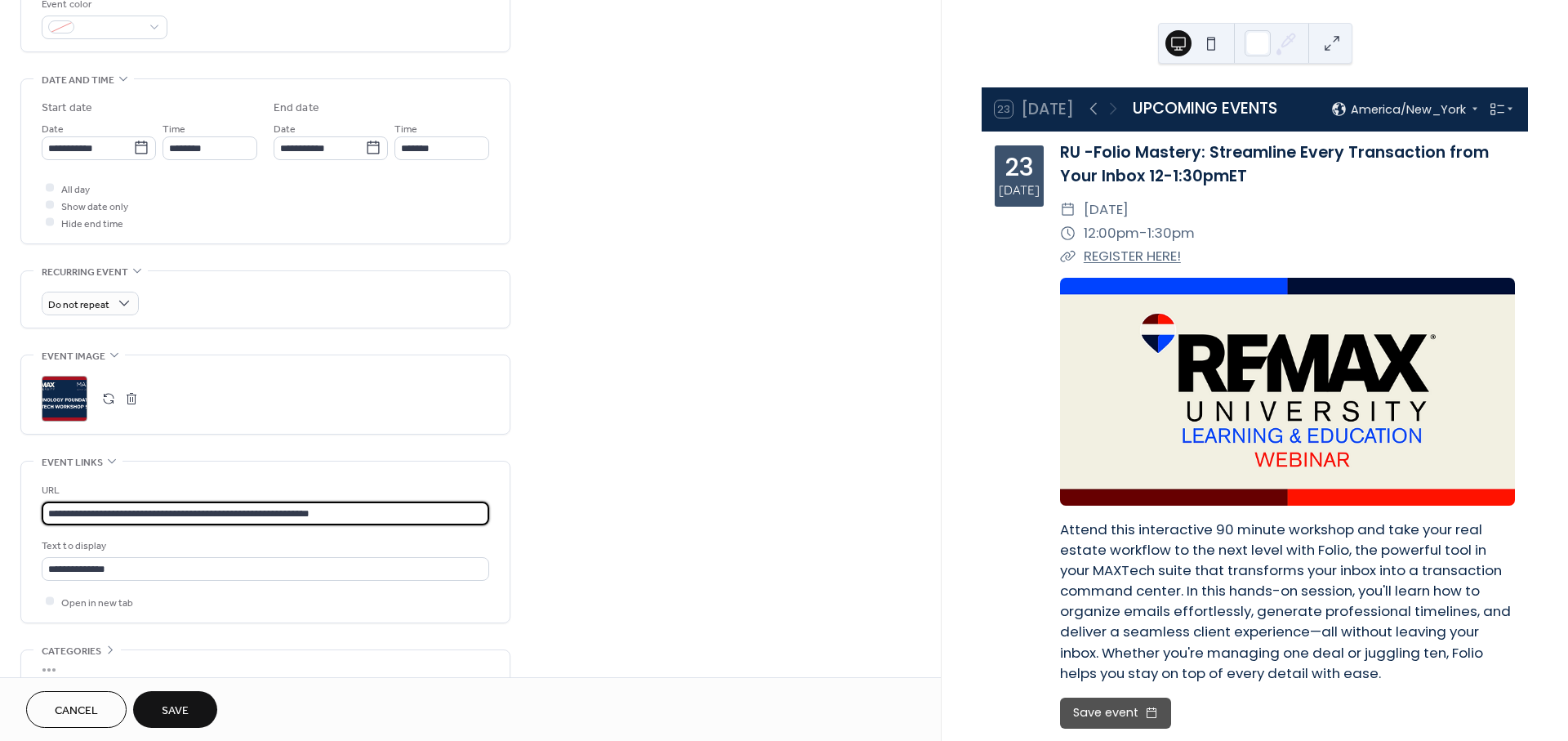 click on "**********" at bounding box center (784, 370) 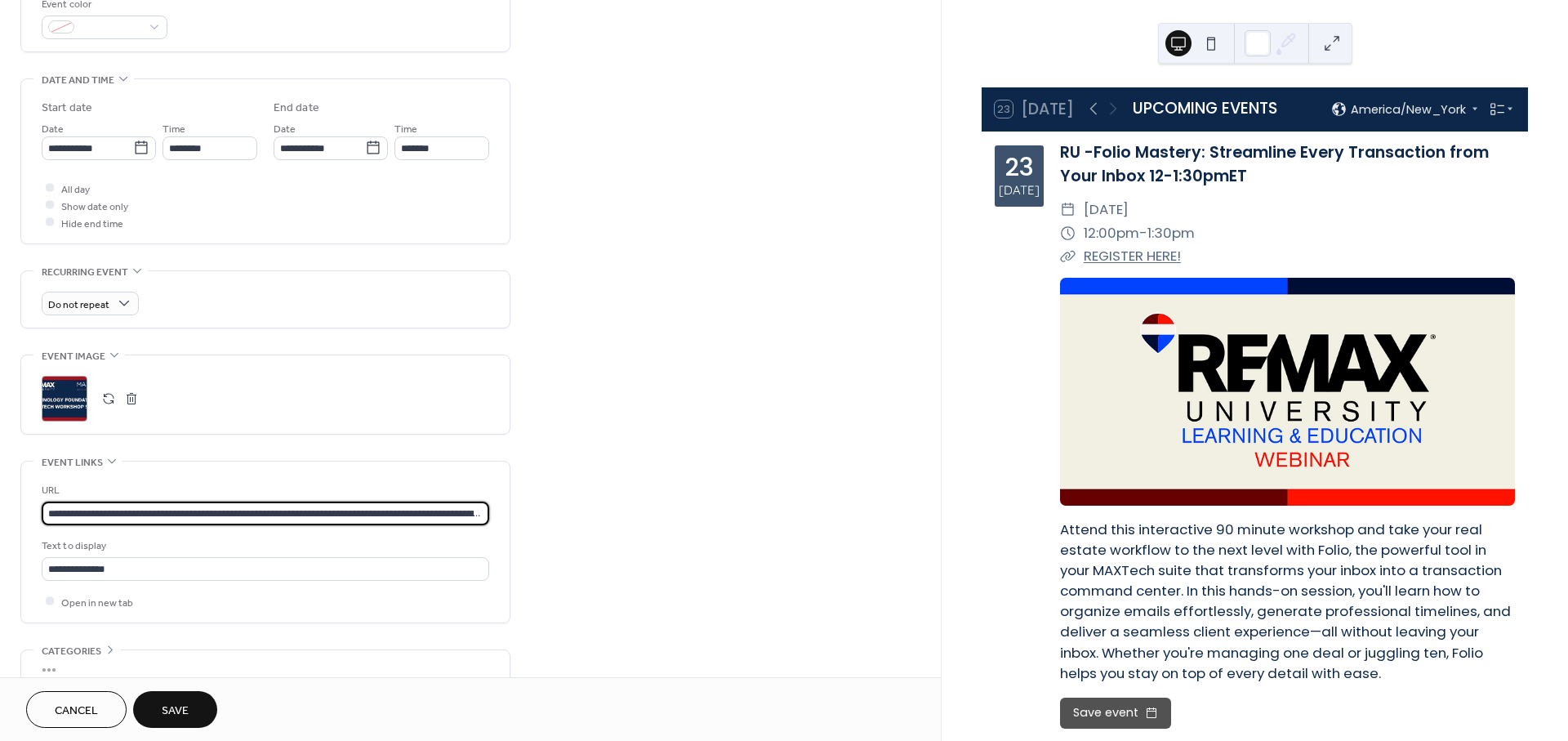 scroll, scrollTop: 0, scrollLeft: 132, axis: horizontal 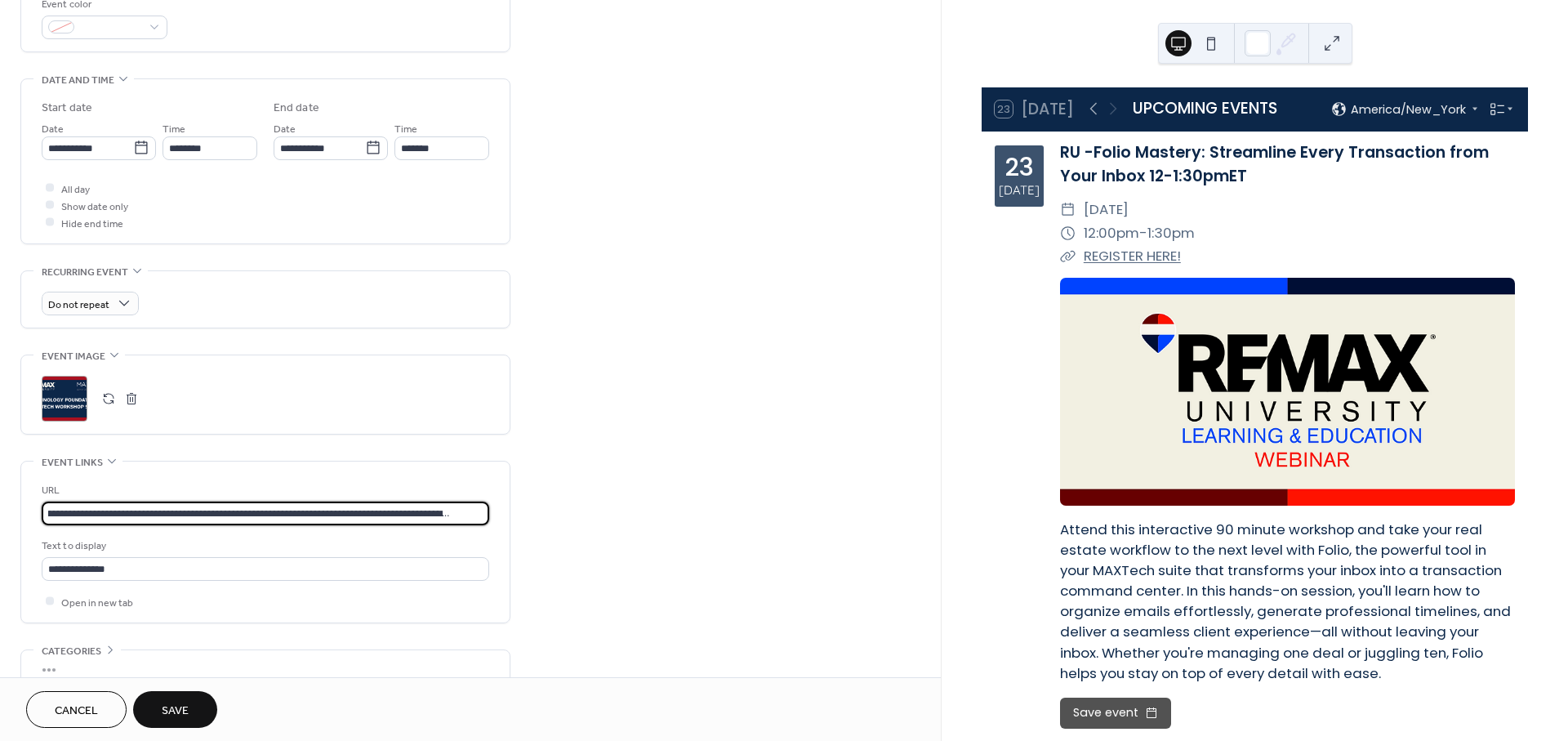 type on "**********" 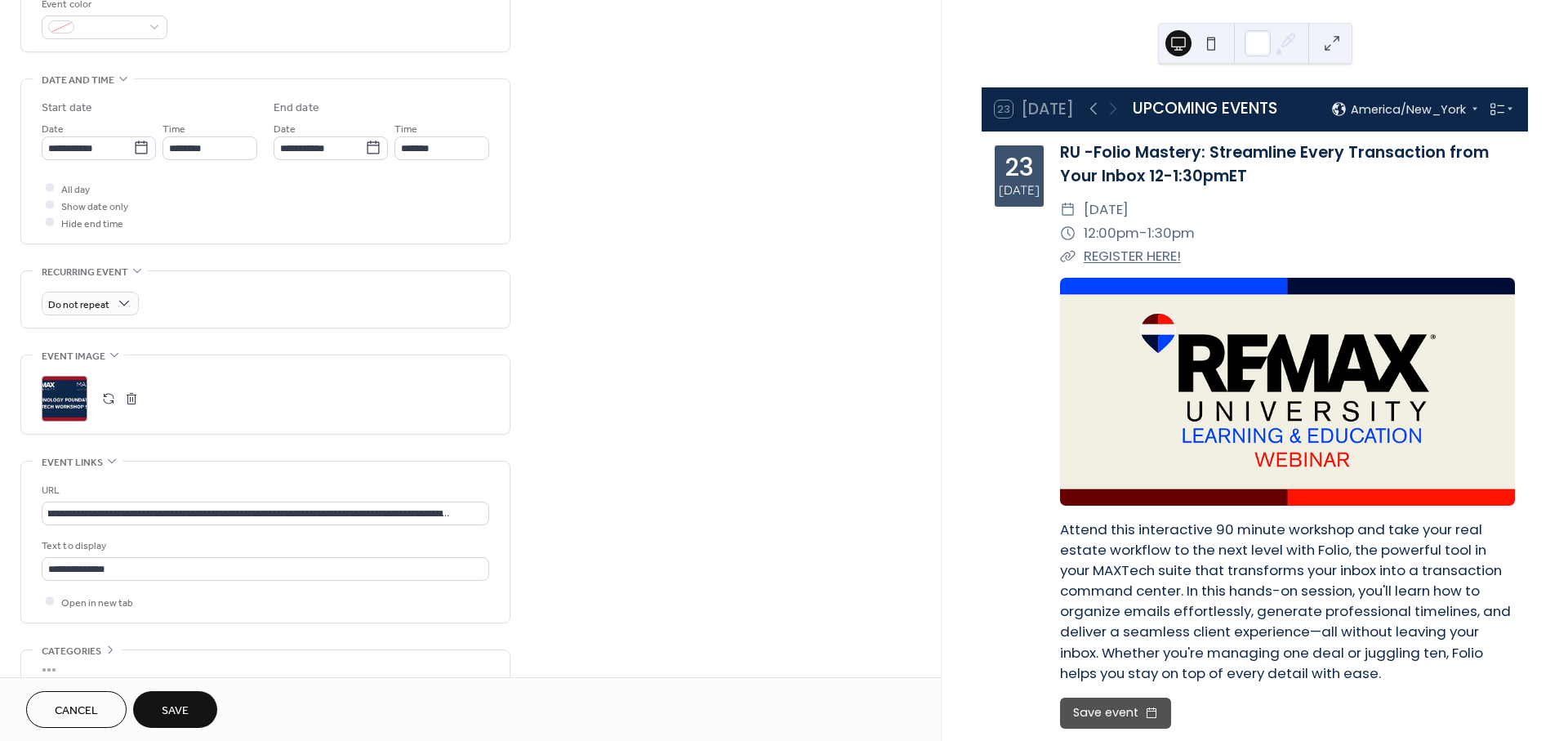 scroll, scrollTop: 0, scrollLeft: 0, axis: both 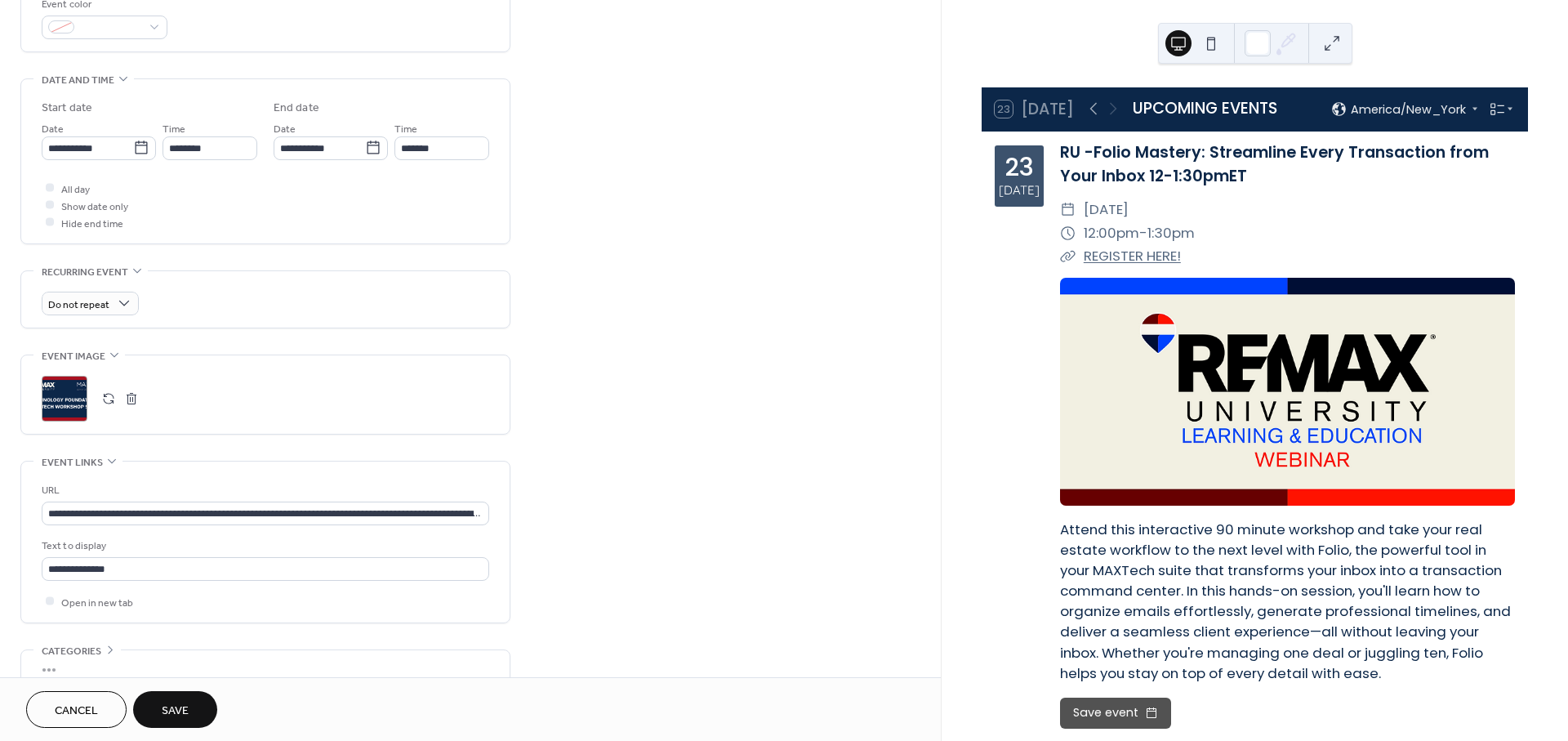 click on "Save" at bounding box center [175, 711] 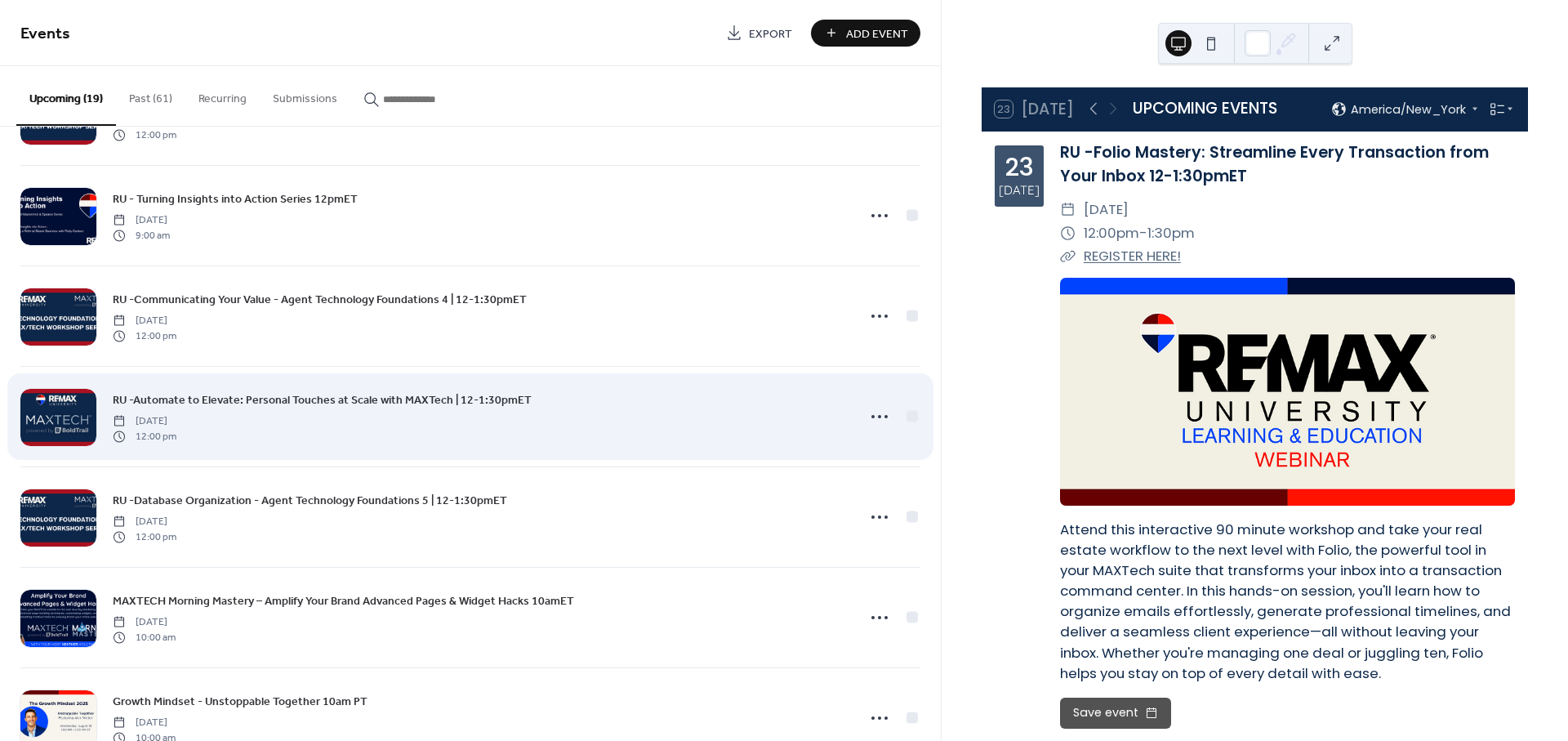 scroll, scrollTop: 272, scrollLeft: 0, axis: vertical 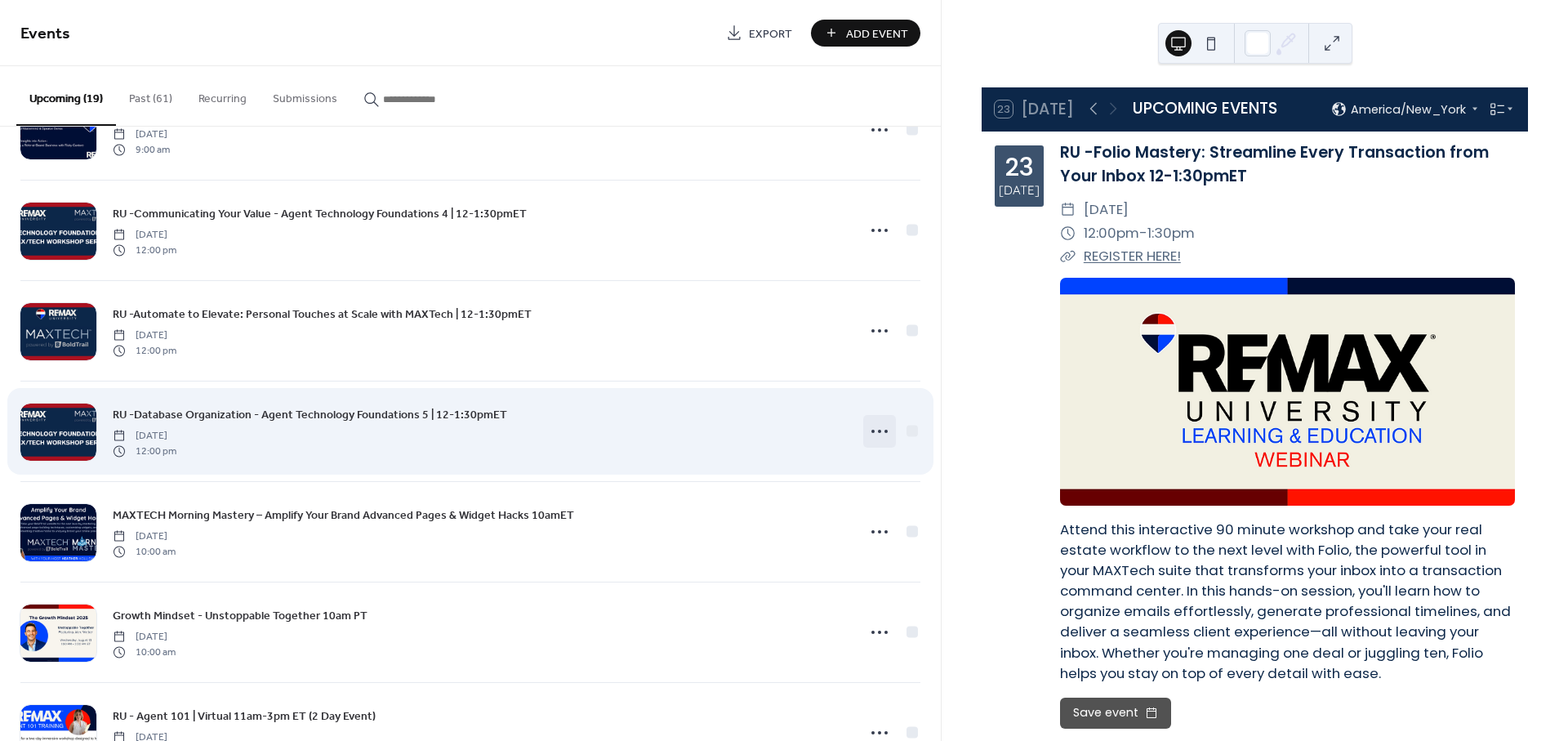 click 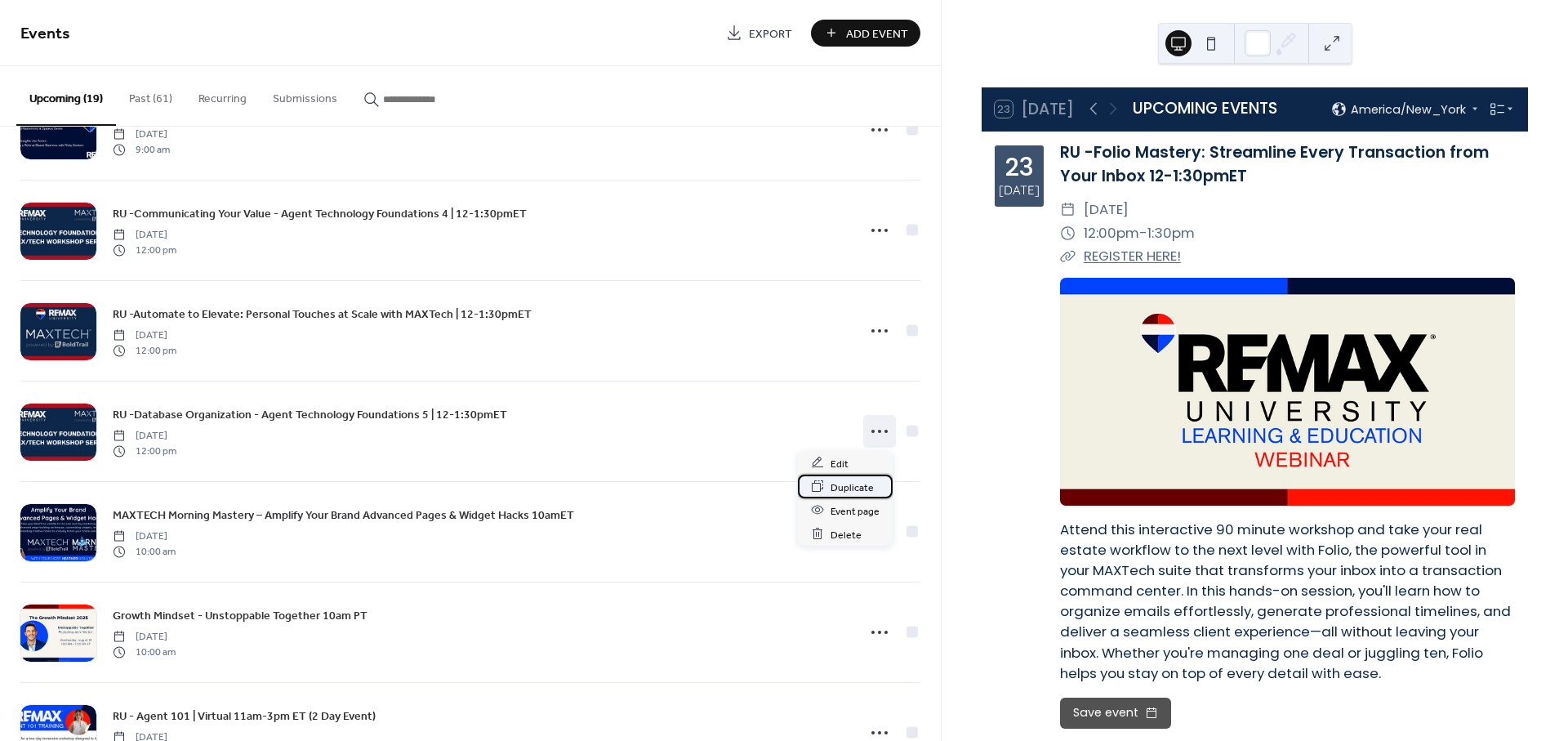 click on "Duplicate" at bounding box center (852, 487) 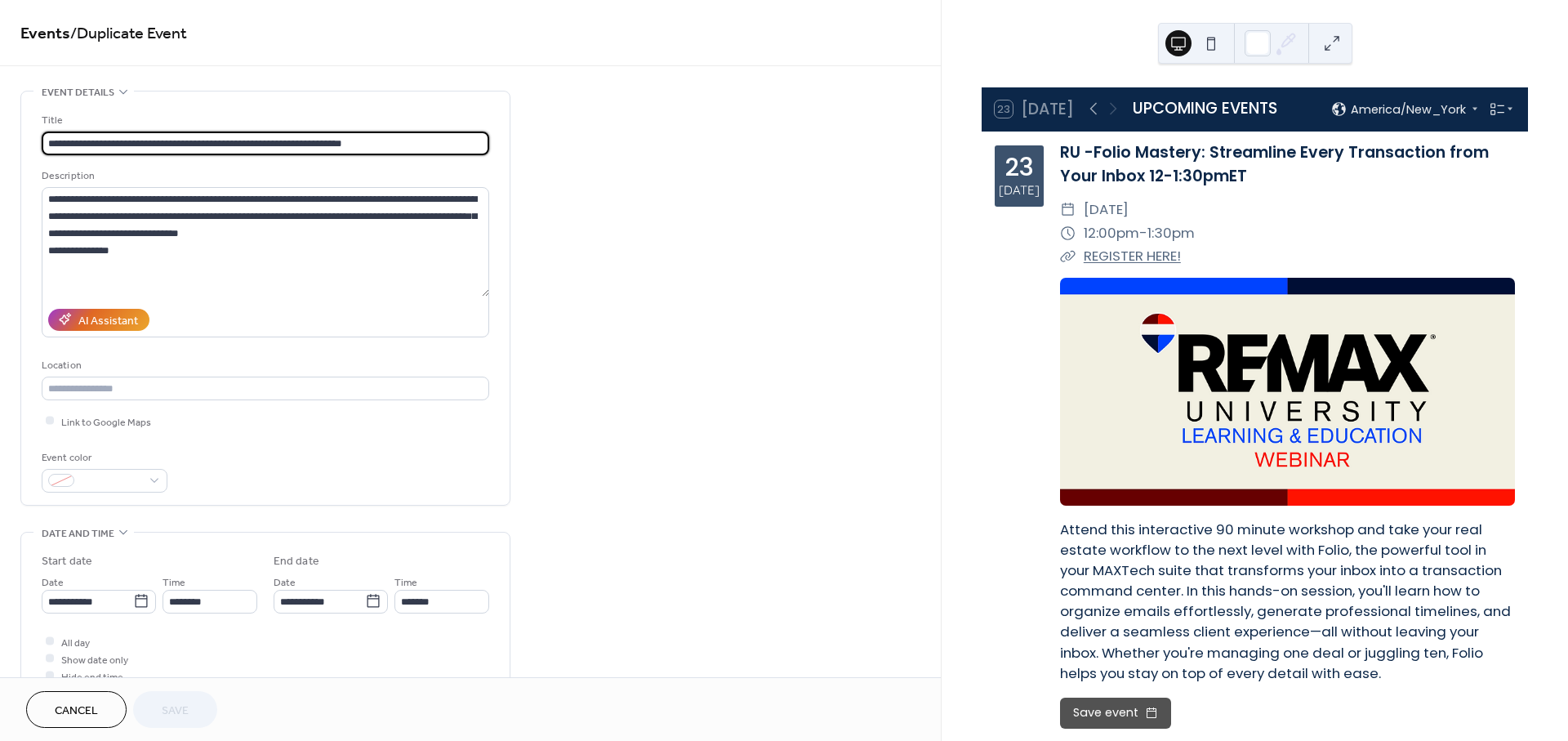 drag, startPoint x: 67, startPoint y: 139, endPoint x: 314, endPoint y: 154, distance: 247.45505 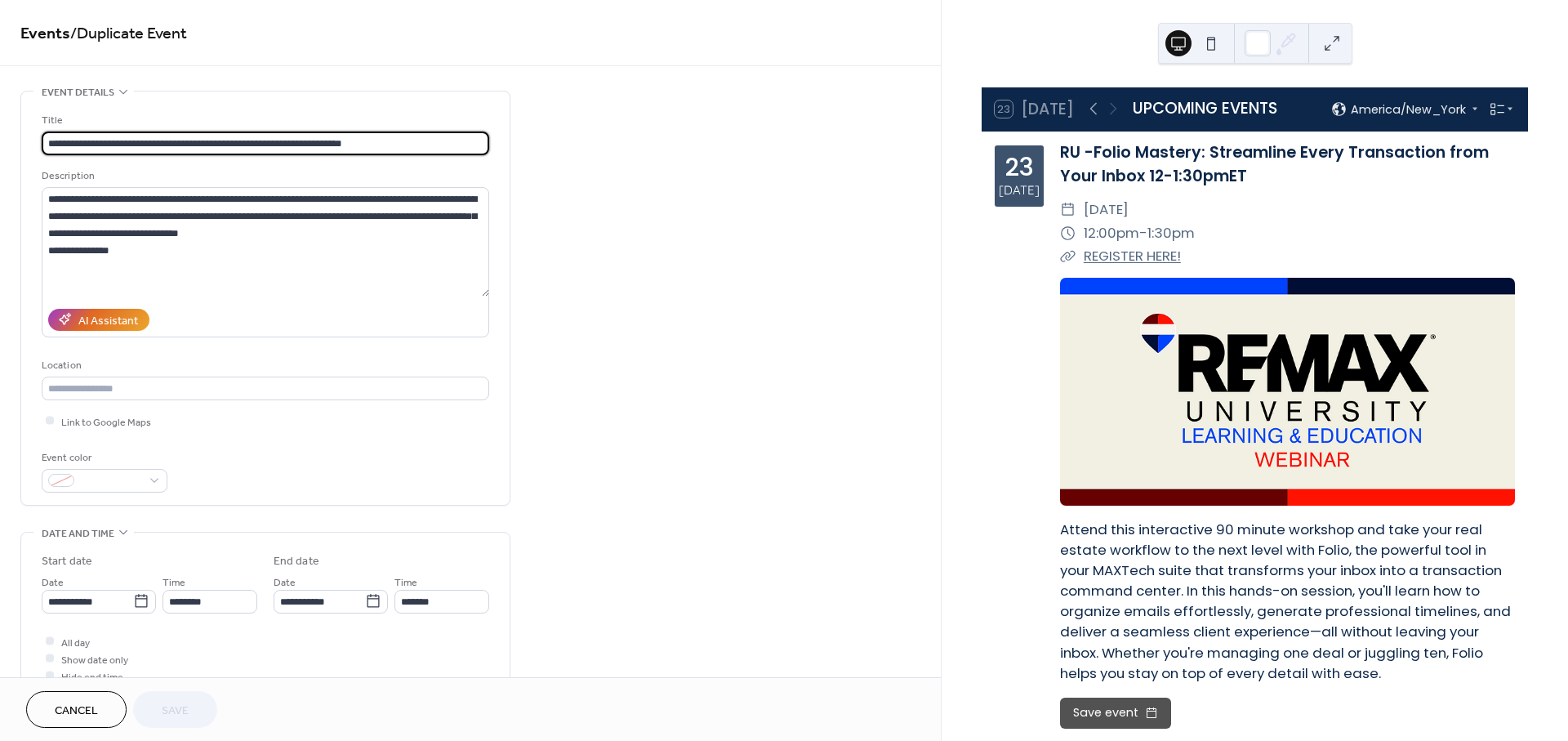 click on "**********" at bounding box center [265, 143] 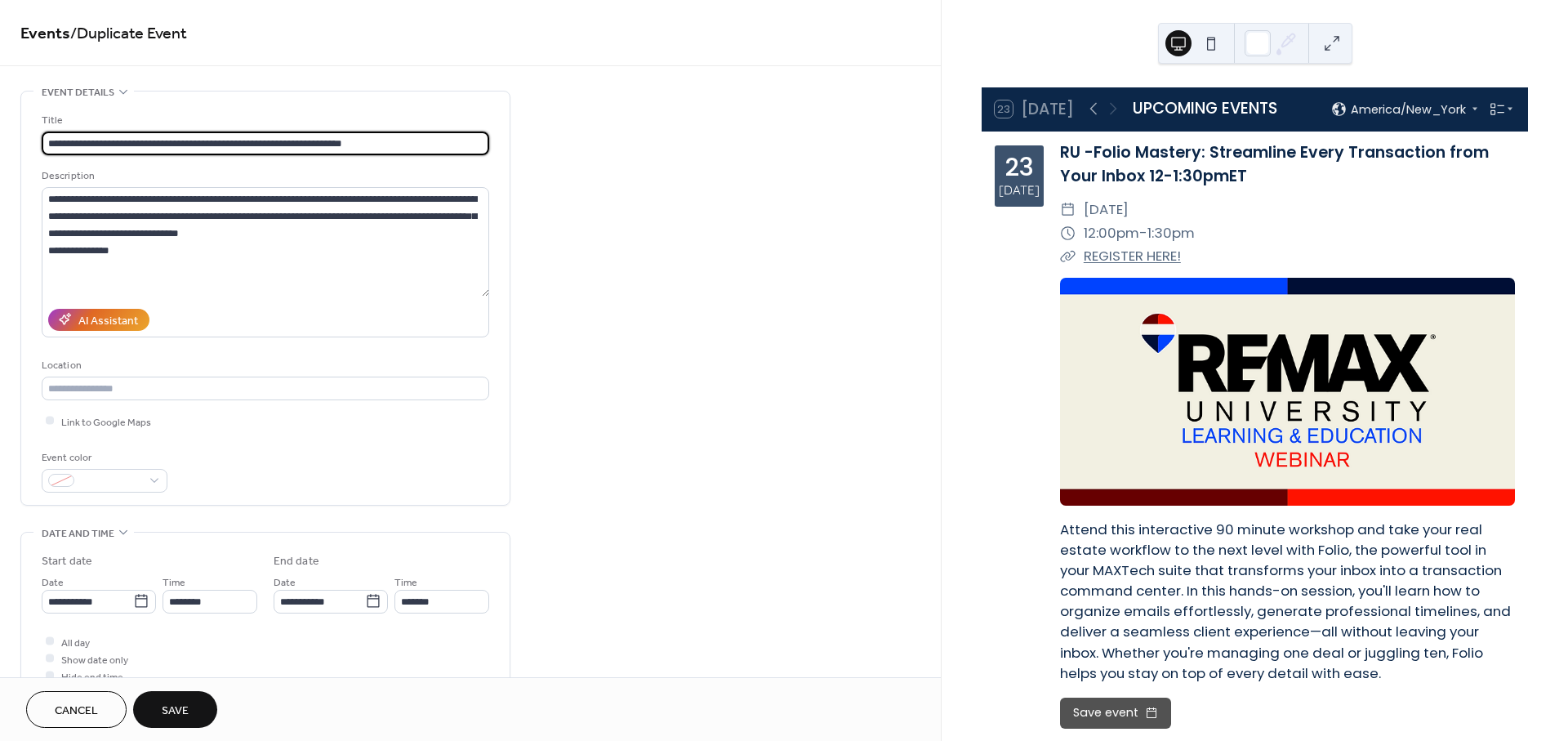 type on "**********" 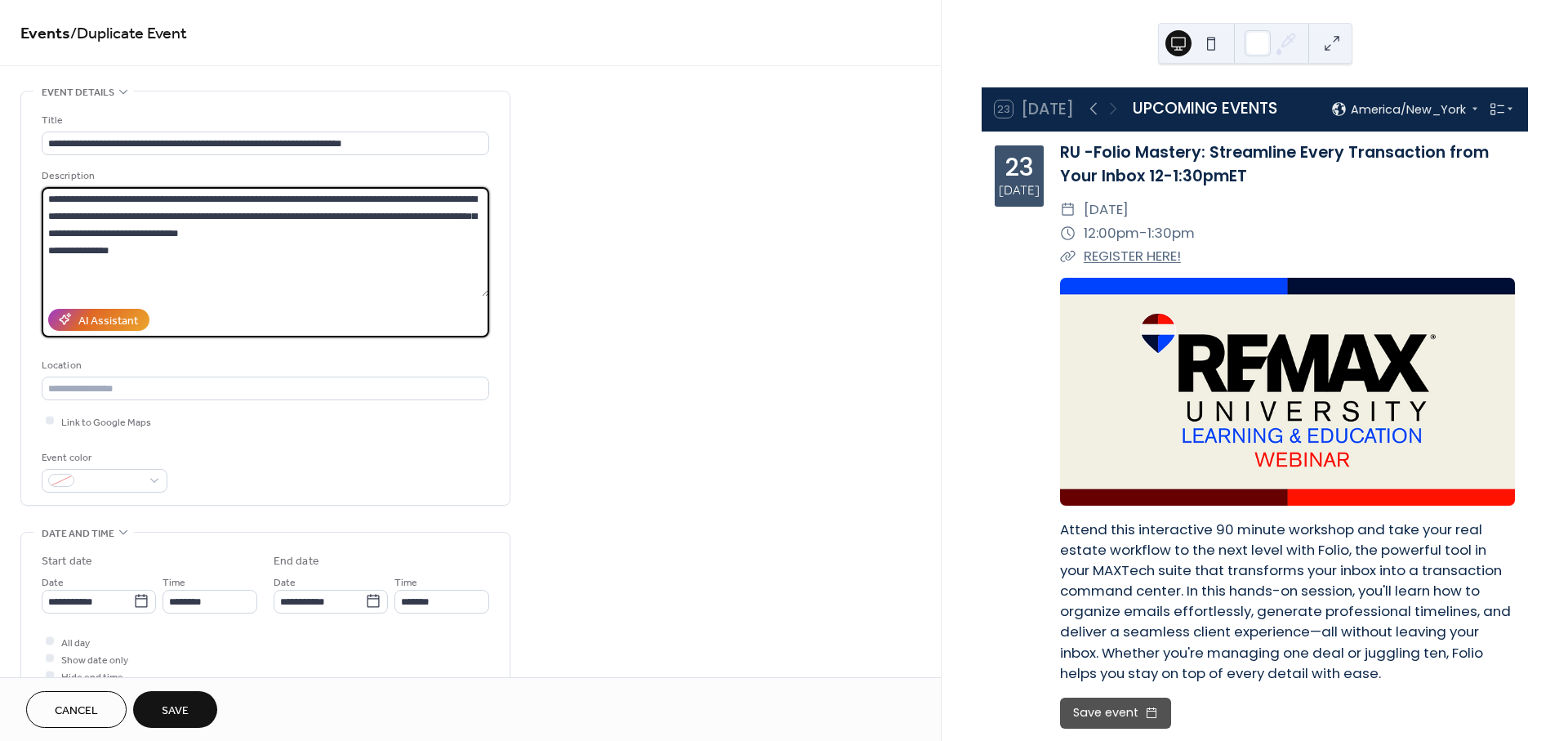 drag, startPoint x: 315, startPoint y: 233, endPoint x: -20, endPoint y: 169, distance: 341.05865 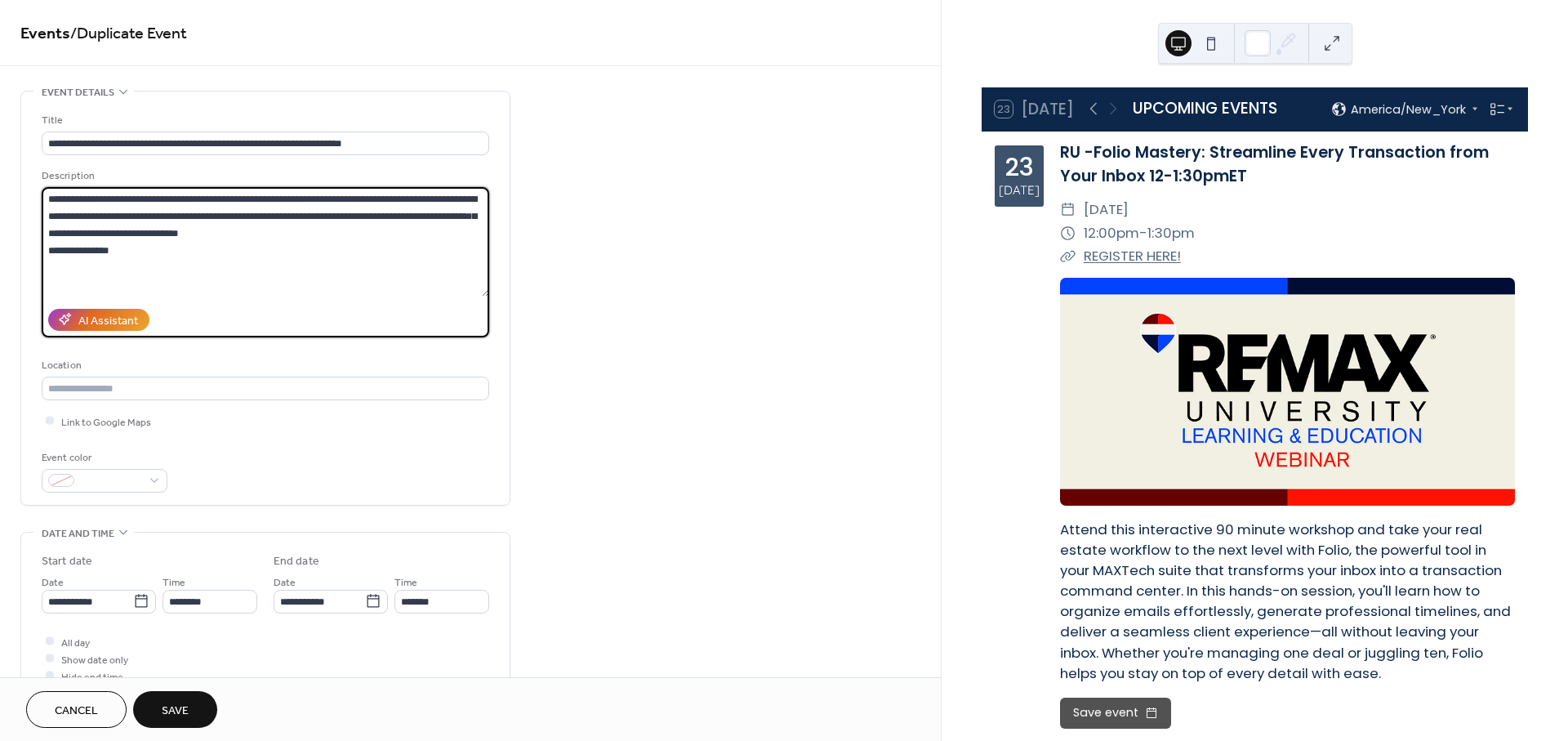 click on "**********" at bounding box center [784, 370] 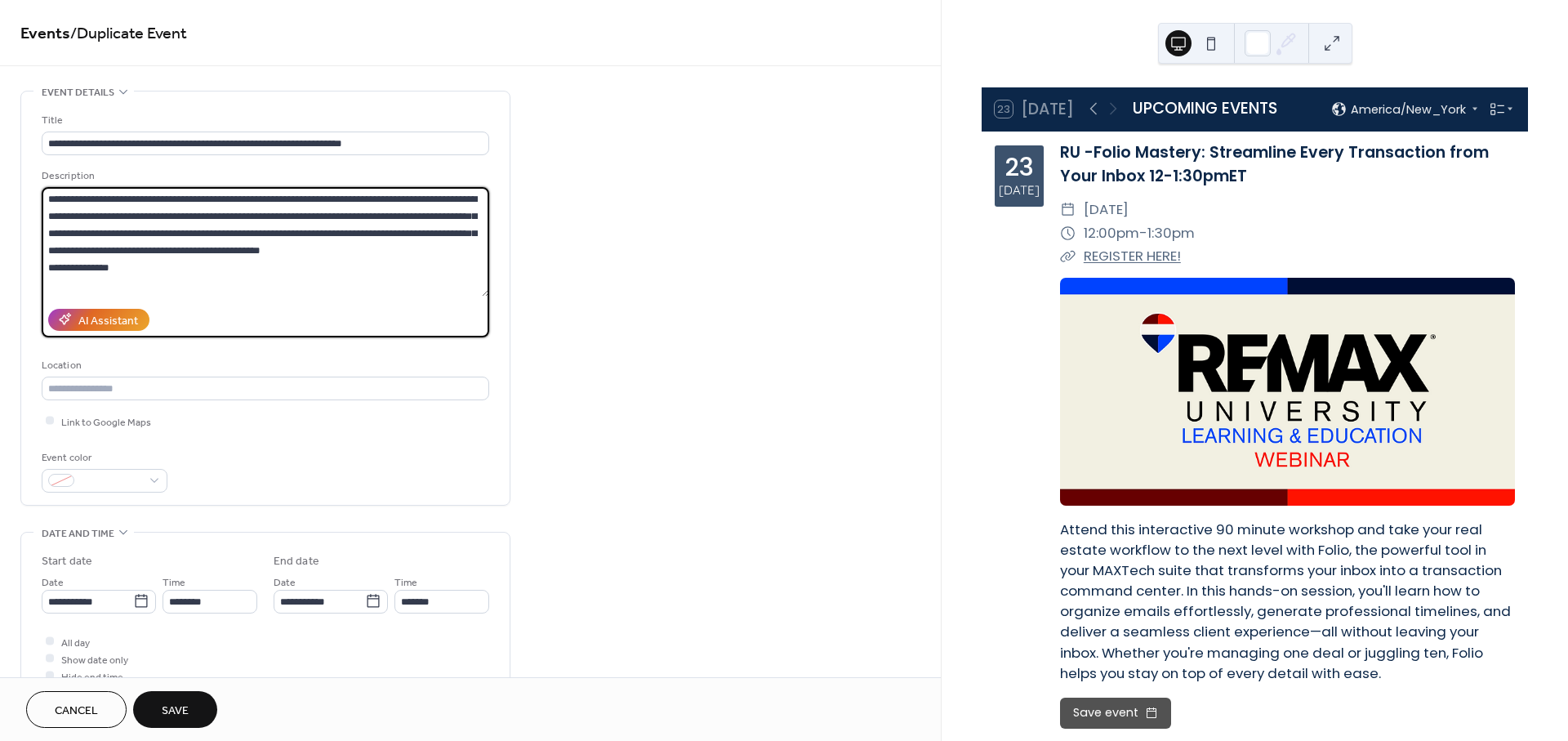 click on "**********" at bounding box center [265, 242] 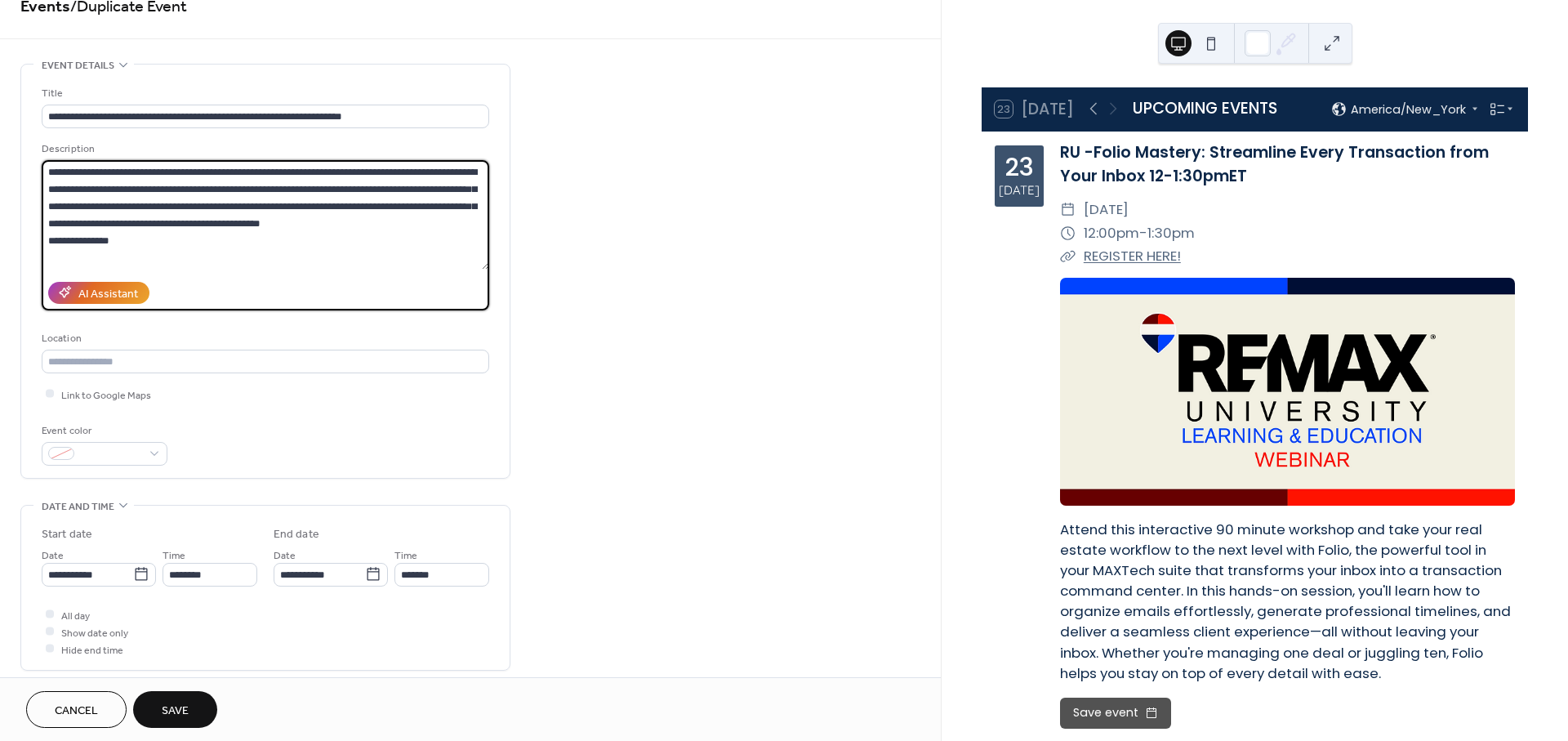 scroll, scrollTop: 363, scrollLeft: 0, axis: vertical 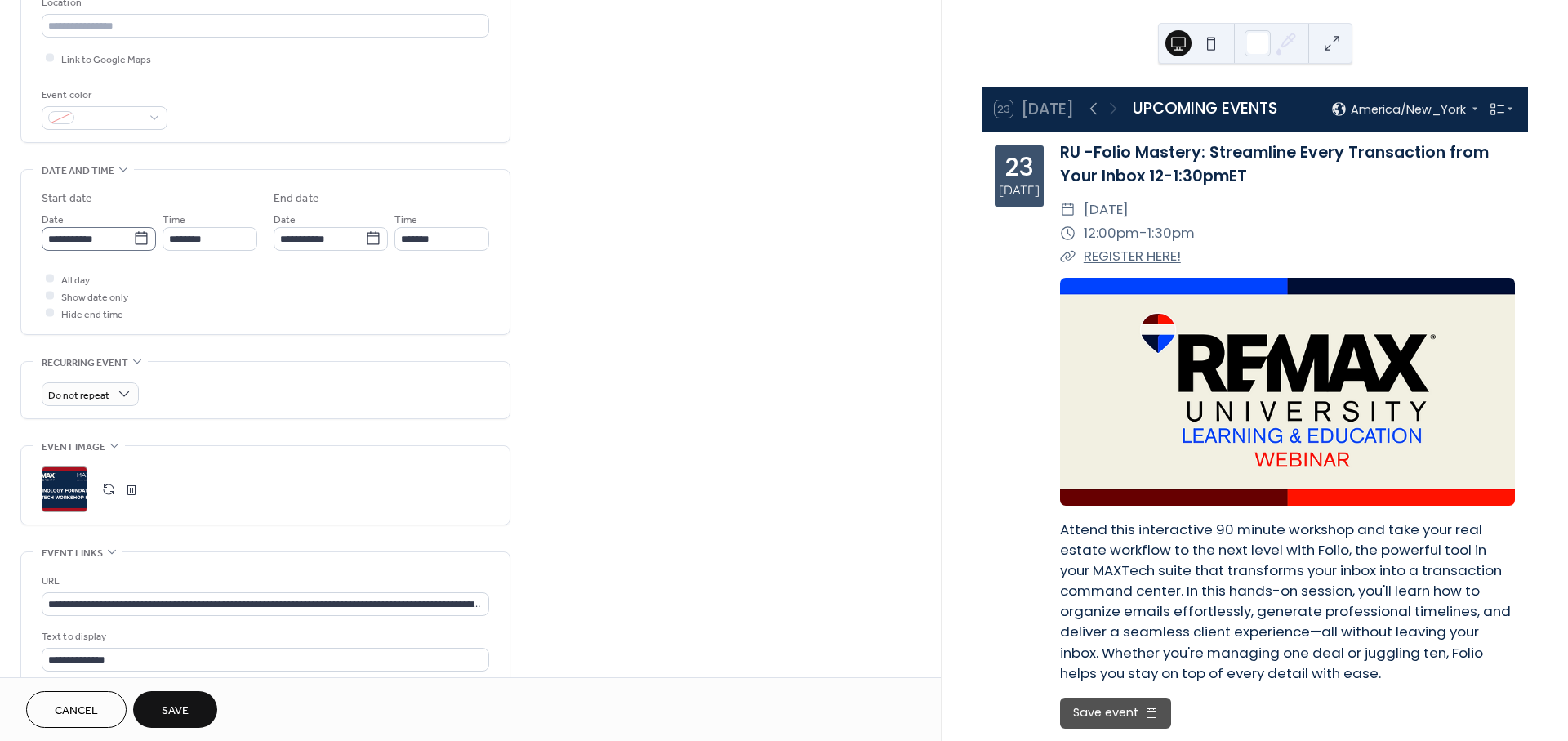 type on "**********" 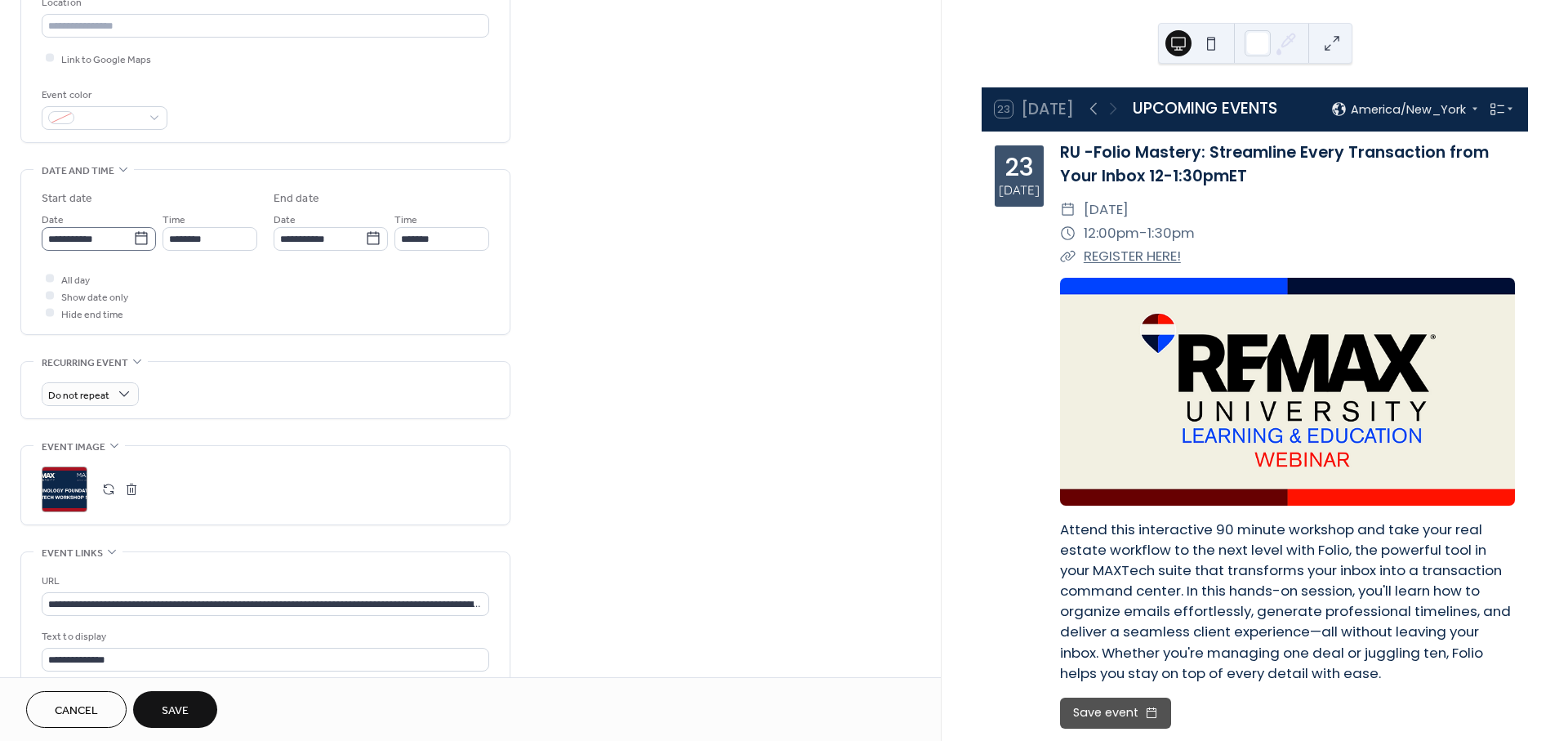 click 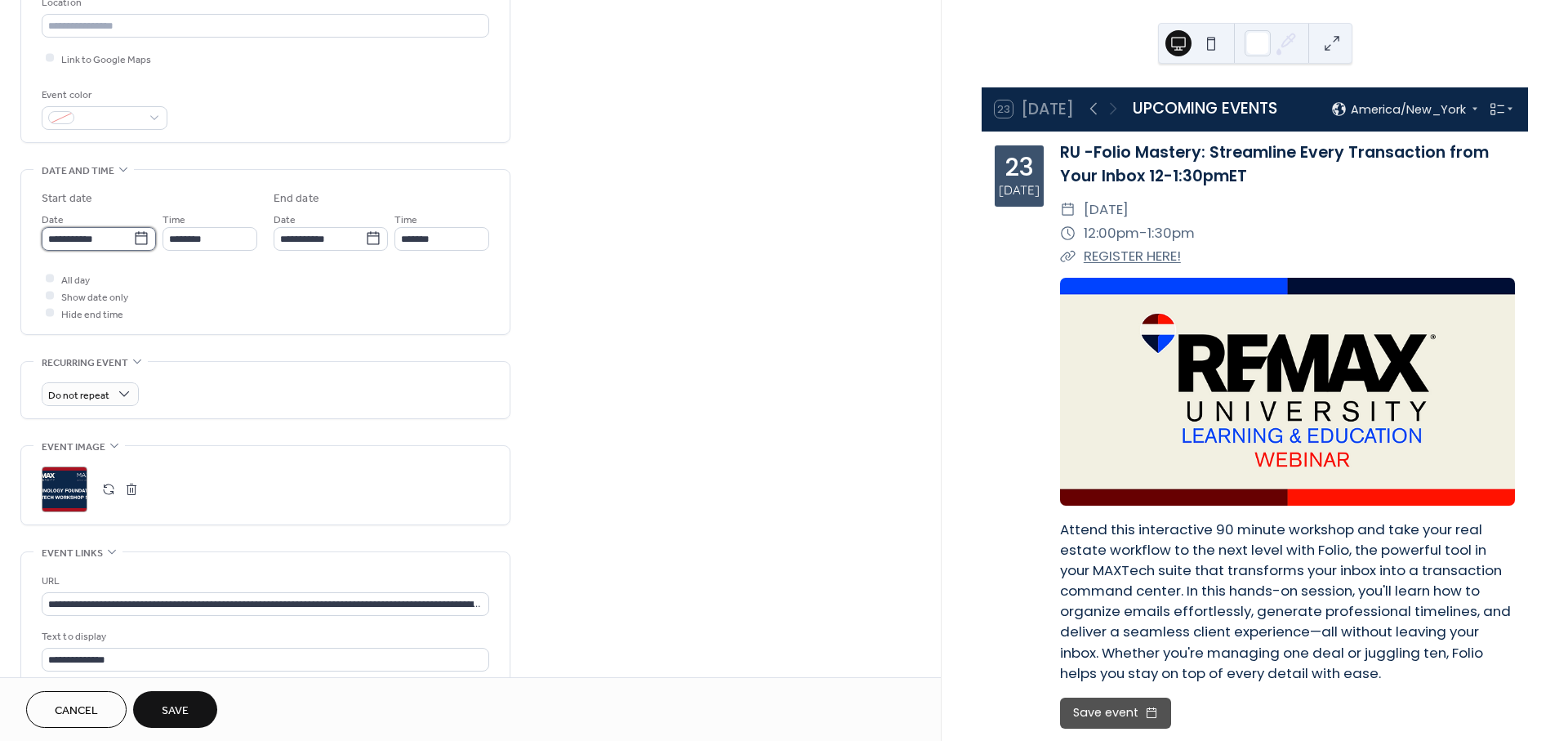 click on "**********" at bounding box center [87, 239] 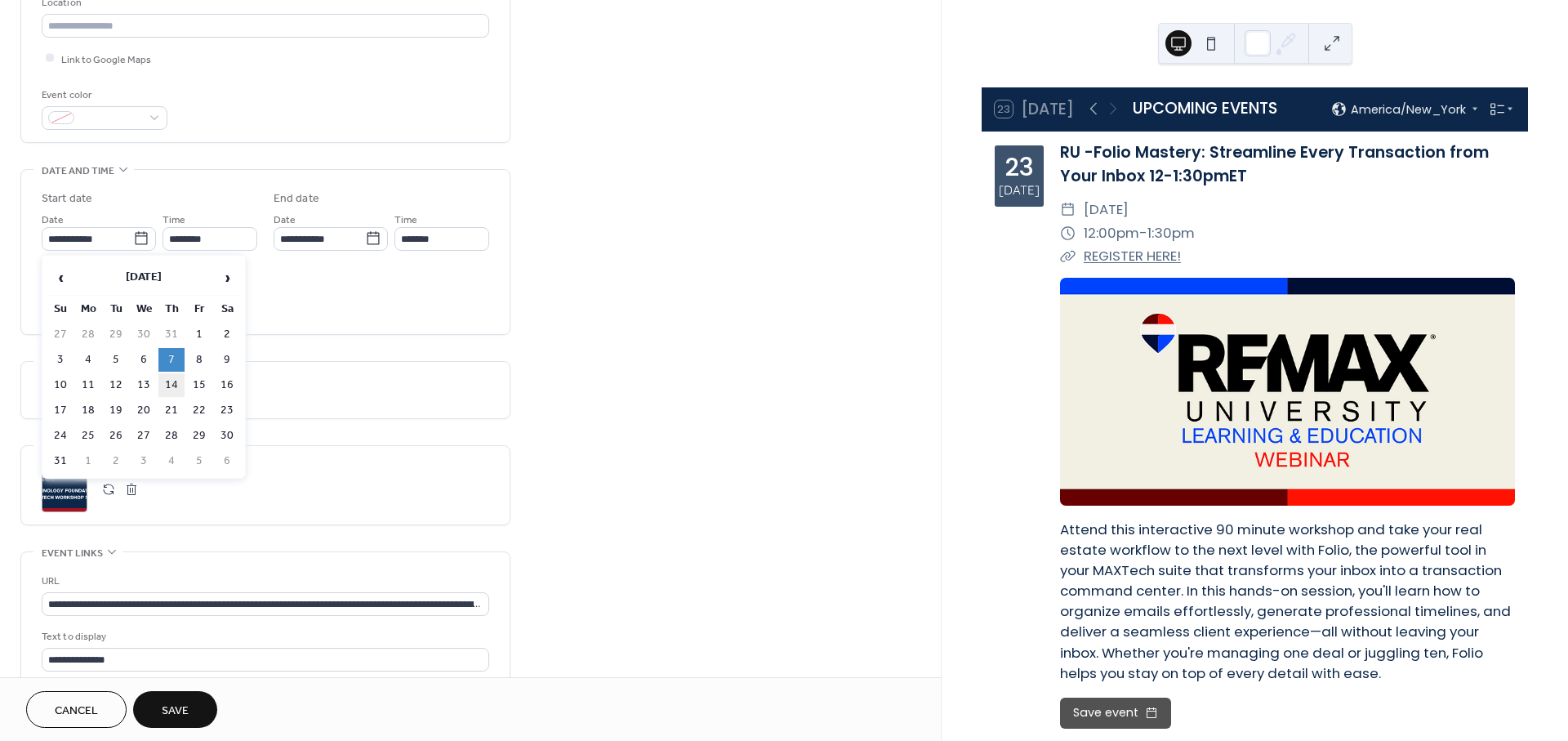 click on "14" at bounding box center (172, 385) 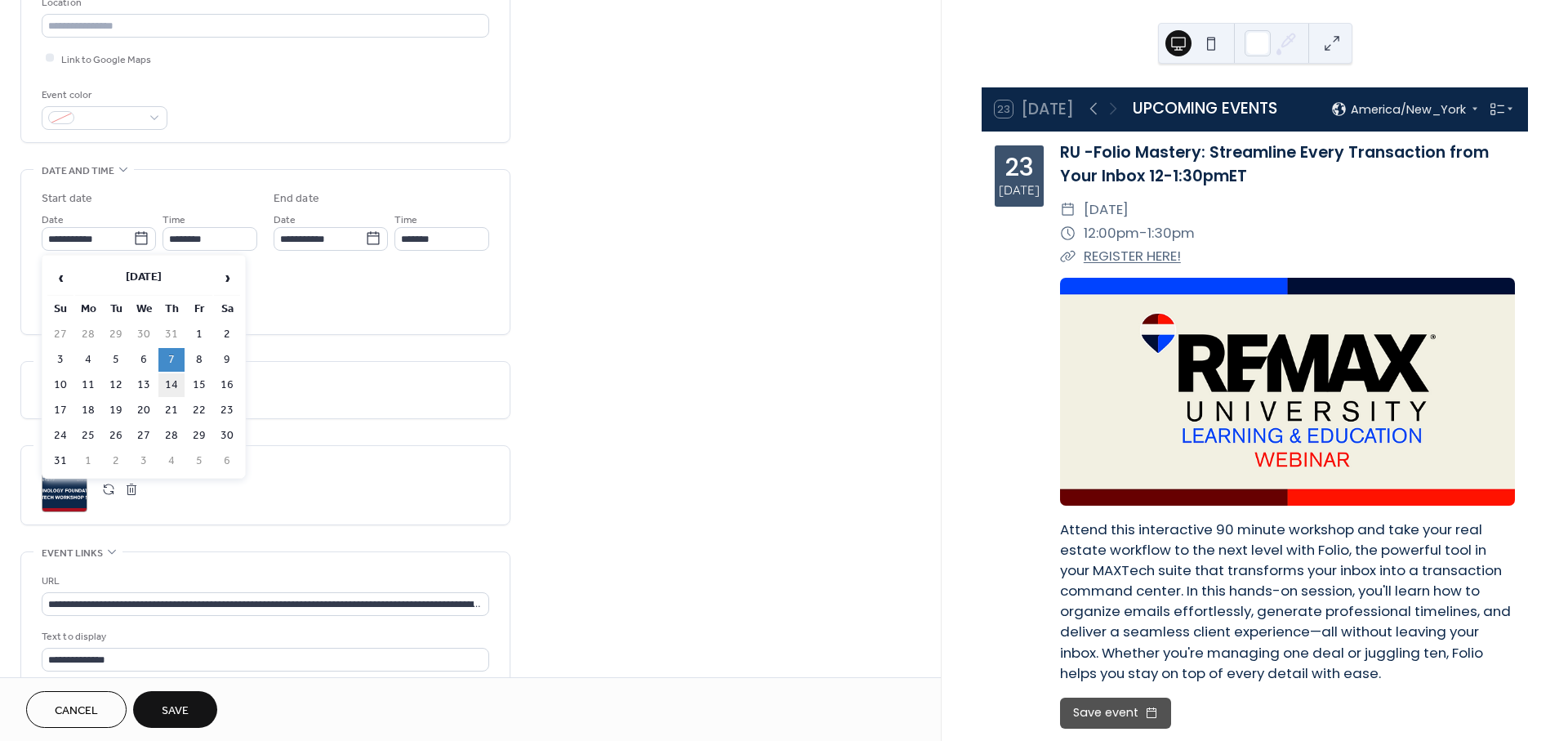 type on "**********" 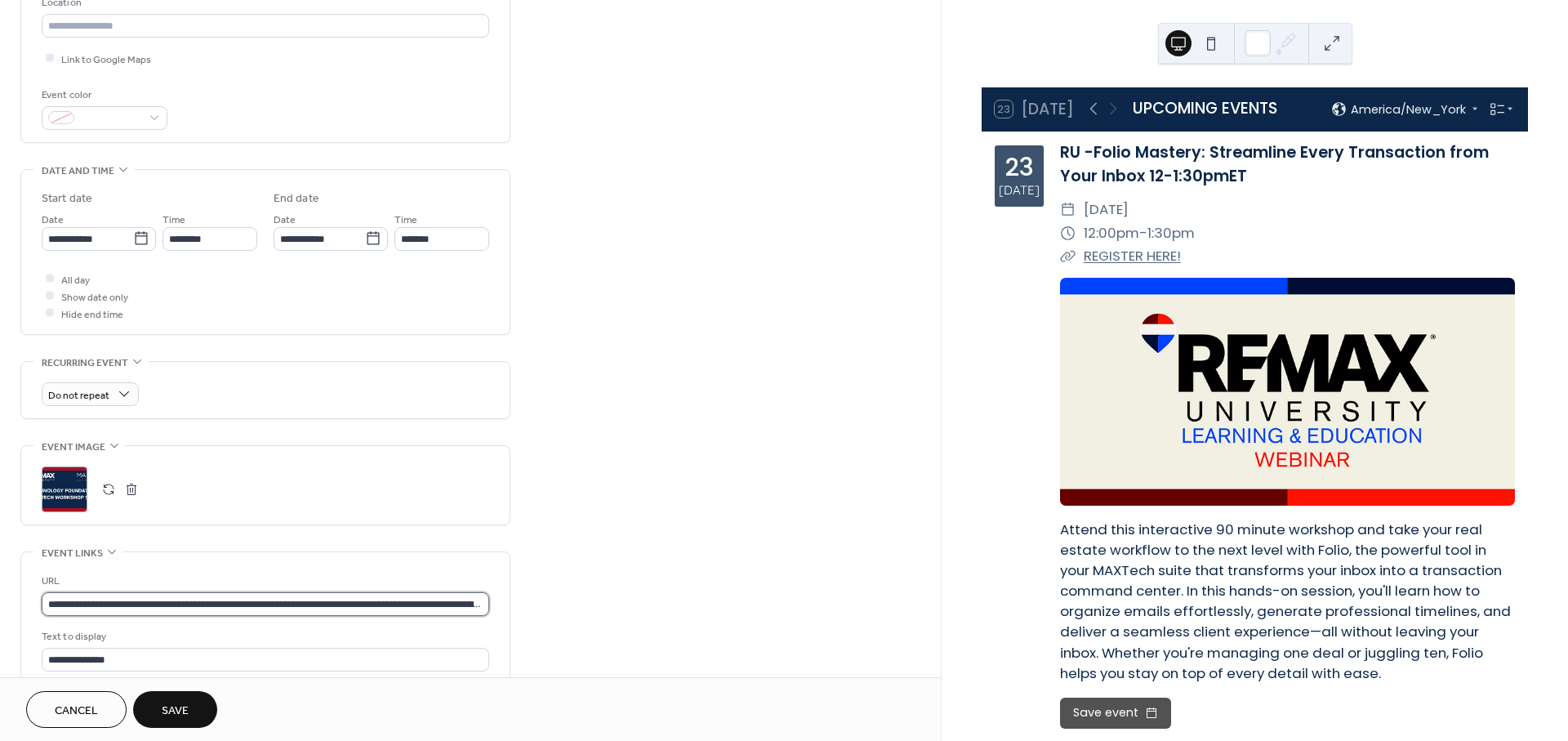click on "**********" at bounding box center [265, 604] 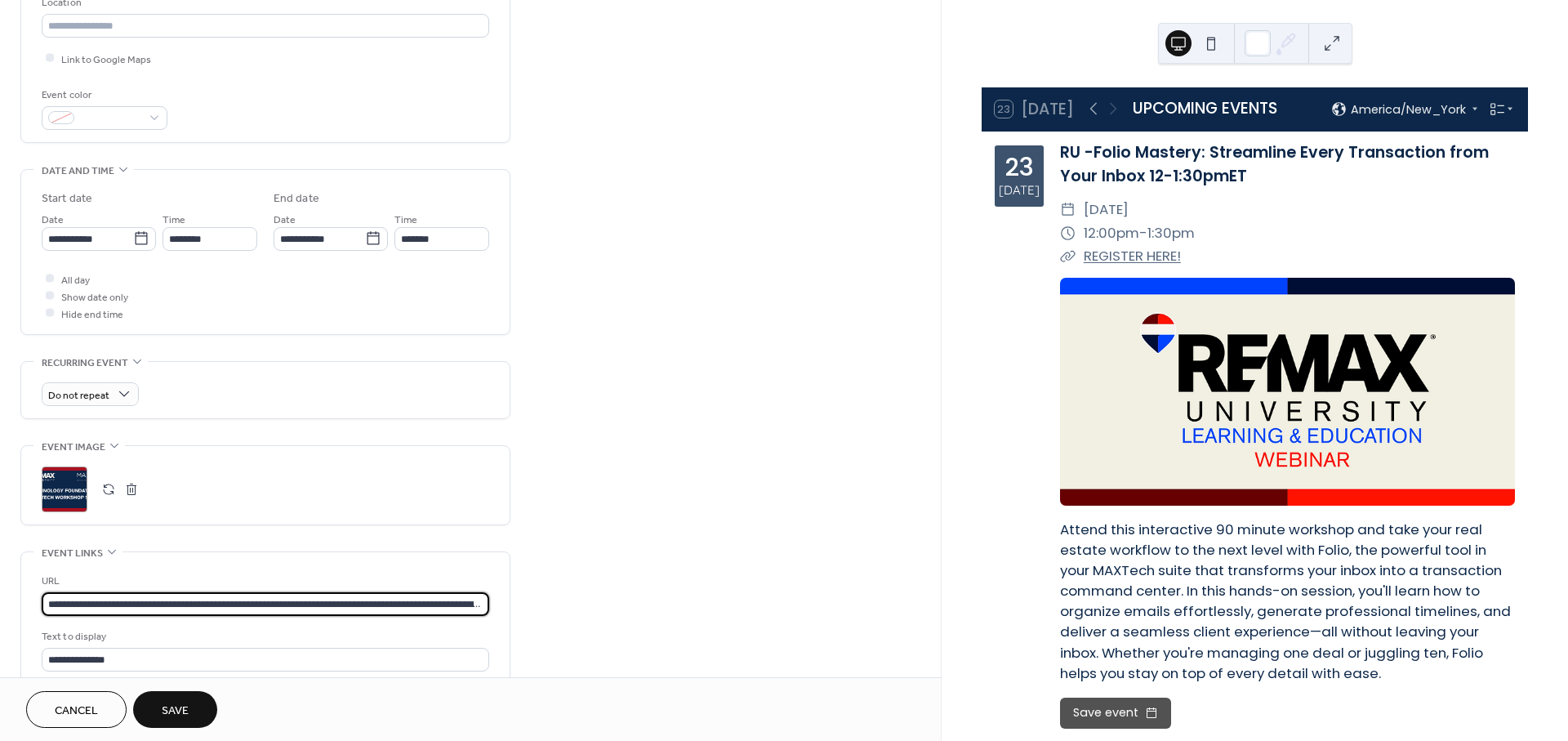 click on "**********" at bounding box center [265, 604] 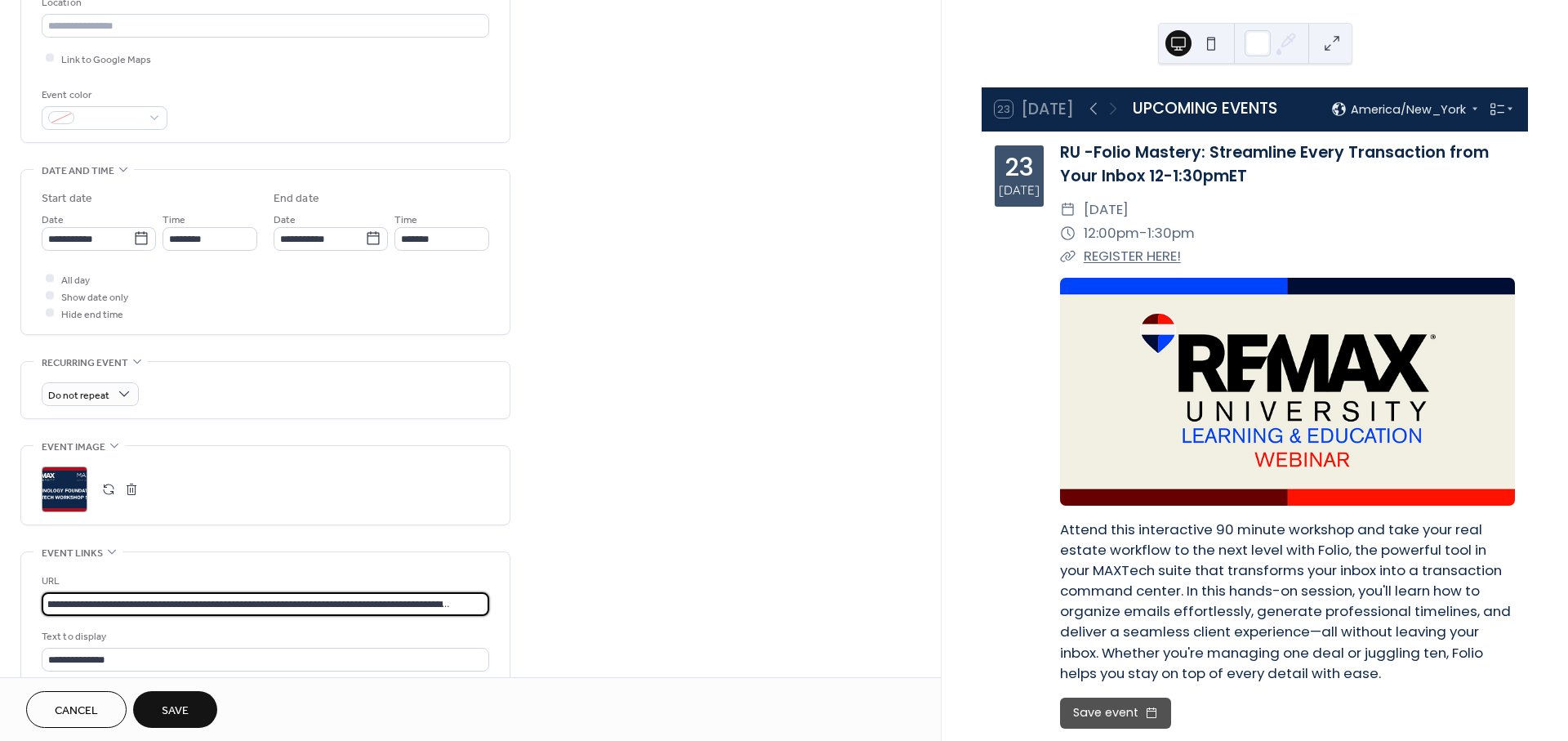 type on "**********" 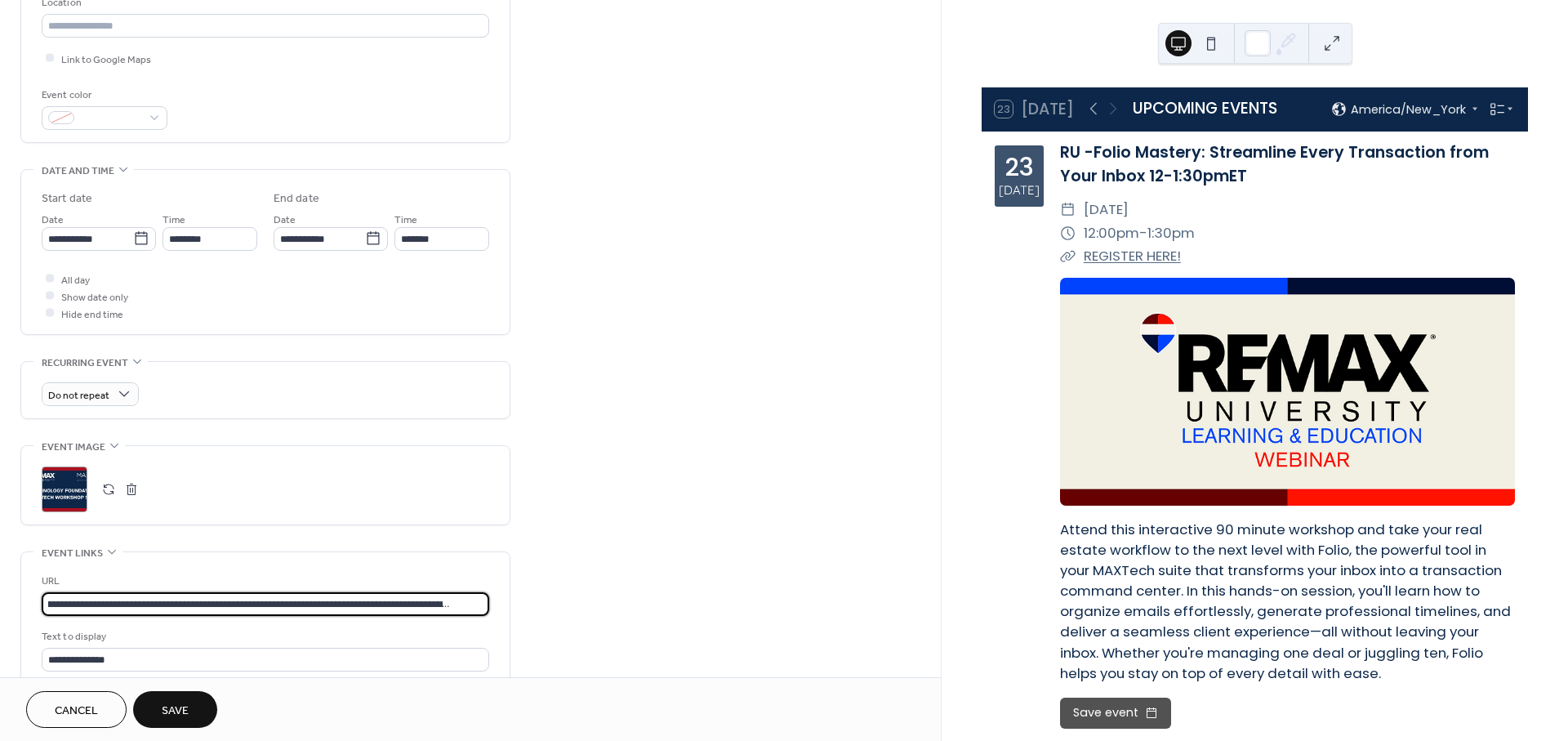 scroll, scrollTop: 0, scrollLeft: 0, axis: both 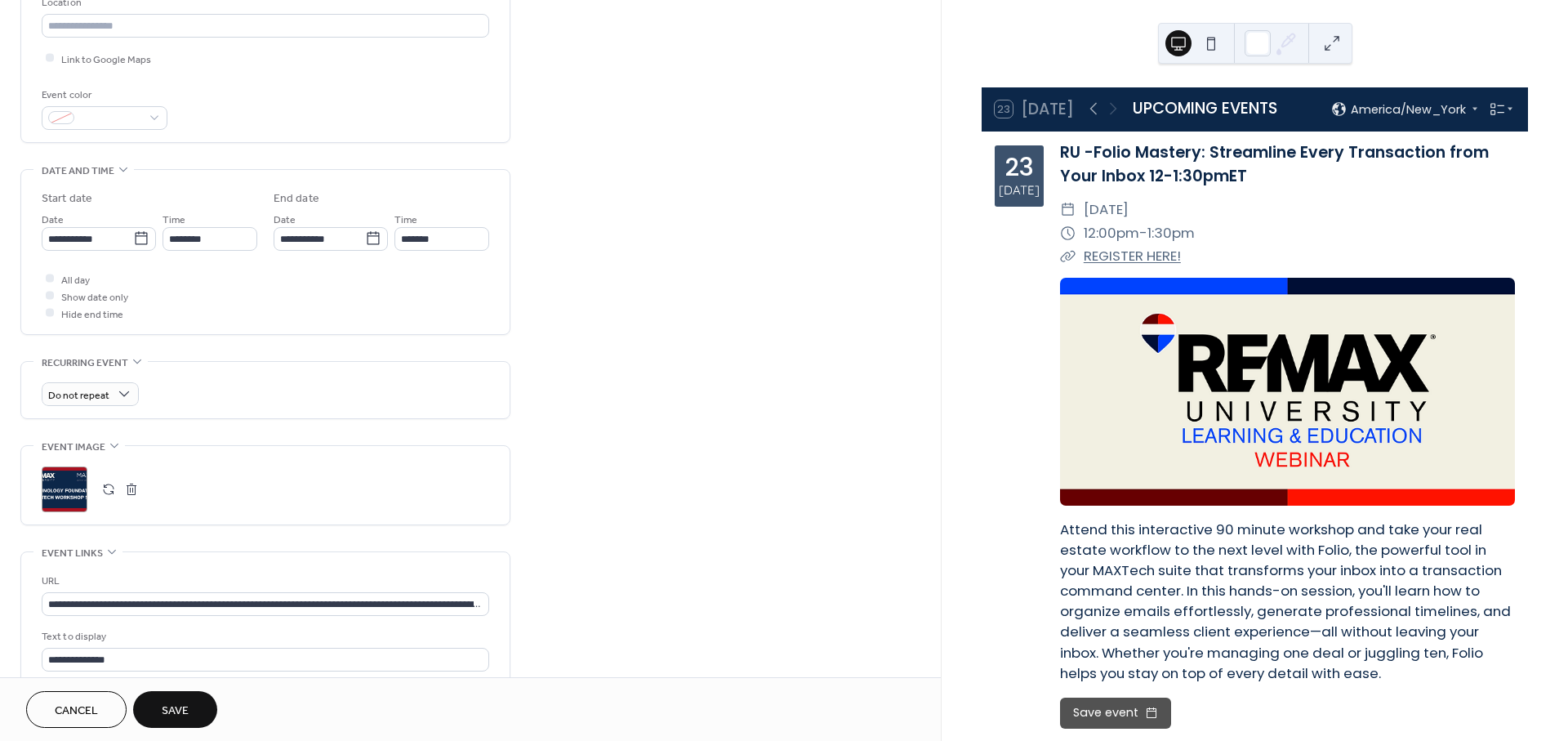 click on "Save" at bounding box center [175, 711] 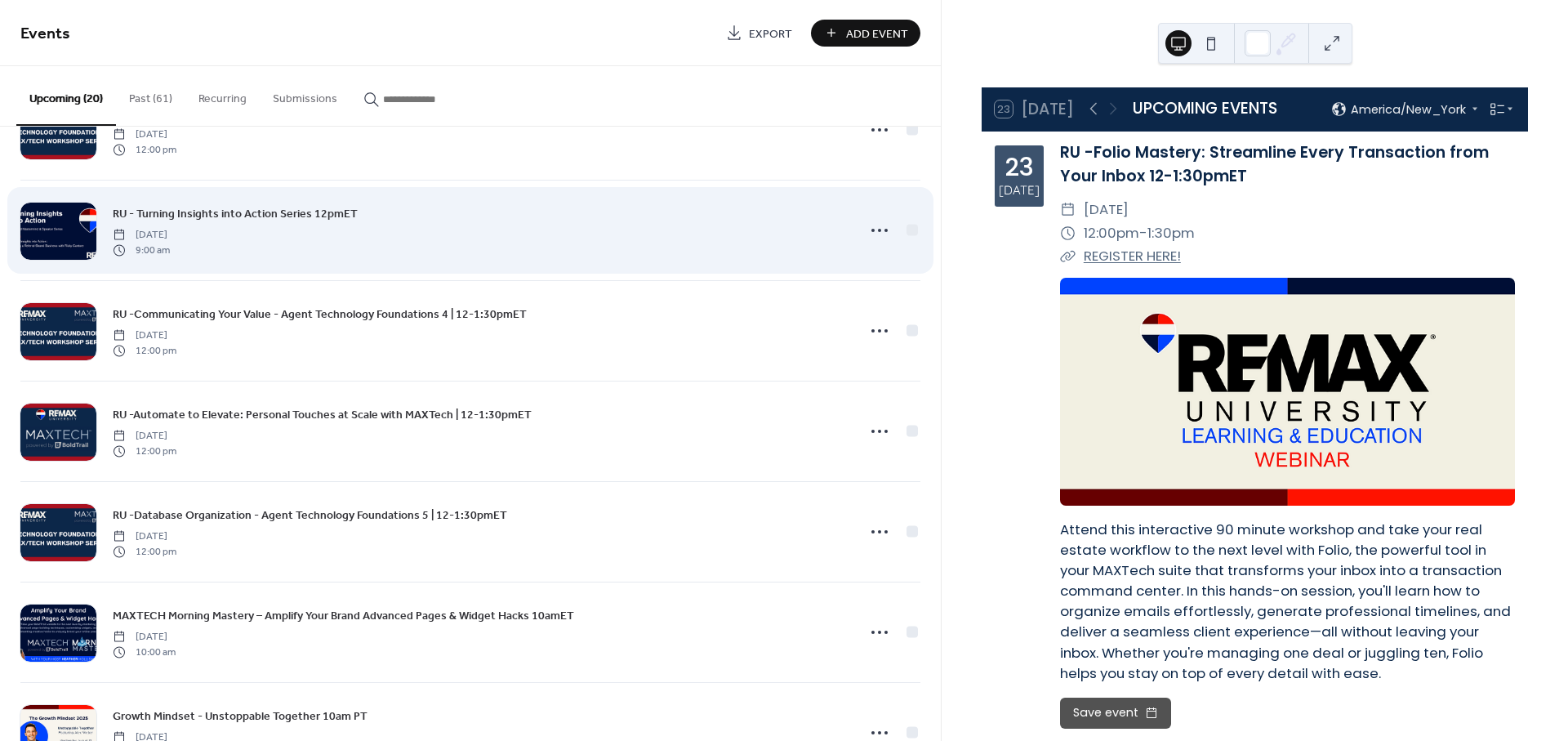 scroll, scrollTop: 363, scrollLeft: 0, axis: vertical 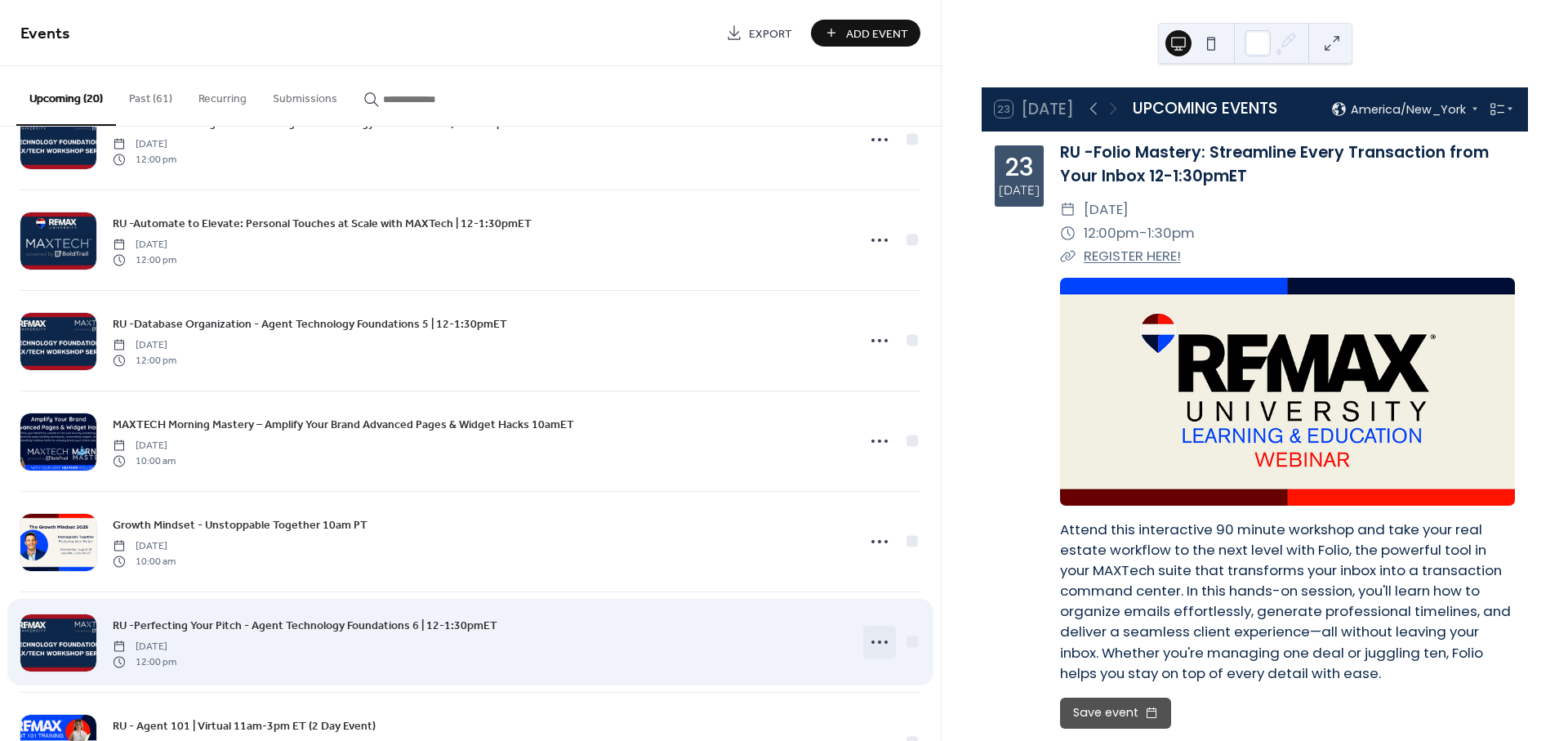 click 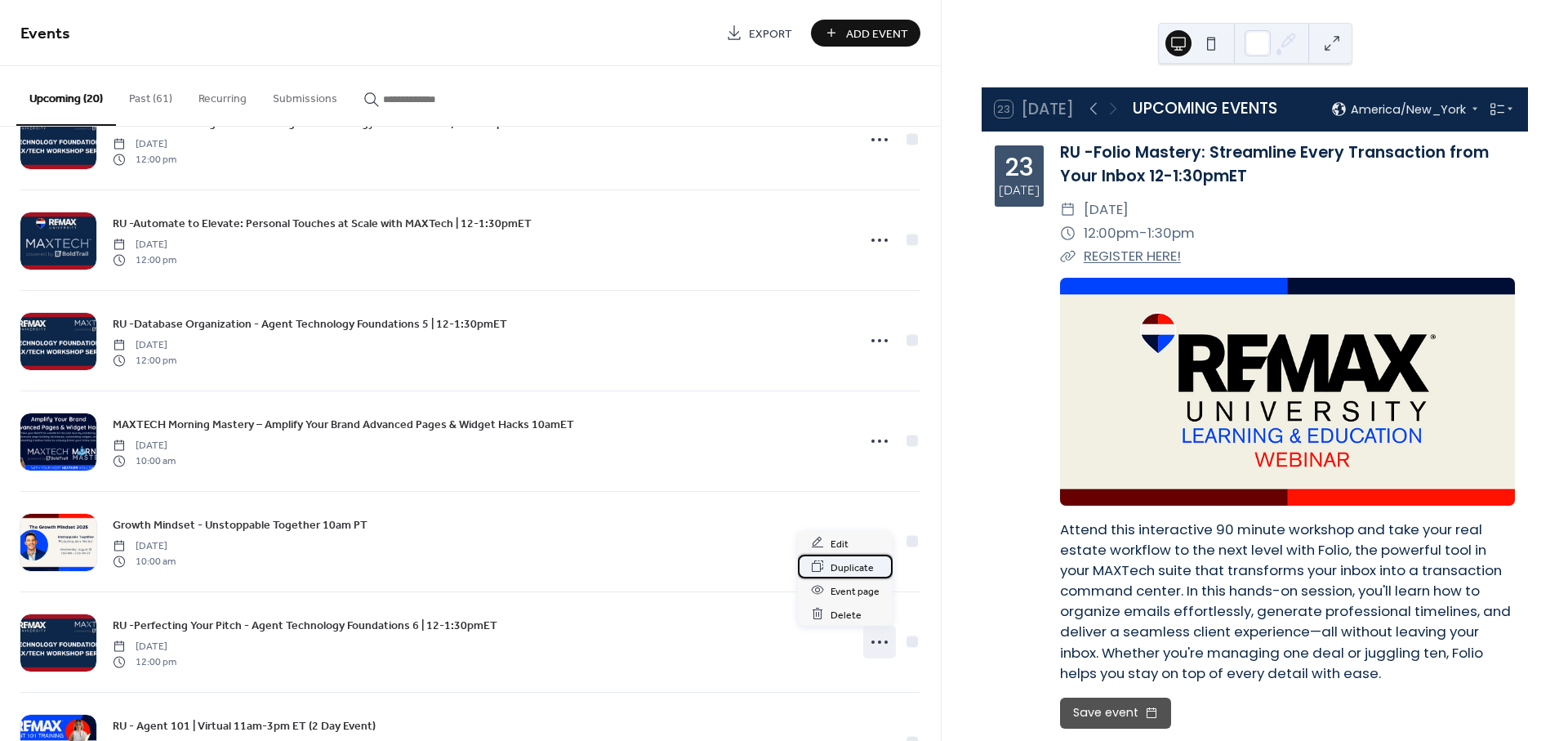 click on "Duplicate" at bounding box center [852, 567] 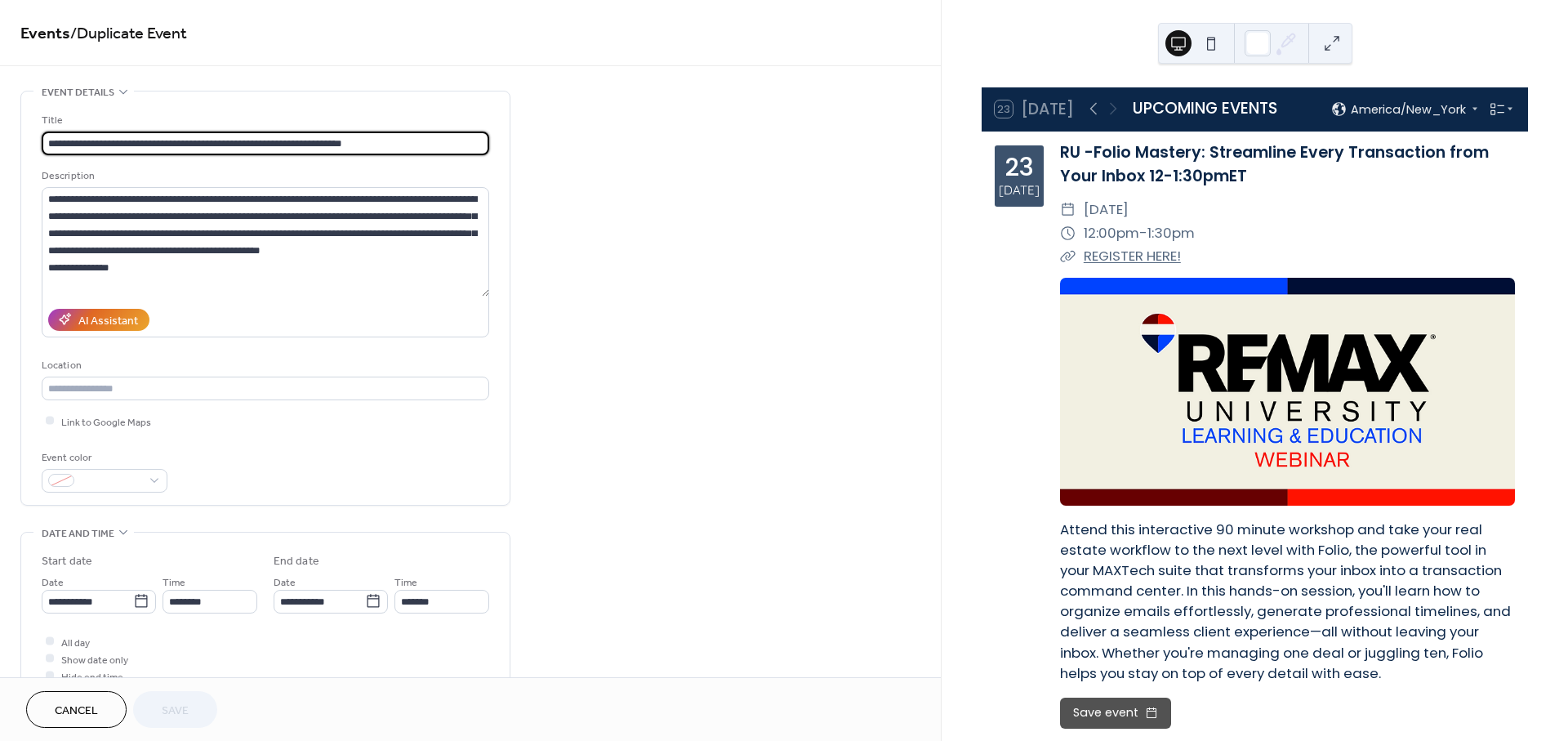 drag, startPoint x: 69, startPoint y: 146, endPoint x: 304, endPoint y: 150, distance: 235.03404 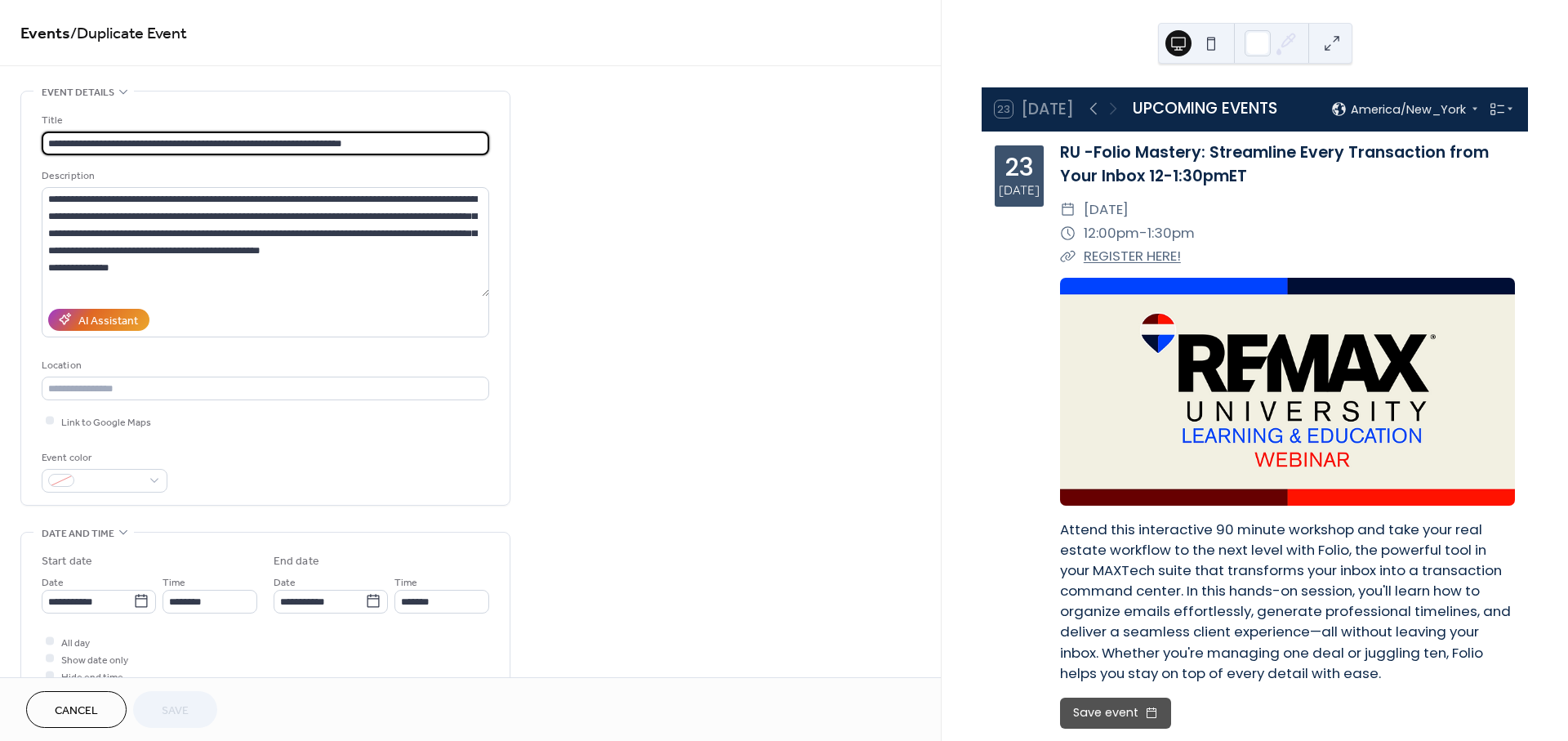 click on "**********" at bounding box center (265, 143) 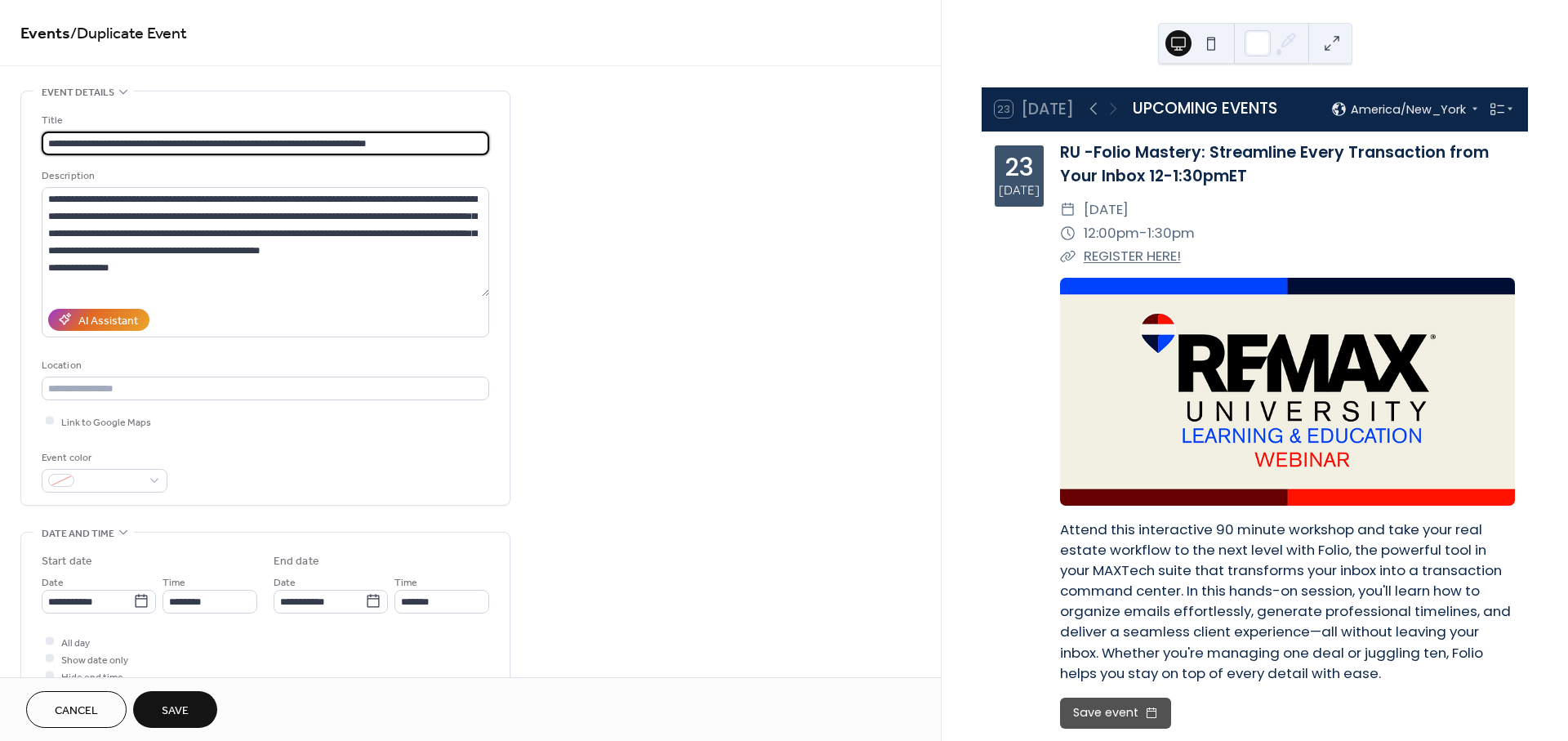 type on "**********" 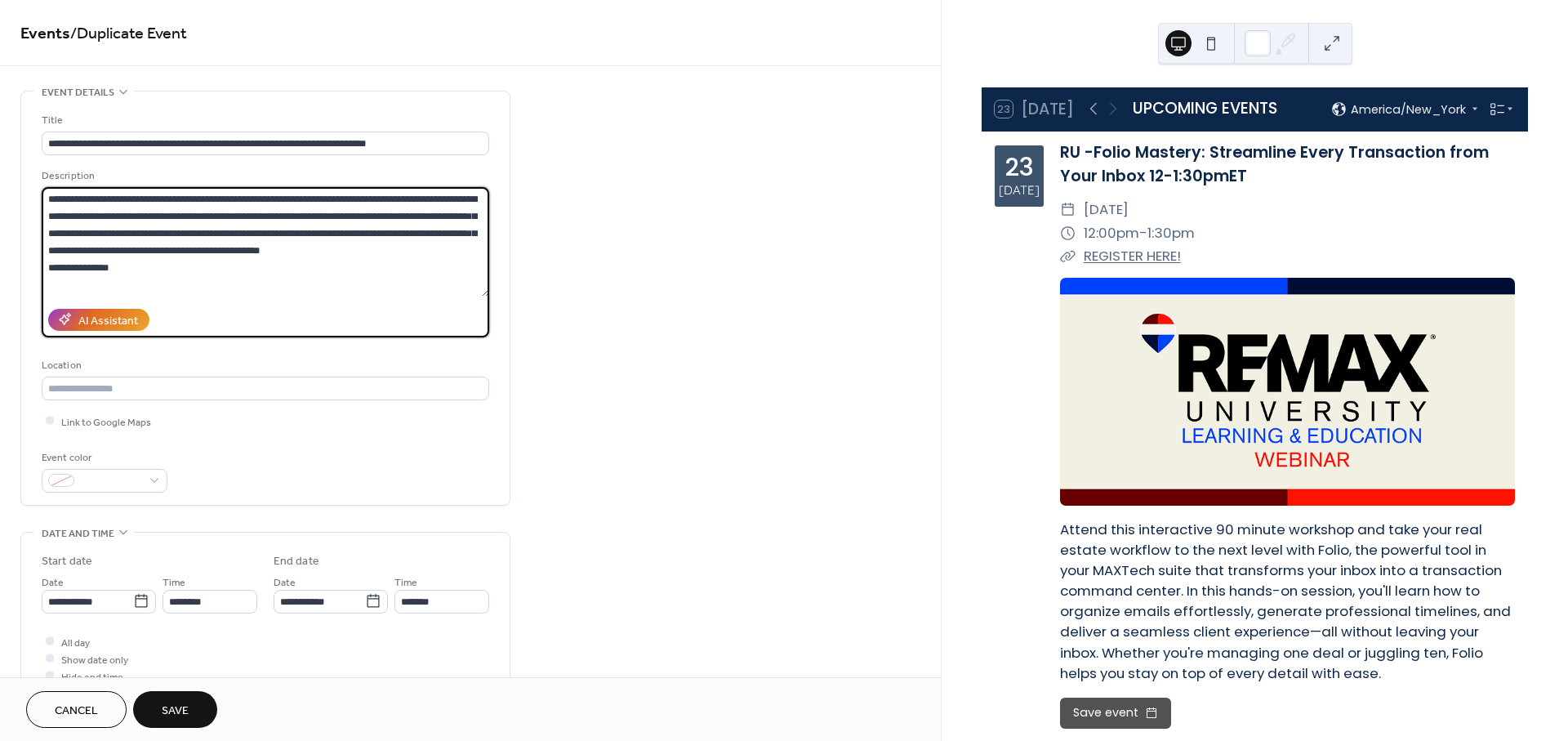 drag, startPoint x: 372, startPoint y: 253, endPoint x: -45, endPoint y: 182, distance: 423.0012 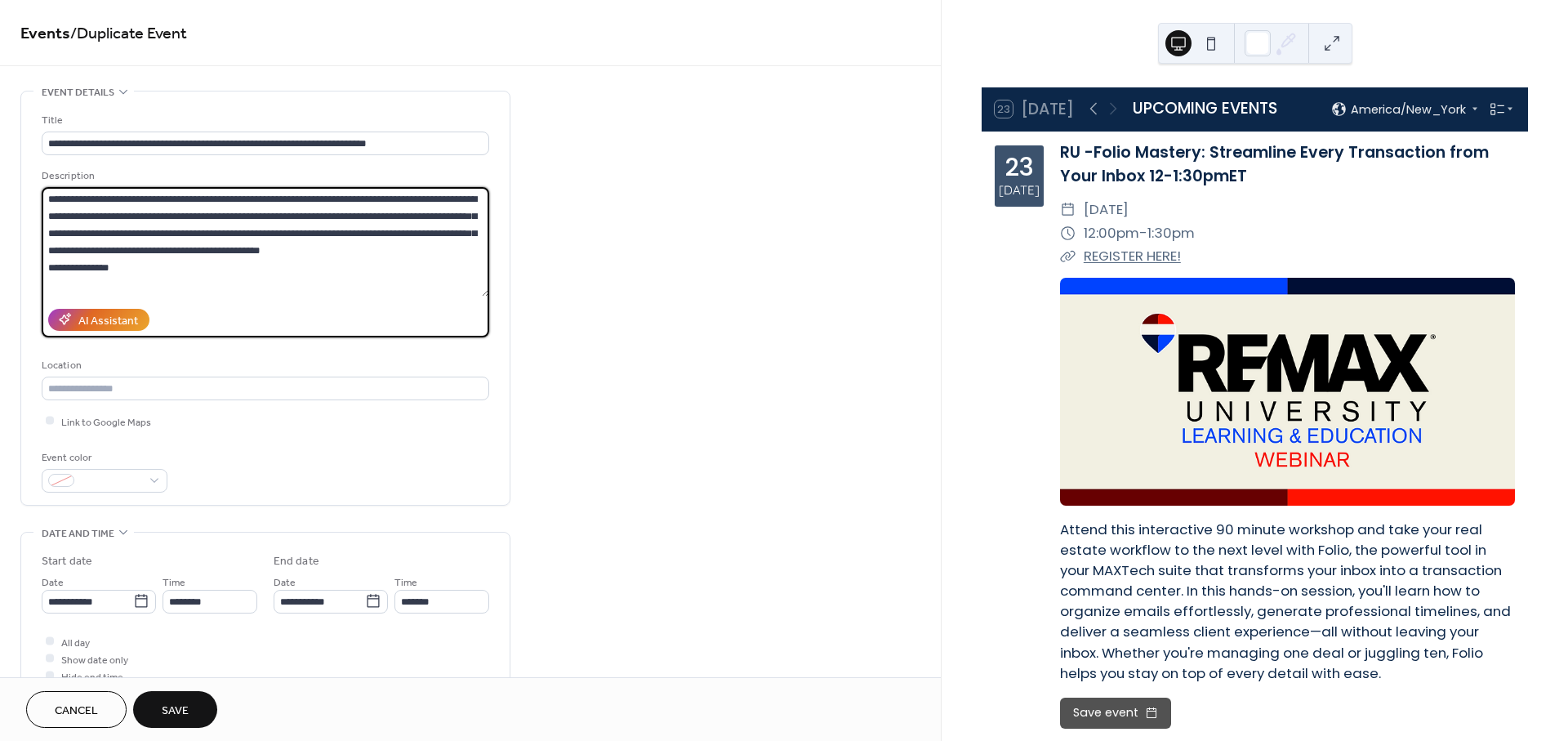 click on "**********" at bounding box center (784, 370) 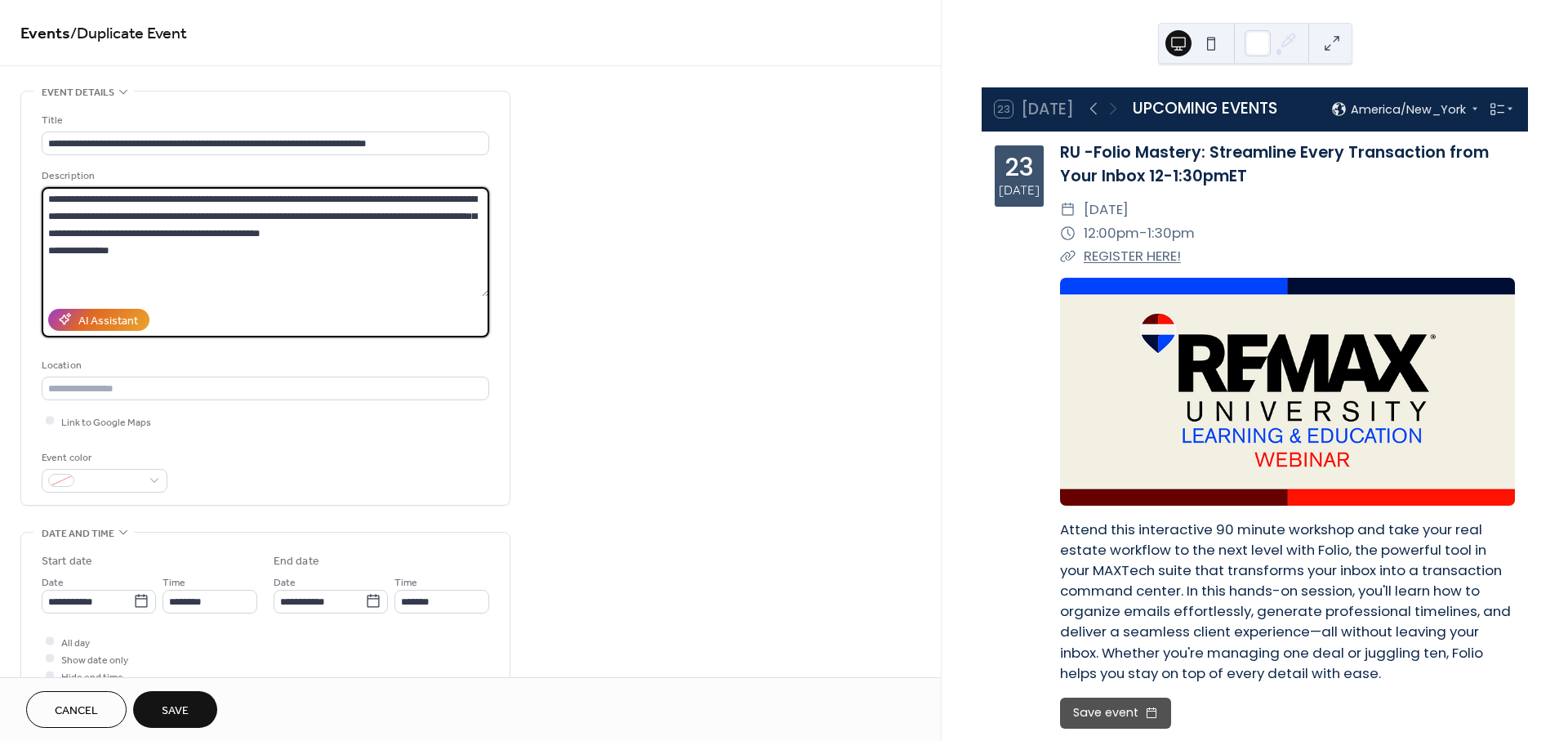 click on "**********" at bounding box center [265, 242] 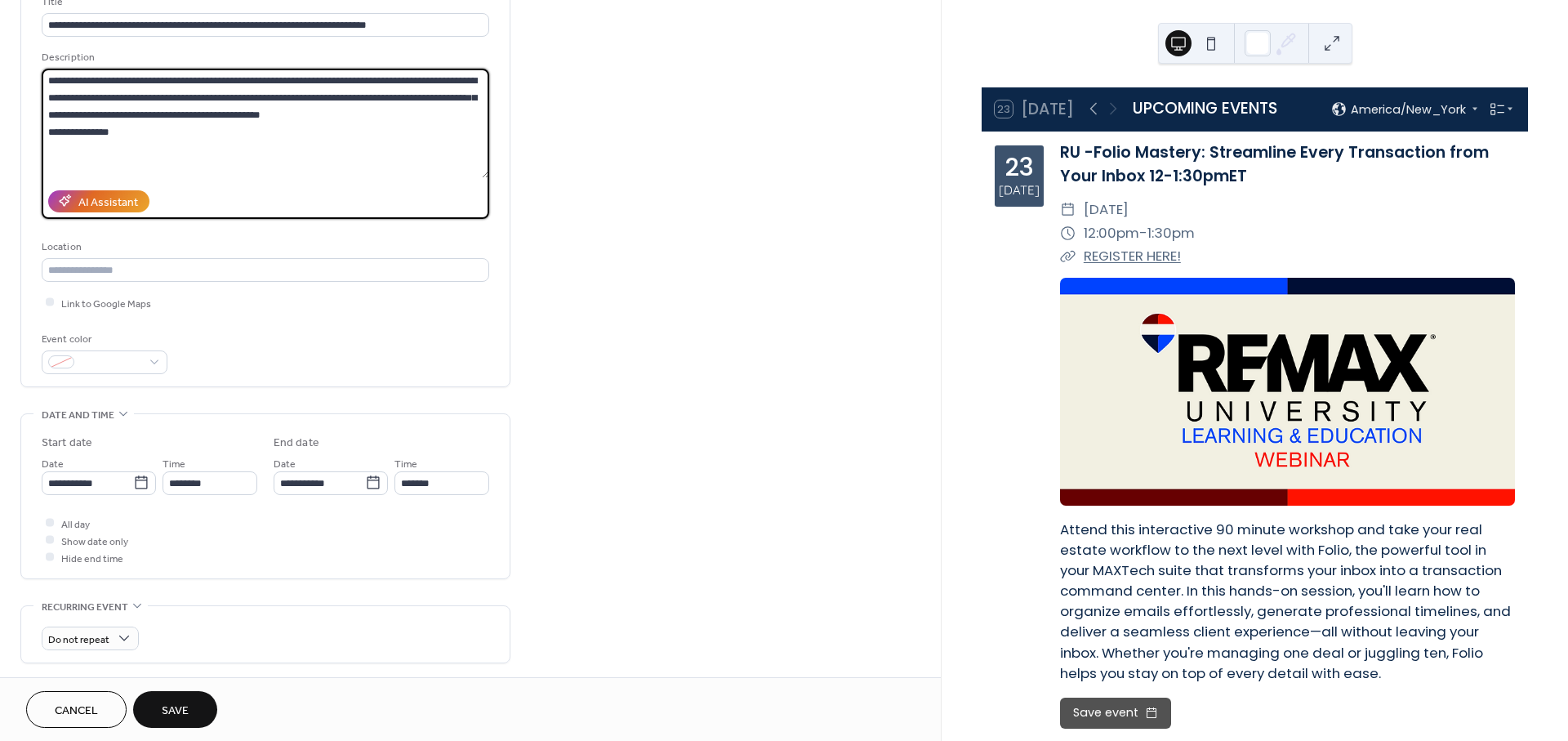 scroll, scrollTop: 272, scrollLeft: 0, axis: vertical 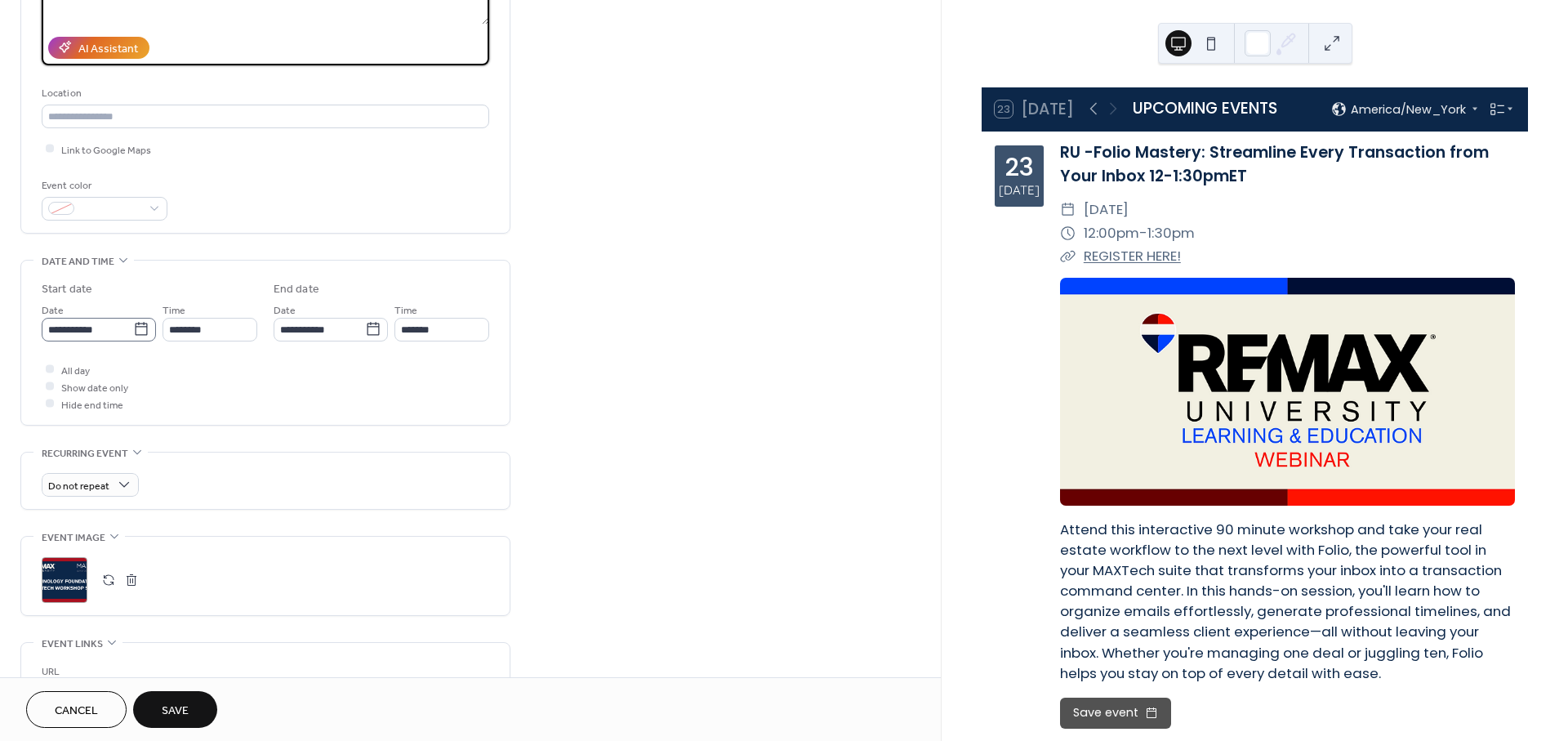 type on "**********" 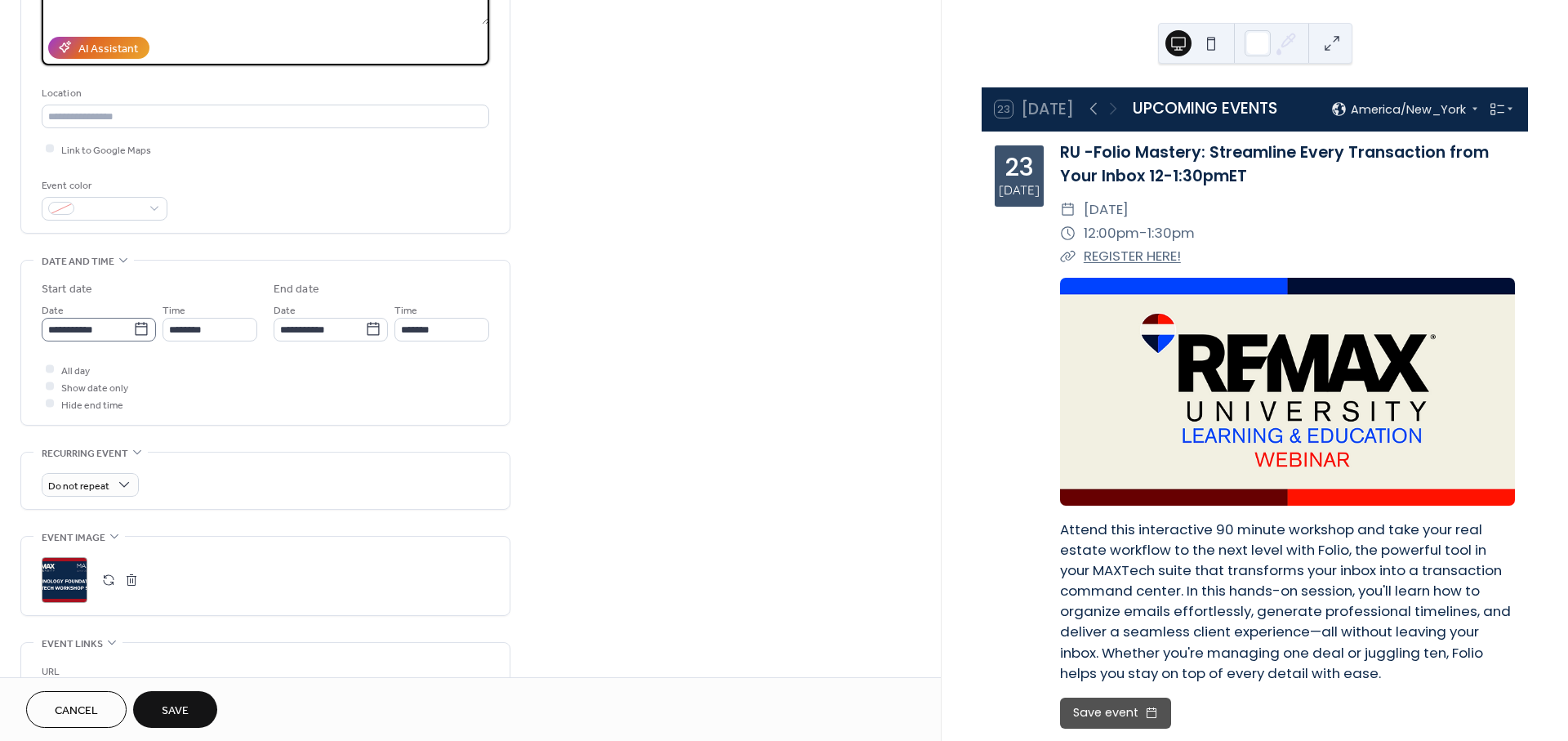 click 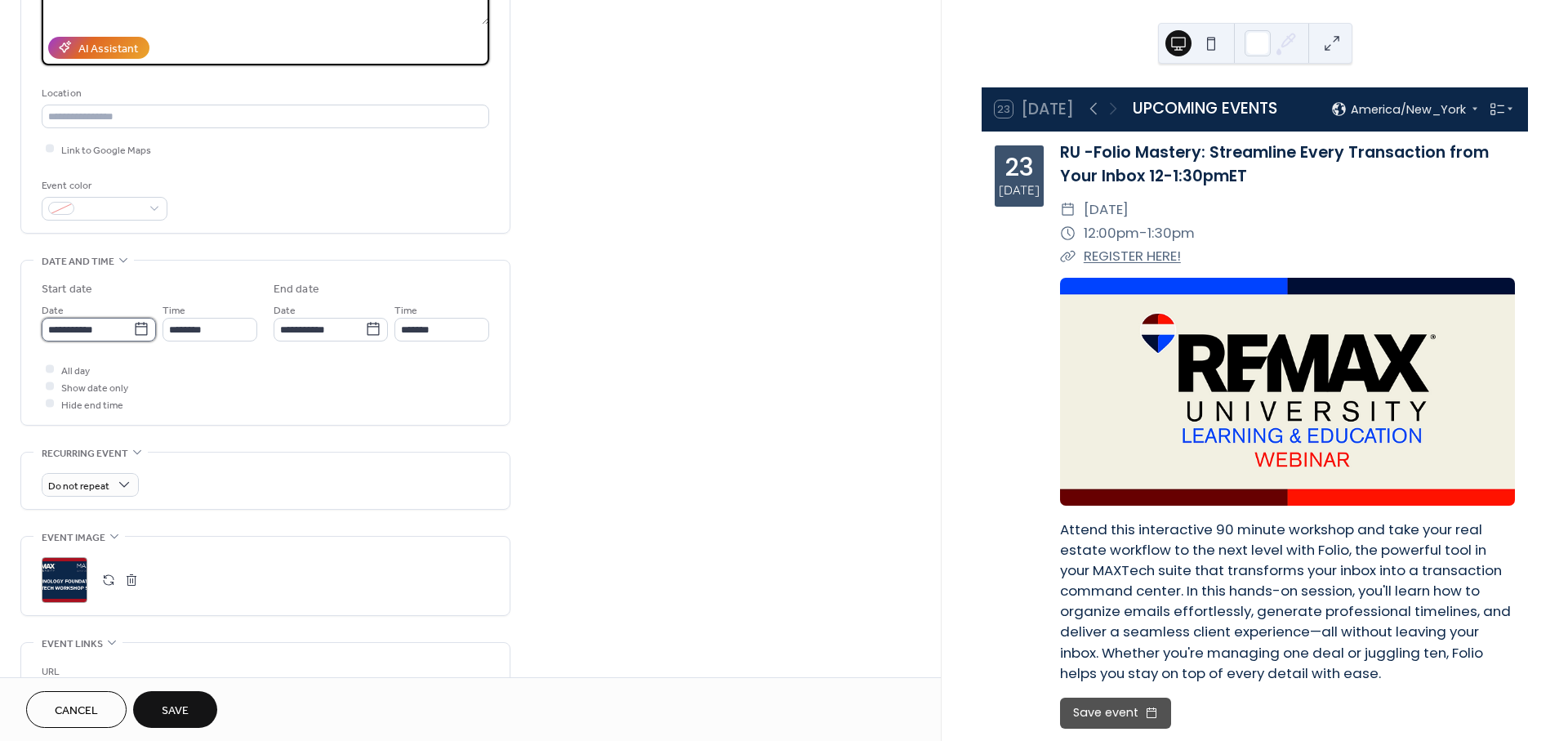 click on "**********" at bounding box center (87, 329) 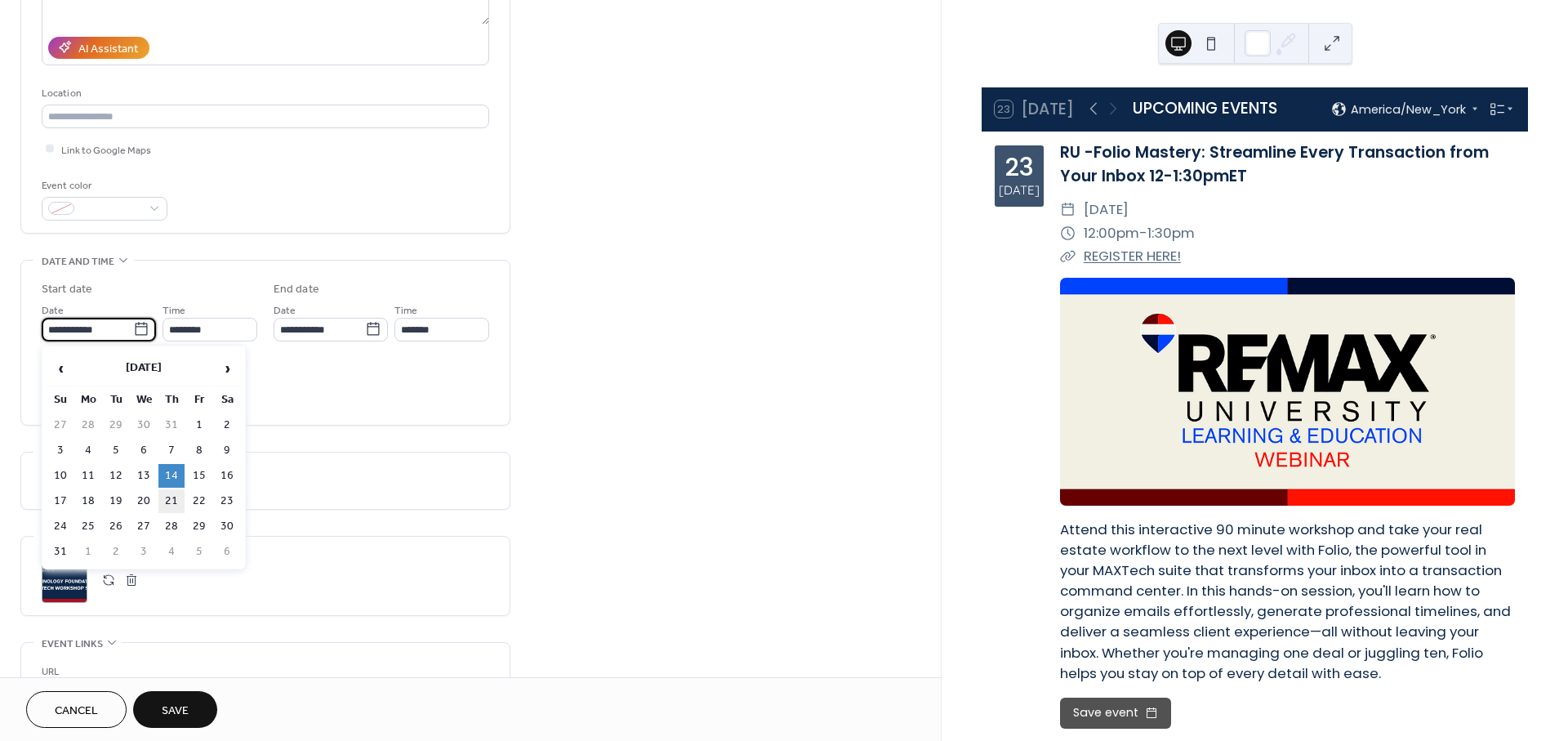 click on "21" at bounding box center (172, 501) 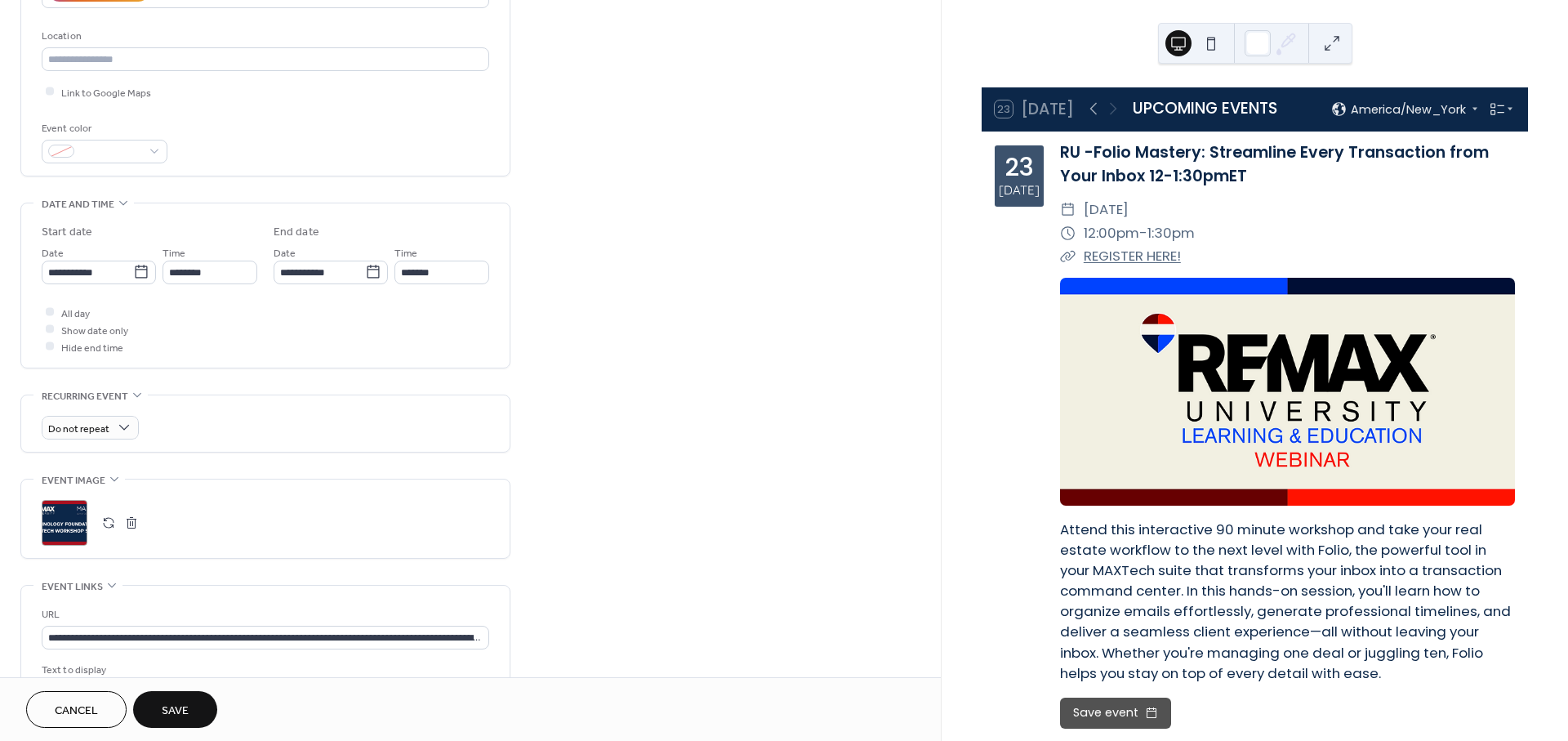 scroll, scrollTop: 541, scrollLeft: 0, axis: vertical 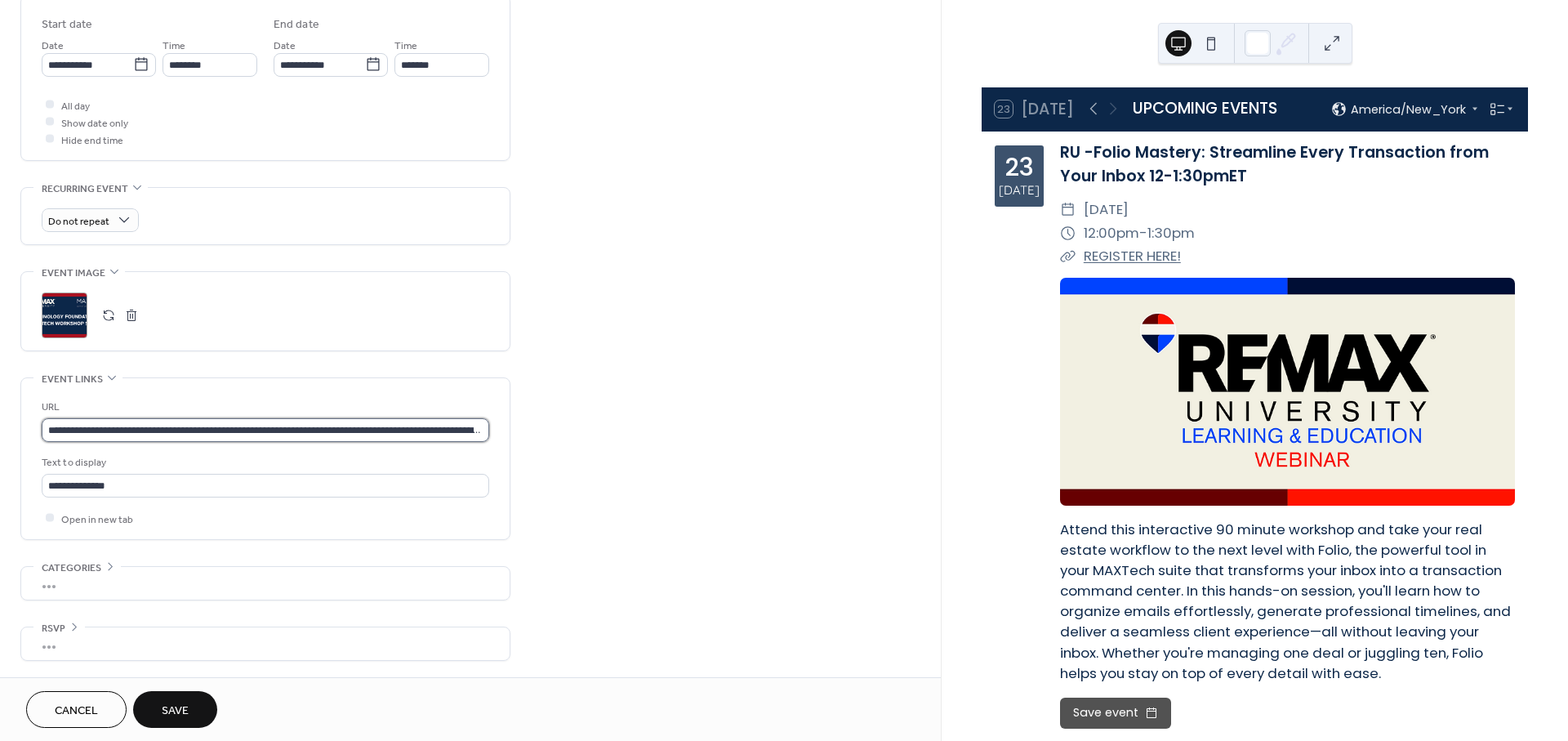 click on "**********" at bounding box center (265, 430) 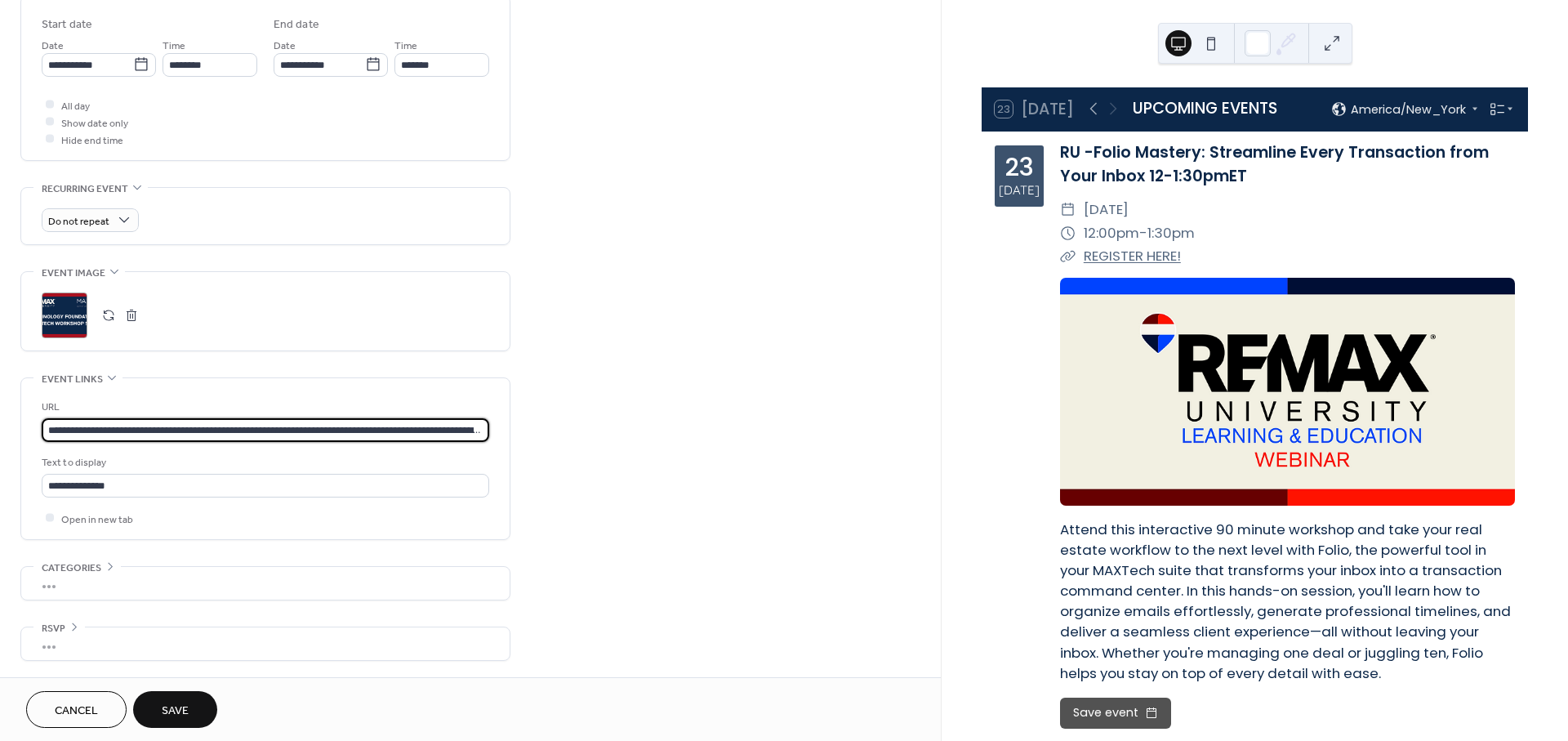 click on "**********" at bounding box center [265, 430] 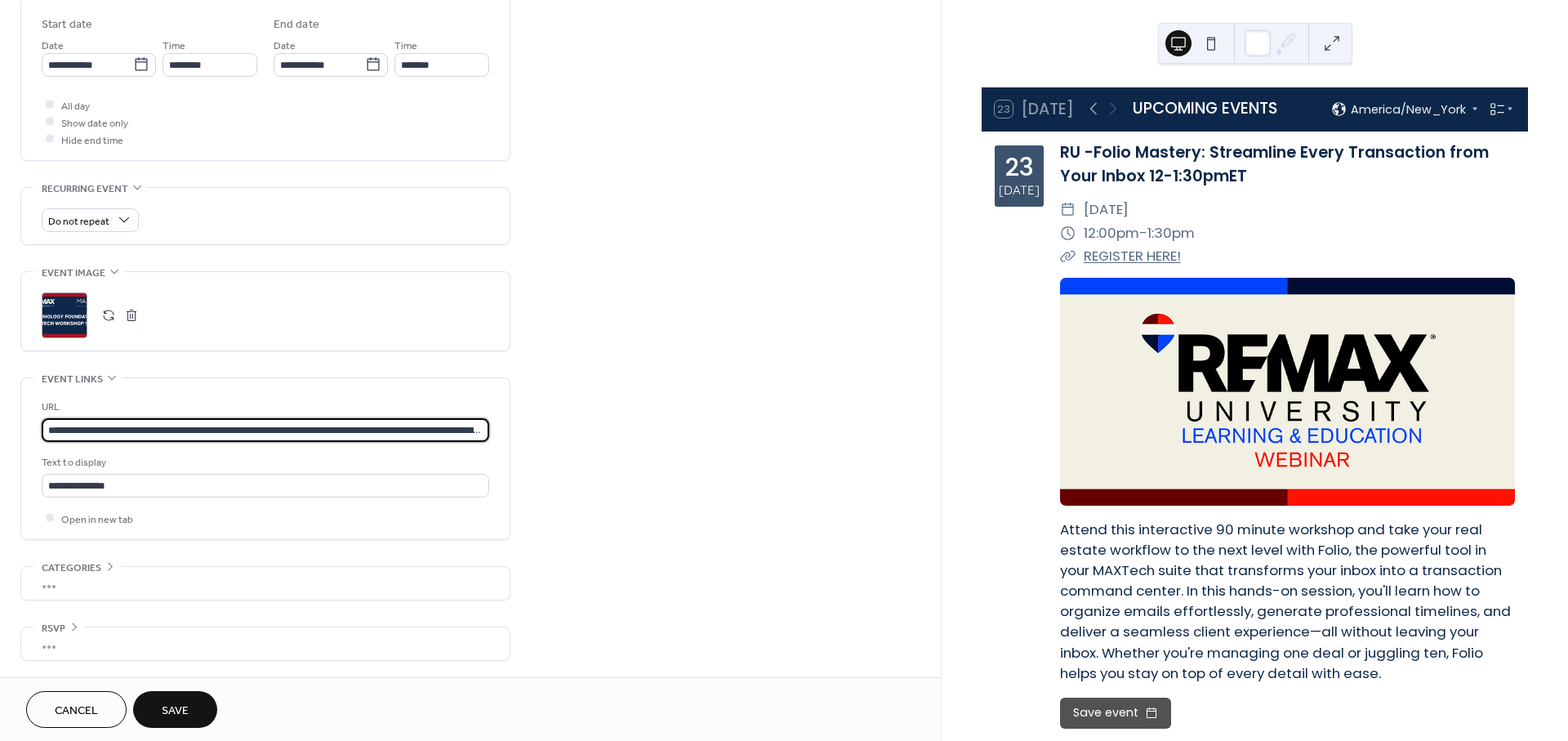 click on "**********" at bounding box center [265, 430] 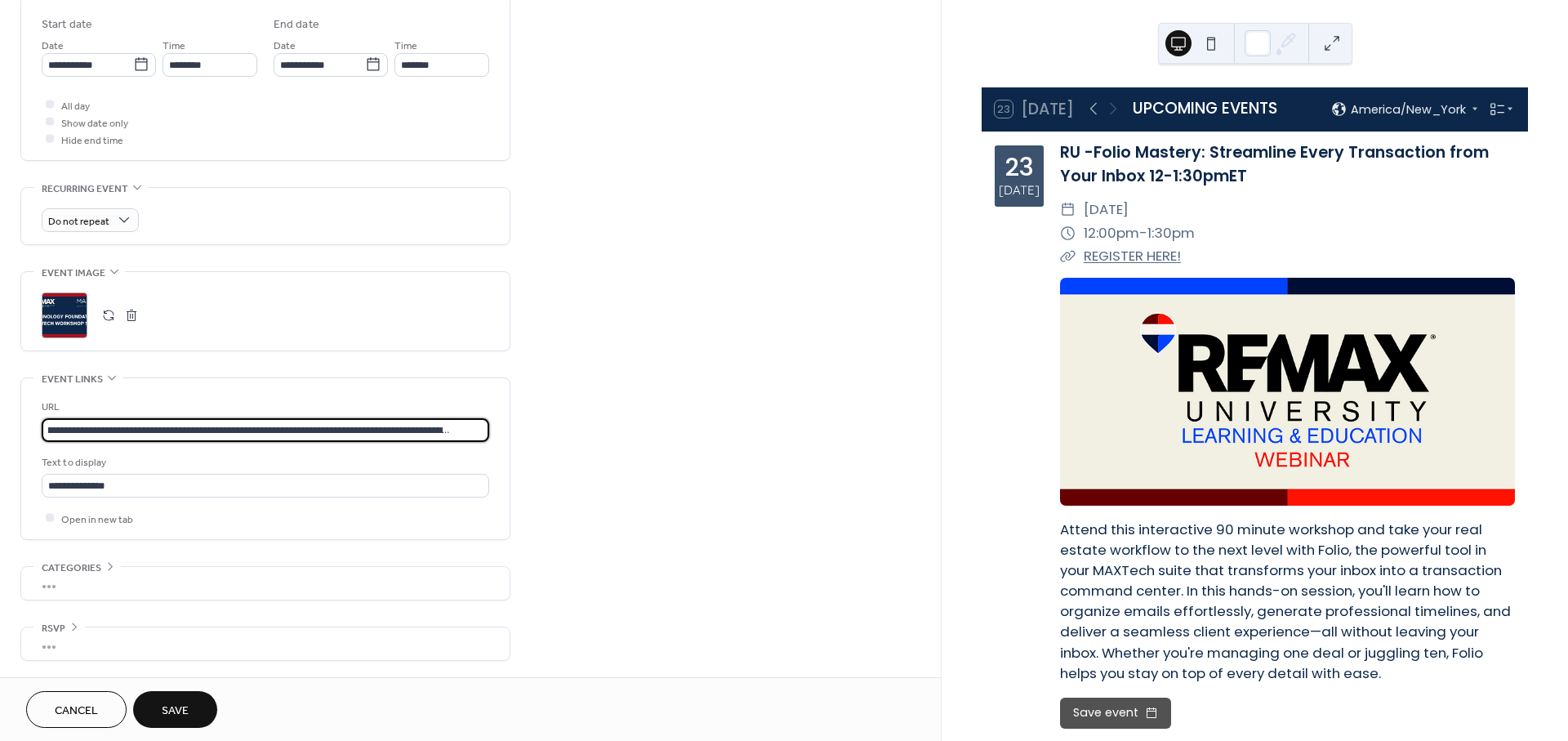 type on "**********" 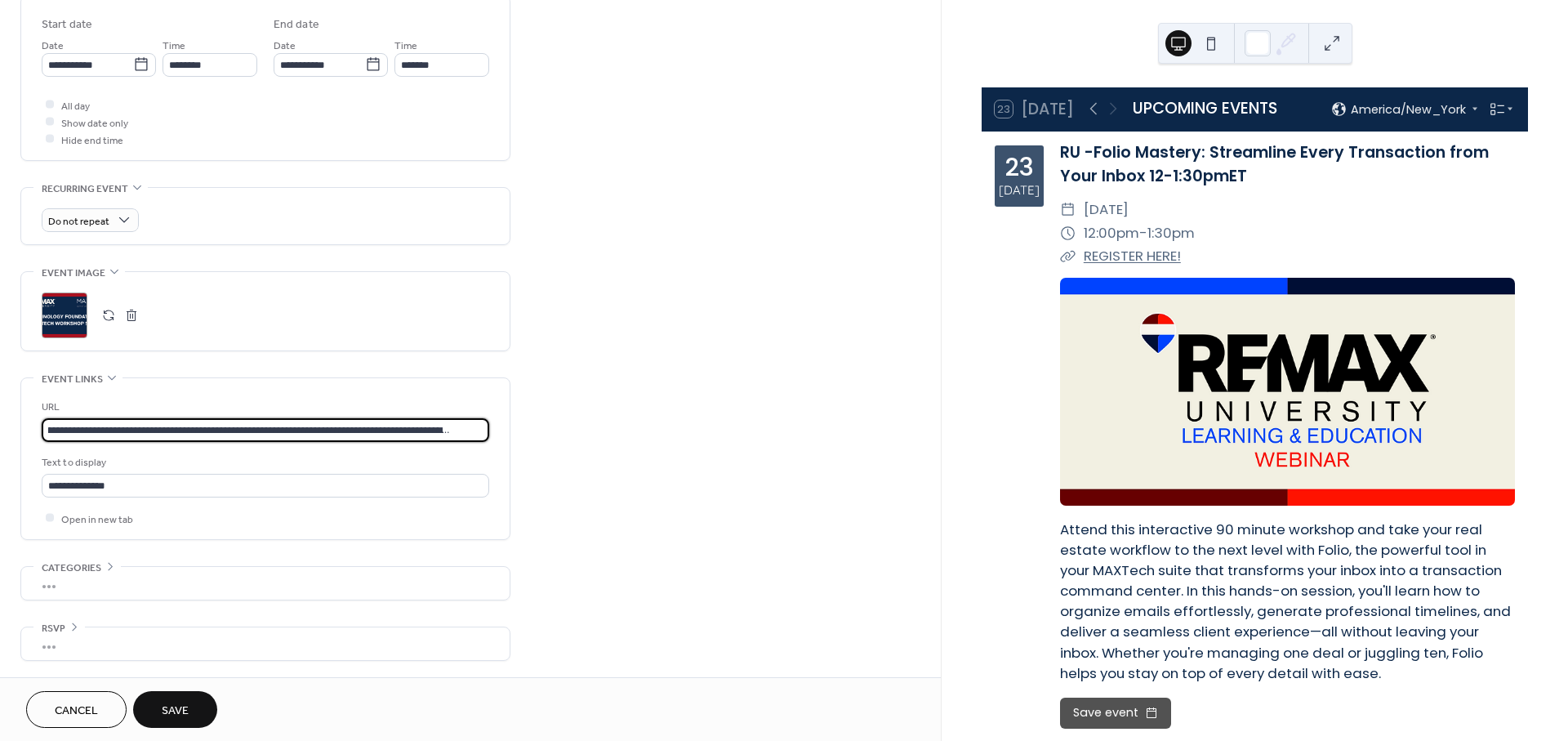 scroll, scrollTop: 0, scrollLeft: 0, axis: both 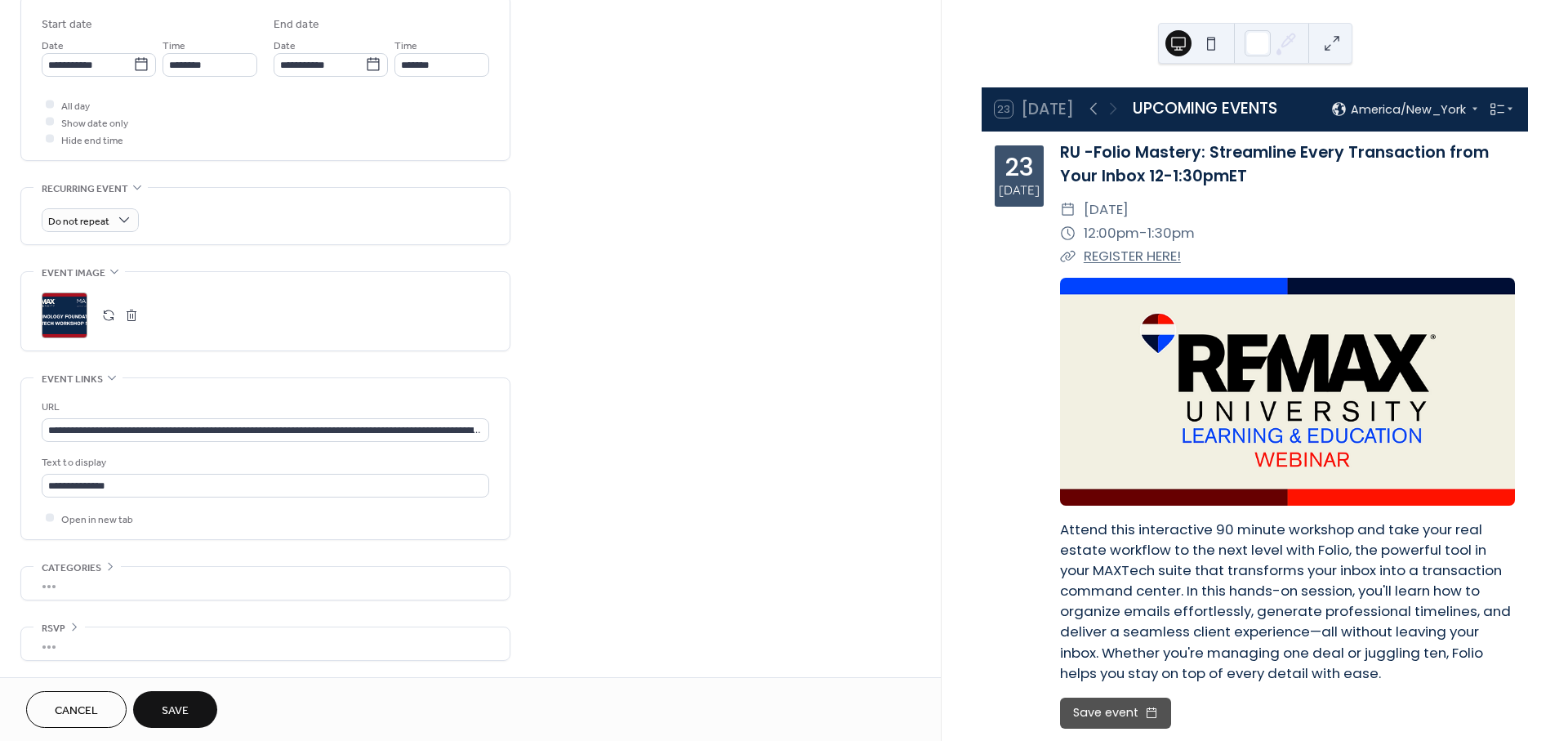 click on "Save" at bounding box center [175, 709] 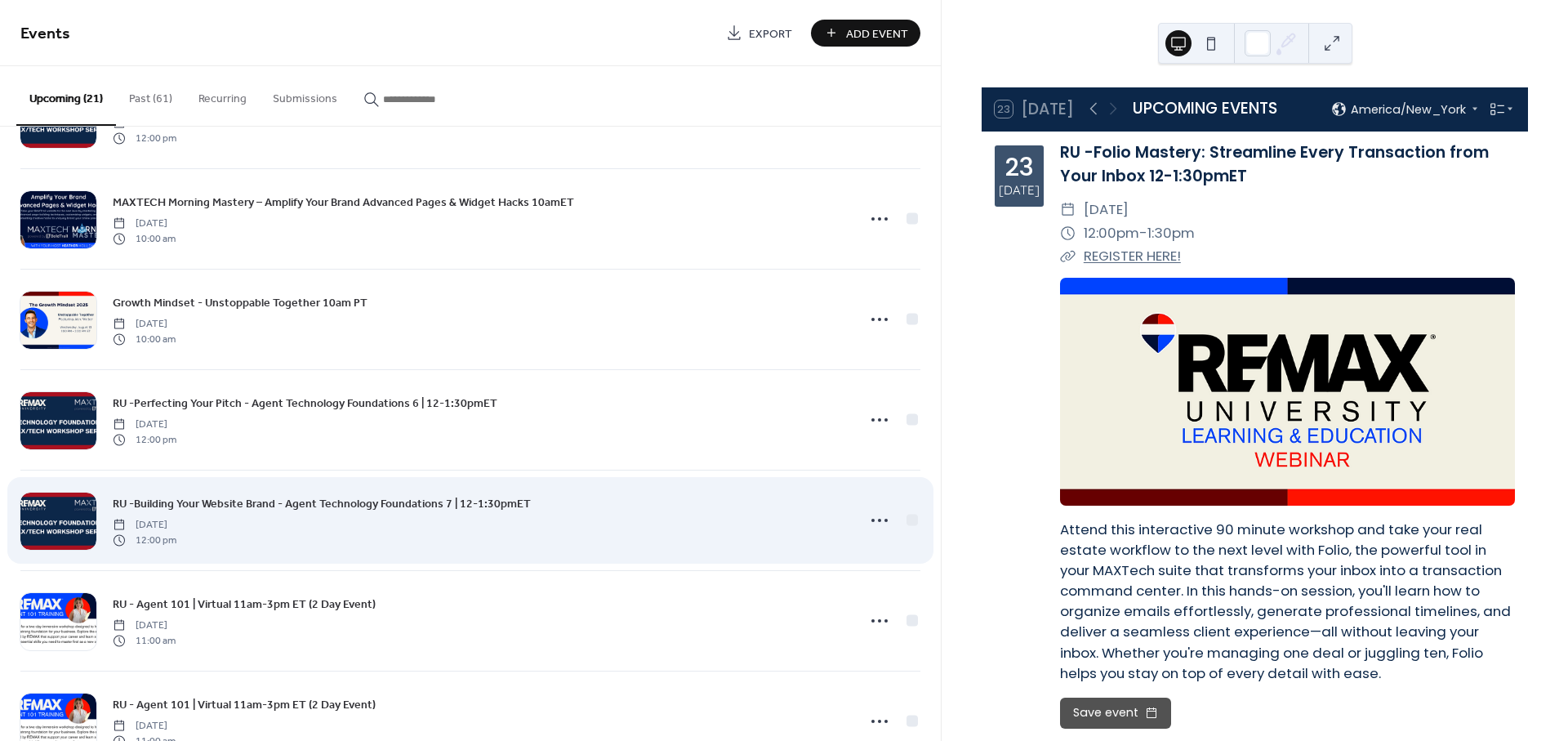 scroll, scrollTop: 635, scrollLeft: 0, axis: vertical 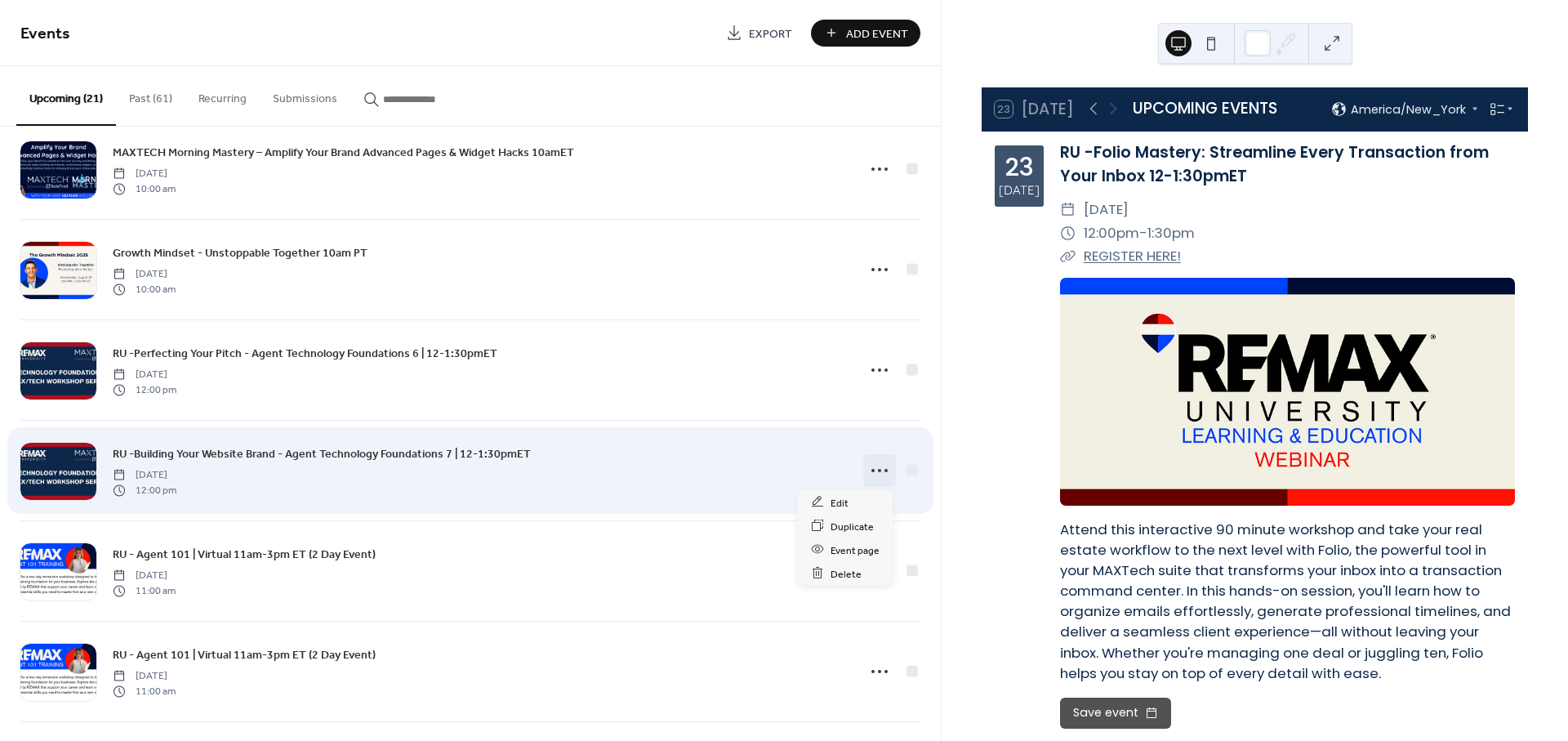 click 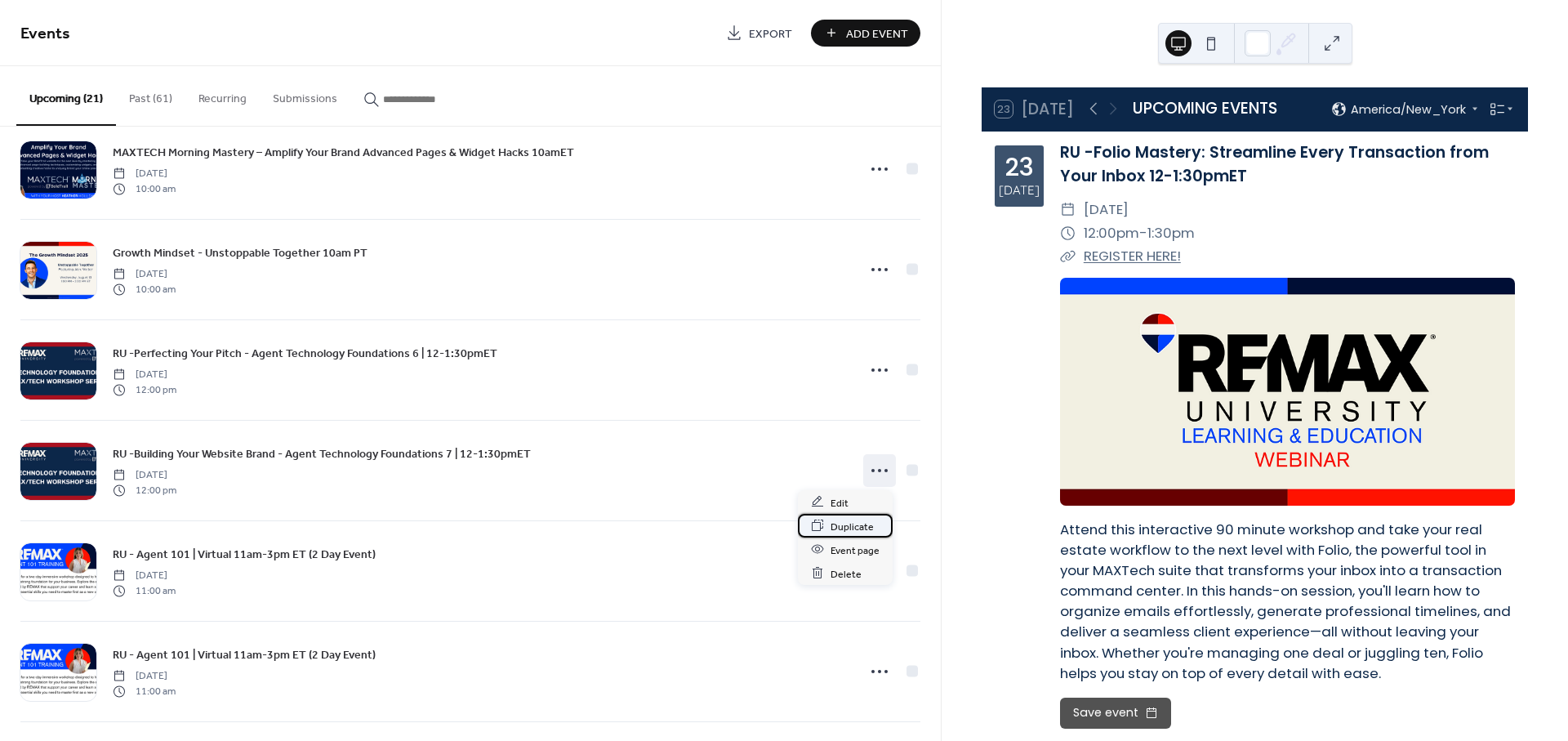 click on "Duplicate" at bounding box center (852, 526) 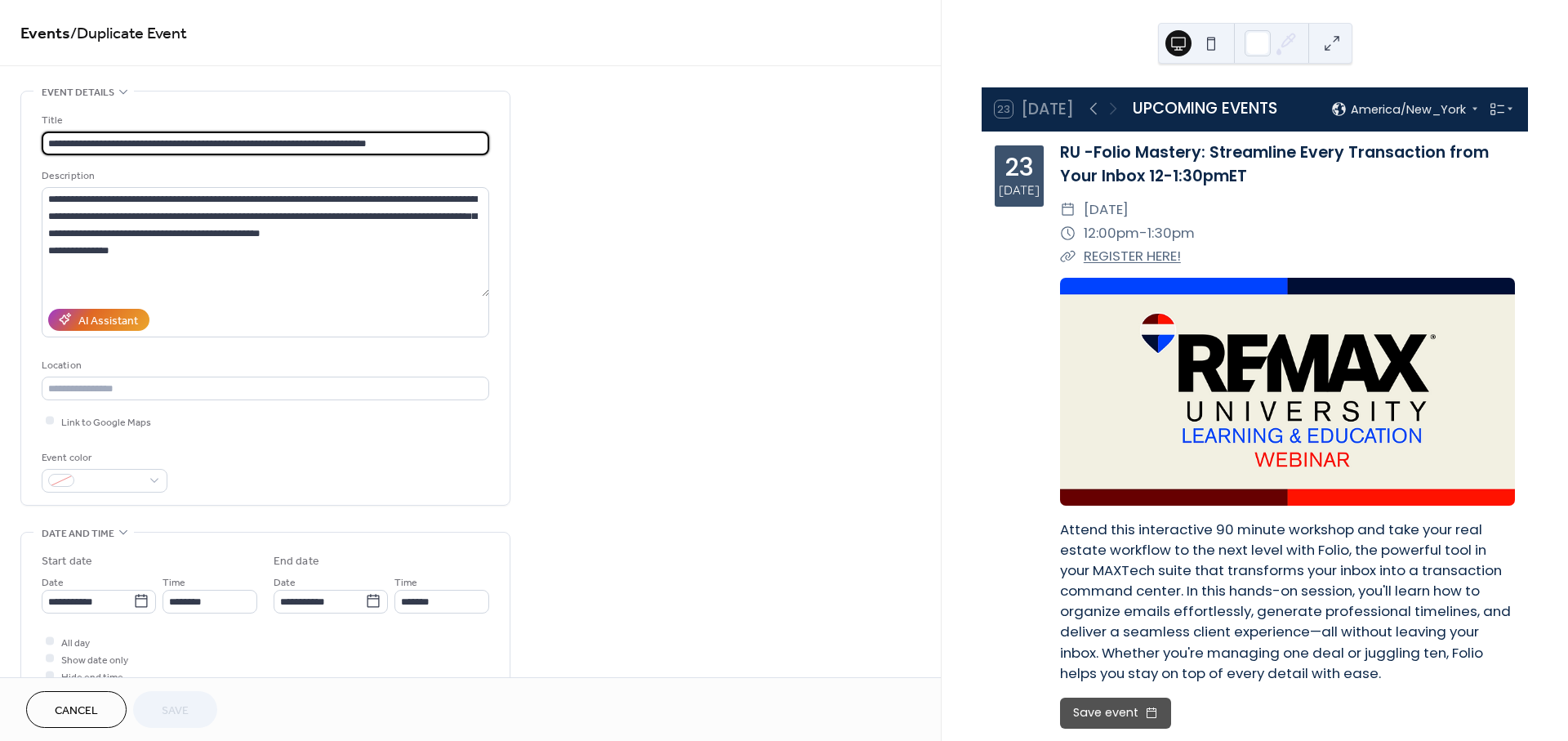 drag, startPoint x: 68, startPoint y: 147, endPoint x: 332, endPoint y: 150, distance: 264.017 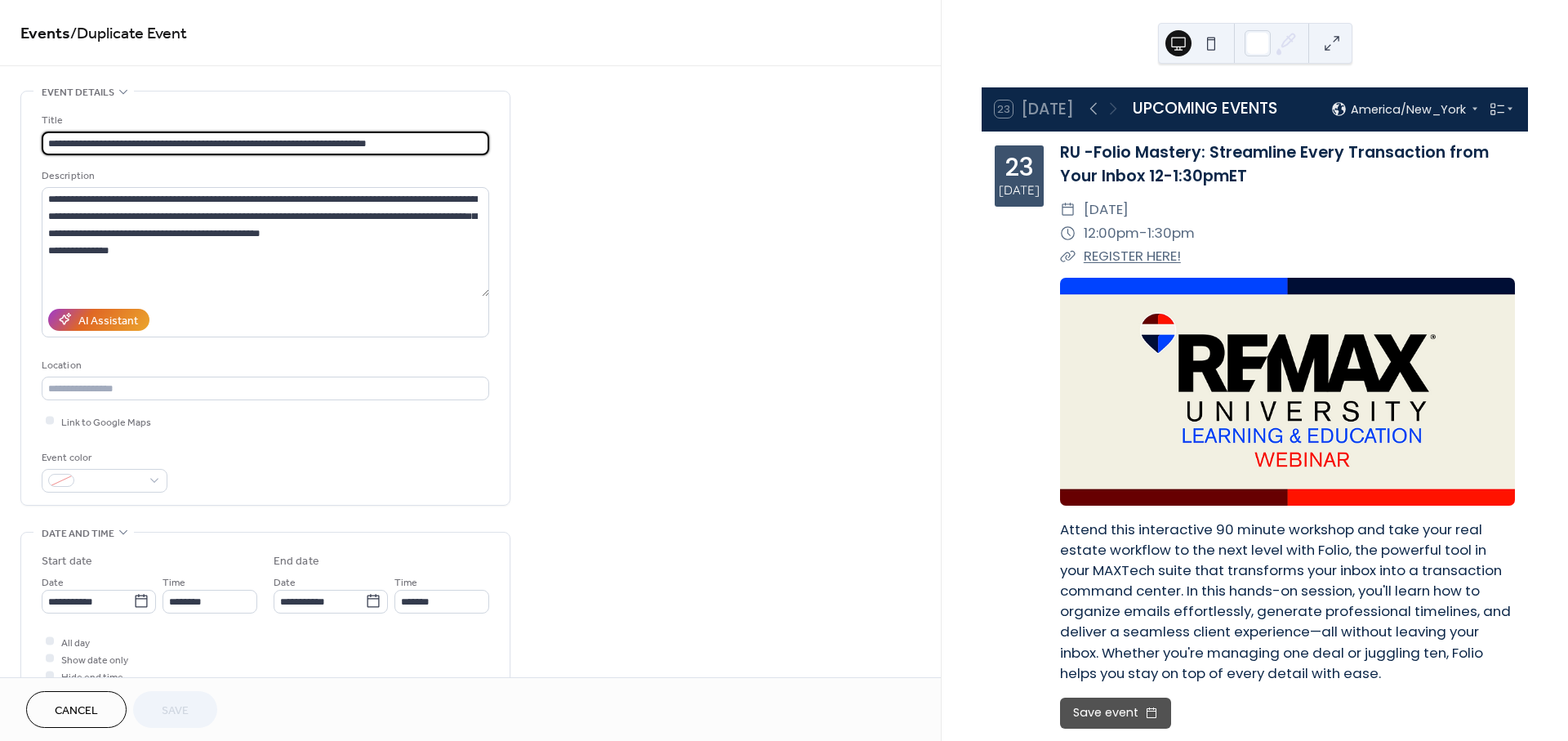 click on "**********" at bounding box center (265, 143) 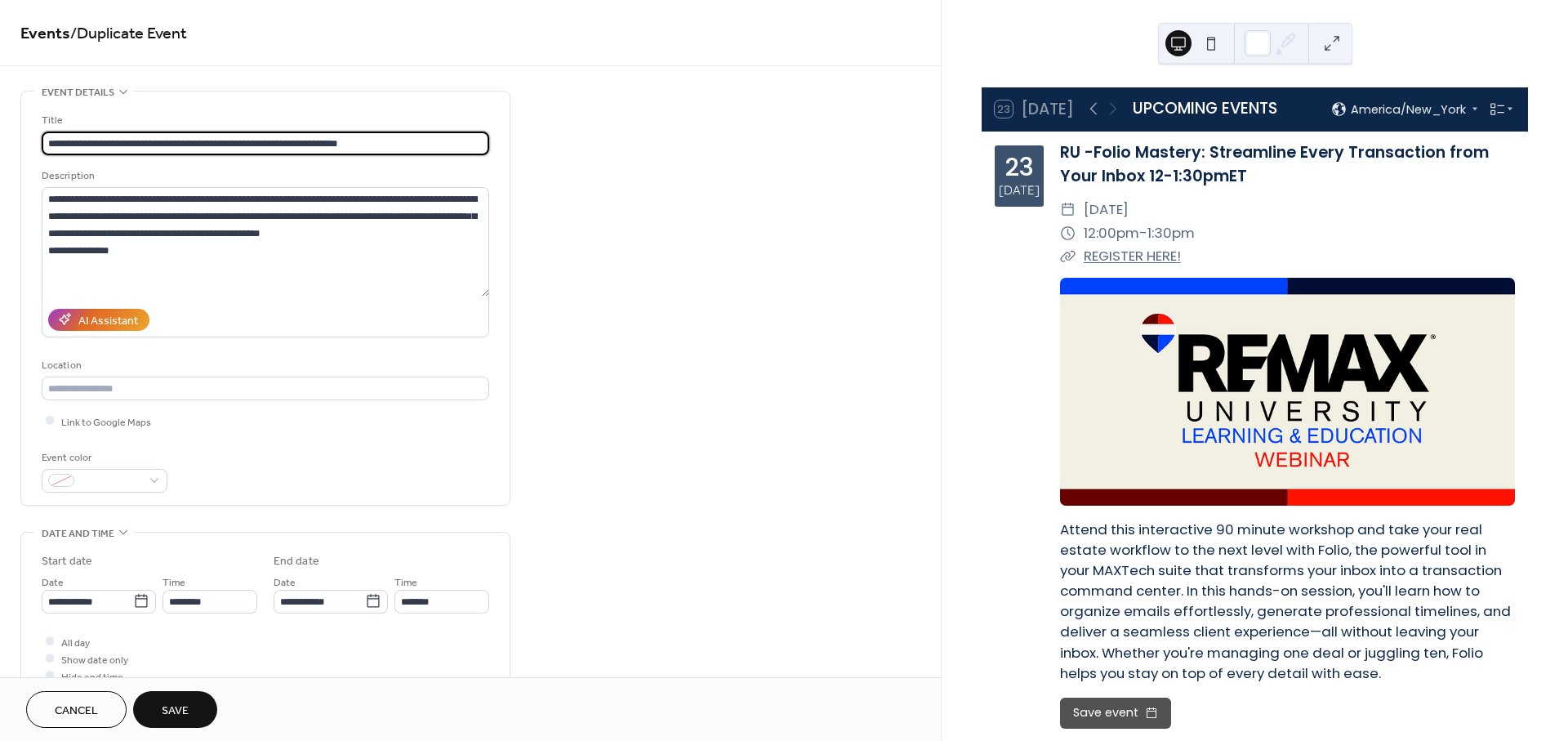 type on "**********" 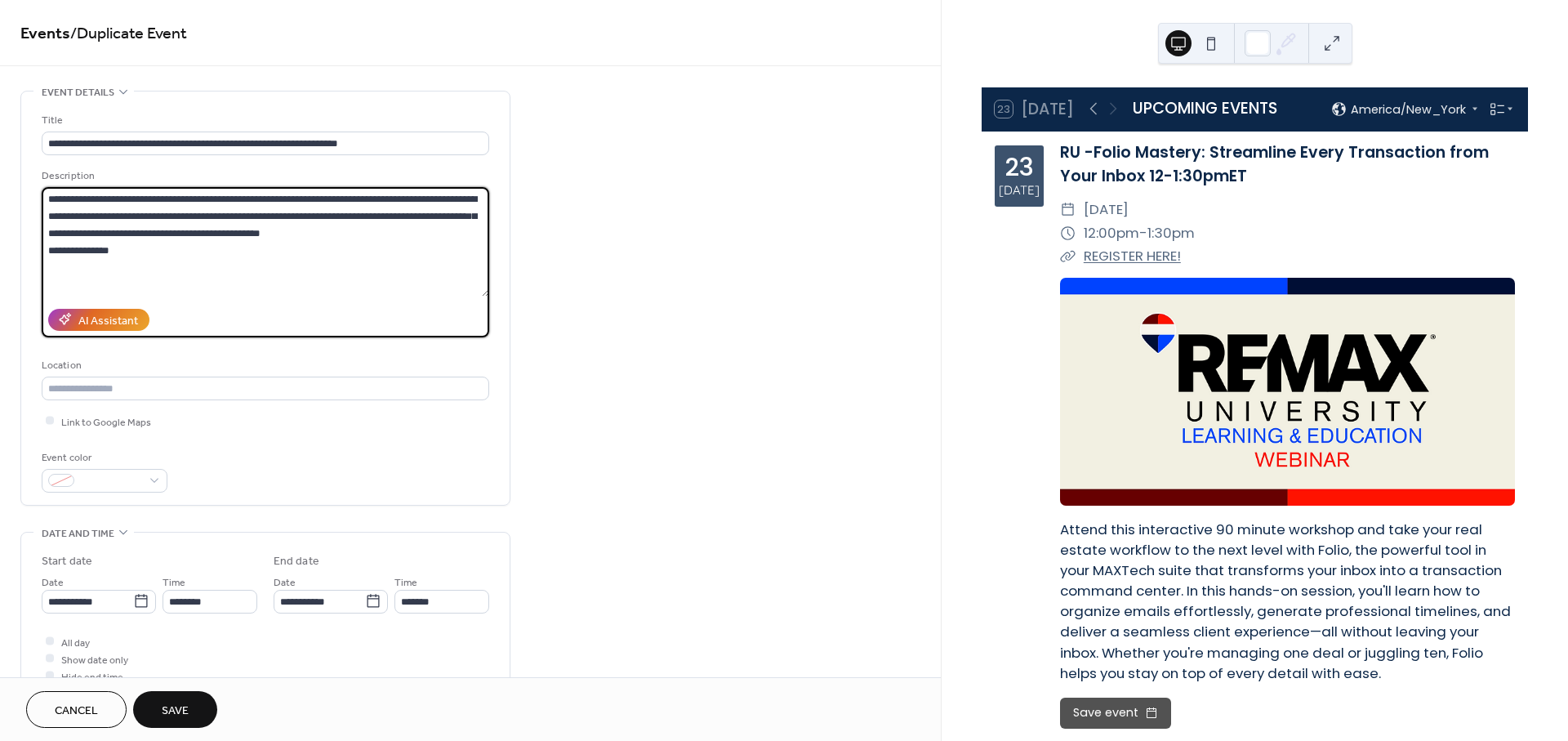 drag, startPoint x: 395, startPoint y: 230, endPoint x: -11, endPoint y: 198, distance: 407.25913 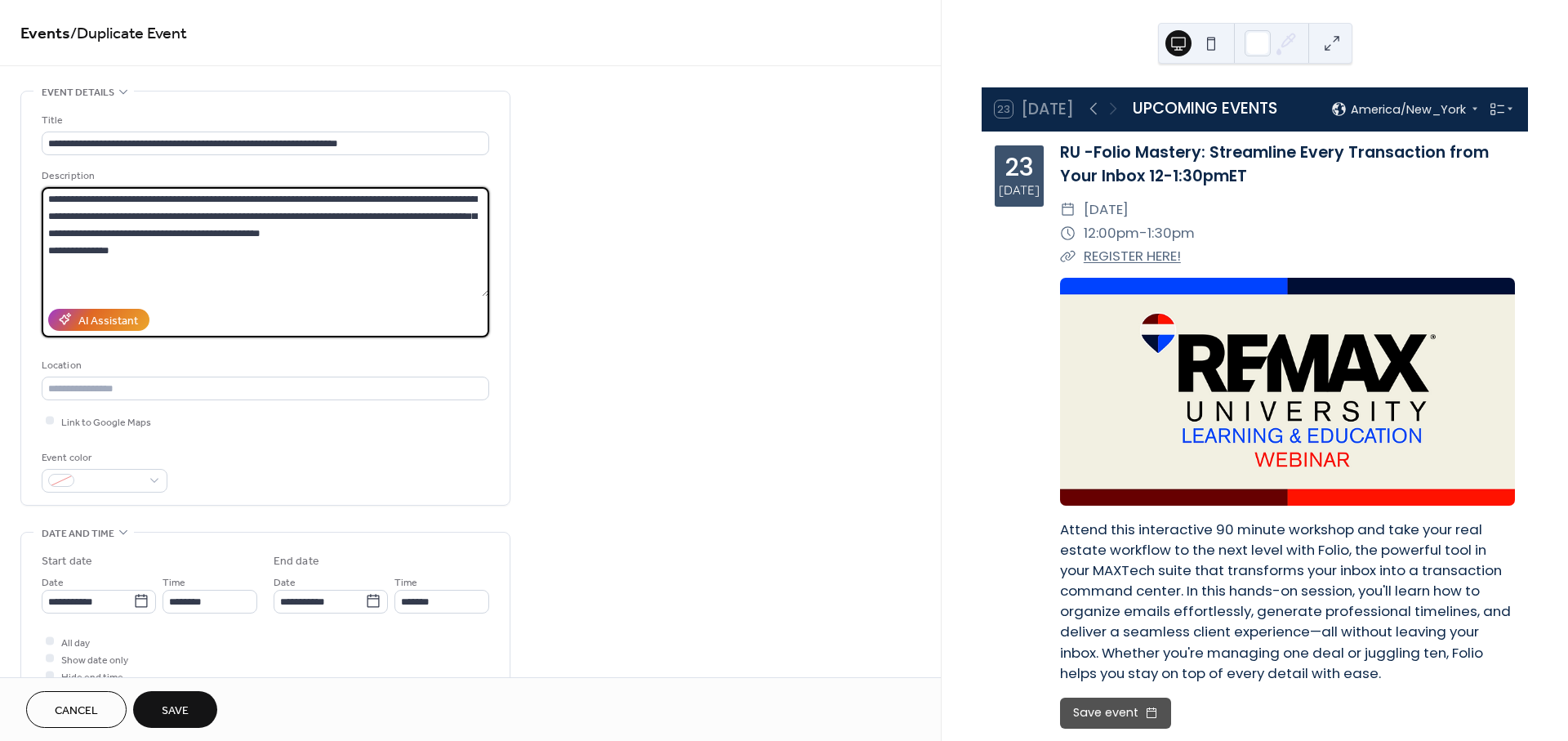 click on "**********" at bounding box center [784, 370] 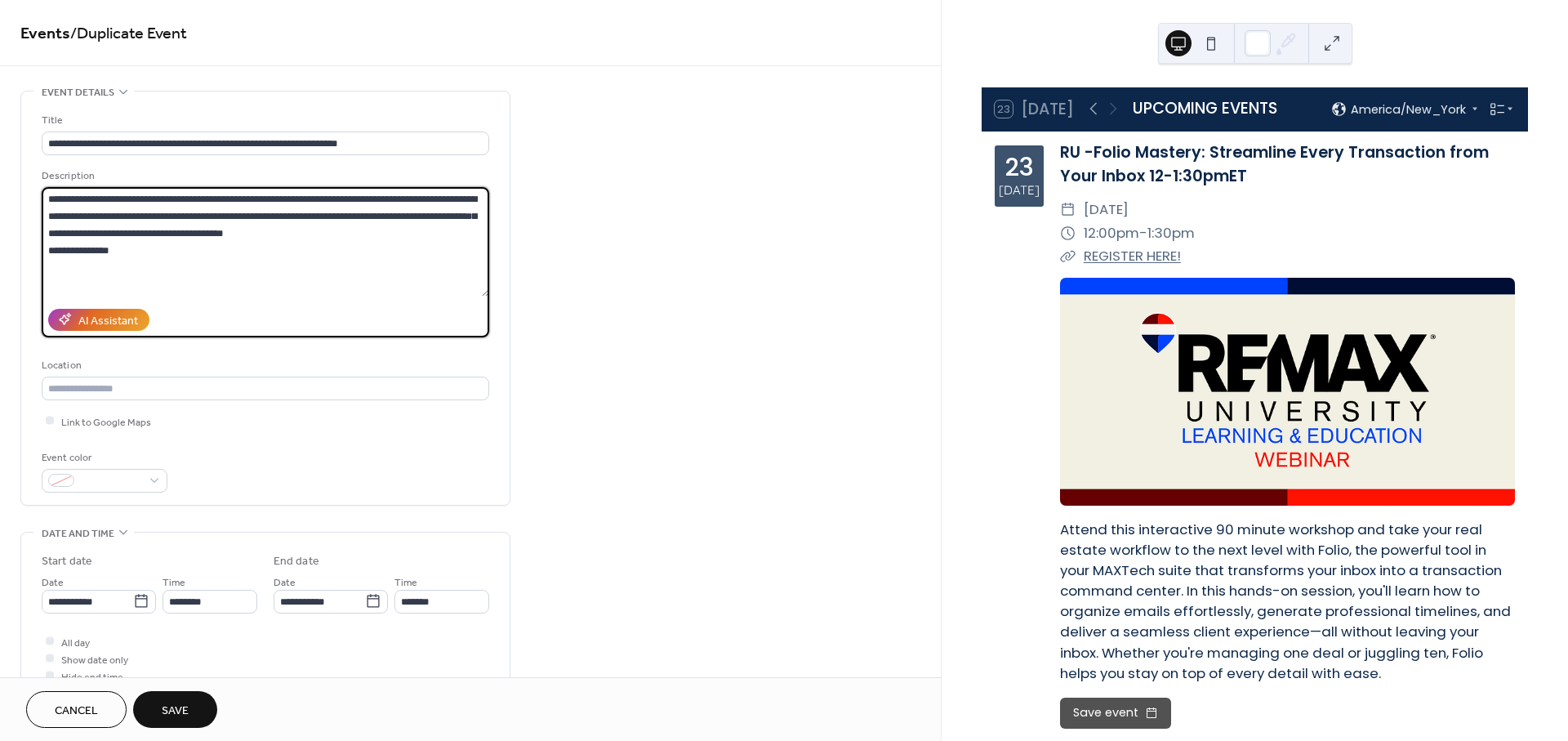 click on "**********" at bounding box center [265, 242] 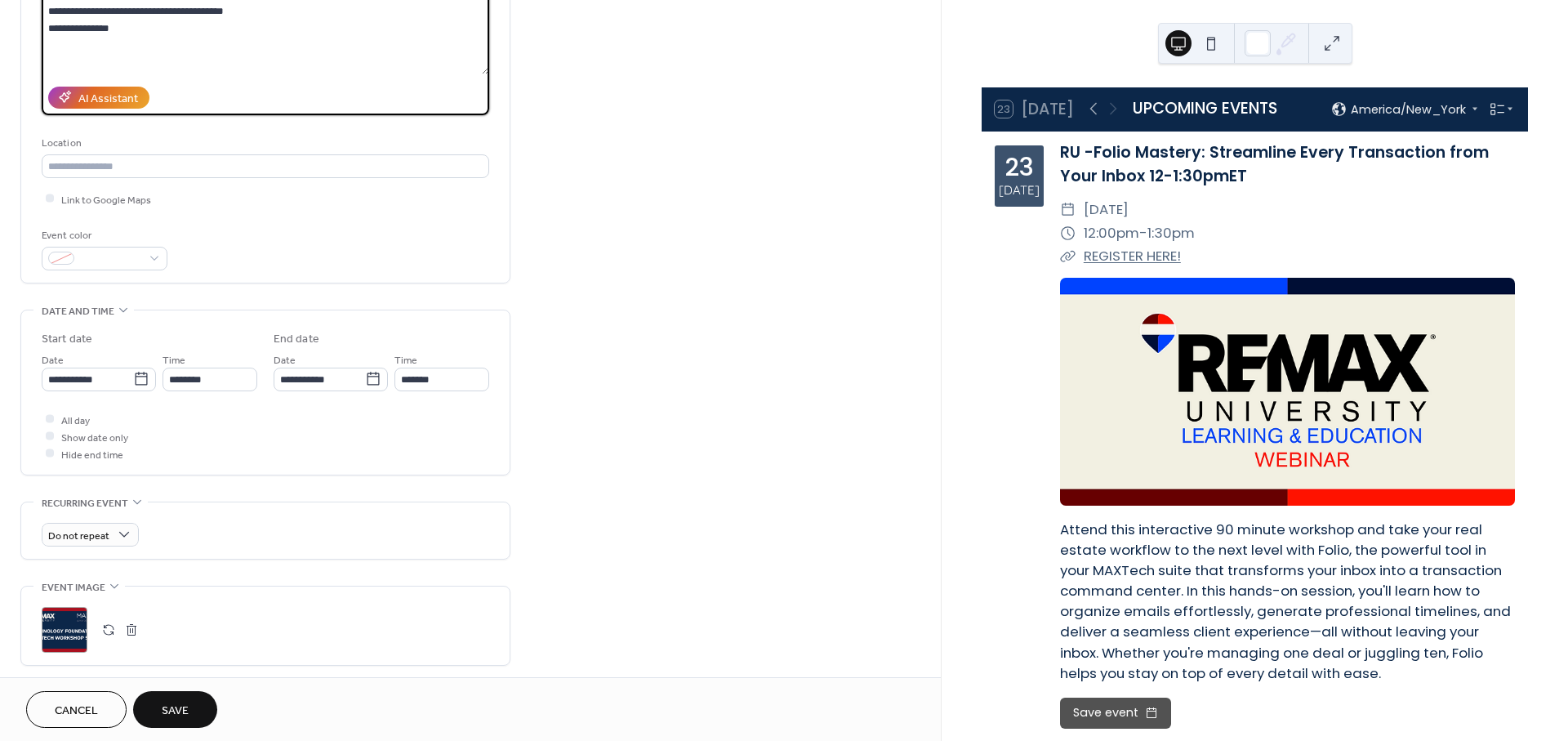 scroll, scrollTop: 272, scrollLeft: 0, axis: vertical 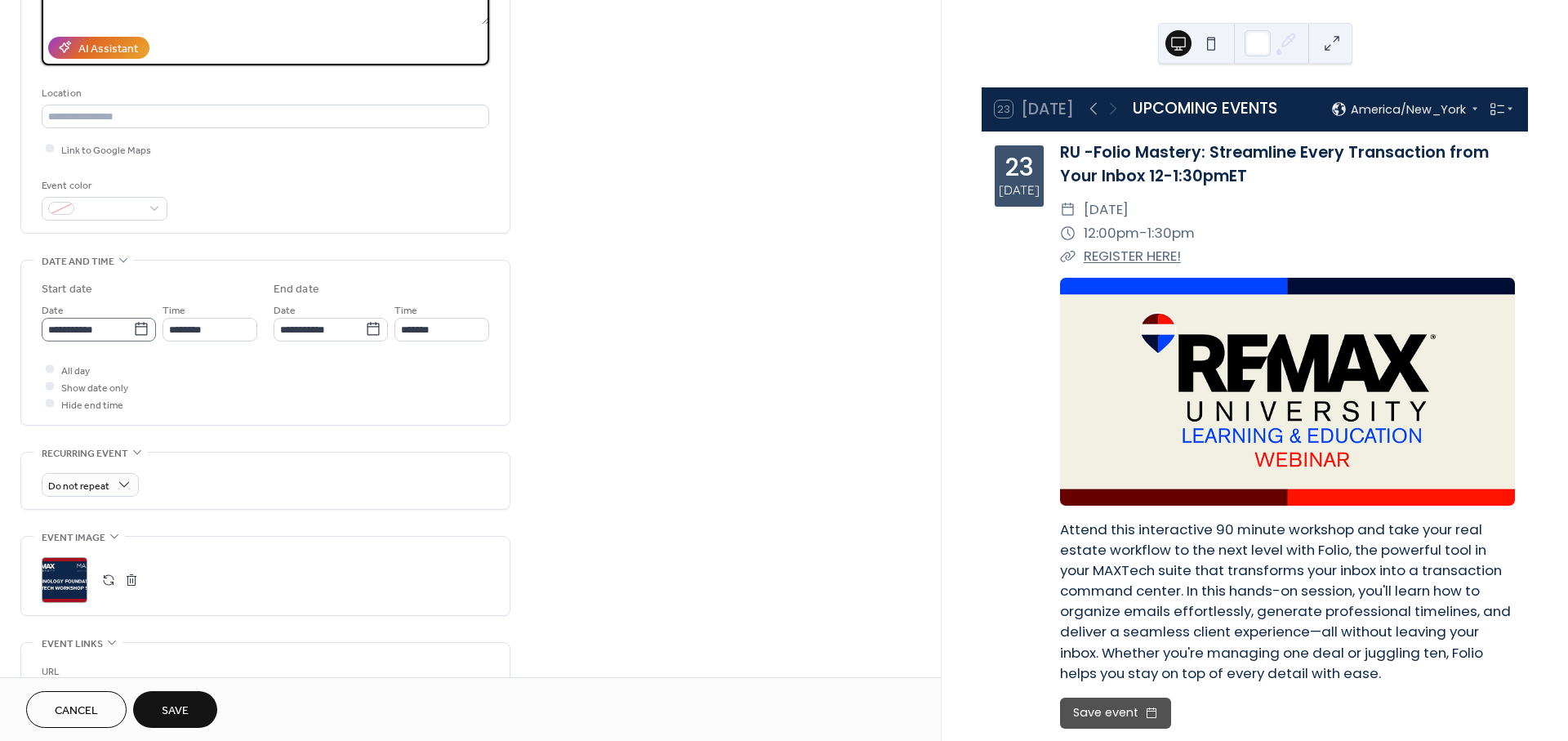 type on "**********" 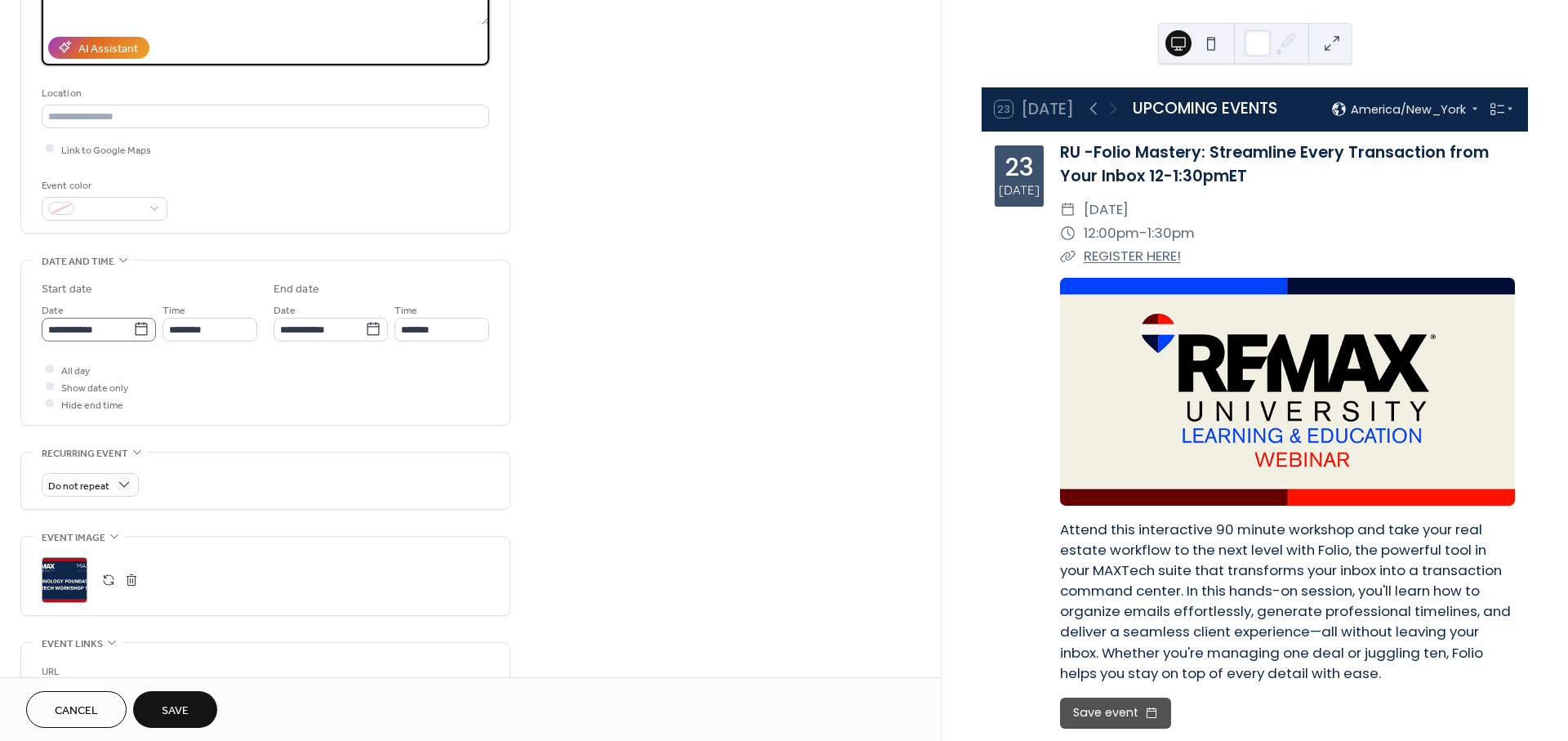 click 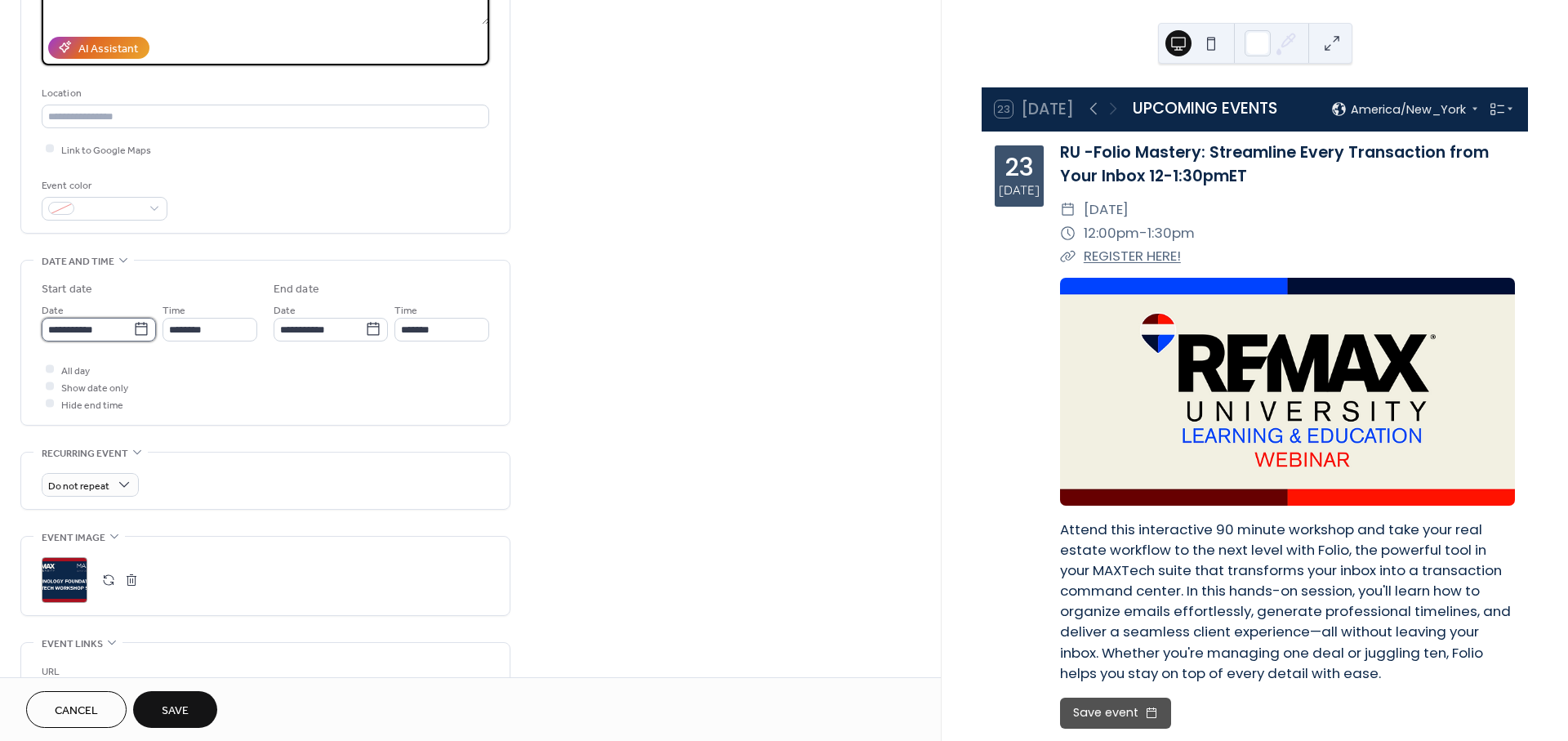 click on "**********" at bounding box center [87, 329] 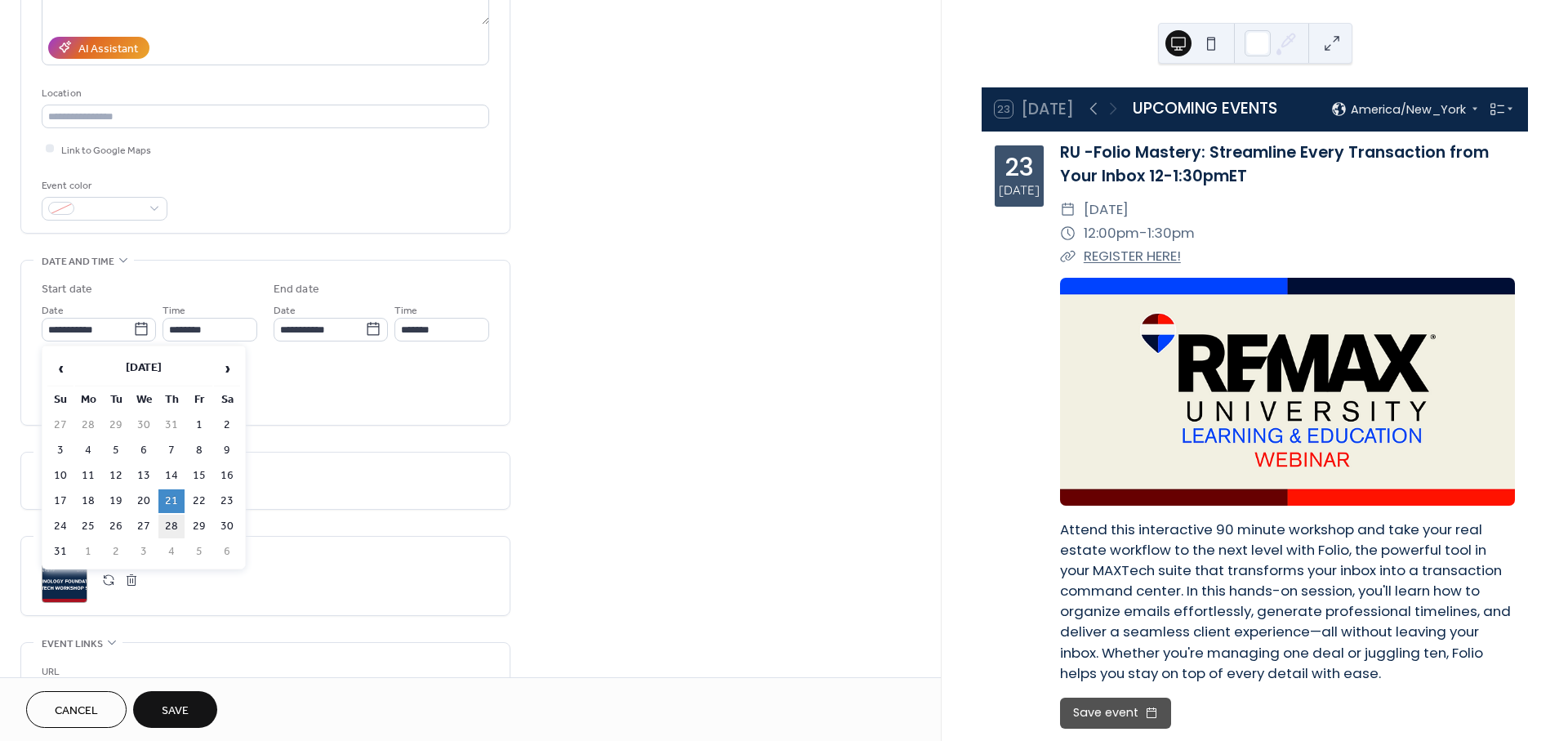 click on "28" at bounding box center [172, 526] 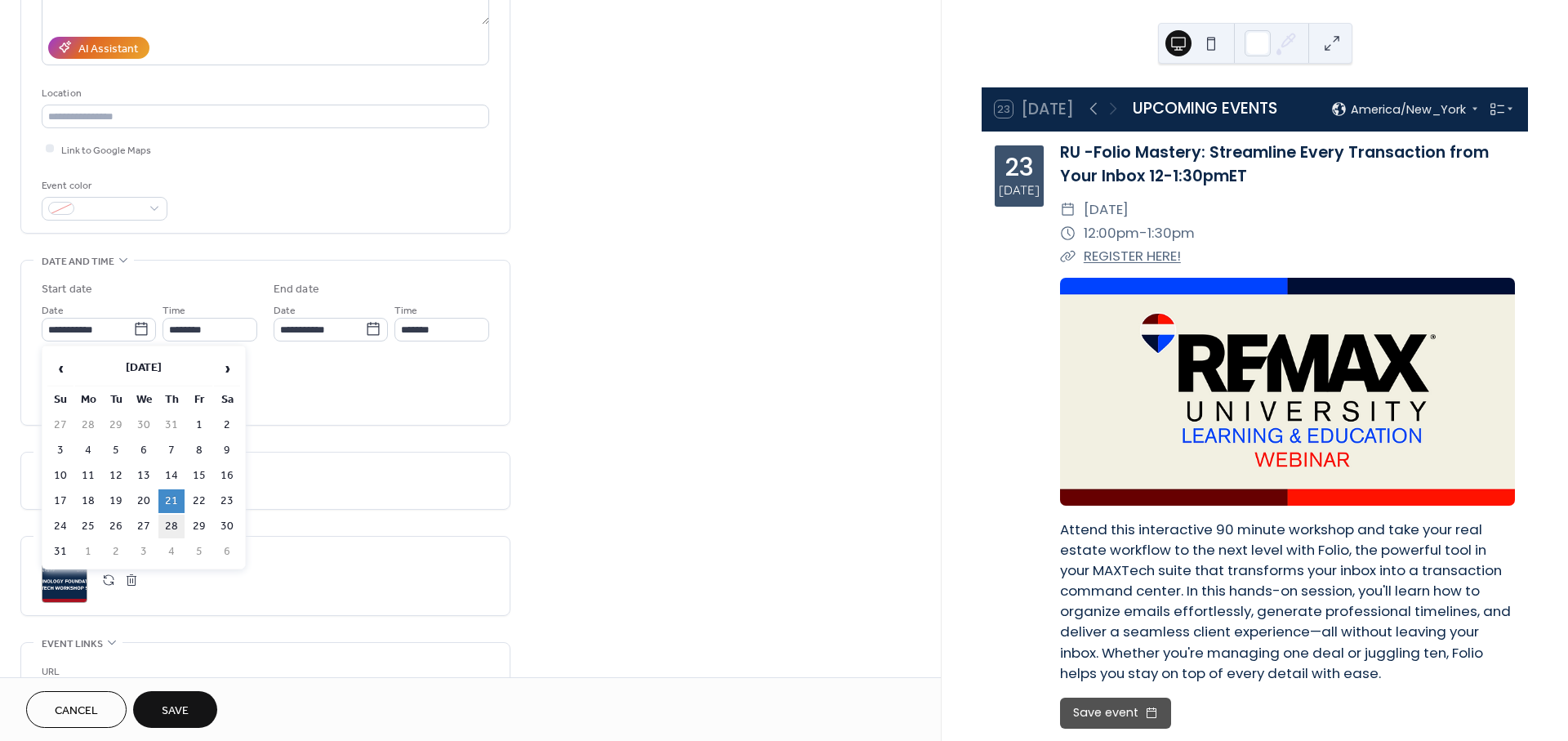 type on "**********" 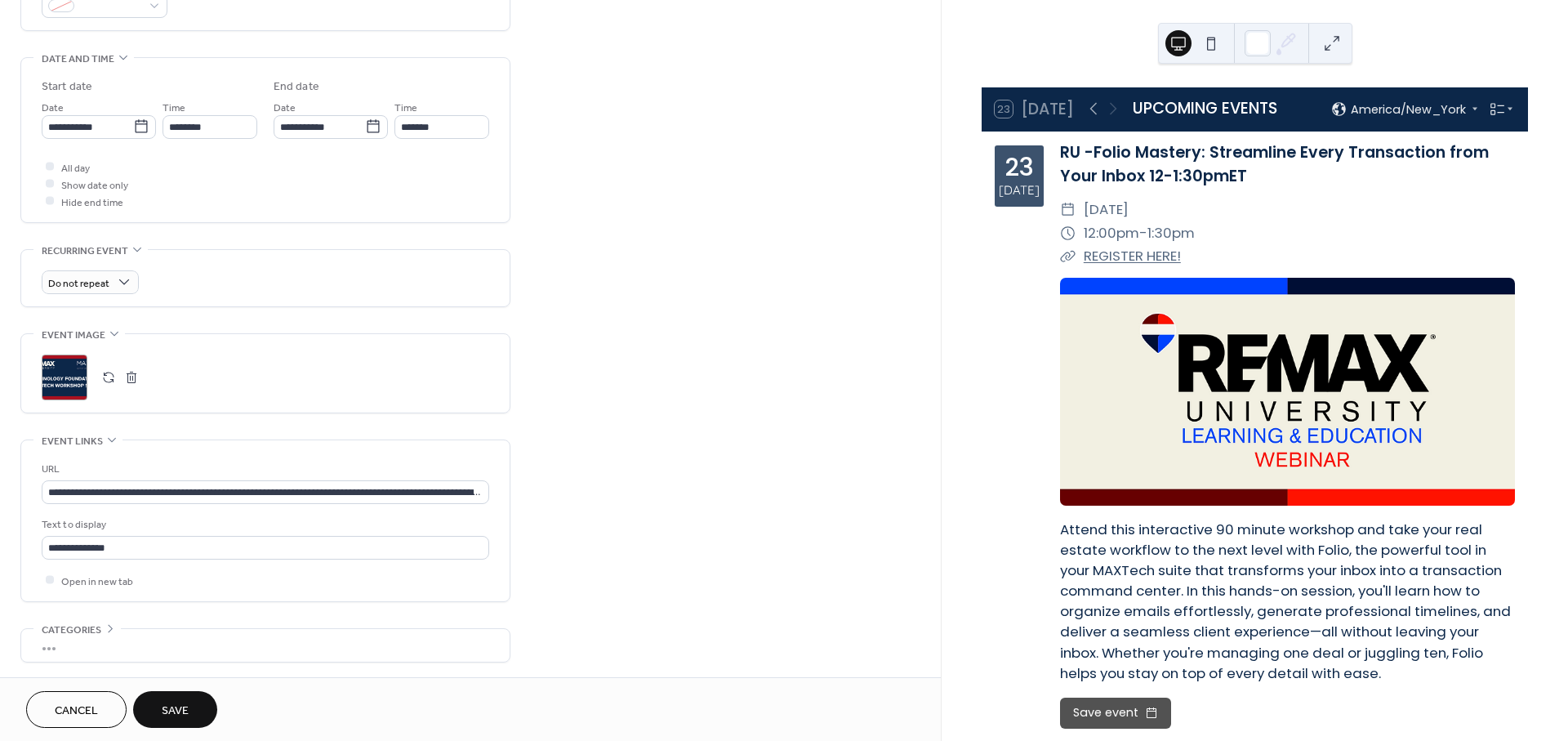 scroll, scrollTop: 541, scrollLeft: 0, axis: vertical 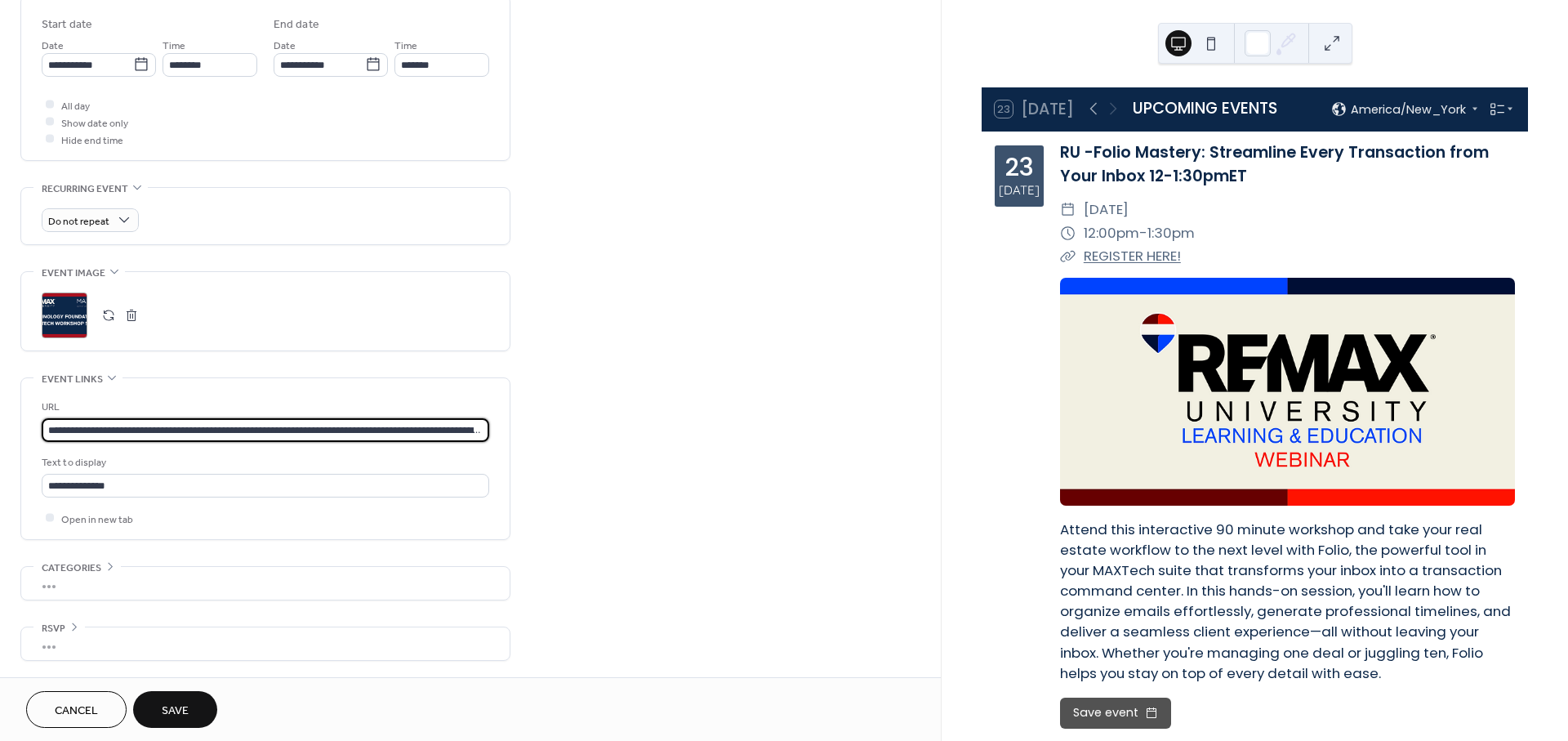 click on "**********" at bounding box center [265, 430] 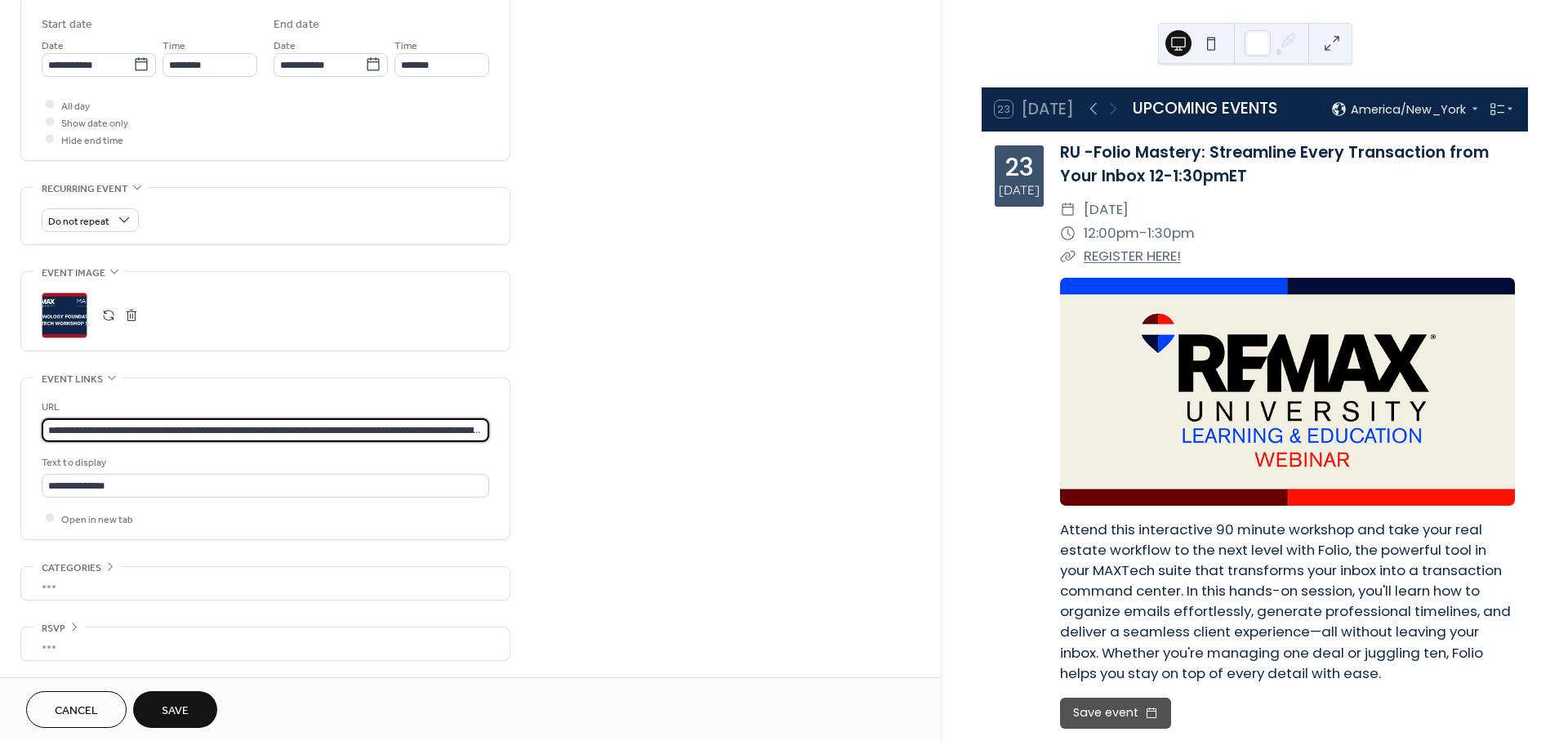 click on "**********" at bounding box center (265, 430) 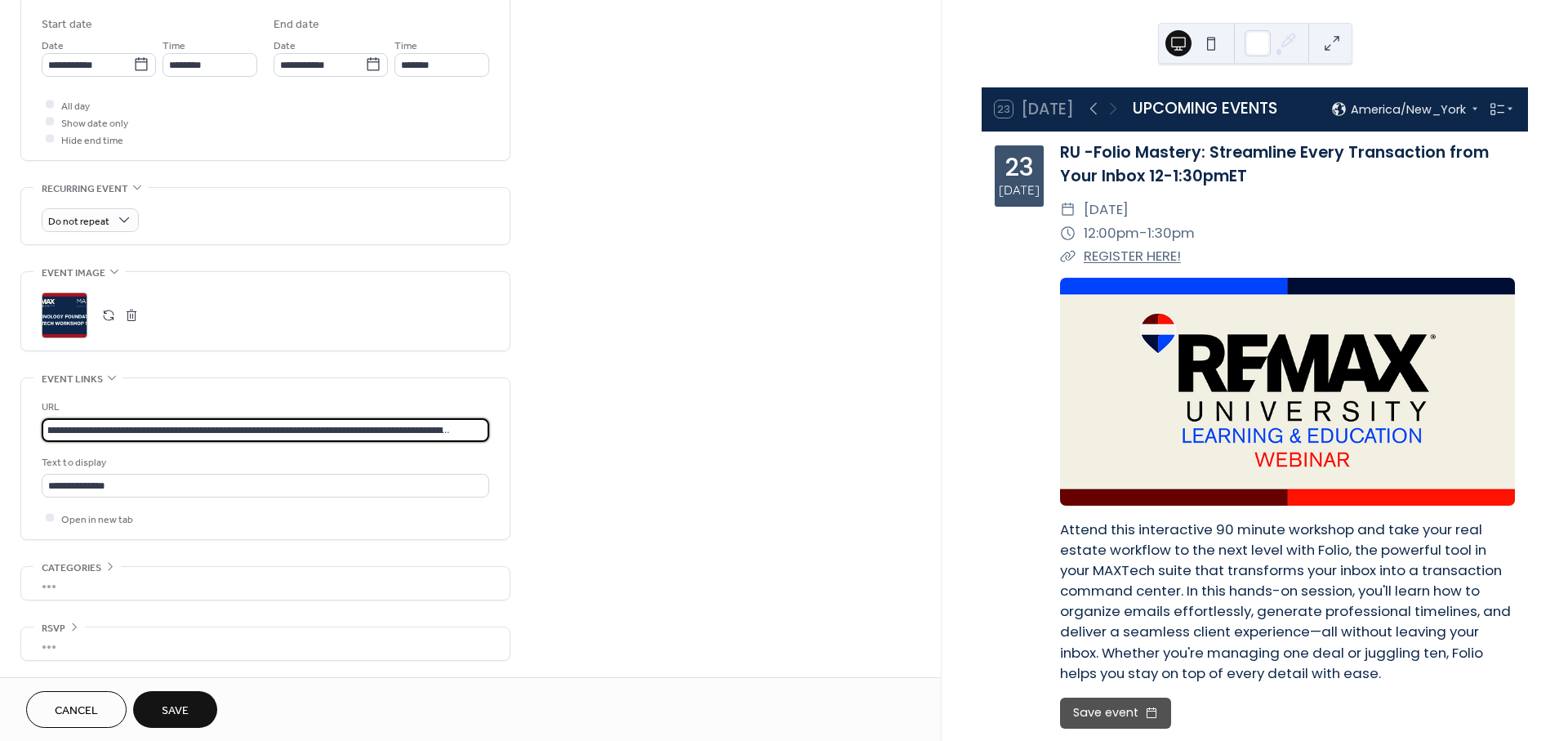 type on "**********" 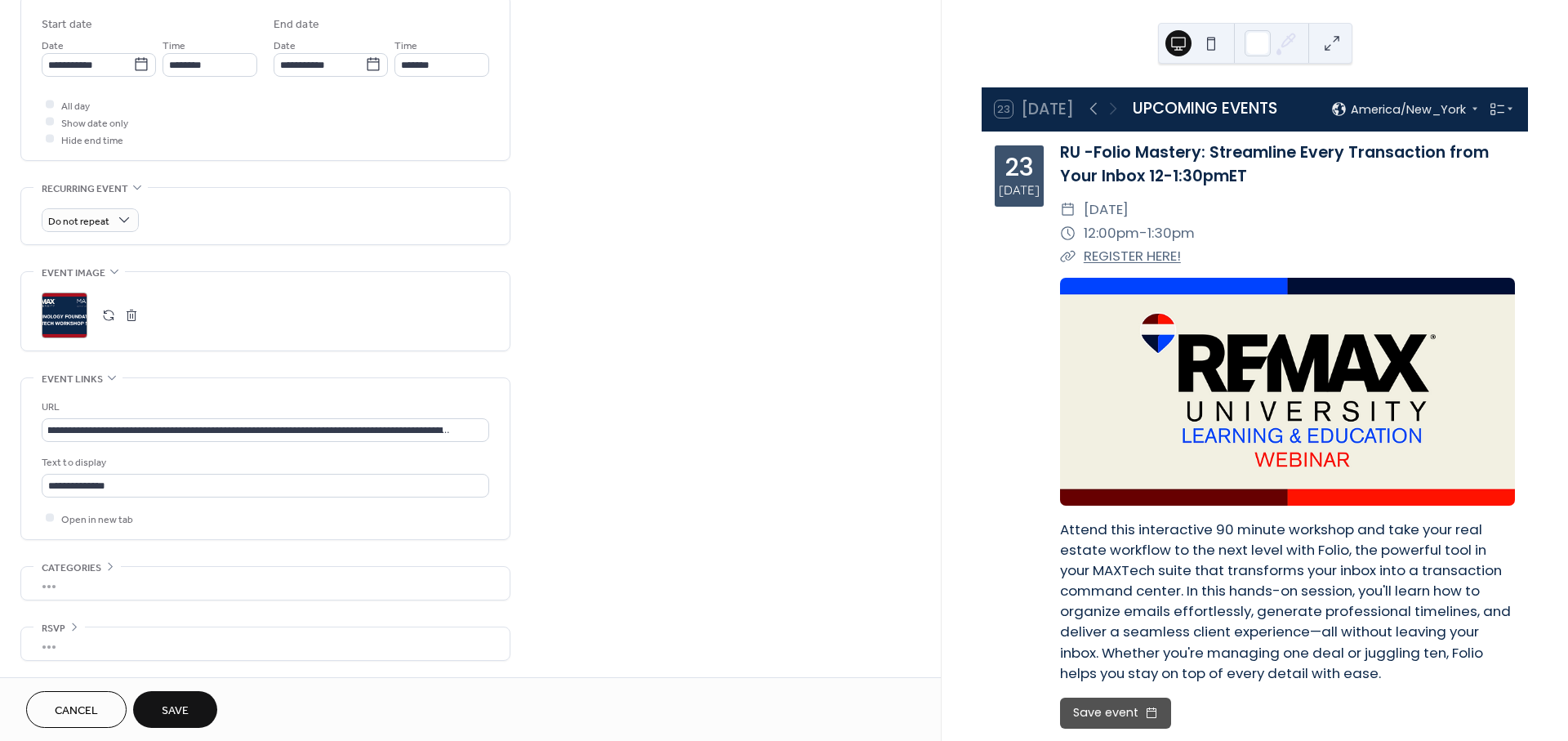 scroll, scrollTop: 0, scrollLeft: 0, axis: both 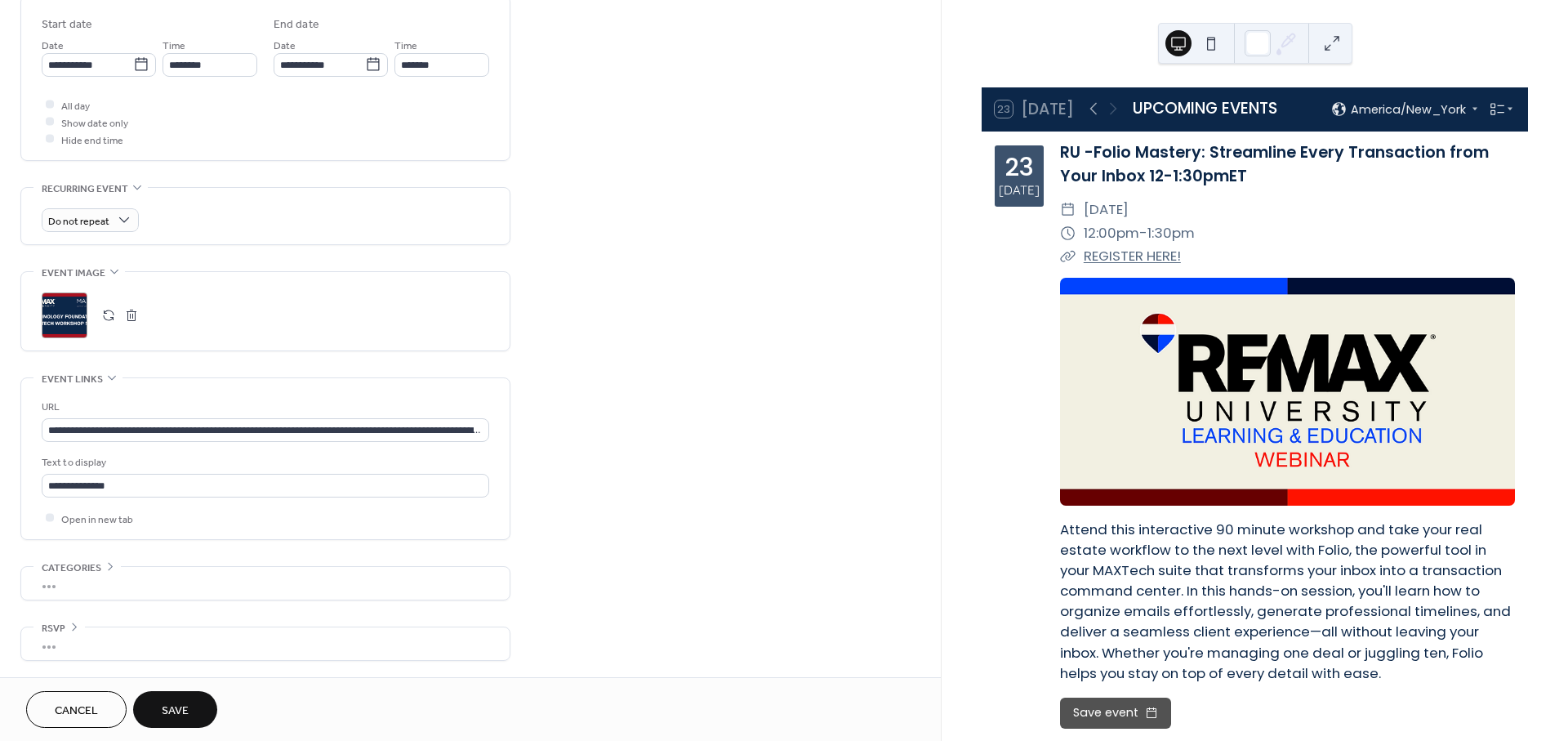 click on "Save" at bounding box center (175, 711) 